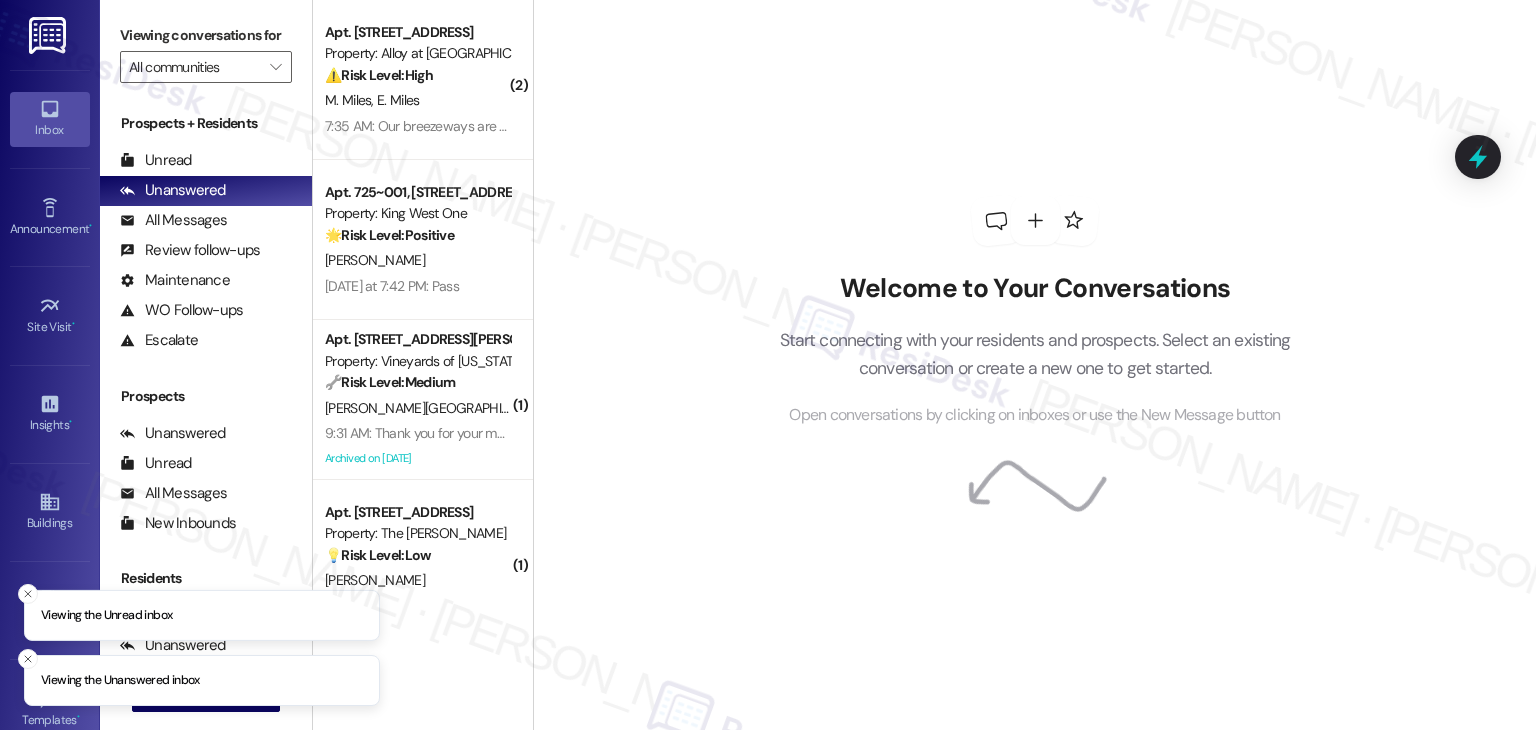 scroll, scrollTop: 0, scrollLeft: 0, axis: both 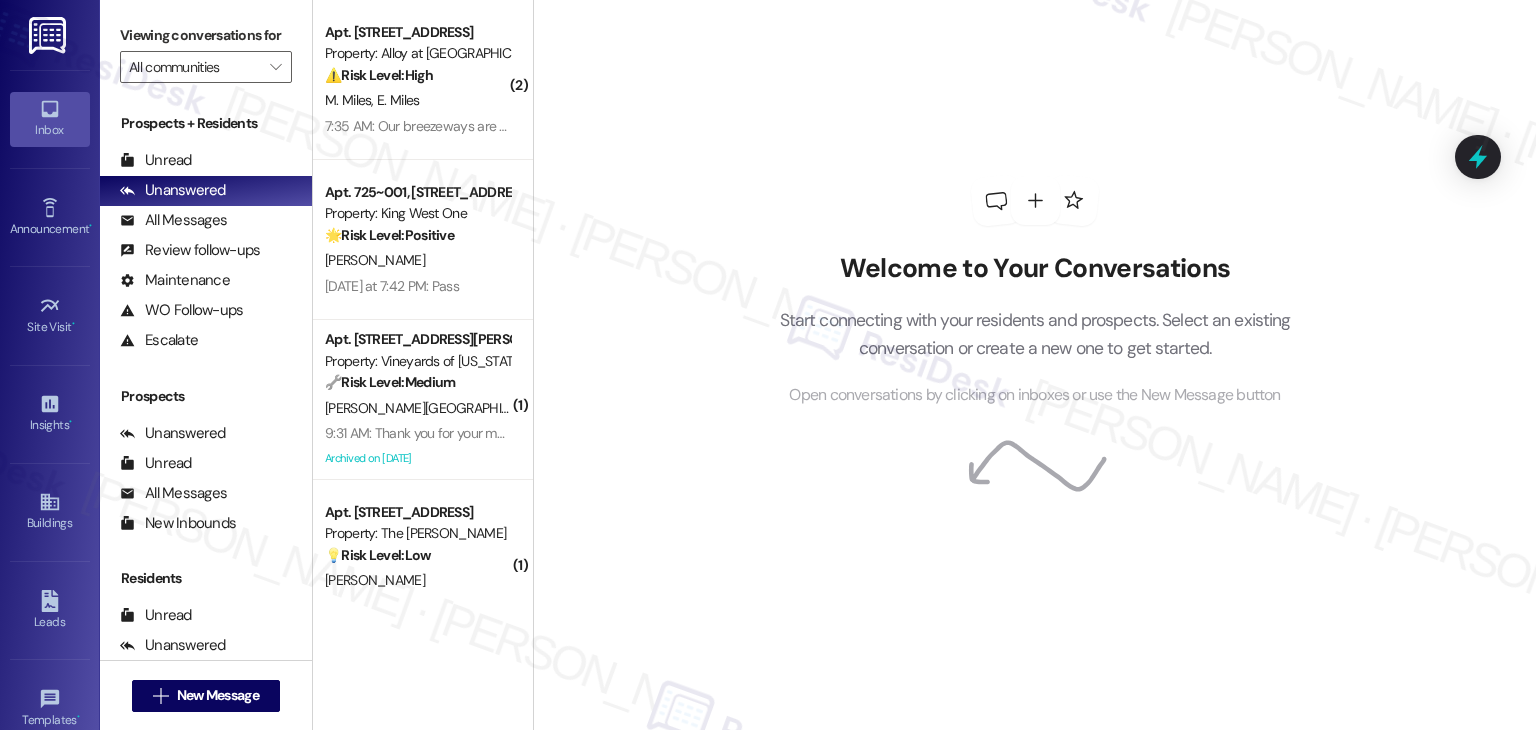click on "Welcome to Your Conversations Start connecting with your residents and prospects. Select an existing conversation or create a new one to get started. Open conversations by clicking on inboxes or use the New Message button" at bounding box center (1034, 365) 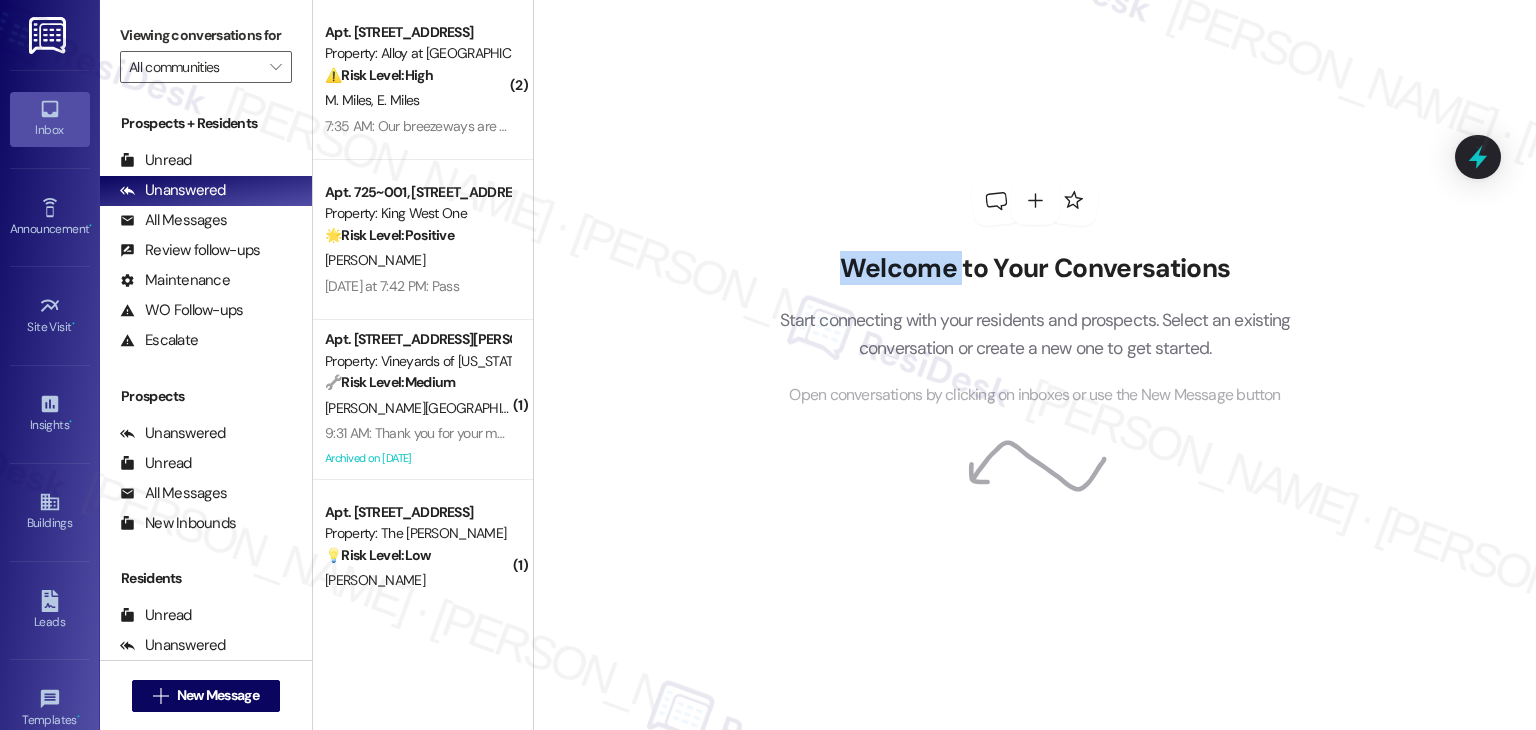 click on "Welcome to Your Conversations Start connecting with your residents and prospects. Select an existing conversation or create a new one to get started. Open conversations by clicking on inboxes or use the New Message button" at bounding box center [1034, 365] 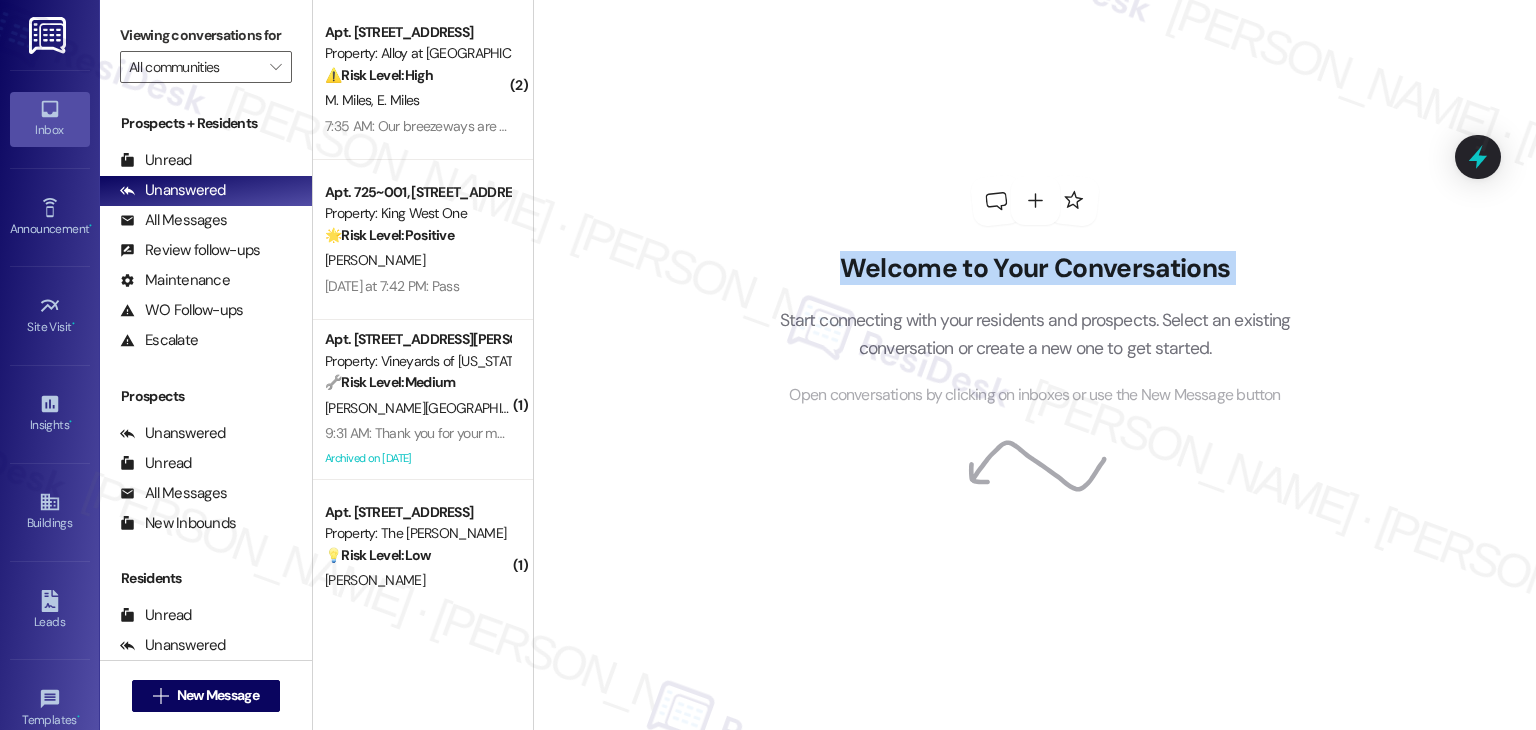 click on "Welcome to Your Conversations Start connecting with your residents and prospects. Select an existing conversation or create a new one to get started. Open conversations by clicking on inboxes or use the New Message button" at bounding box center (1034, 365) 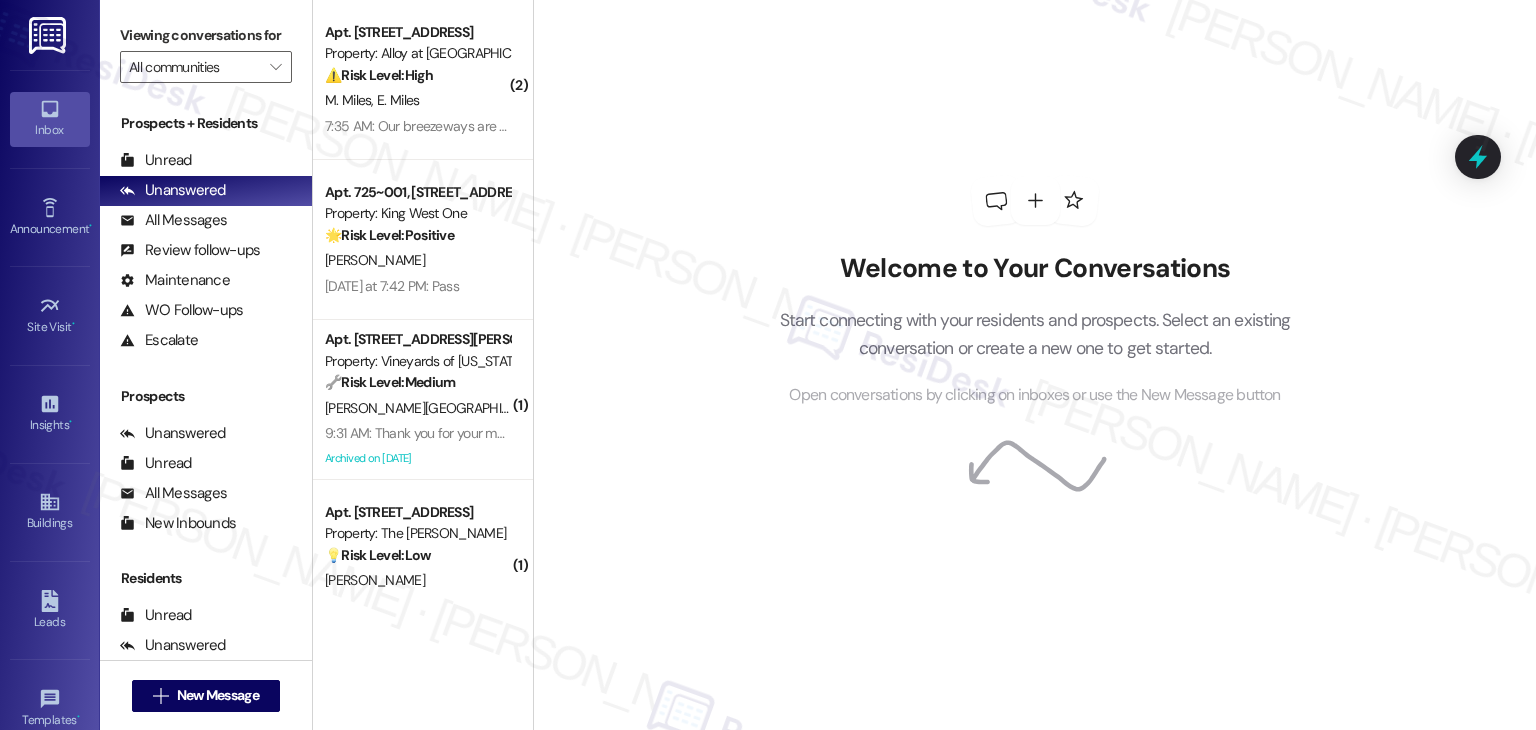 click on "Welcome to Your Conversations Start connecting with your residents and prospects. Select an existing conversation or create a new one to get started. Open conversations by clicking on inboxes or use the New Message button" at bounding box center (1034, 365) 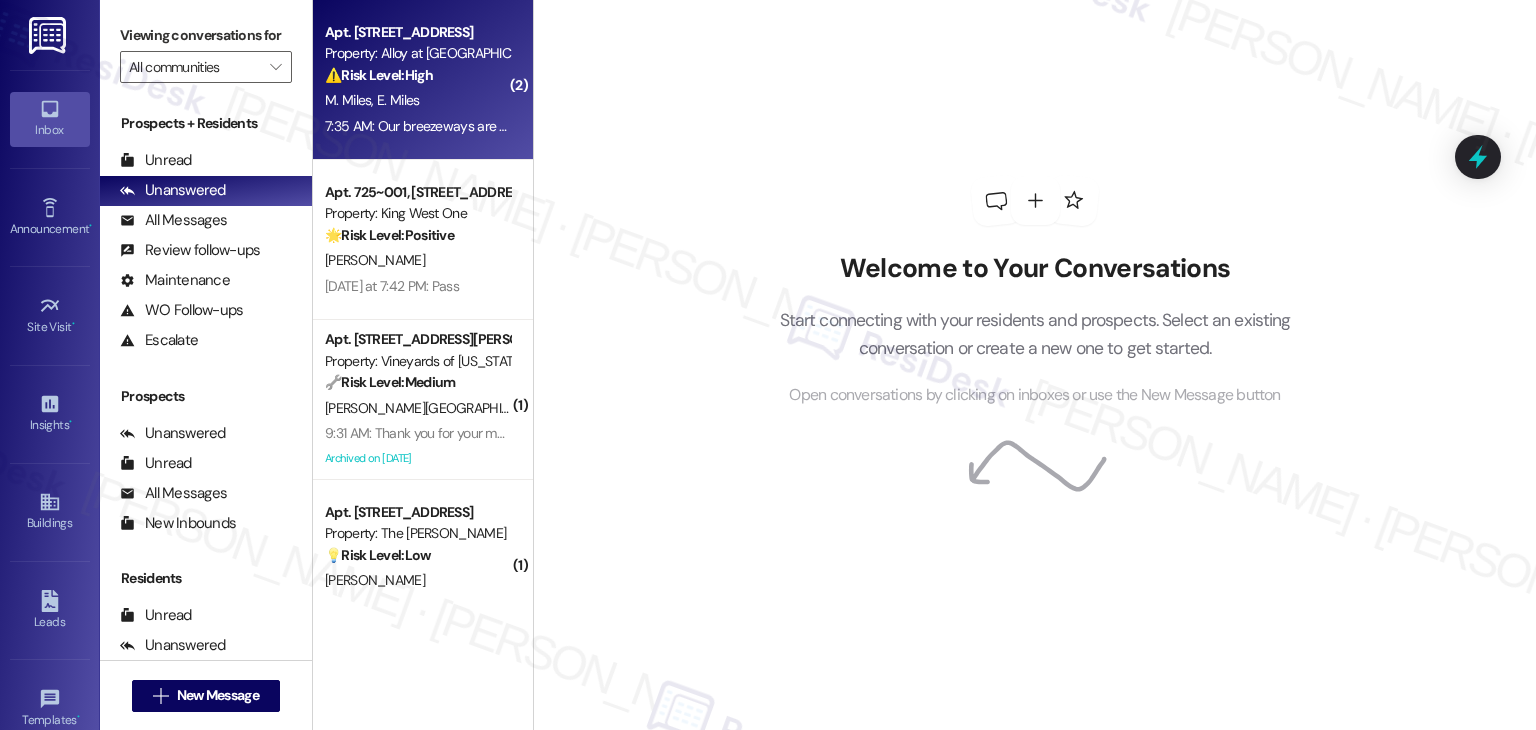 click on "7:35 AM: Our breezeways are also infested with spiders, is there anyway that can get taken care of too? 7:35 AM: Our breezeways are also infested with spiders, is there anyway that can get taken care of too?" at bounding box center (417, 126) 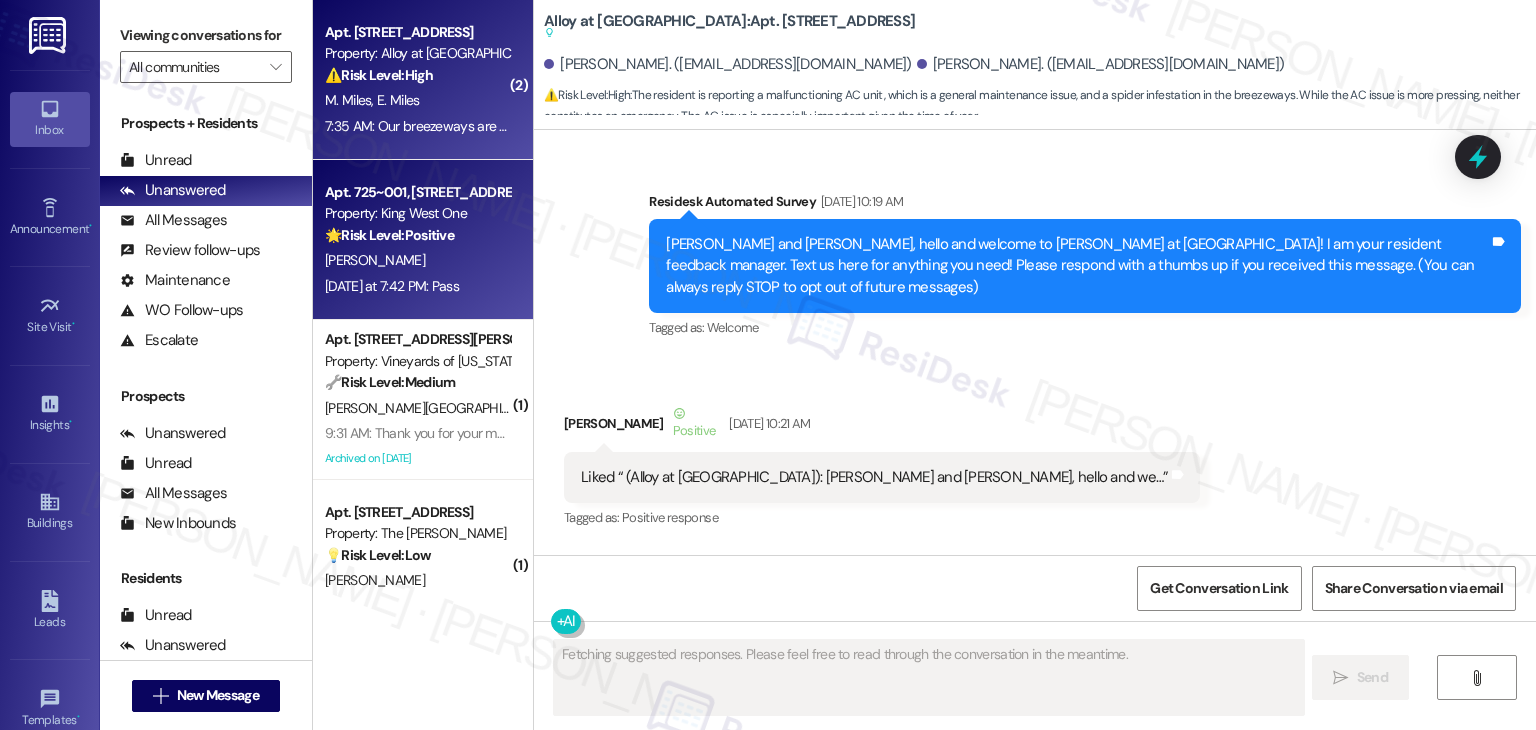 type on "Fetching suggested responses. Please feel free to read through the conversation in the meantime." 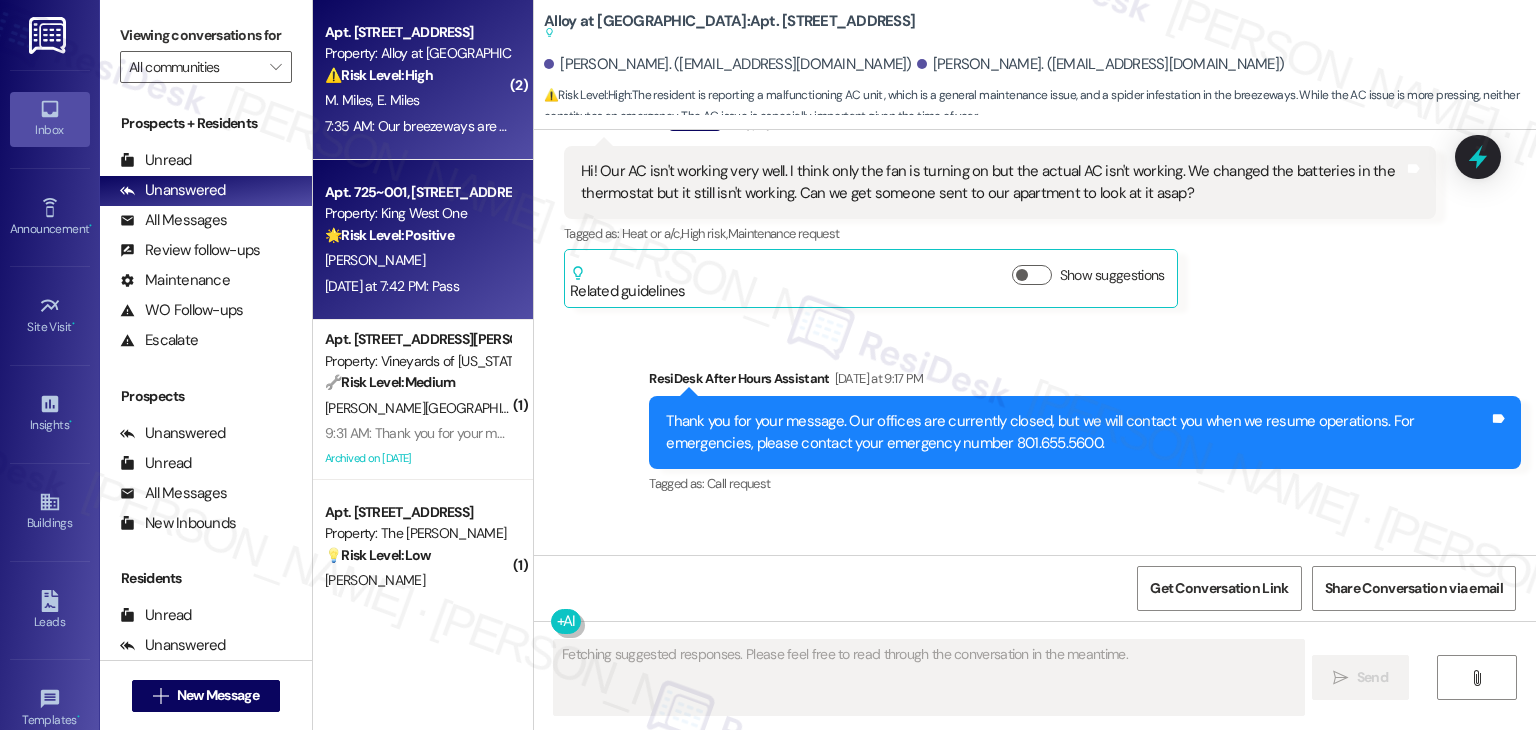 click on "Property: King West One" at bounding box center (417, 213) 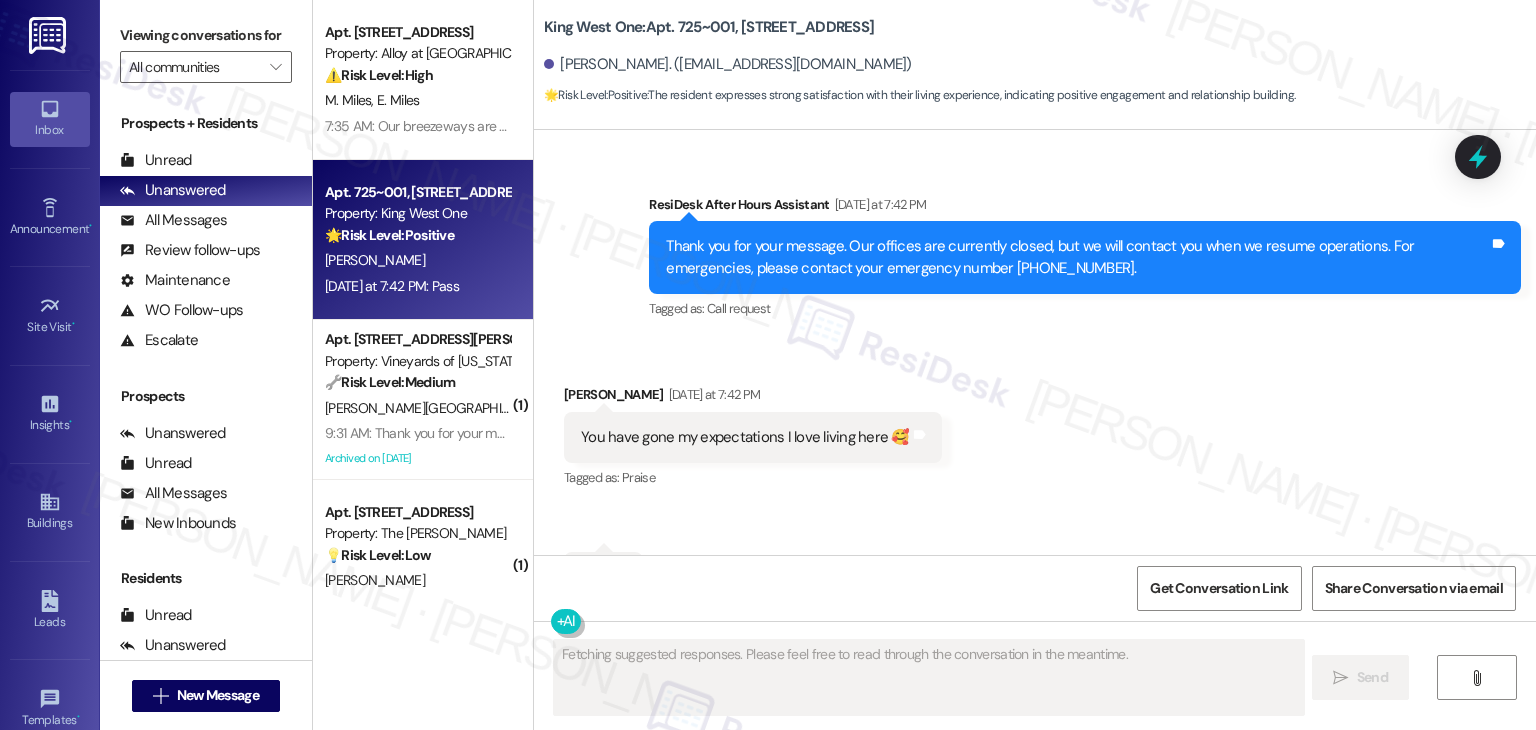 scroll, scrollTop: 12545, scrollLeft: 0, axis: vertical 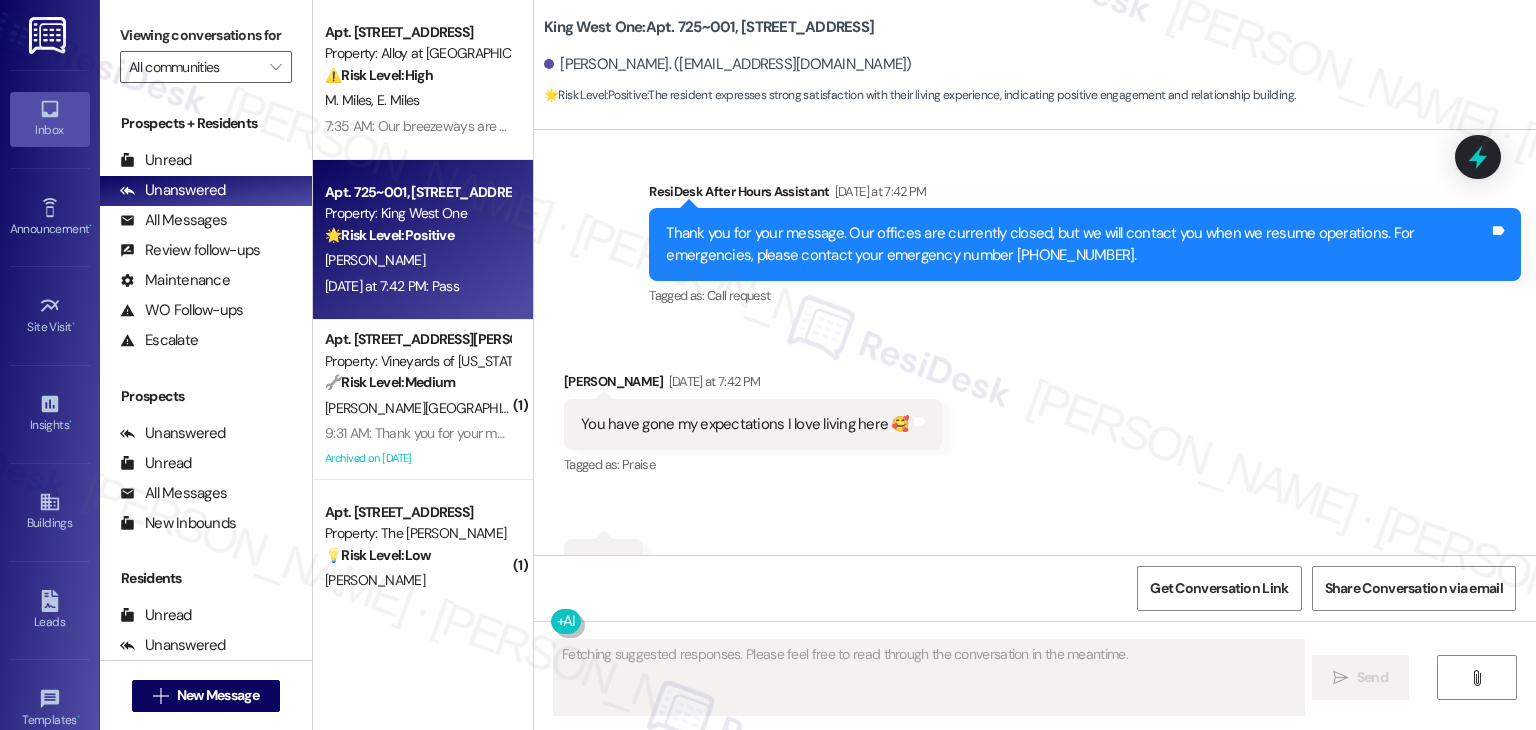 click on "Received via SMS [PERSON_NAME] [DATE] at 7:42 PM You have gone my expectations I love living here 🥰 Tags and notes Tagged as:   Praise Click to highlight conversations about Praise Received via SMS 7:42 PM [PERSON_NAME] [DATE] at 7:42 PM Pass  Tags and notes" at bounding box center (1035, 466) 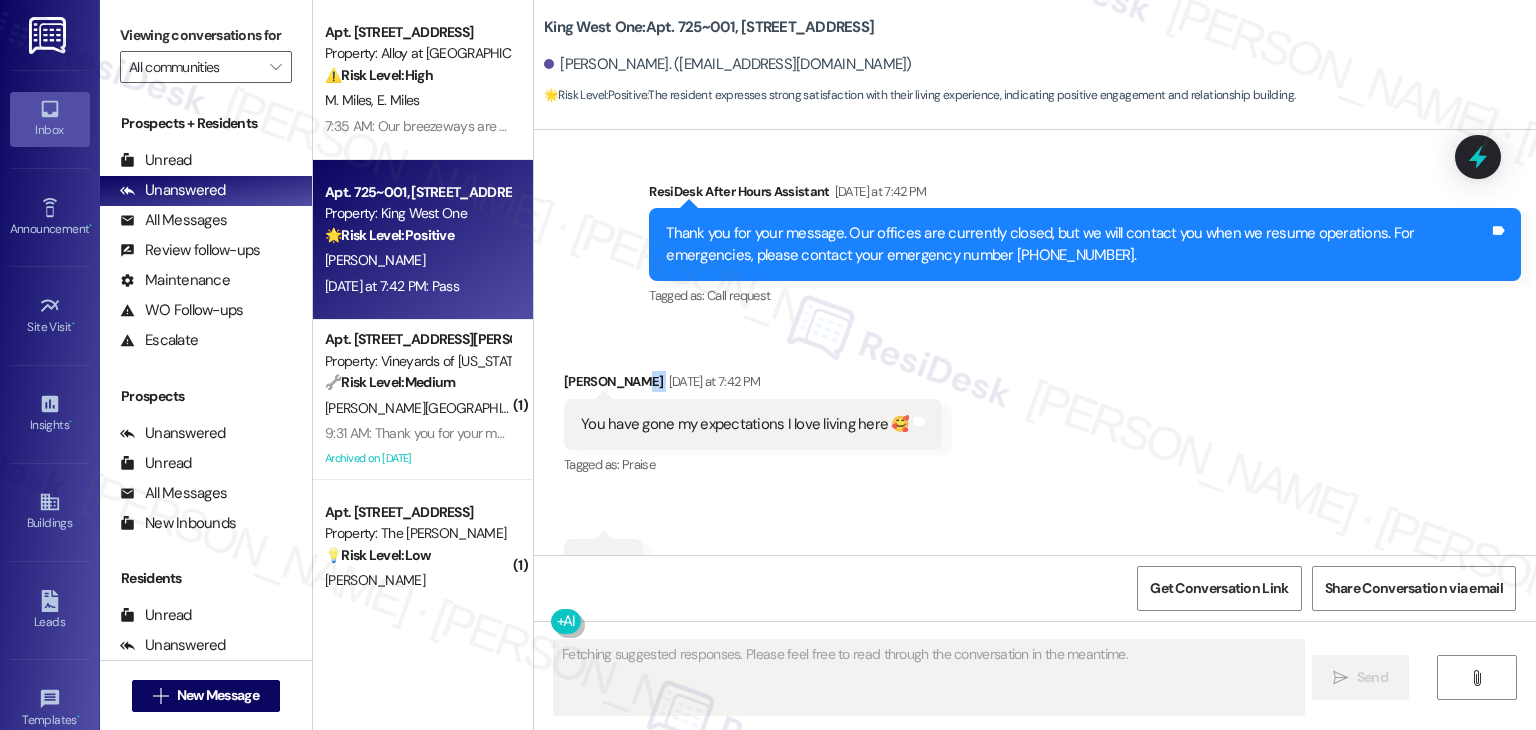 click on "Received via SMS [PERSON_NAME] [DATE] at 7:42 PM You have gone my expectations I love living here 🥰 Tags and notes Tagged as:   Praise Click to highlight conversations about Praise Received via SMS 7:42 PM [PERSON_NAME] [DATE] at 7:42 PM Pass  Tags and notes" at bounding box center (1035, 466) 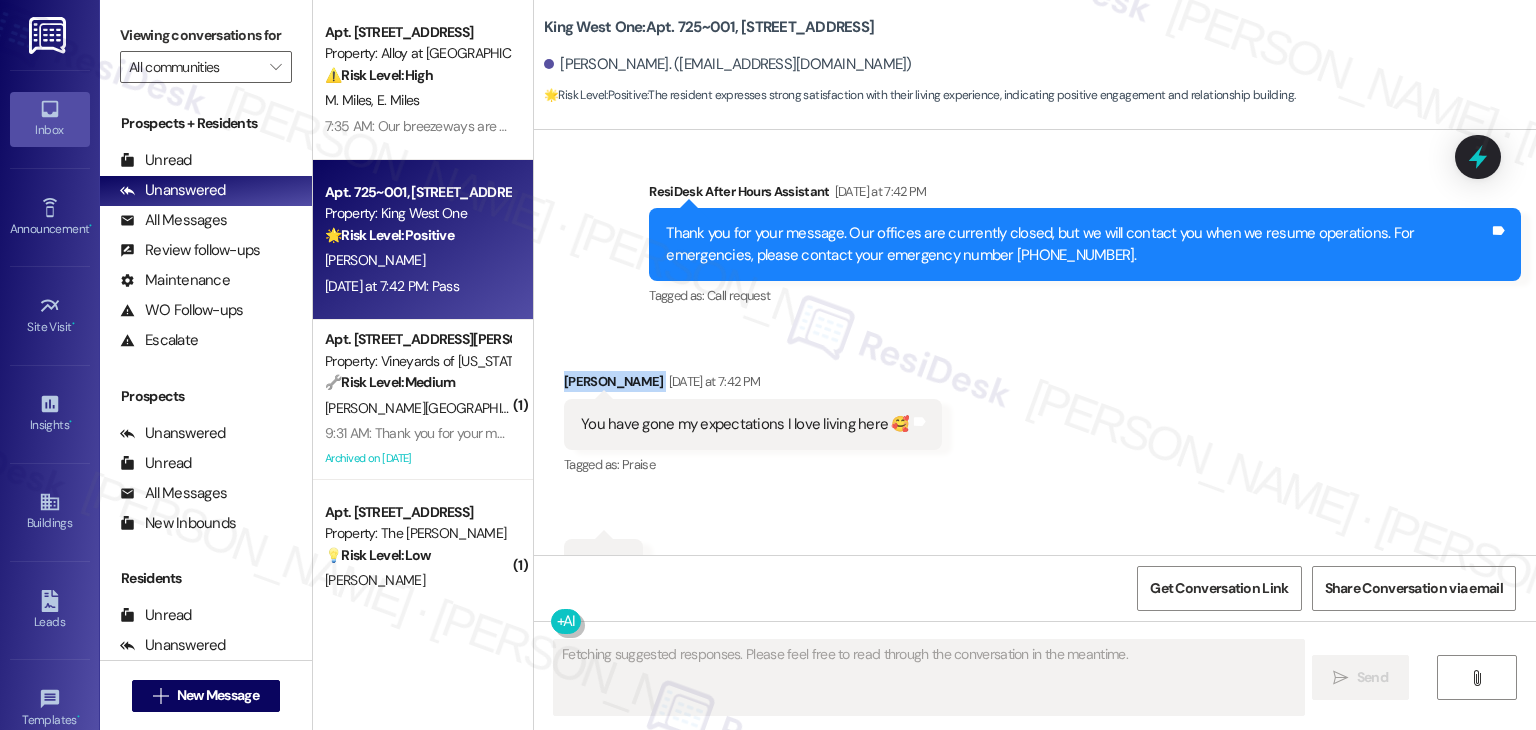 click on "Received via SMS [PERSON_NAME] [DATE] at 7:42 PM You have gone my expectations I love living here 🥰 Tags and notes Tagged as:   Praise Click to highlight conversations about Praise Received via SMS 7:42 PM [PERSON_NAME] [DATE] at 7:42 PM Pass  Tags and notes" at bounding box center [1035, 466] 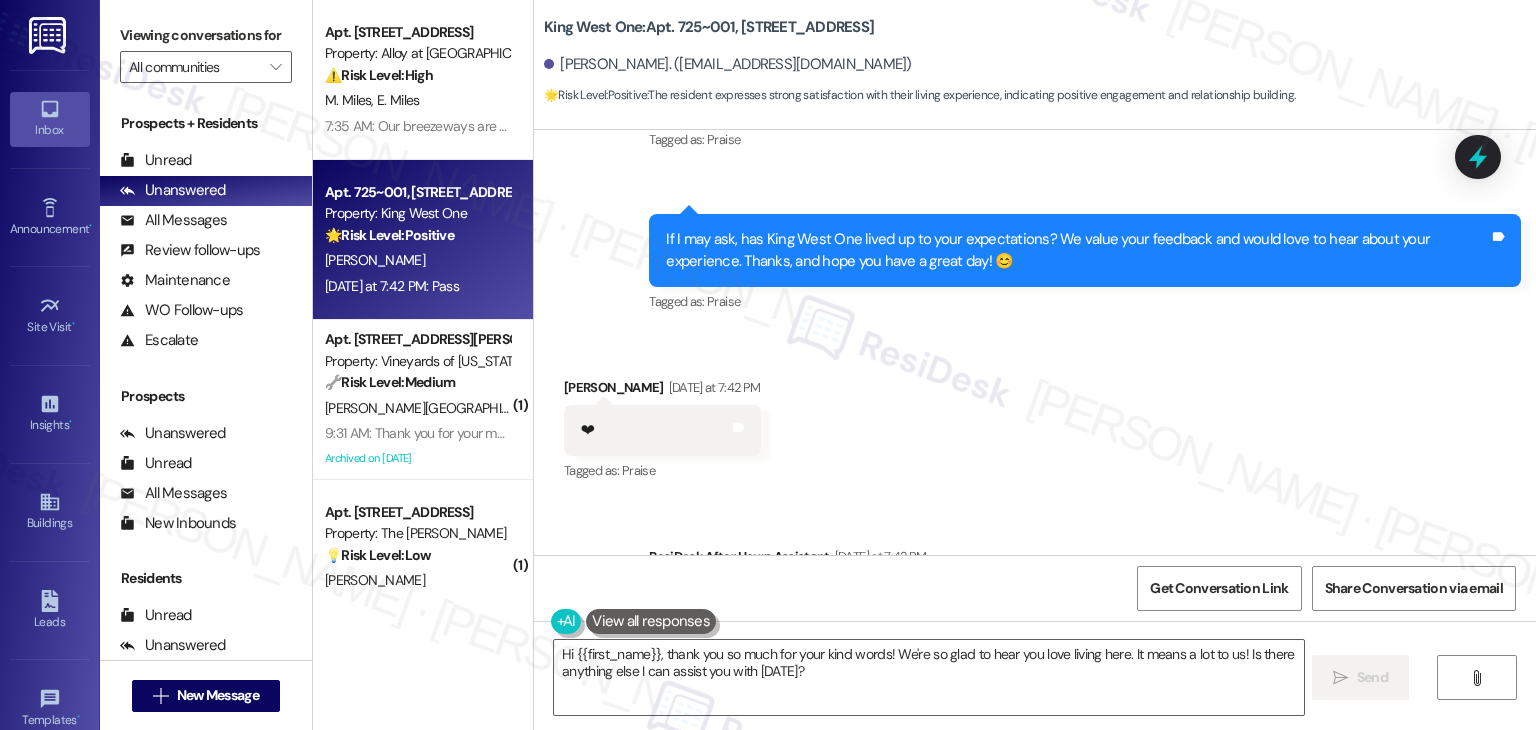 scroll, scrollTop: 12146, scrollLeft: 0, axis: vertical 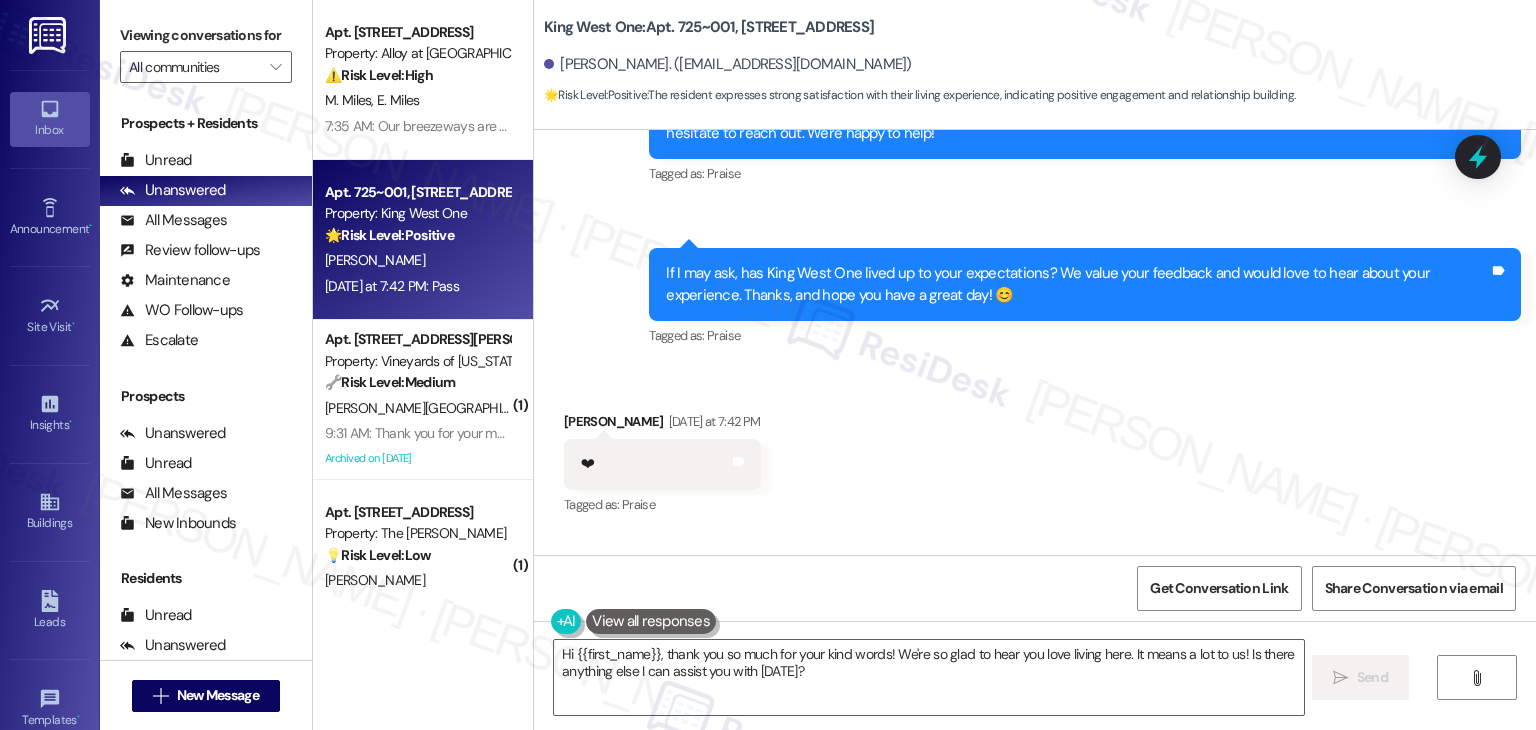click on "If I may ask, has King West One lived up to your expectations? We value your feedback and would love to hear about your experience. Thanks, and hope you have a great day! 😊" at bounding box center (1077, 284) 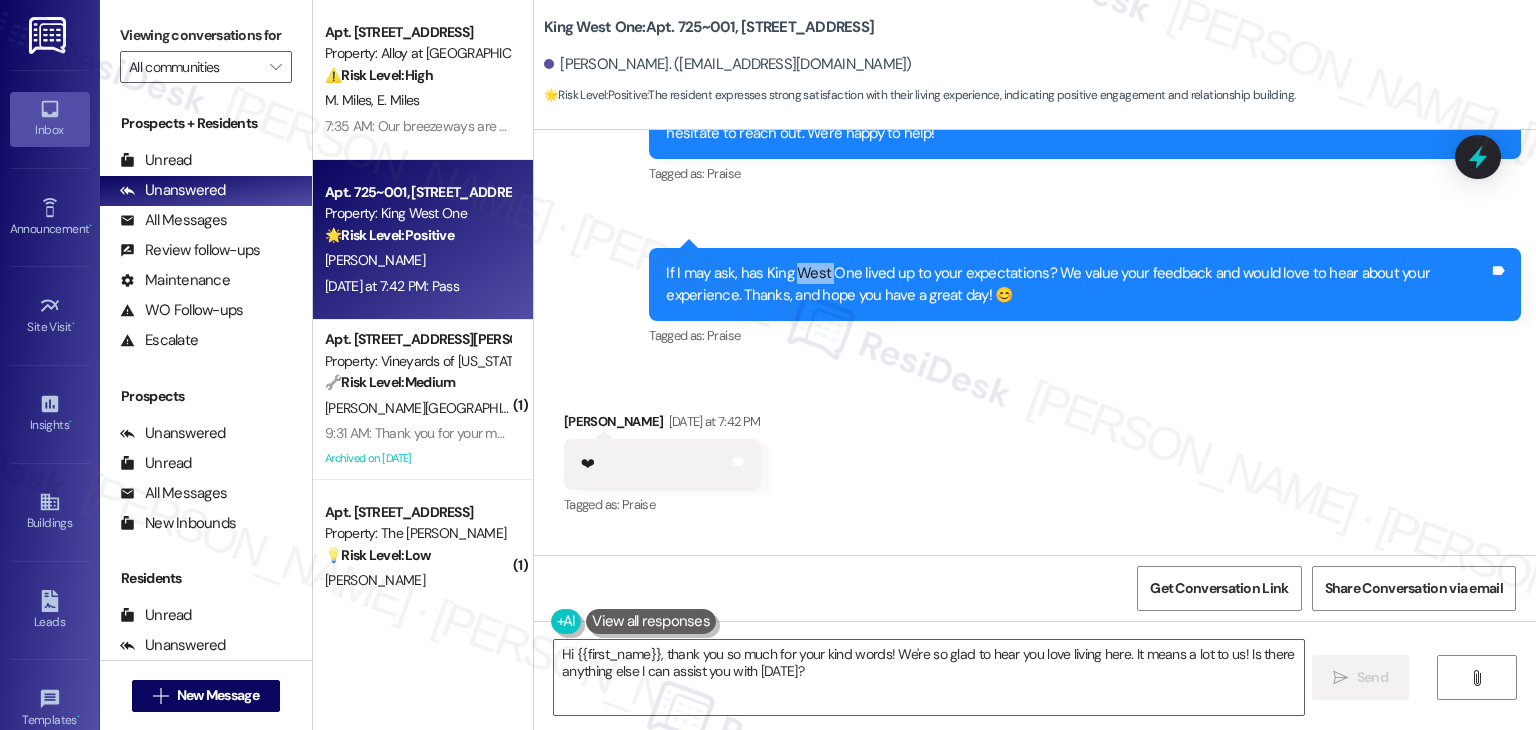 click on "If I may ask, has King West One lived up to your expectations? We value your feedback and would love to hear about your experience. Thanks, and hope you have a great day! 😊" at bounding box center [1077, 284] 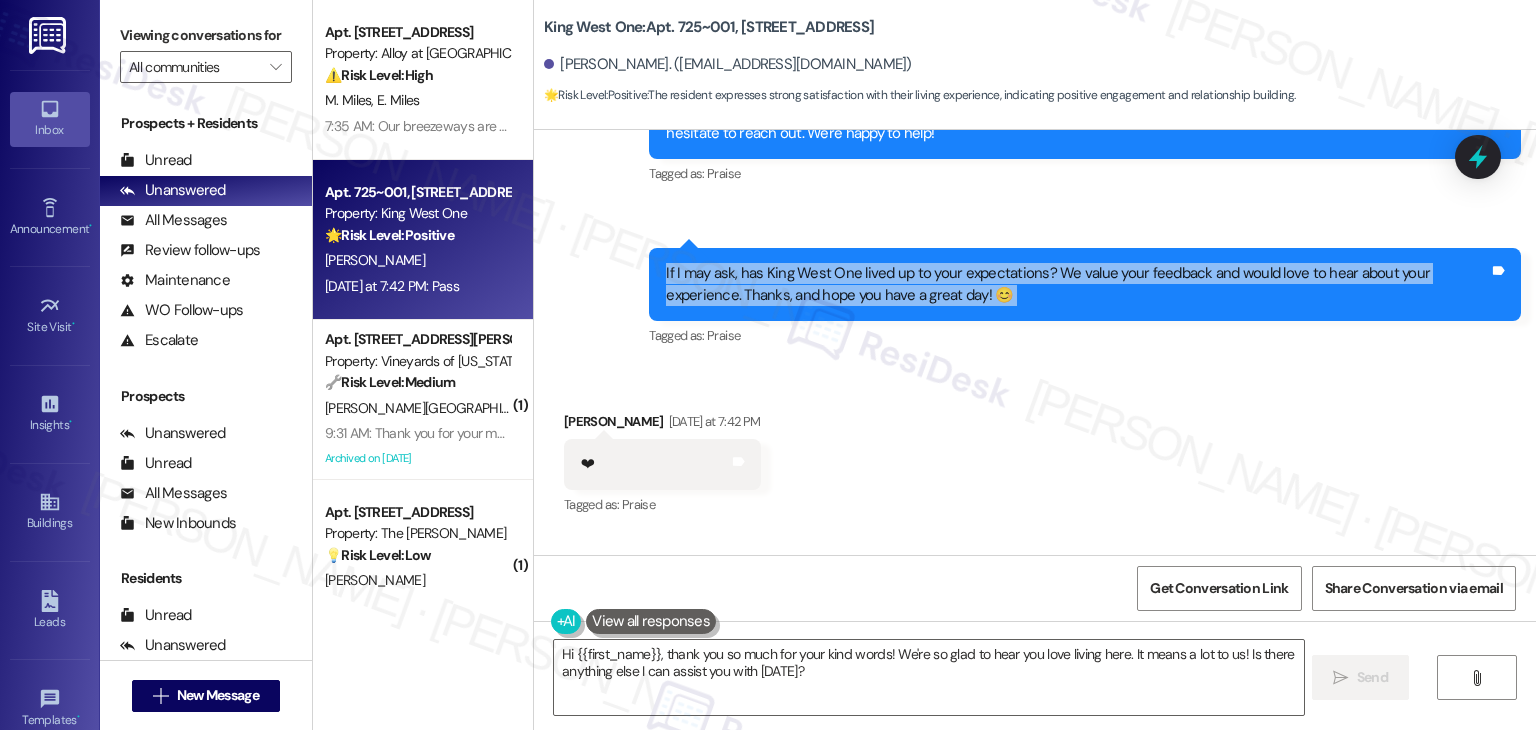 click on "If I may ask, has King West One lived up to your expectations? We value your feedback and would love to hear about your experience. Thanks, and hope you have a great day! 😊" at bounding box center [1077, 284] 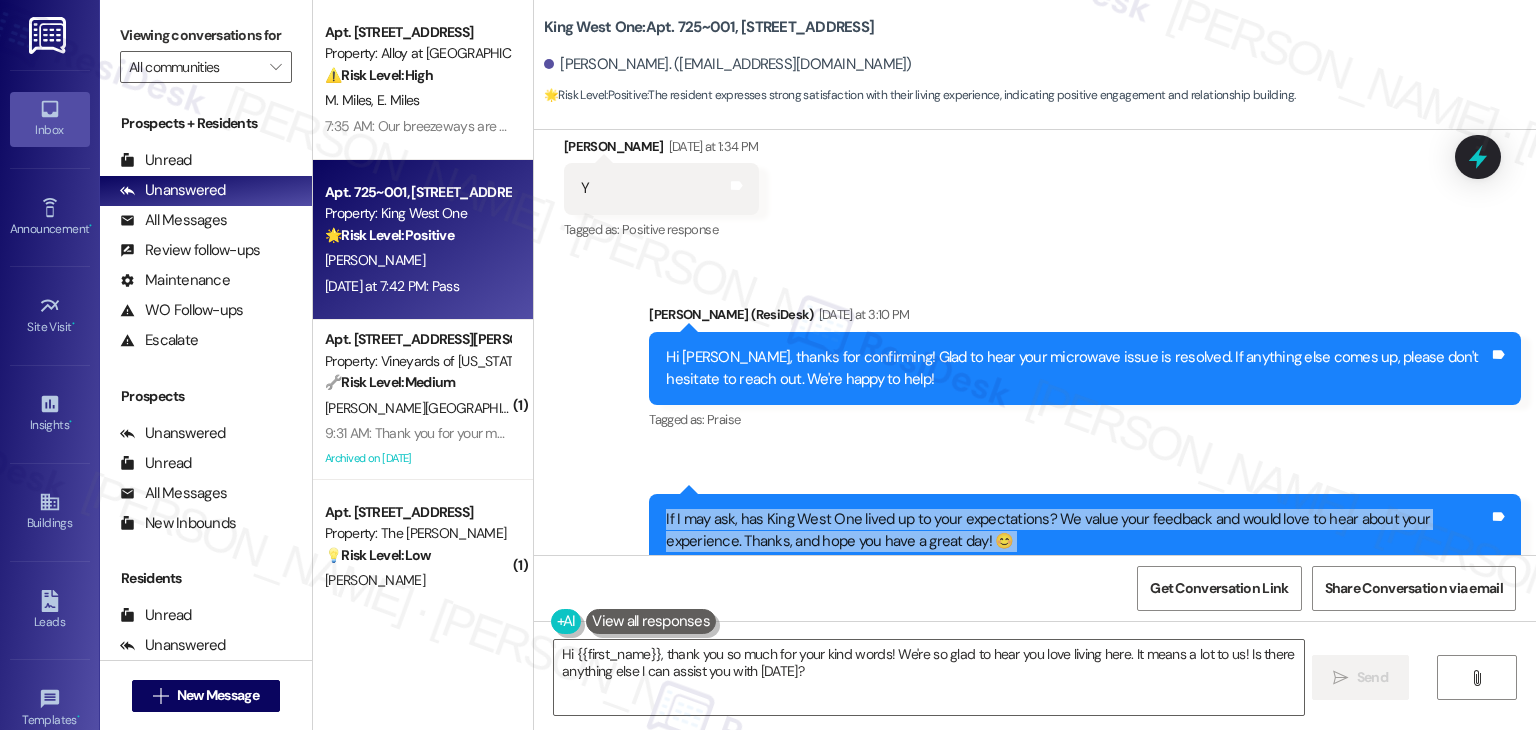 scroll, scrollTop: 12240, scrollLeft: 0, axis: vertical 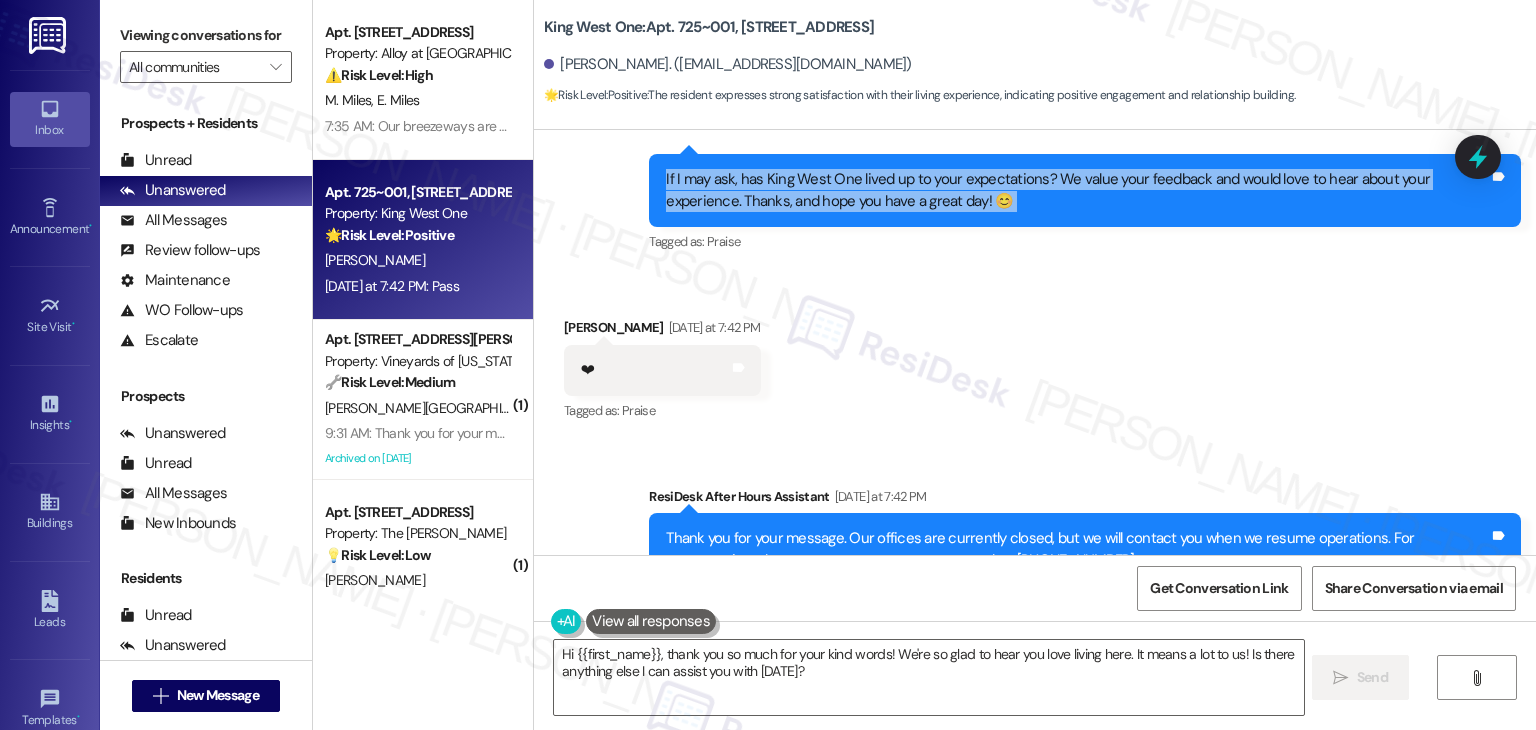 copy on "If I may ask, has King West One lived up to your expectations? We value your feedback and would love to hear about your experience. Thanks, and hope you have a great day! 😊 Tags and notes" 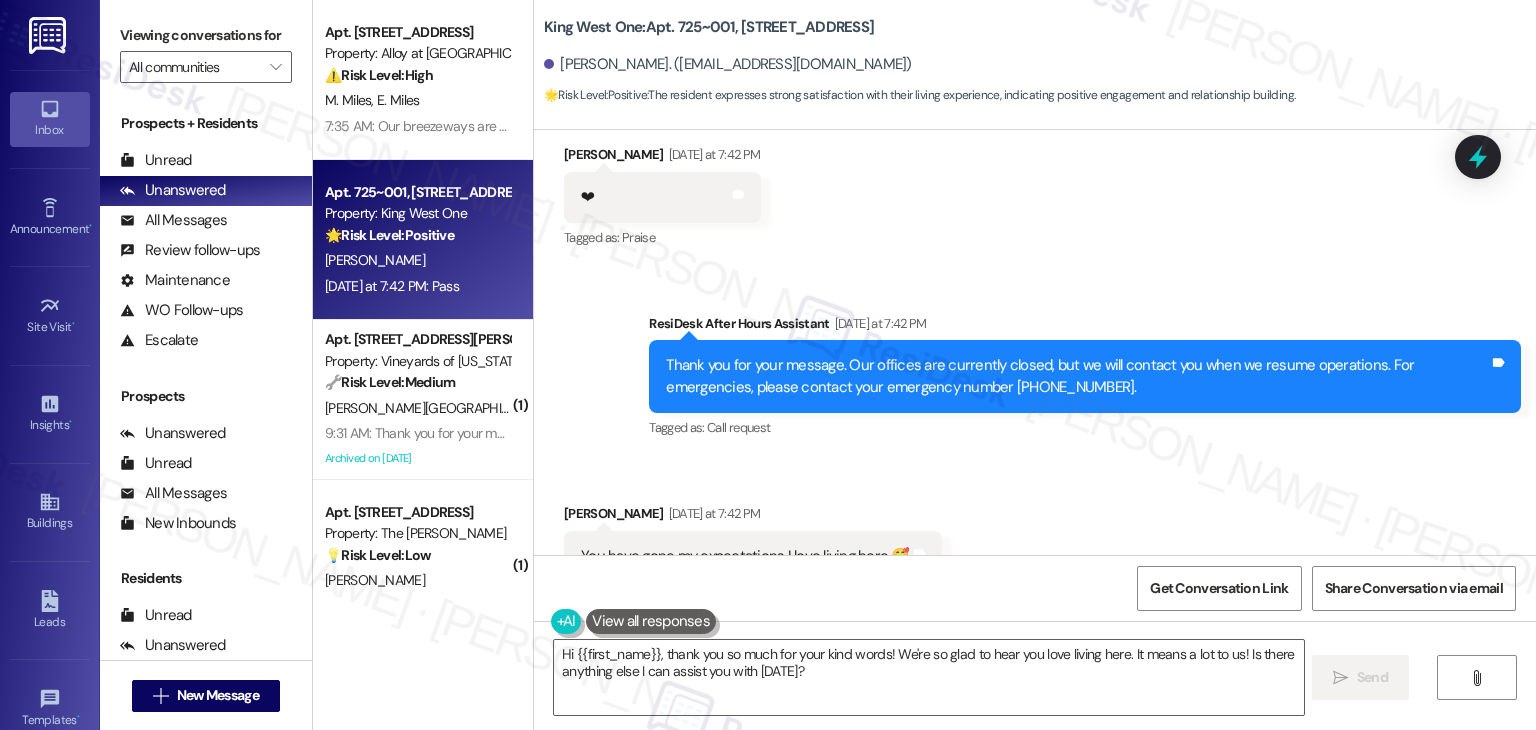 scroll, scrollTop: 12540, scrollLeft: 0, axis: vertical 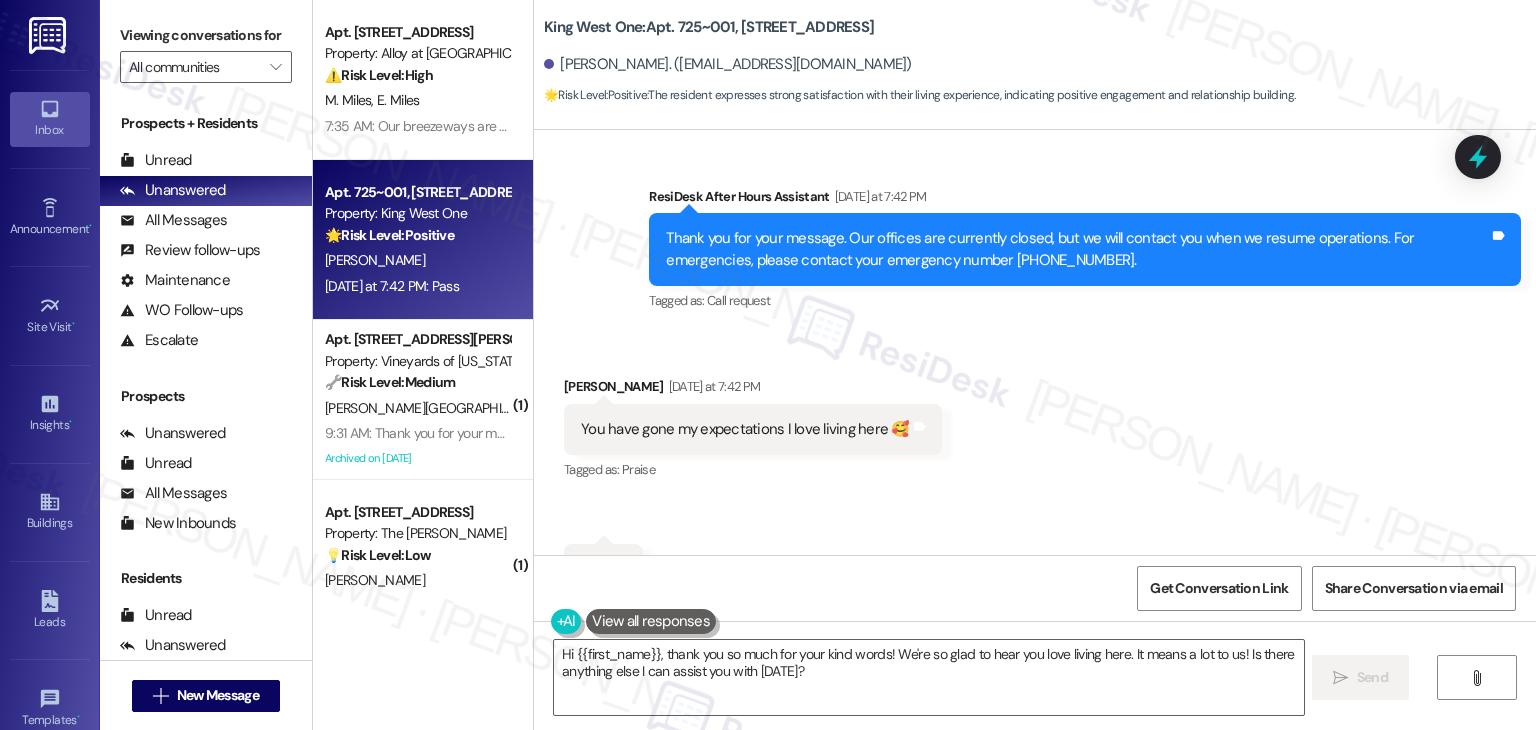 click on "You have gone my expectations I love living here 🥰 Tags and notes" at bounding box center [753, 429] 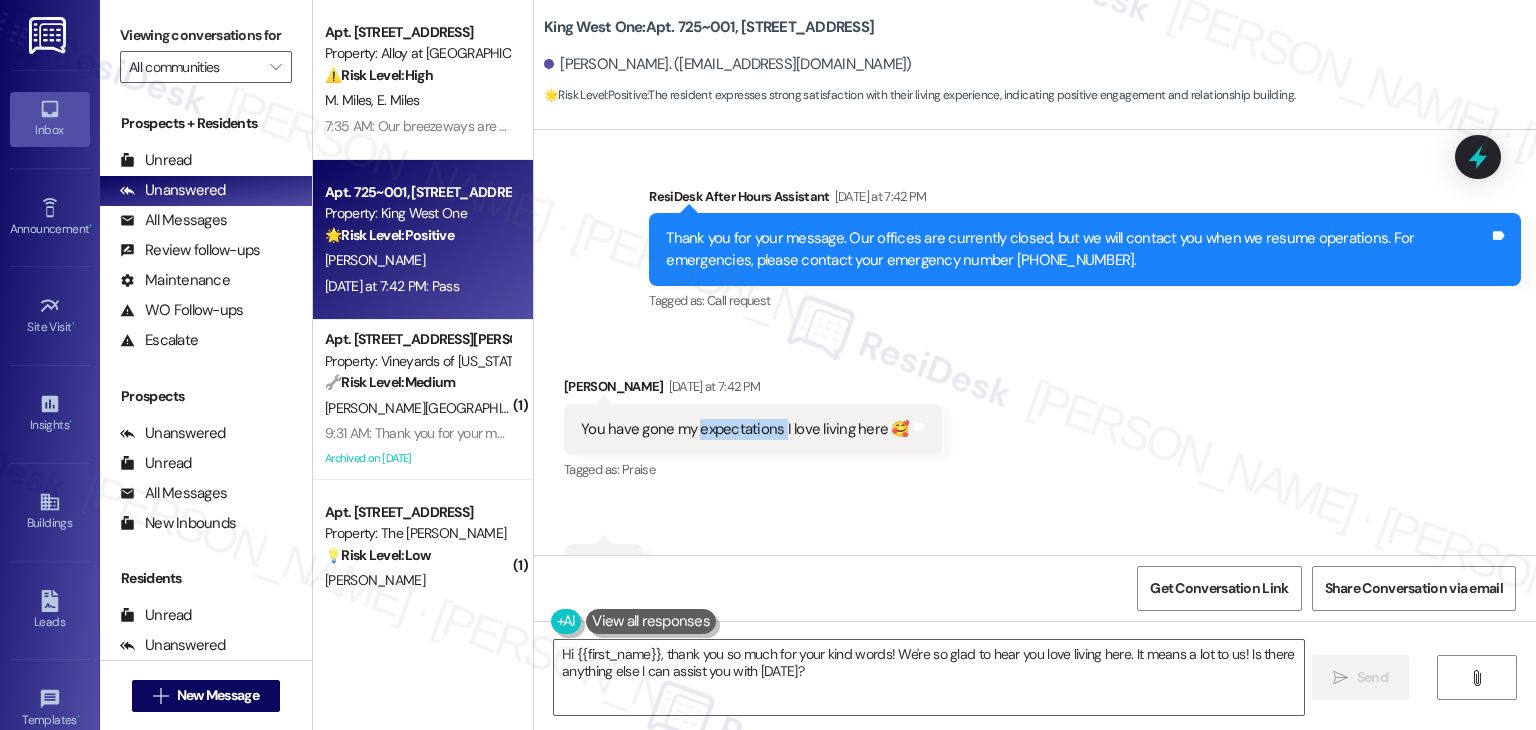 click on "You have gone my expectations I love living here 🥰 Tags and notes" at bounding box center (753, 429) 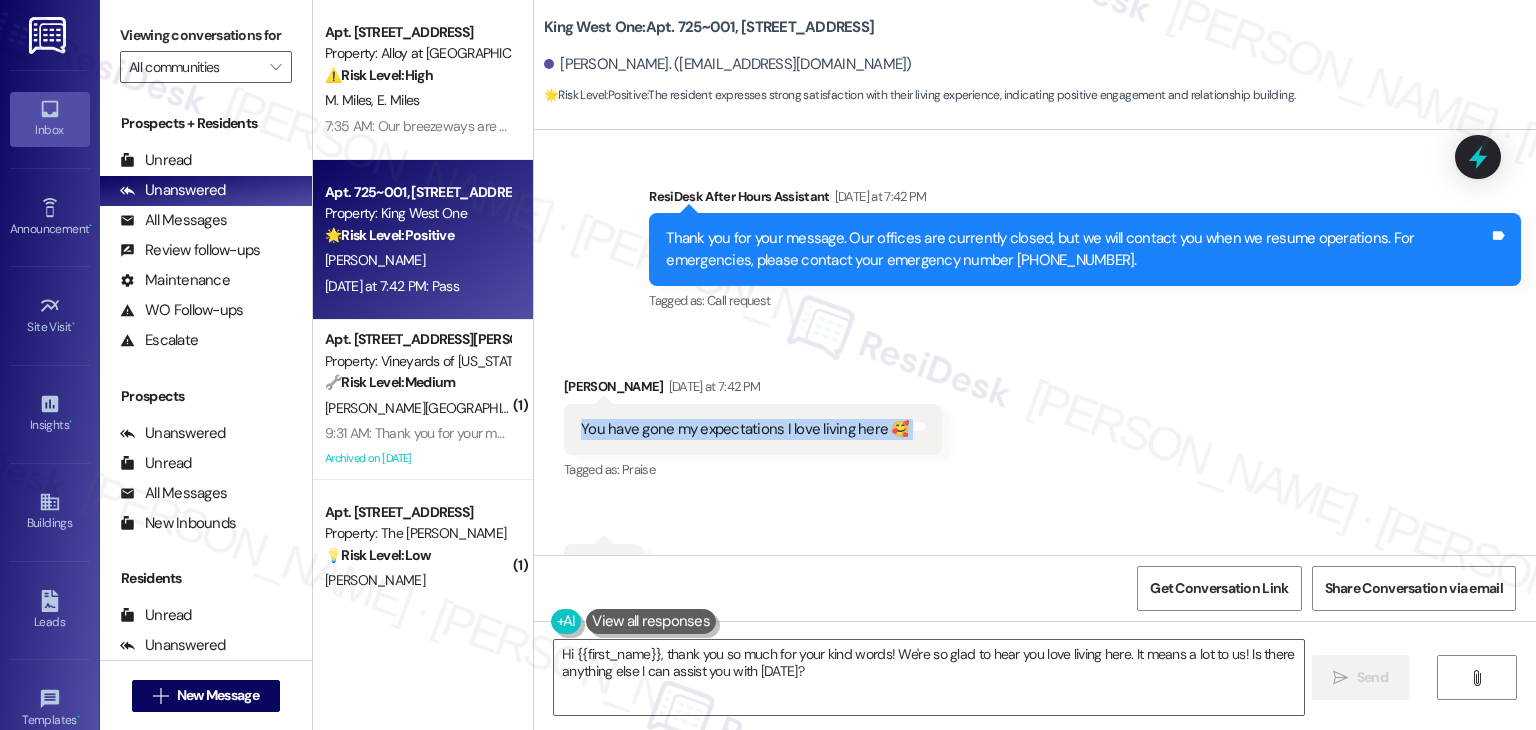 click on "You have gone my expectations I love living here 🥰 Tags and notes" at bounding box center [753, 429] 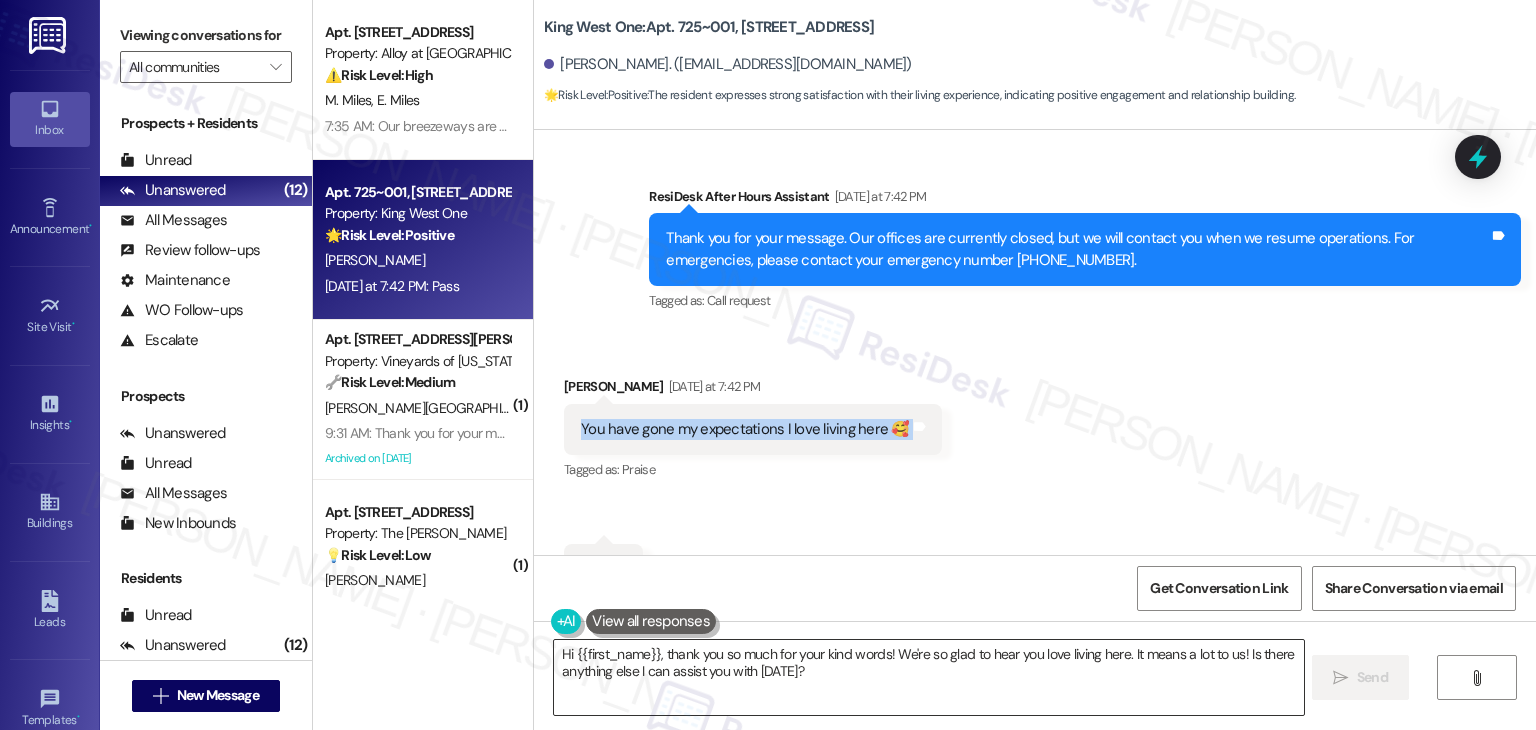 click on "Hi {{first_name}}, thank you so much for your kind words! We're so glad to hear you love living here. It means a lot to us! Is there anything else I can assist you with [DATE]?" at bounding box center [928, 677] 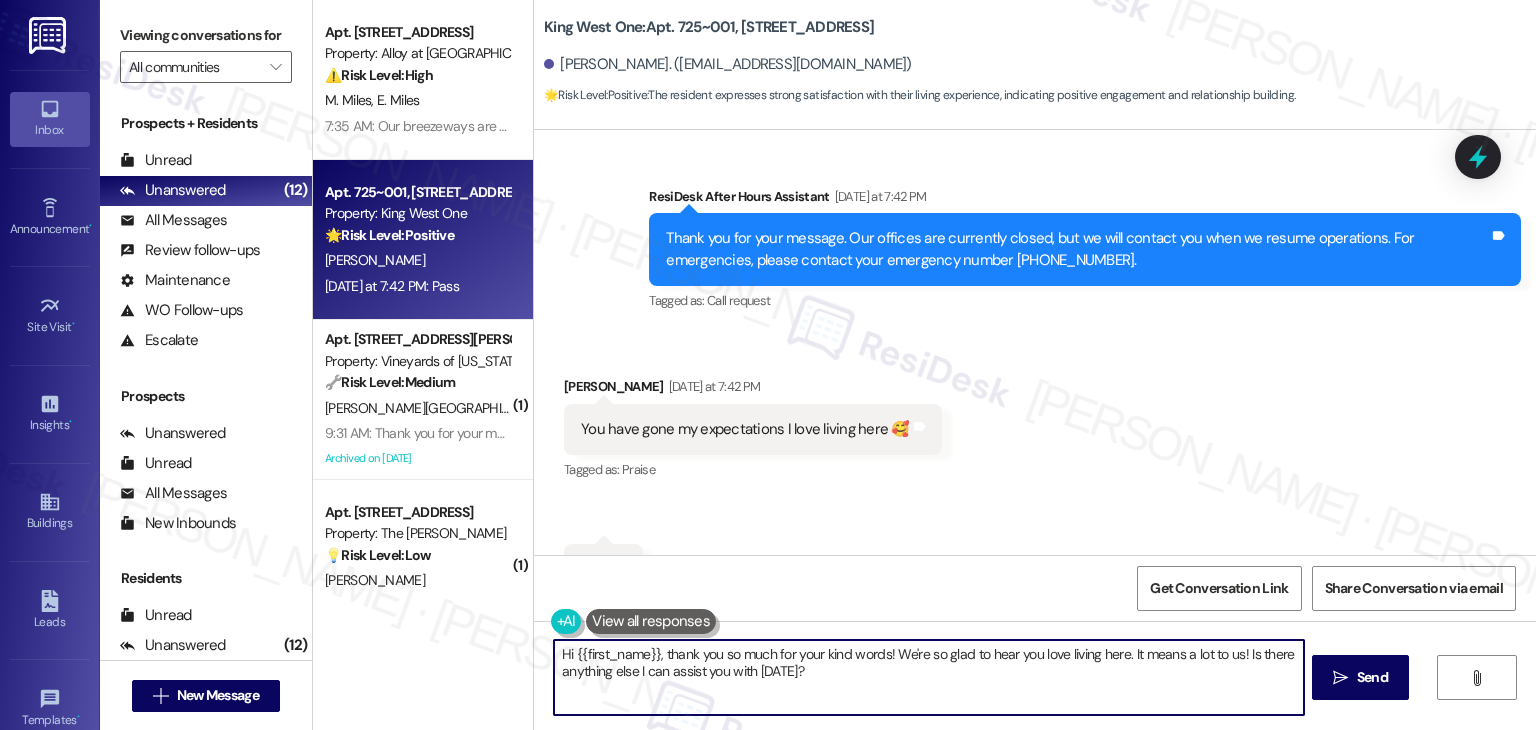 click on "Hi {{first_name}}, thank you so much for your kind words! We're so glad to hear you love living here. It means a lot to us! Is there anything else I can assist you with [DATE]?" at bounding box center [928, 677] 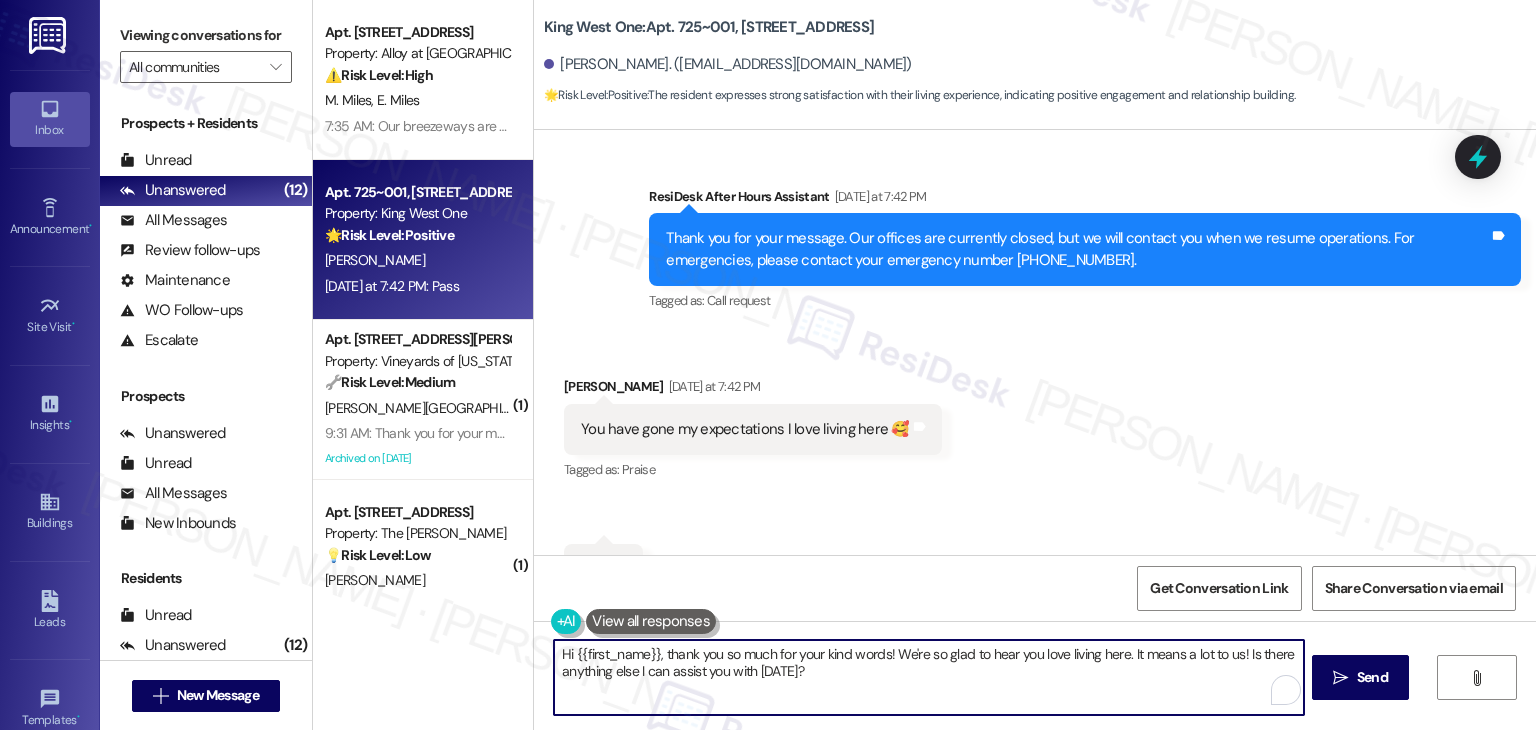 paste on "[PERSON_NAME]! 🌟 Thanks a ton for the kind words—knowing King West One has gone beyond your expectations makes our day! If you’re up for it, could I follow up after you leave a quick review? You can share your thoughts here whenever it’s convenient:" 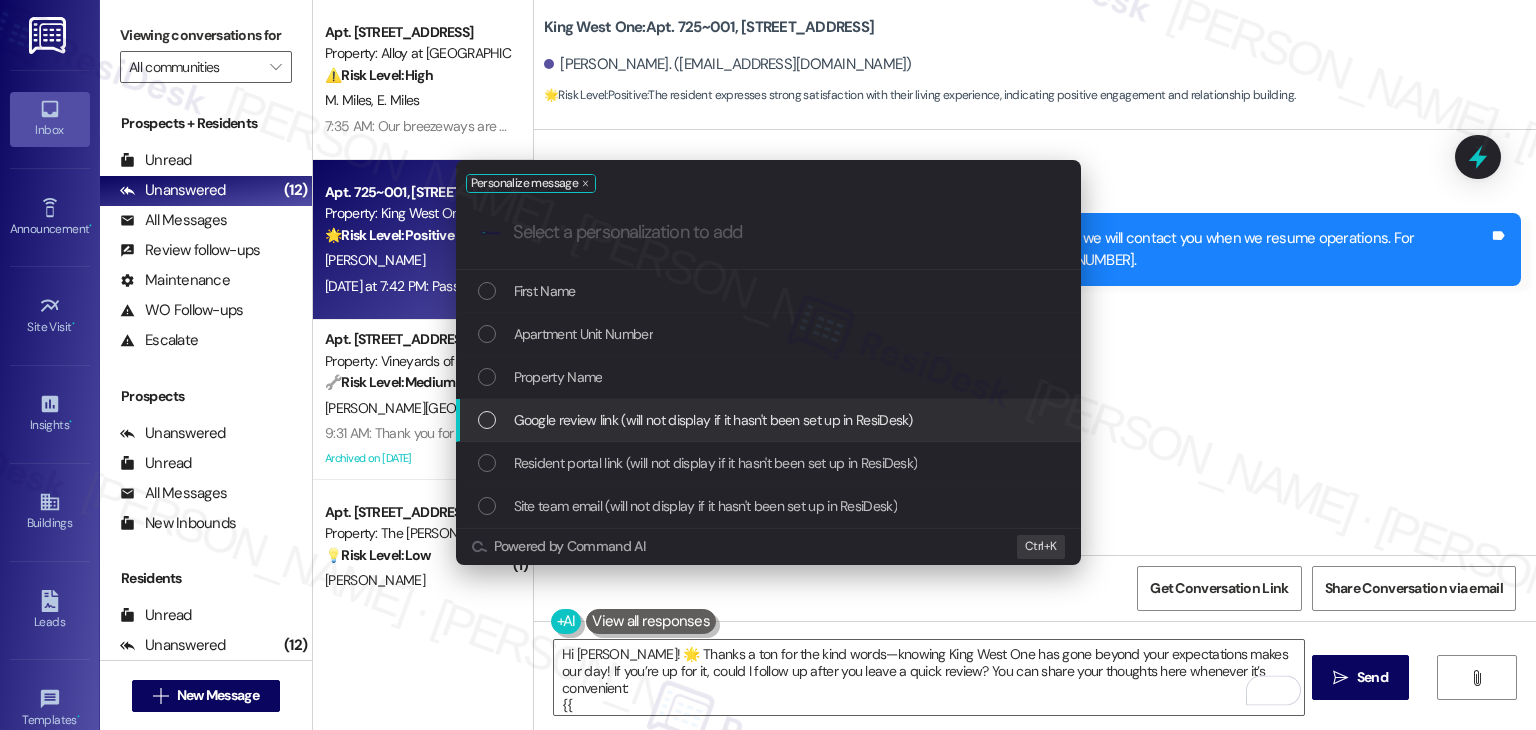 click at bounding box center (487, 420) 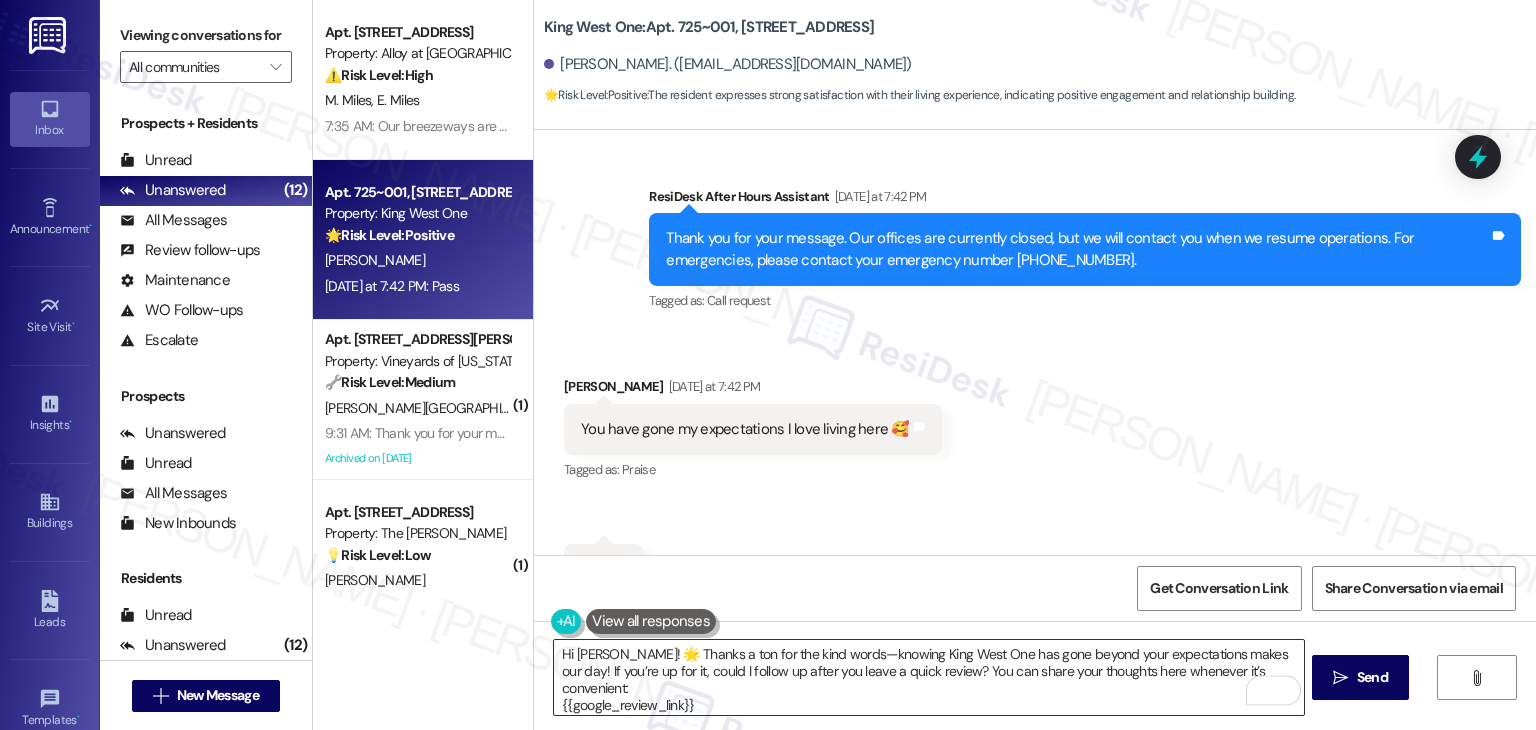 click on "Hi [PERSON_NAME]! 🌟 Thanks a ton for the kind words—knowing King West One has gone beyond your expectations makes our day! If you’re up for it, could I follow up after you leave a quick review? You can share your thoughts here whenever it’s convenient:
{{google_review_link}}" at bounding box center (928, 677) 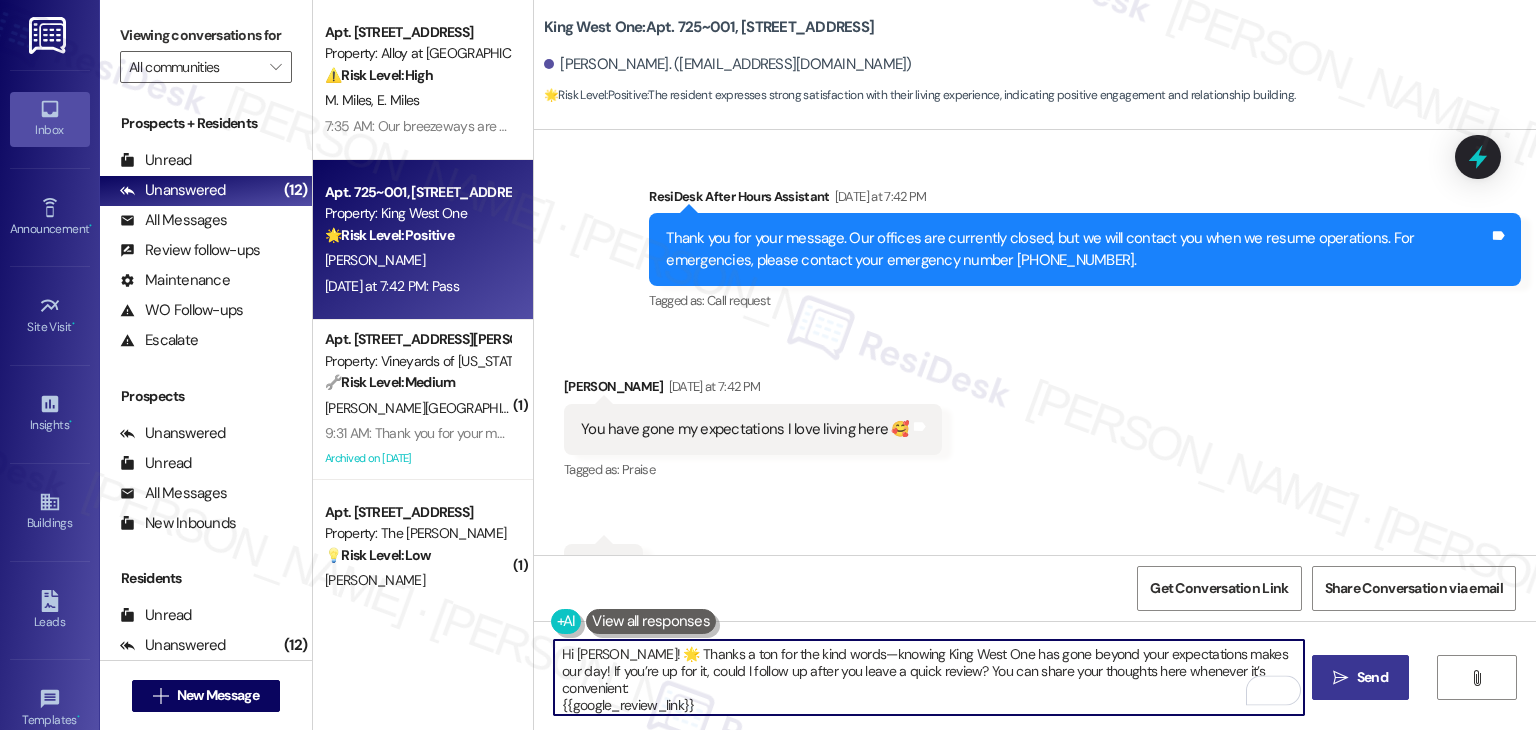 click on " Send" at bounding box center (1360, 677) 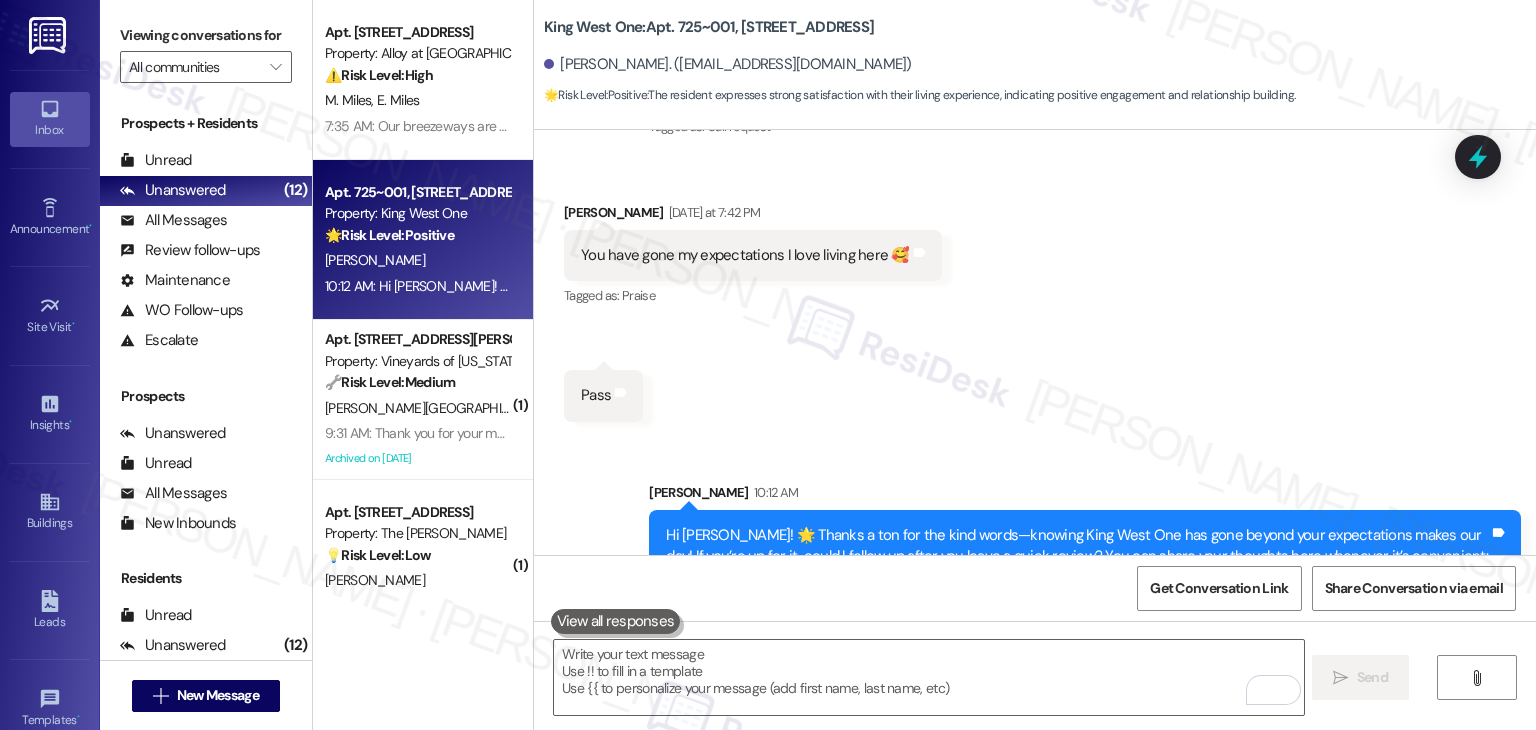 scroll, scrollTop: 12728, scrollLeft: 0, axis: vertical 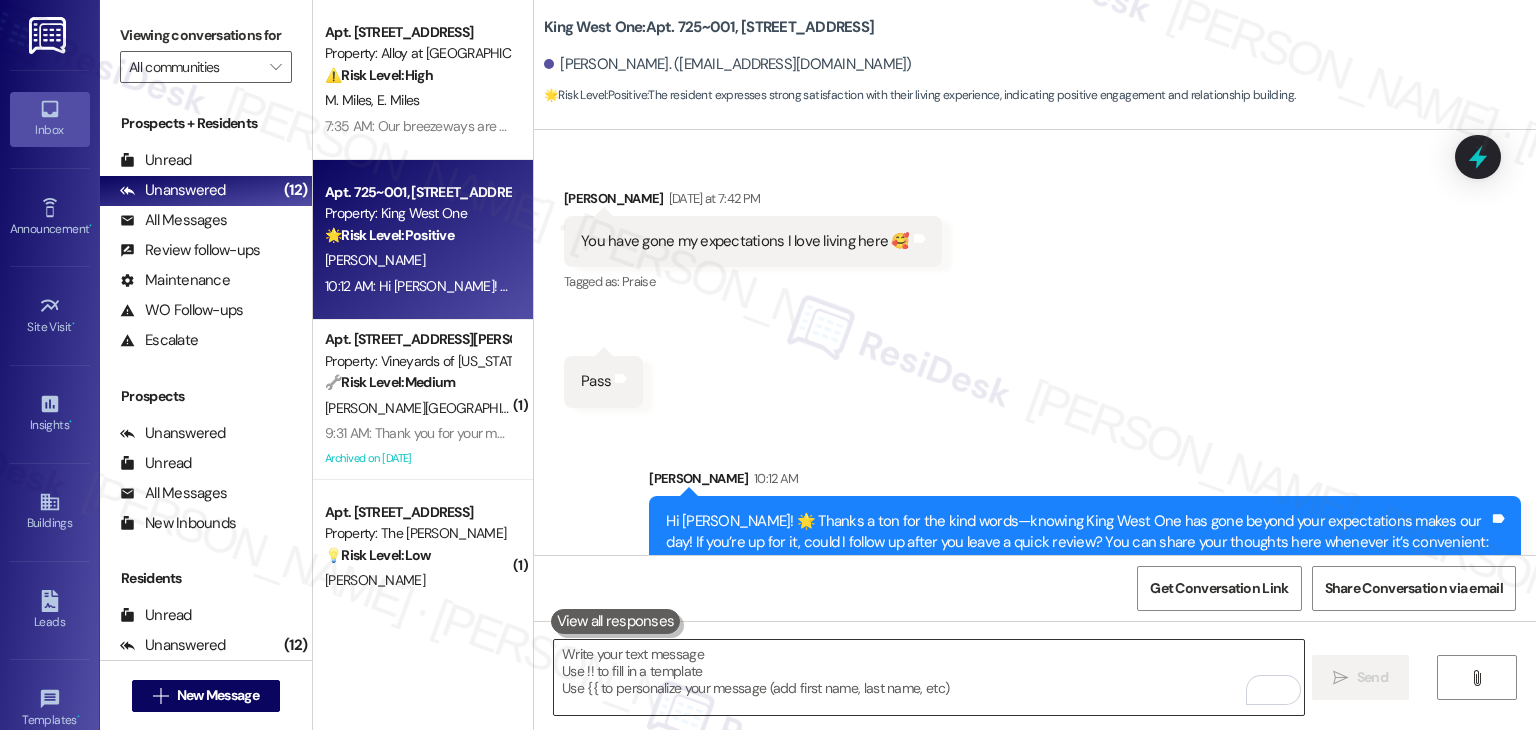 click at bounding box center (928, 677) 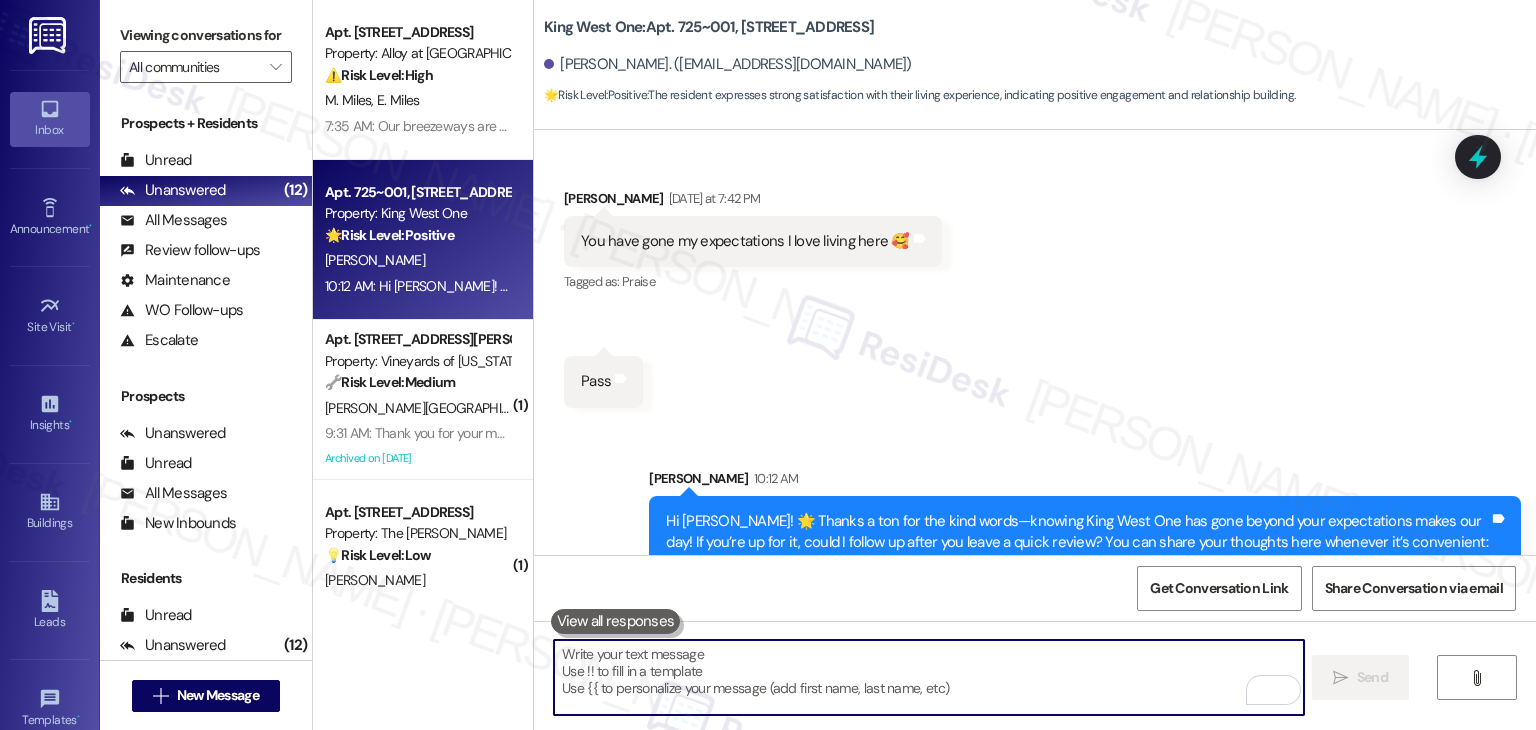 paste on "Really appreciate you being part of the community—let me know if there’s ever anything else I can help with. Have an awesome day! 😊" 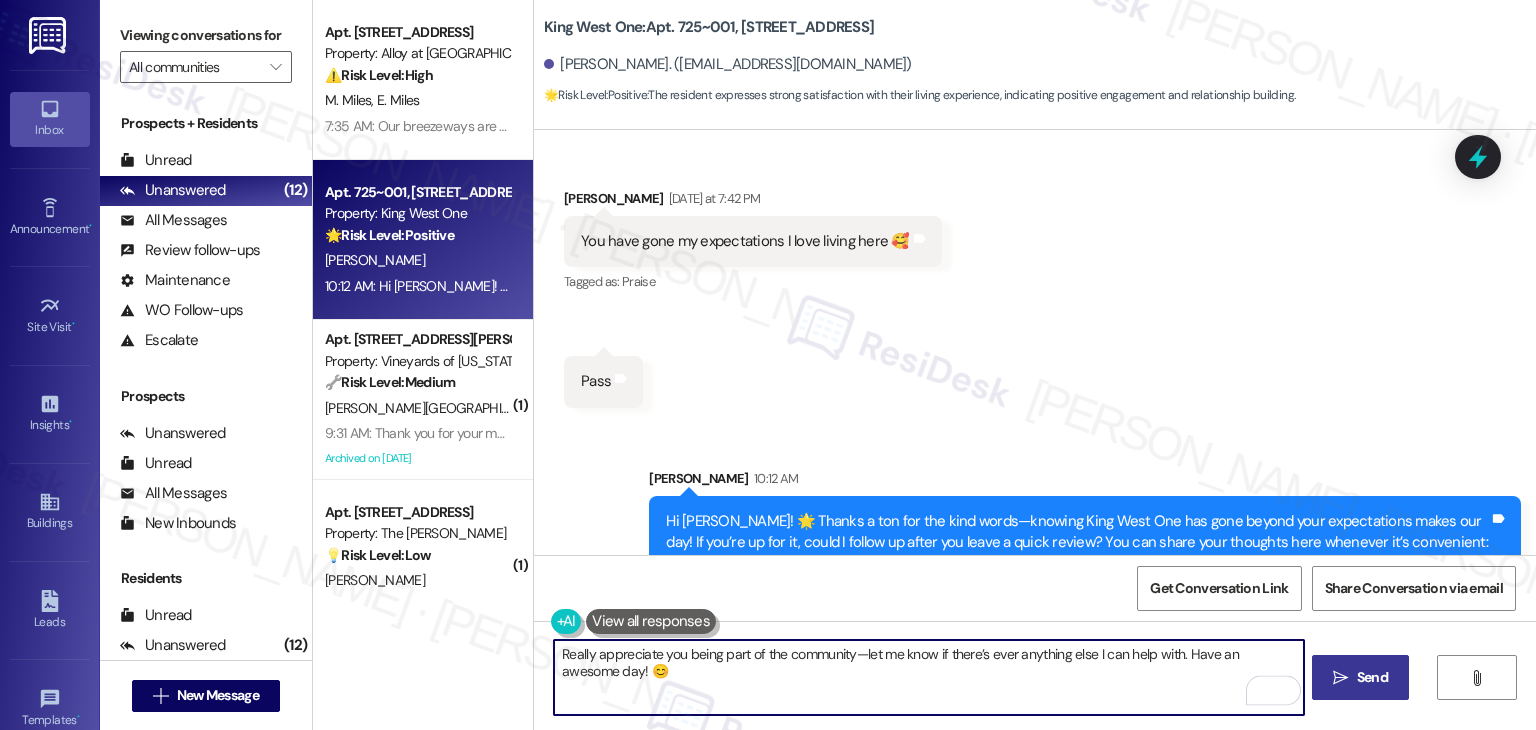 type on "Really appreciate you being part of the community—let me know if there’s ever anything else I can help with. Have an awesome day! 😊" 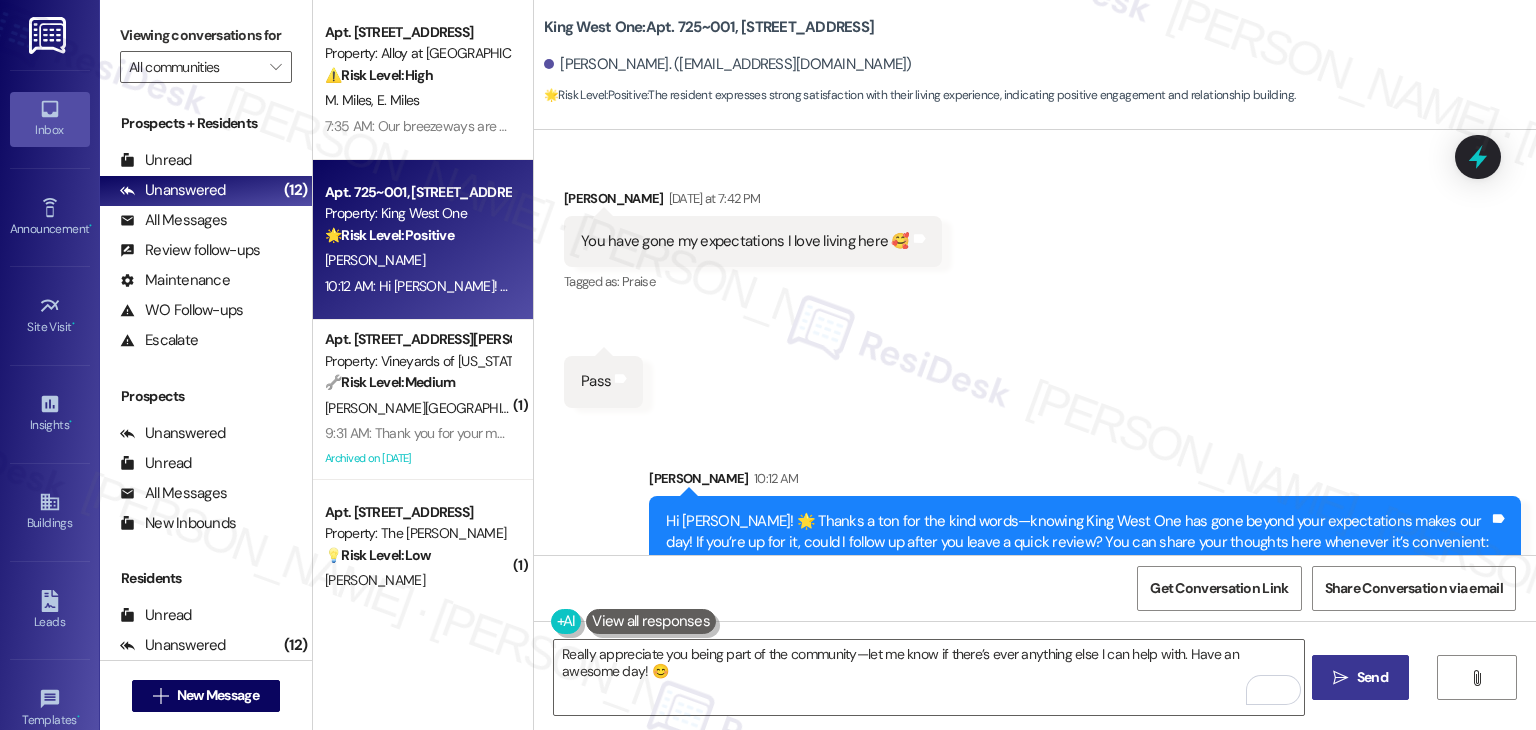 click on "Send" at bounding box center (1372, 677) 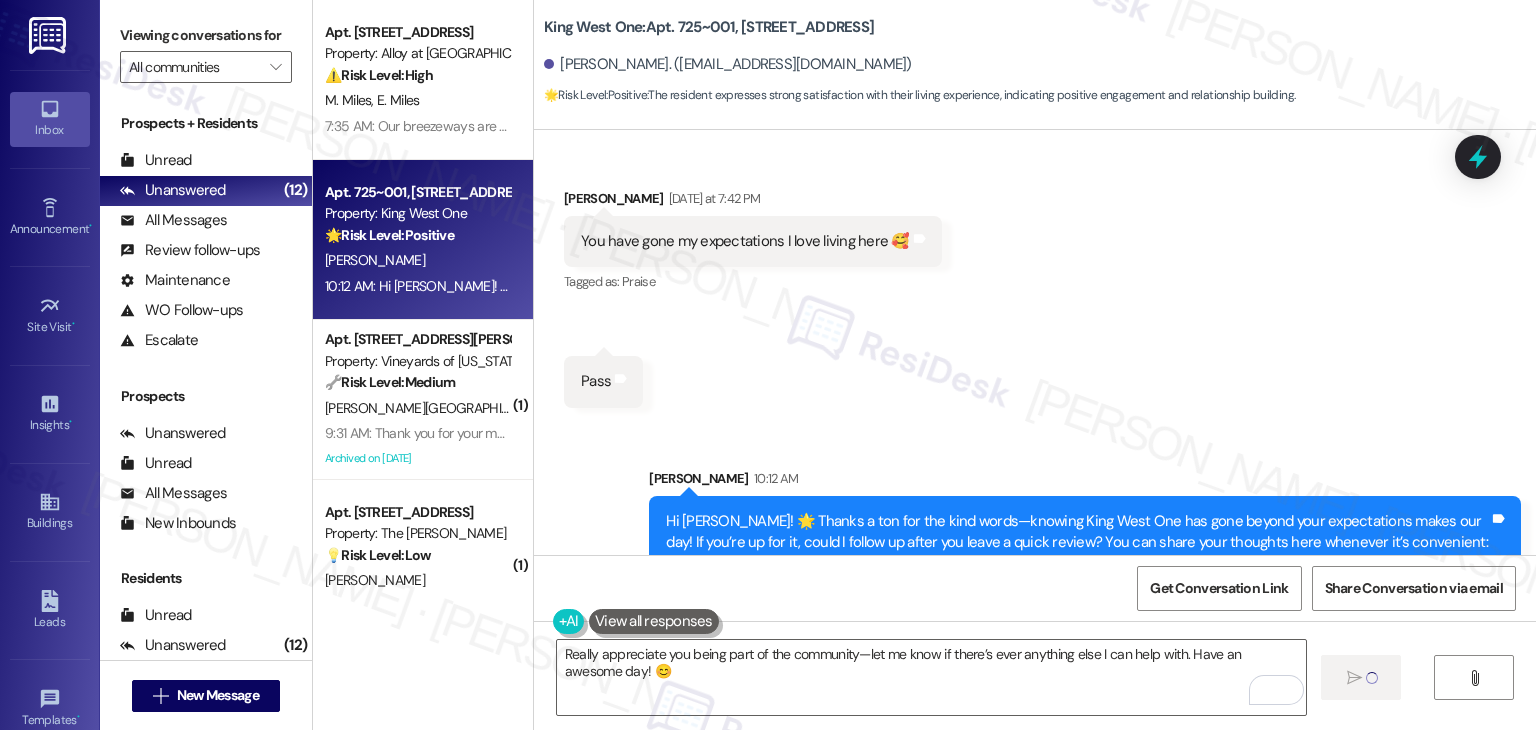 type 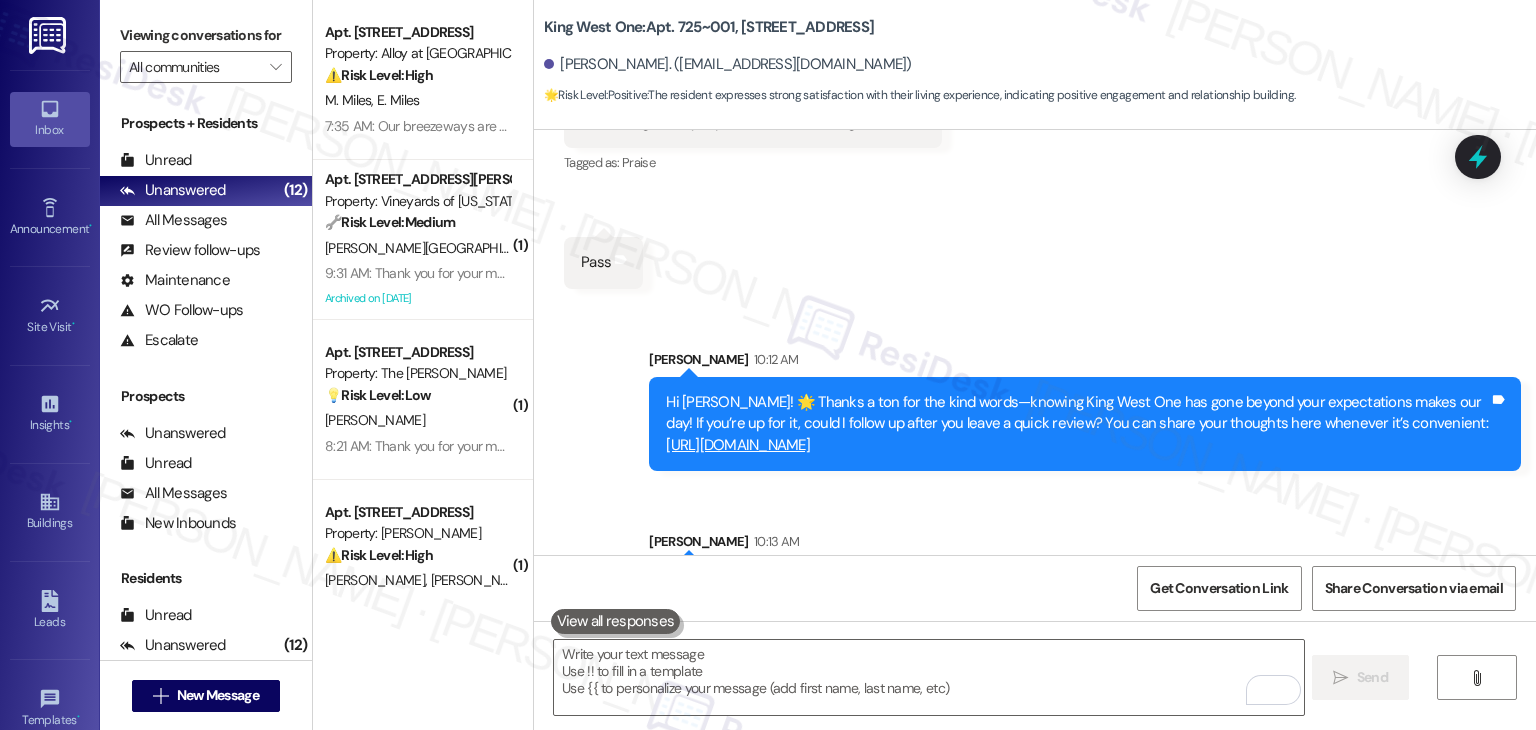 scroll, scrollTop: 12889, scrollLeft: 0, axis: vertical 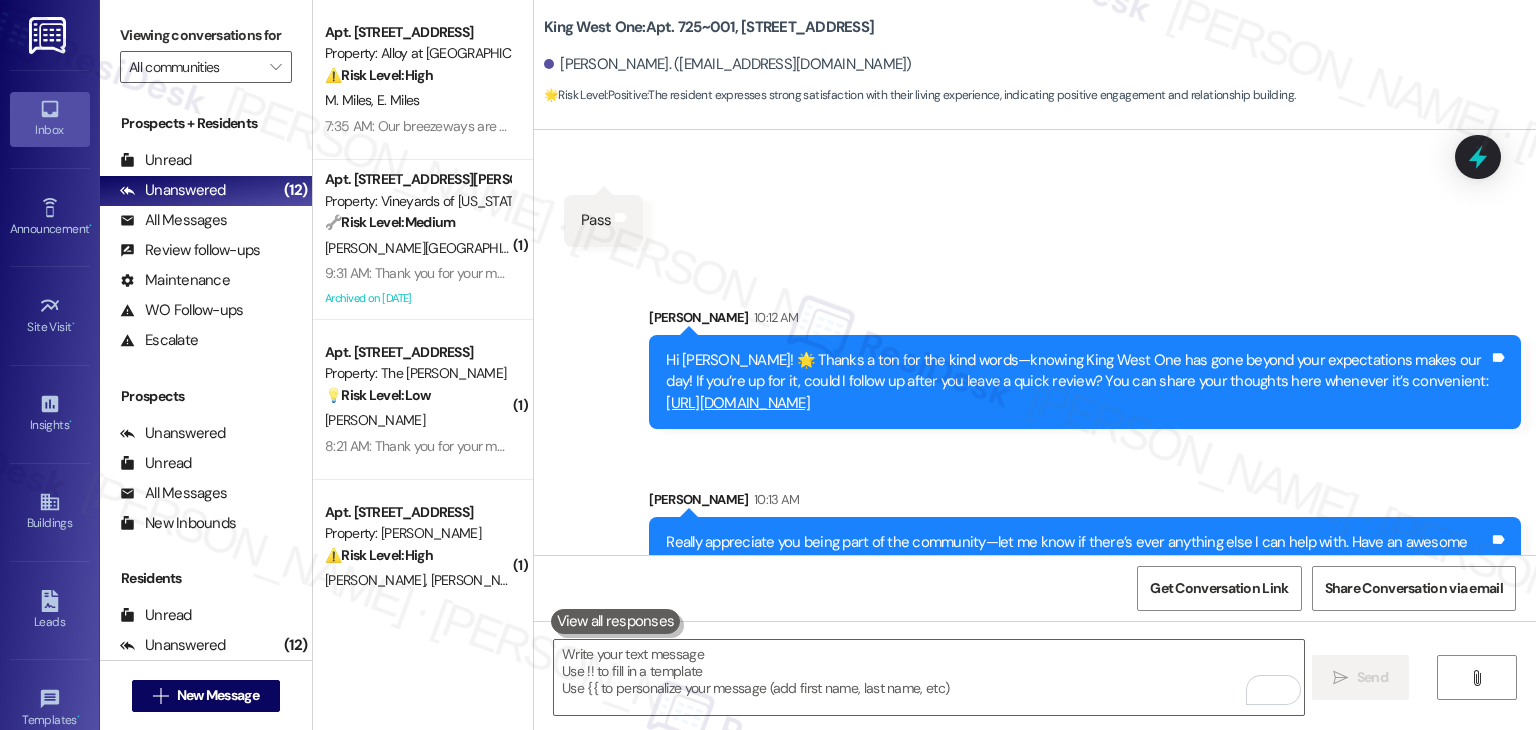 click on "Sent via SMS [PERSON_NAME] 10:12 AM Hi [PERSON_NAME]! 🌟 Thanks a ton for the kind words—knowing King West One has gone beyond your expectations makes our day! If you’re up for it, could I follow up after you leave a quick review? You can share your thoughts here whenever it’s convenient:
[URL][DOMAIN_NAME] Tags and notes Sent via SMS [PERSON_NAME] 10:13 AM Really appreciate you being part of the community—let me know if there’s ever anything else I can help with. Have an awesome day! 😊 Tags and notes" at bounding box center (1035, 433) 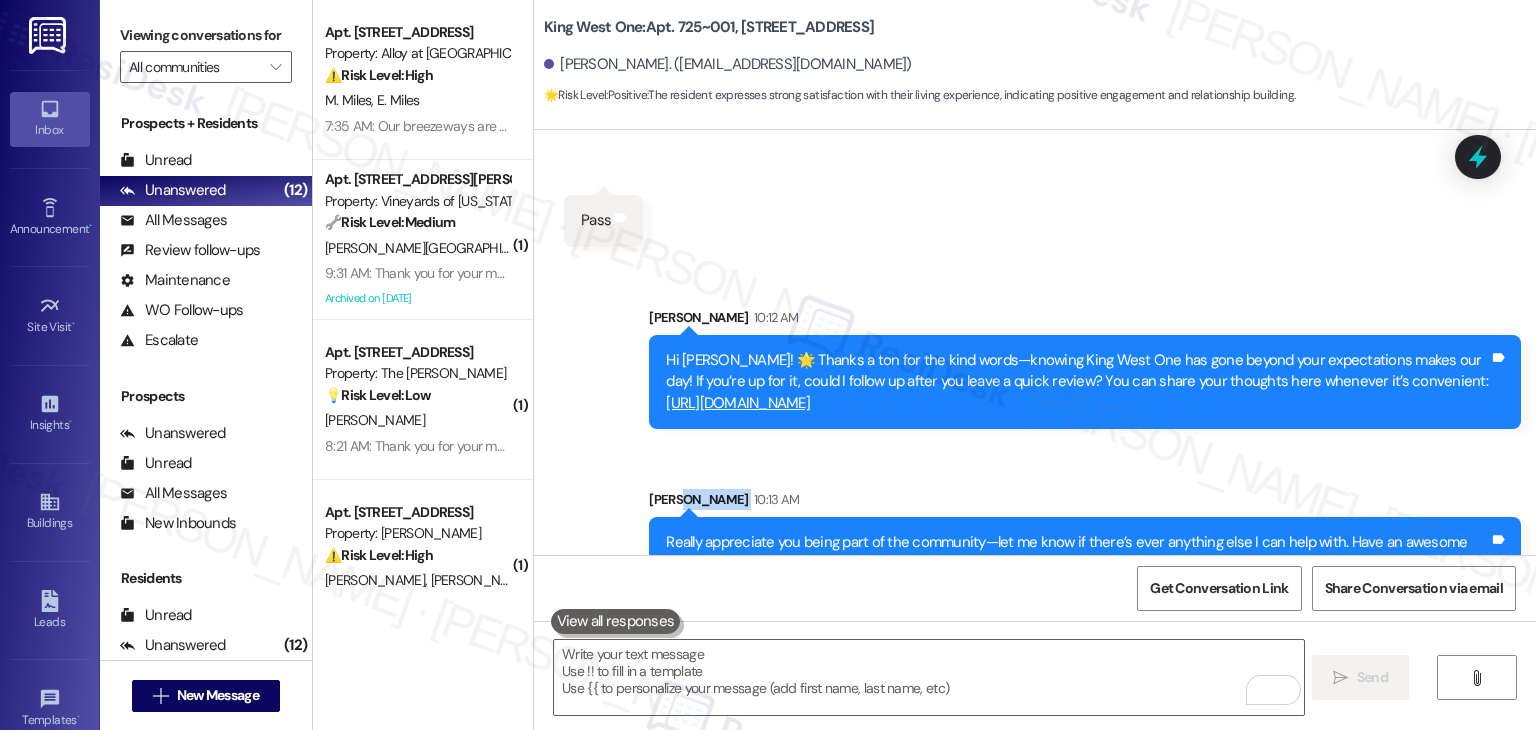 click on "Sent via SMS [PERSON_NAME] 10:12 AM Hi [PERSON_NAME]! 🌟 Thanks a ton for the kind words—knowing King West One has gone beyond your expectations makes our day! If you’re up for it, could I follow up after you leave a quick review? You can share your thoughts here whenever it’s convenient:
[URL][DOMAIN_NAME] Tags and notes Sent via SMS [PERSON_NAME] 10:13 AM Really appreciate you being part of the community—let me know if there’s ever anything else I can help with. Have an awesome day! 😊 Tags and notes" at bounding box center (1035, 433) 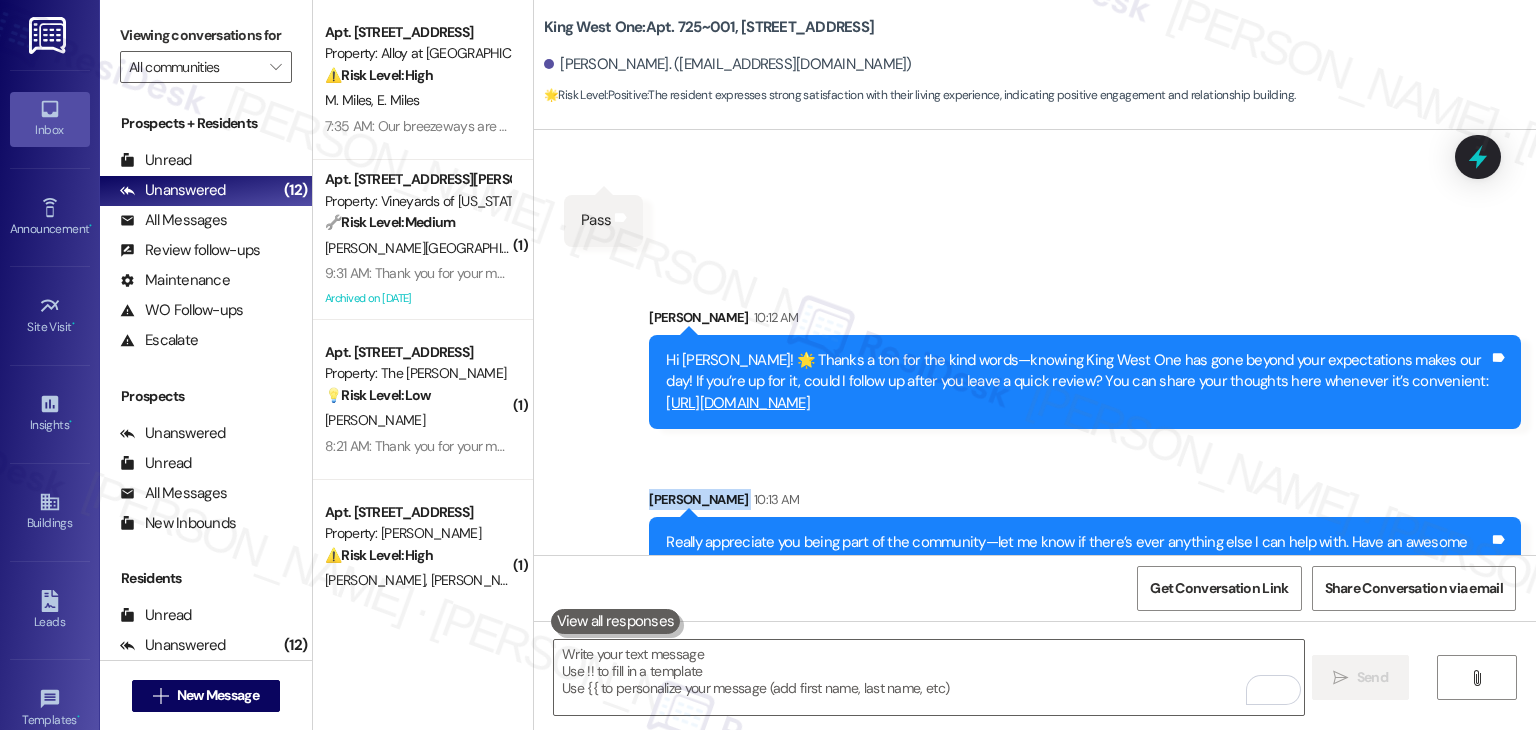 click on "Sent via SMS [PERSON_NAME] 10:12 AM Hi [PERSON_NAME]! 🌟 Thanks a ton for the kind words—knowing King West One has gone beyond your expectations makes our day! If you’re up for it, could I follow up after you leave a quick review? You can share your thoughts here whenever it’s convenient:
[URL][DOMAIN_NAME] Tags and notes Sent via SMS [PERSON_NAME] 10:13 AM Really appreciate you being part of the community—let me know if there’s ever anything else I can help with. Have an awesome day! 😊 Tags and notes" at bounding box center (1035, 433) 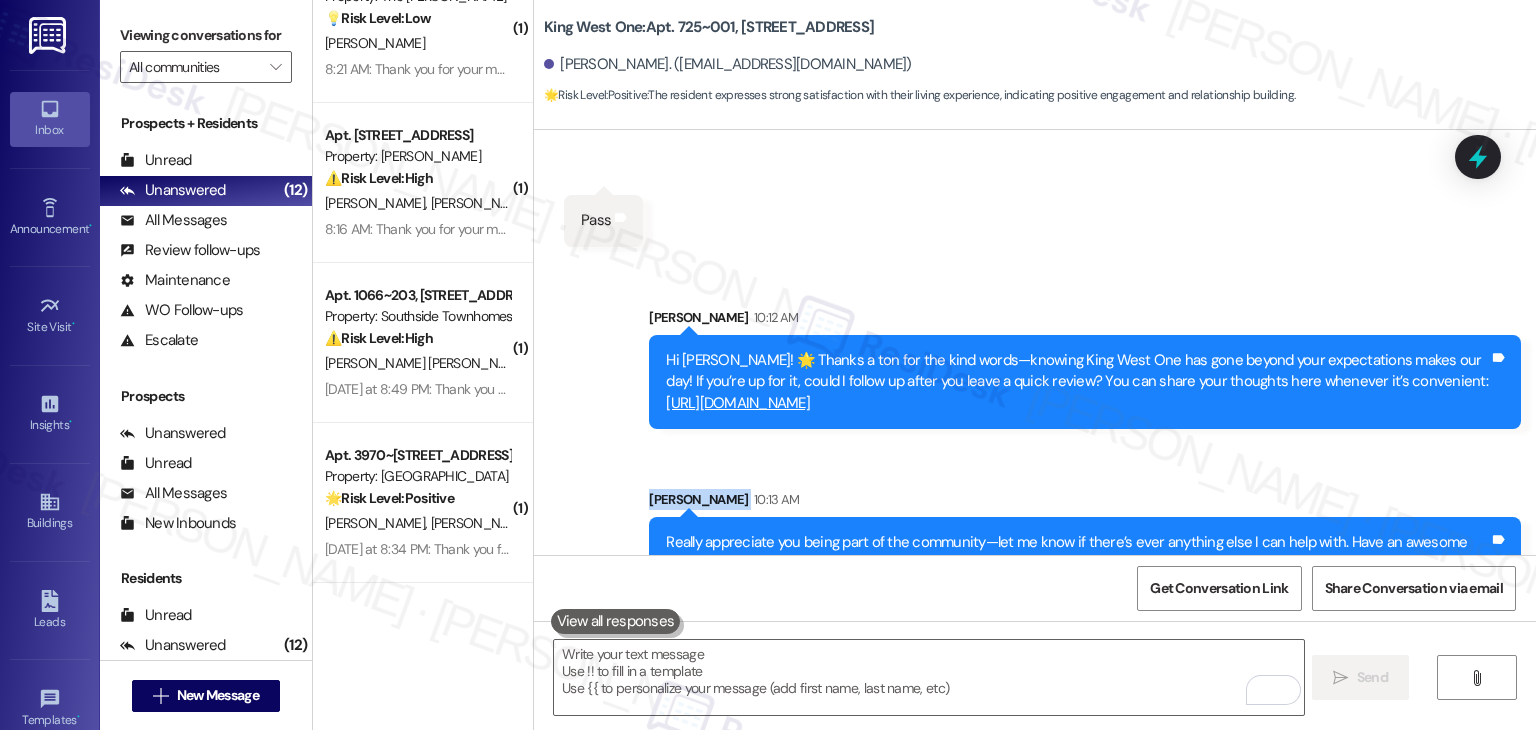 scroll, scrollTop: 500, scrollLeft: 0, axis: vertical 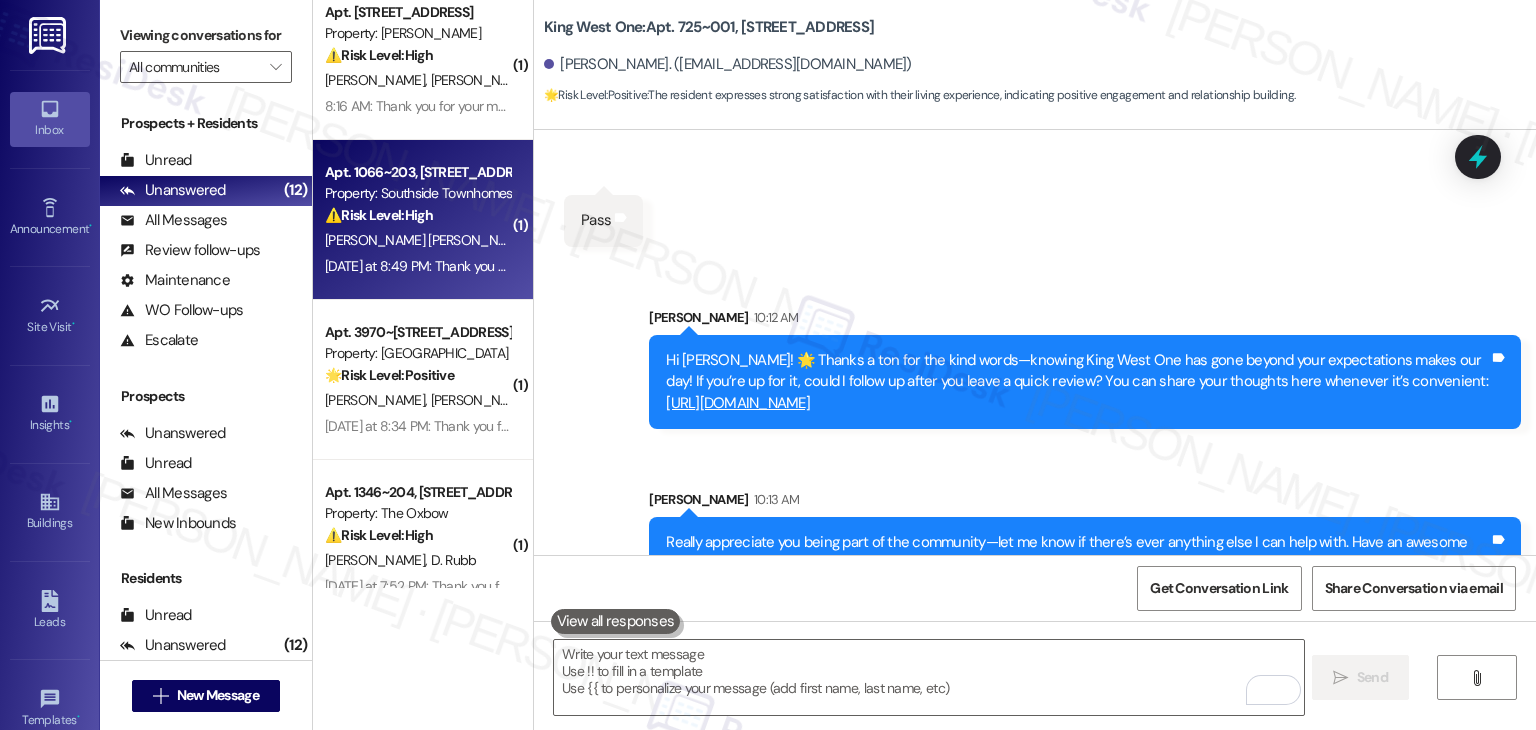 click on "[DATE] at 8:49 PM: Thank you for your message. Our offices are currently closed, but we will contact you when we resume operations. For emergencies, please contact your emergency number. [DATE] at 8:49 PM: Thank you for your message. Our offices are currently closed, but we will contact you when we resume operations. For emergencies, please contact your emergency number." at bounding box center [882, 266] 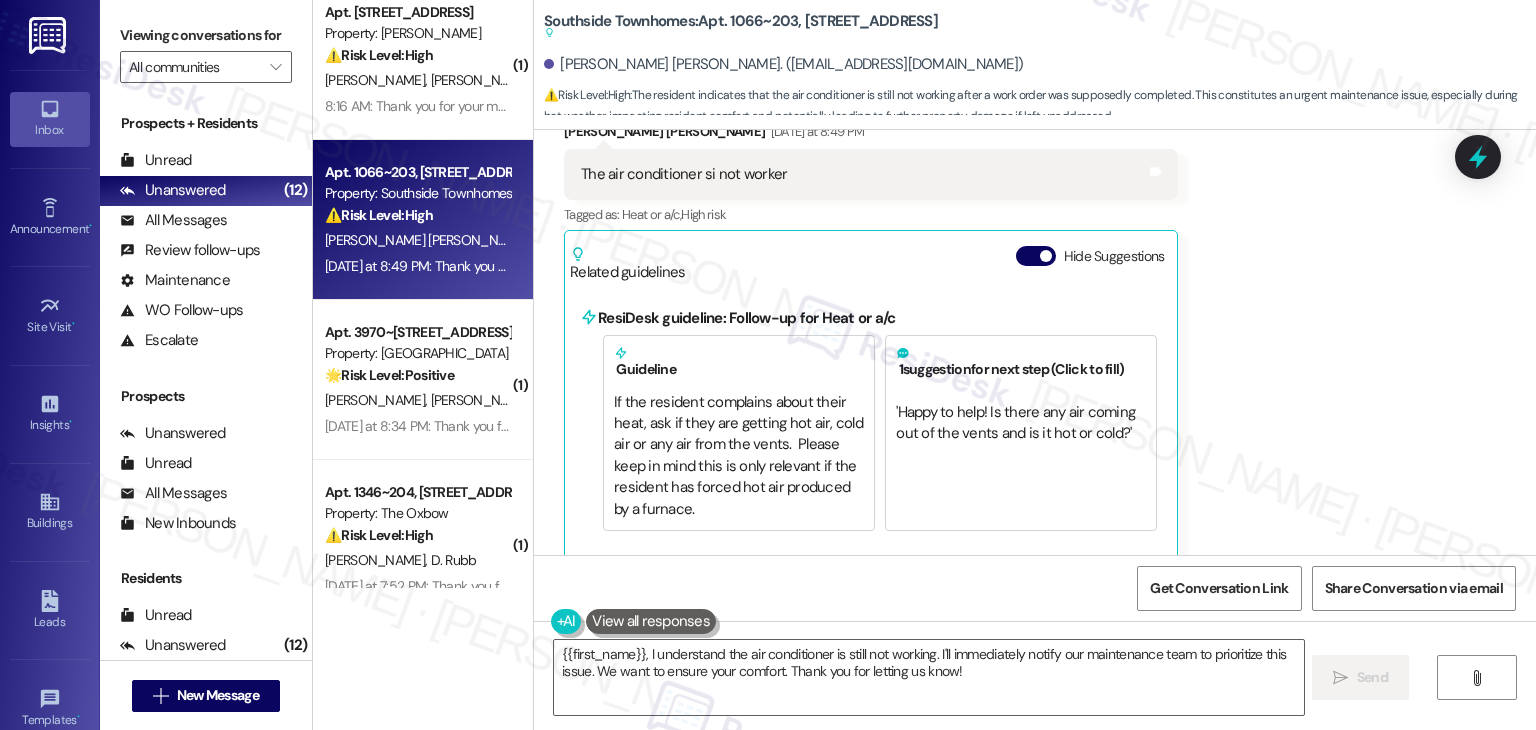 scroll, scrollTop: 1040, scrollLeft: 0, axis: vertical 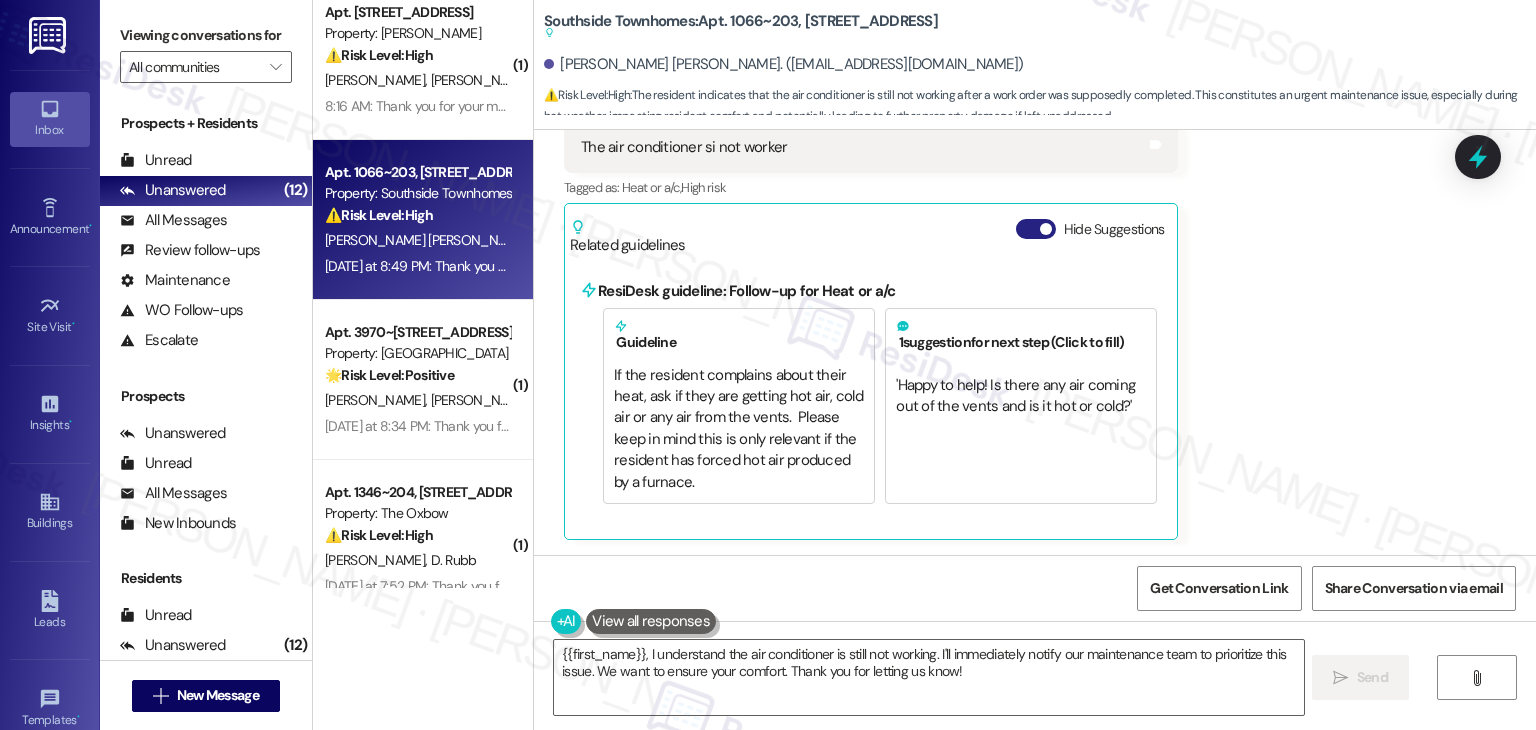 click on "Hide Suggestions" at bounding box center (1036, 229) 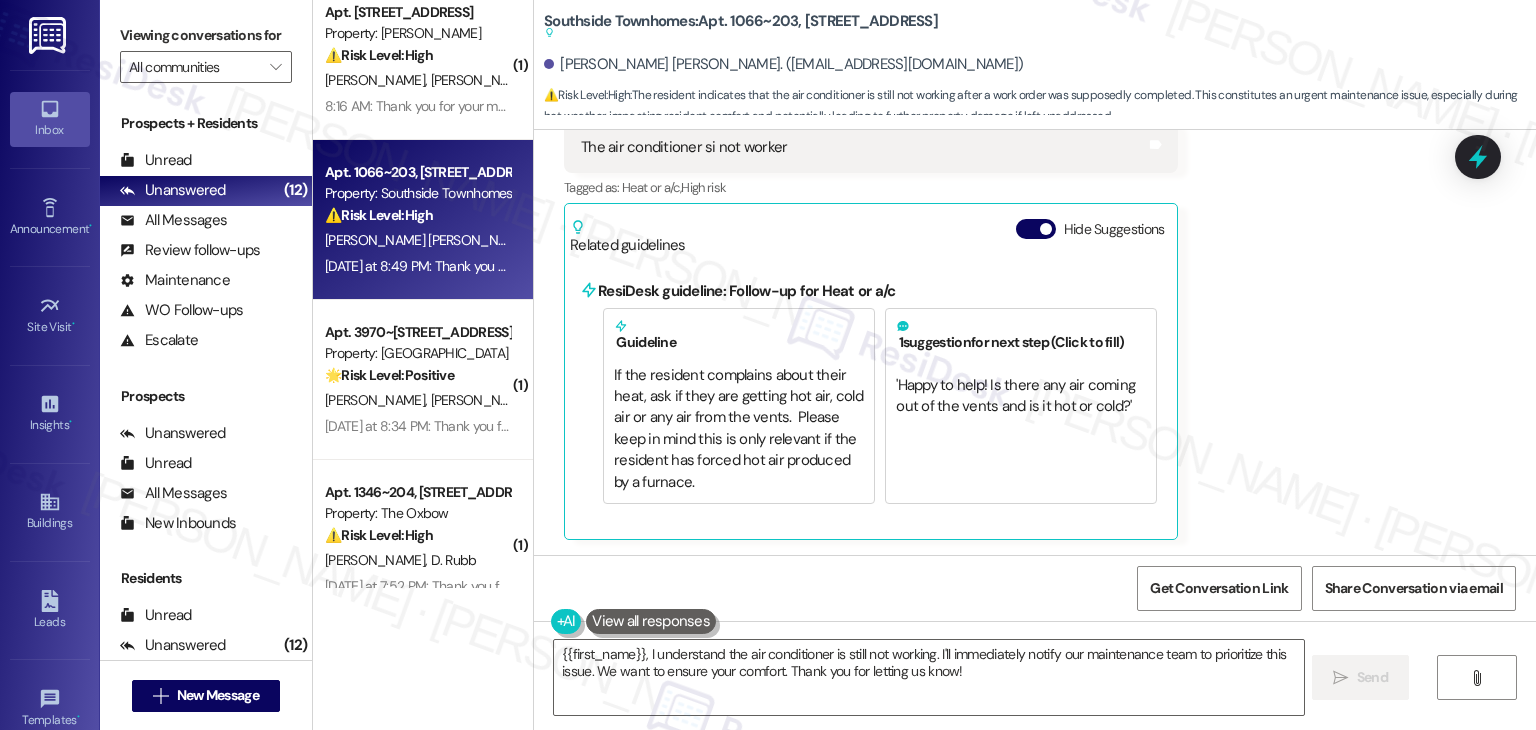 scroll, scrollTop: 953, scrollLeft: 0, axis: vertical 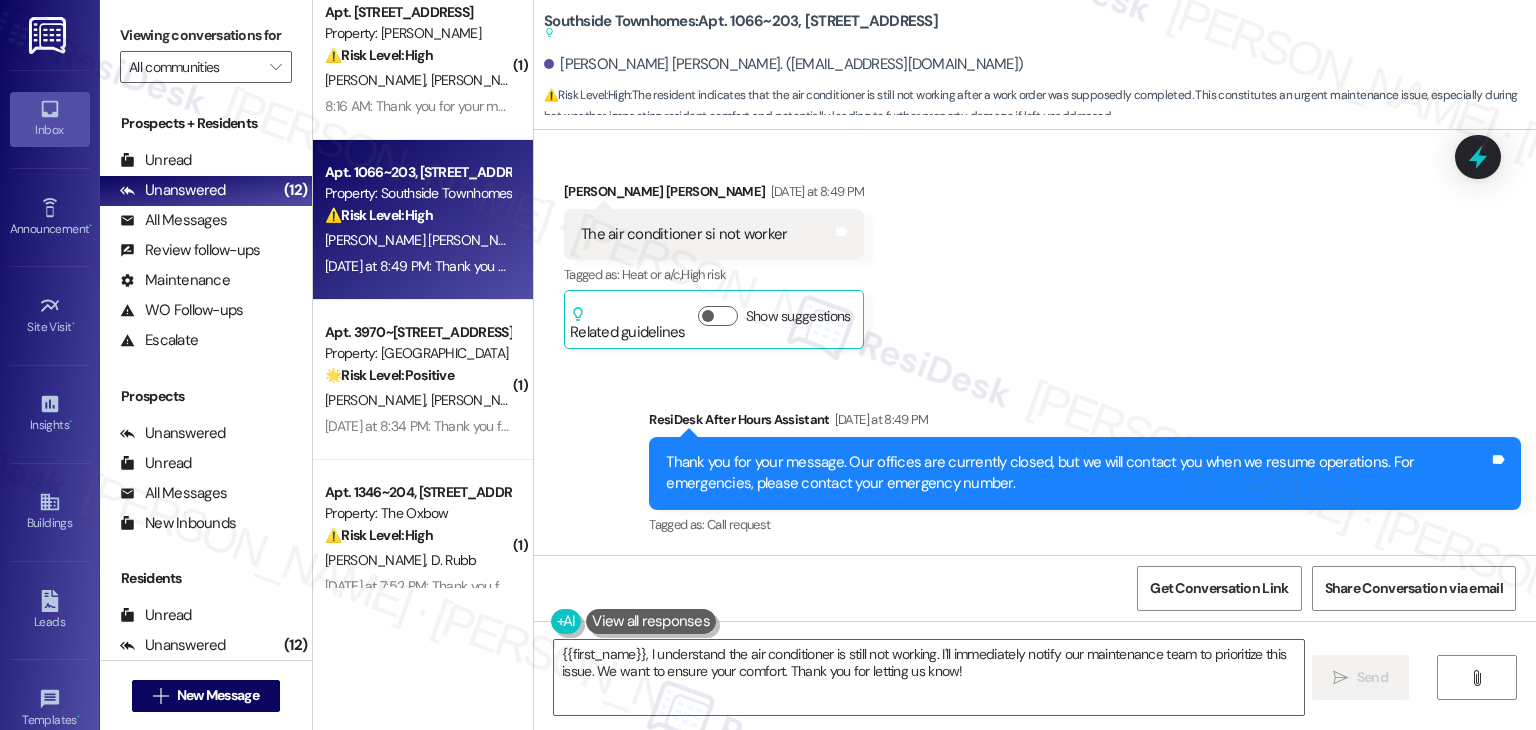 click on "Received via SMS [PERSON_NAME] [PERSON_NAME] [DATE] at 8:49 PM The air conditioner si not worker Tags and notes Tagged as:   Heat or a/c ,  Click to highlight conversations about Heat or a/c High risk Click to highlight conversations about High risk  Related guidelines Show suggestions" at bounding box center [1035, 250] 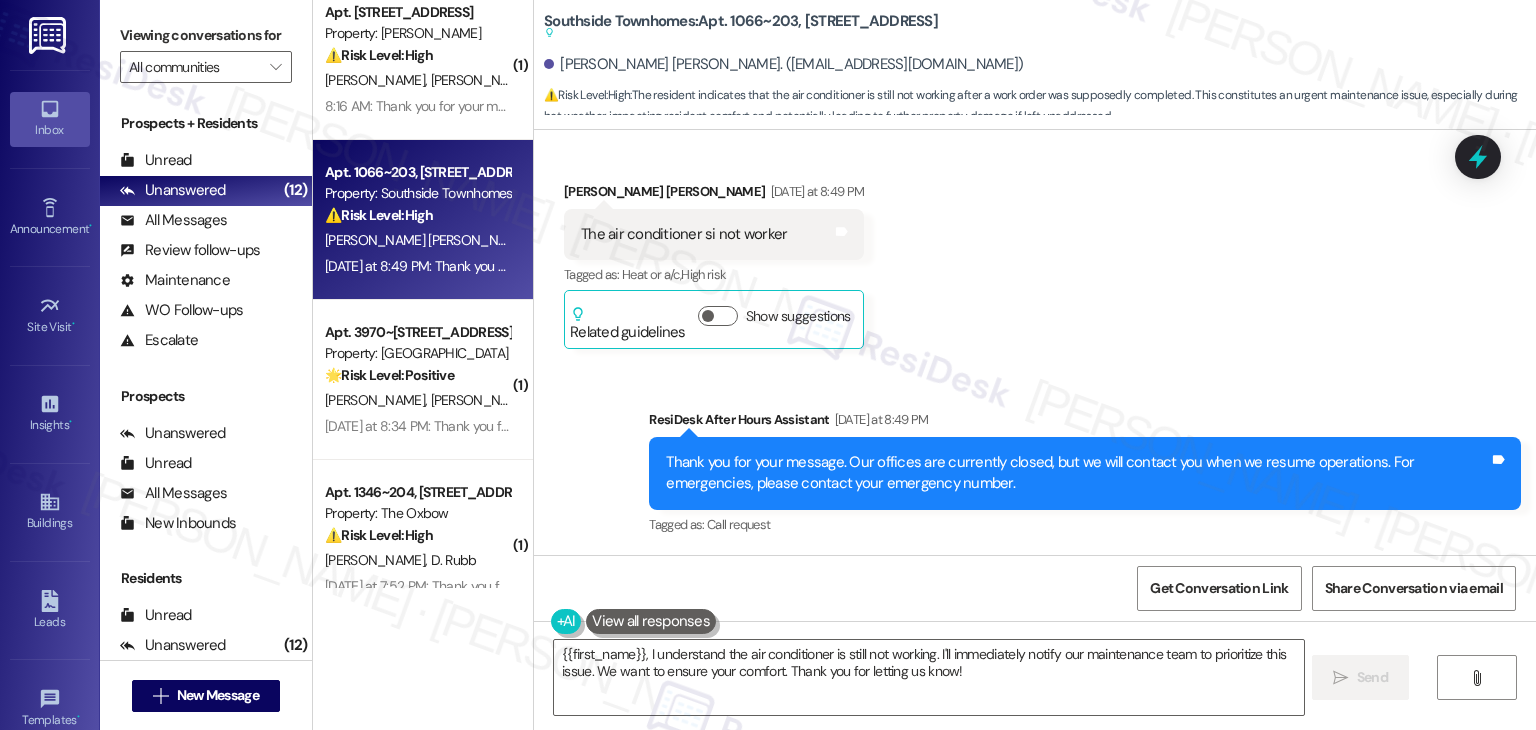 click on "Received via SMS [PERSON_NAME] [PERSON_NAME] [DATE] at 8:49 PM The air conditioner si not worker Tags and notes Tagged as:   Heat or a/c ,  Click to highlight conversations about Heat or a/c High risk Click to highlight conversations about High risk  Related guidelines Show suggestions" at bounding box center [1035, 250] 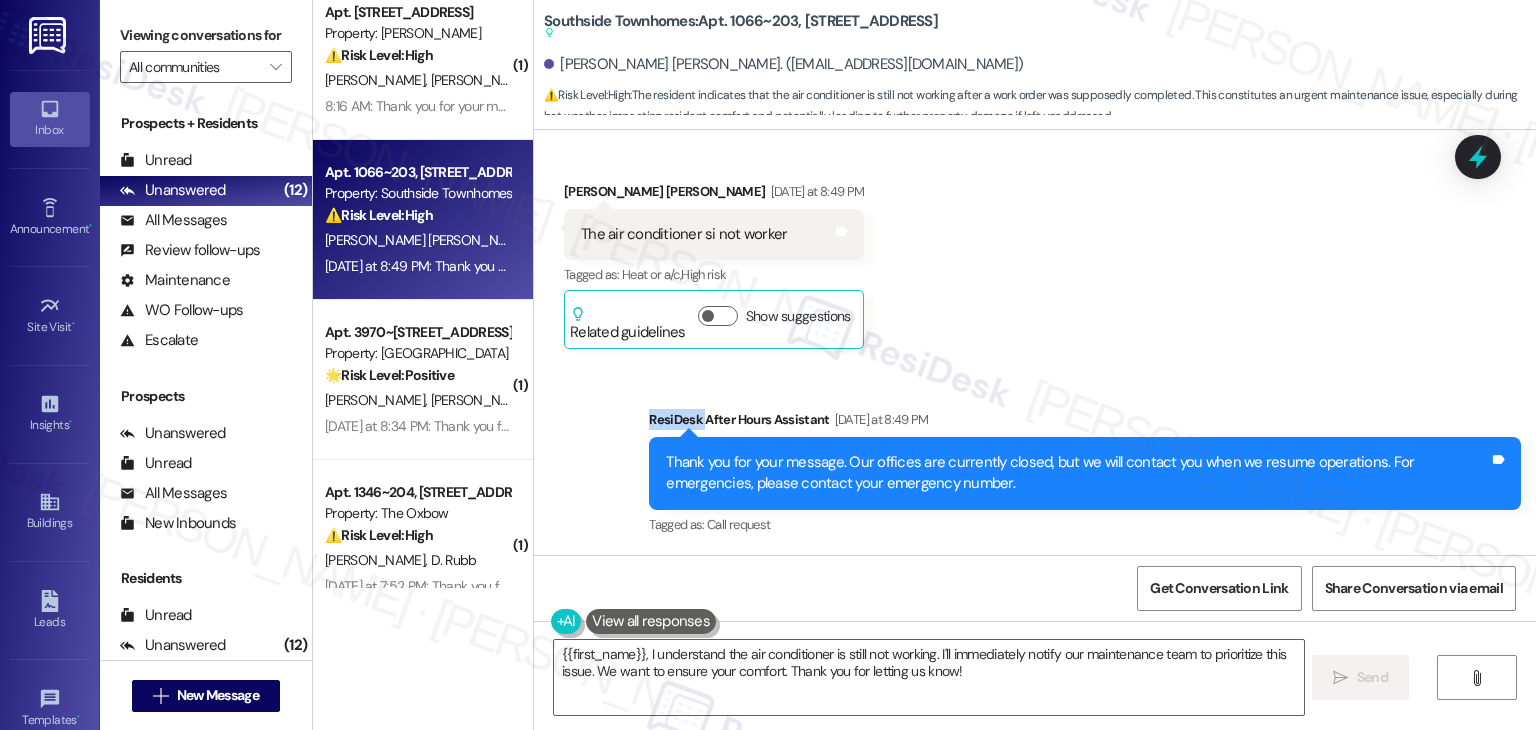 click on "Received via SMS [PERSON_NAME] [PERSON_NAME] [DATE] at 8:49 PM The air conditioner si not worker Tags and notes Tagged as:   Heat or a/c ,  Click to highlight conversations about Heat or a/c High risk Click to highlight conversations about High risk  Related guidelines Show suggestions" at bounding box center (1035, 250) 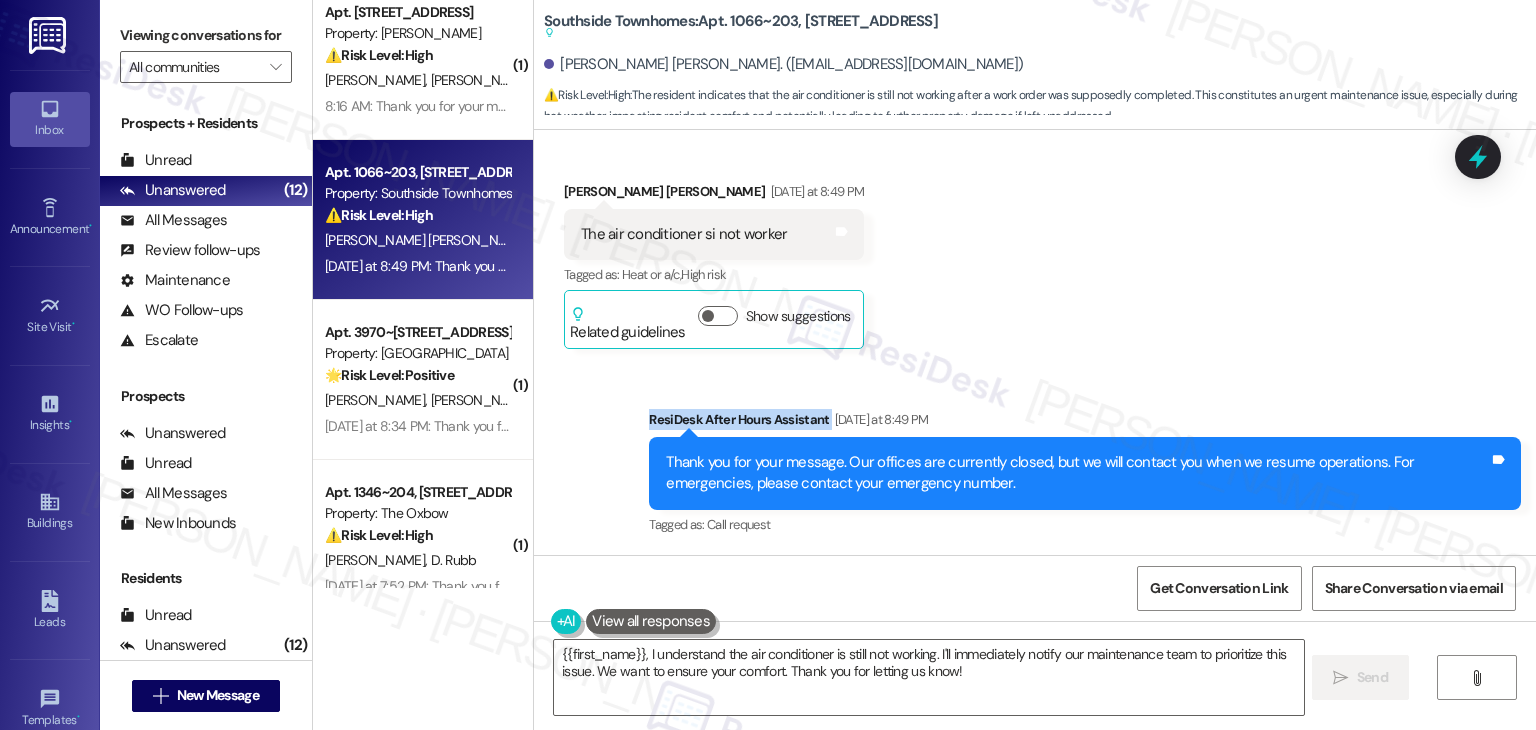 click on "Received via SMS [PERSON_NAME] [PERSON_NAME] [DATE] at 8:49 PM The air conditioner si not worker Tags and notes Tagged as:   Heat or a/c ,  Click to highlight conversations about Heat or a/c High risk Click to highlight conversations about High risk  Related guidelines Show suggestions" at bounding box center [1035, 250] 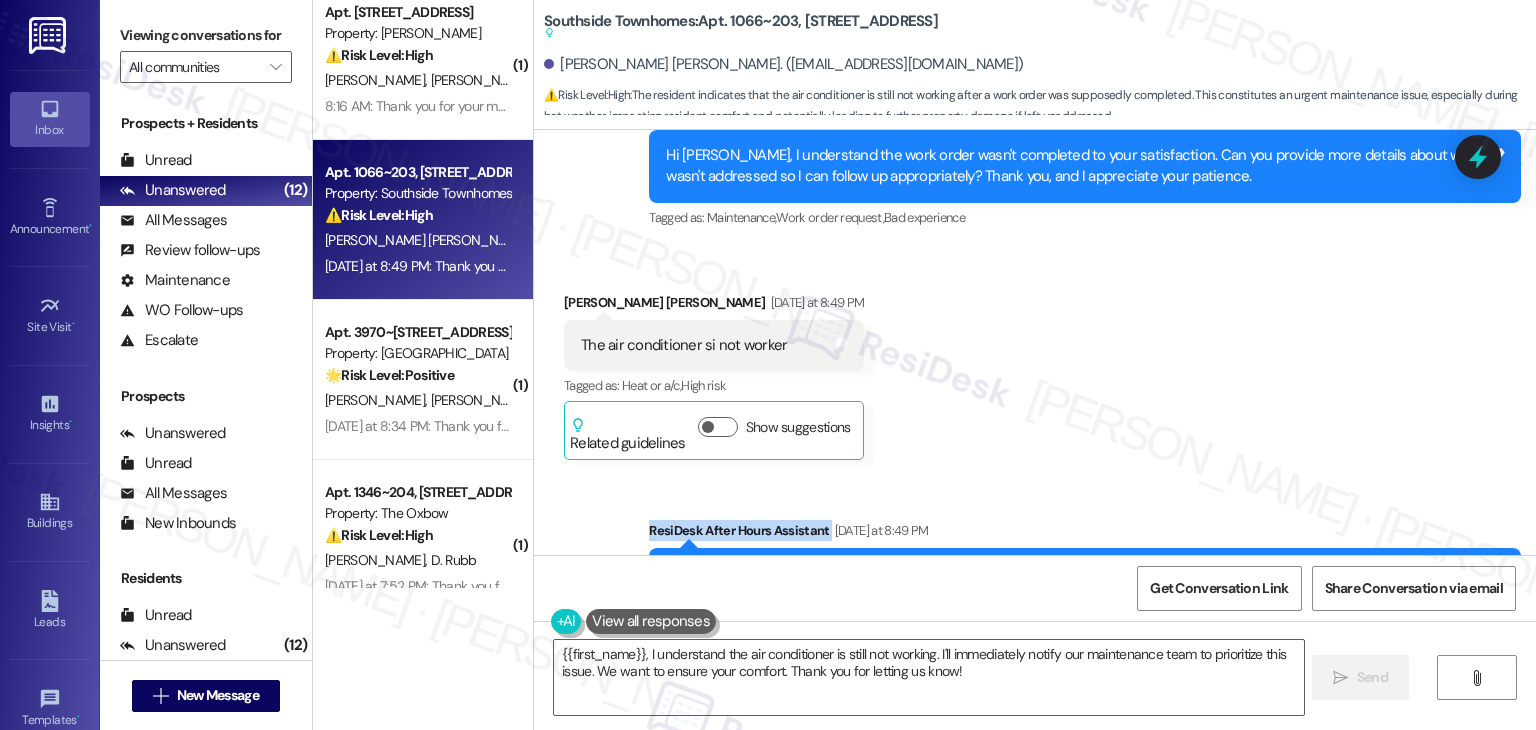 scroll, scrollTop: 753, scrollLeft: 0, axis: vertical 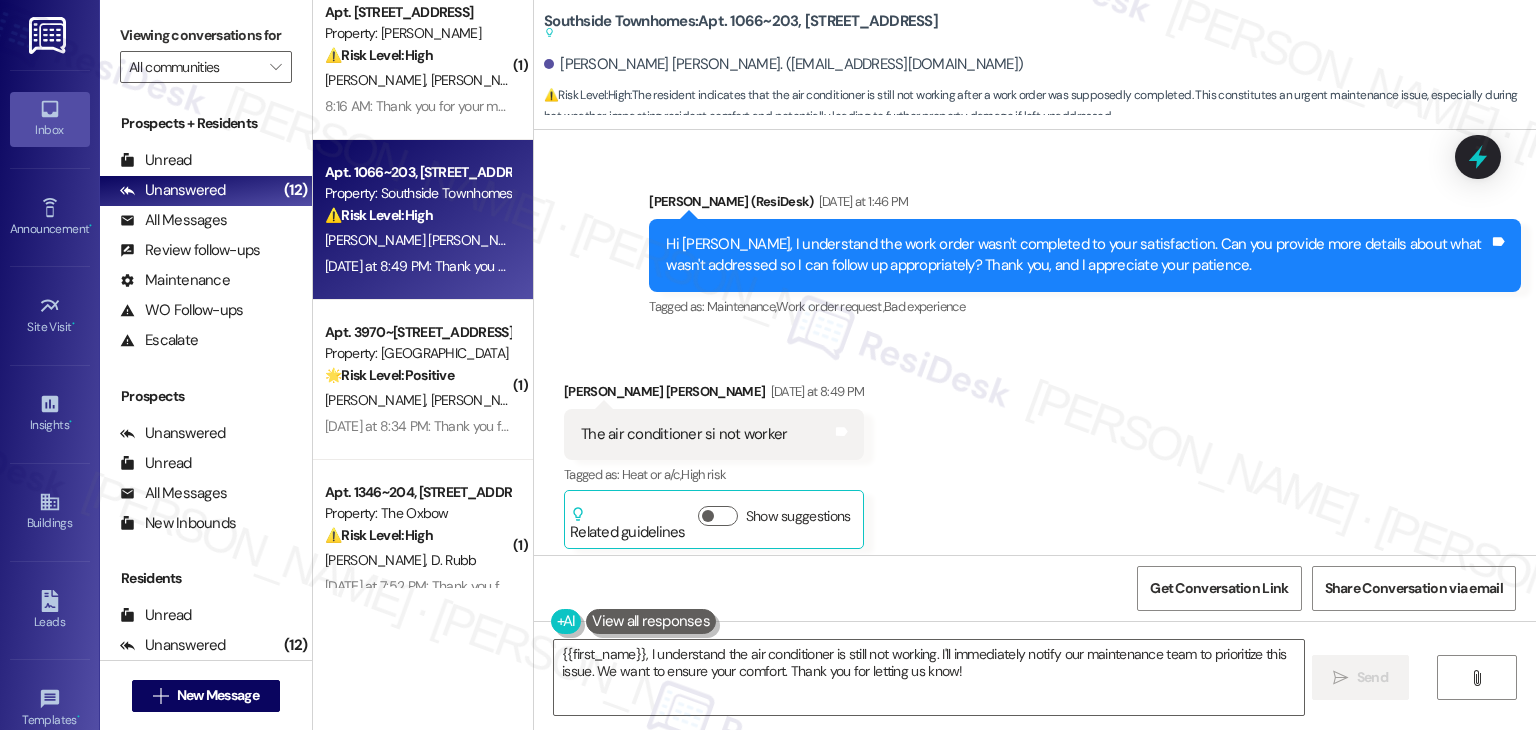 click on "Received via SMS [PERSON_NAME] [PERSON_NAME] [DATE] at 8:49 PM The air conditioner si not worker Tags and notes Tagged as:   Heat or a/c ,  Click to highlight conversations about Heat or a/c High risk Click to highlight conversations about High risk  Related guidelines Show suggestions" at bounding box center (1035, 450) 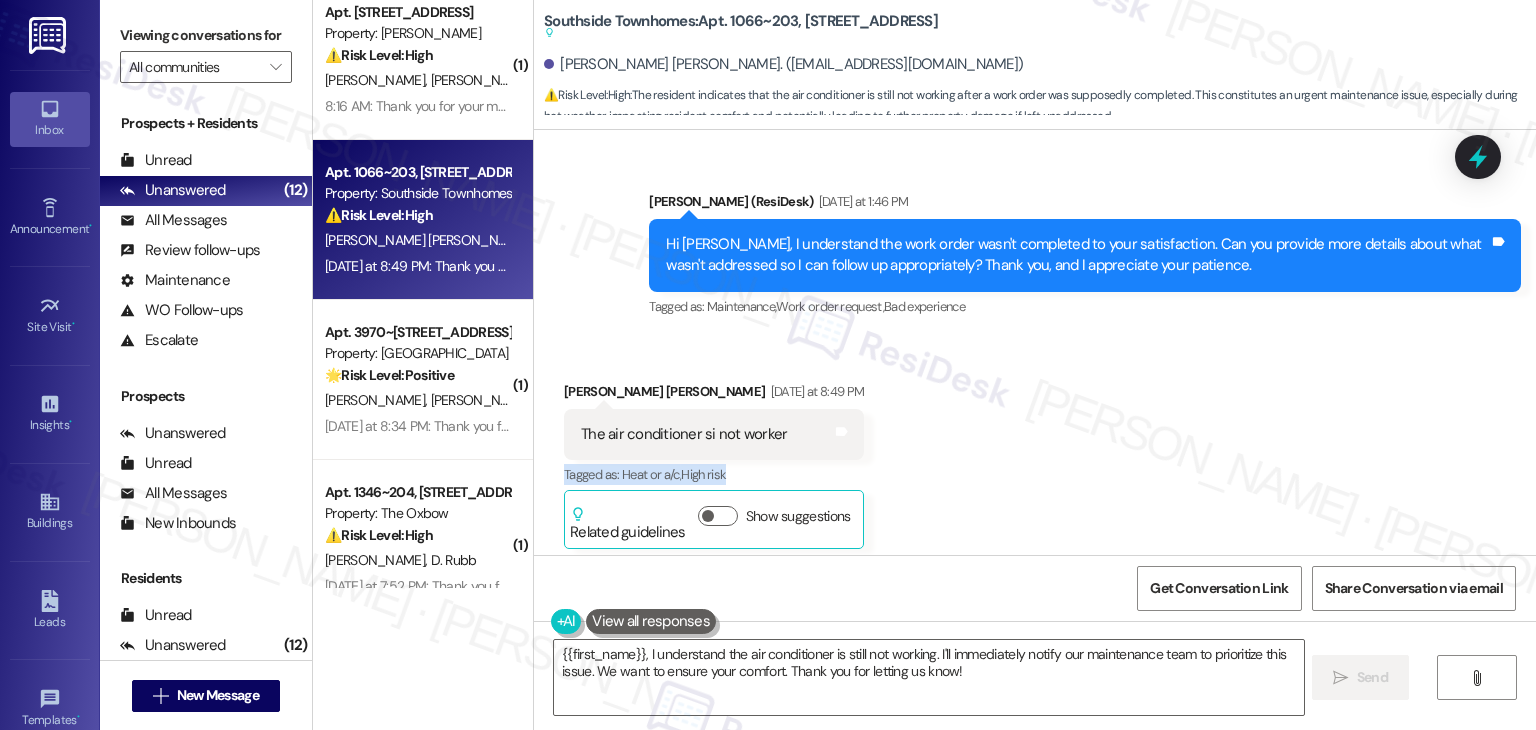 click on "Received via SMS [PERSON_NAME] [PERSON_NAME] [DATE] at 8:49 PM The air conditioner si not worker Tags and notes Tagged as:   Heat or a/c ,  Click to highlight conversations about Heat or a/c High risk Click to highlight conversations about High risk  Related guidelines Show suggestions" at bounding box center (1035, 450) 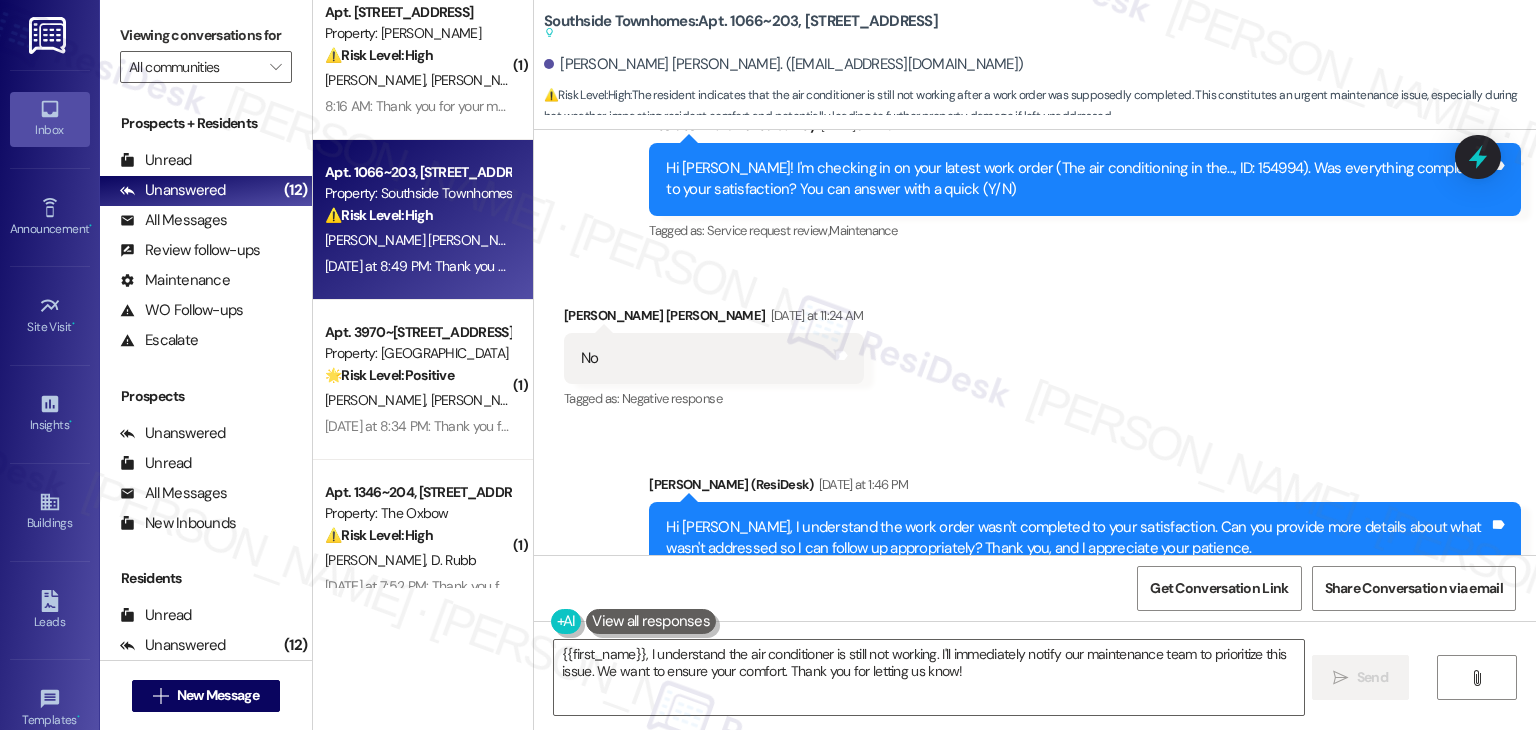 scroll, scrollTop: 353, scrollLeft: 0, axis: vertical 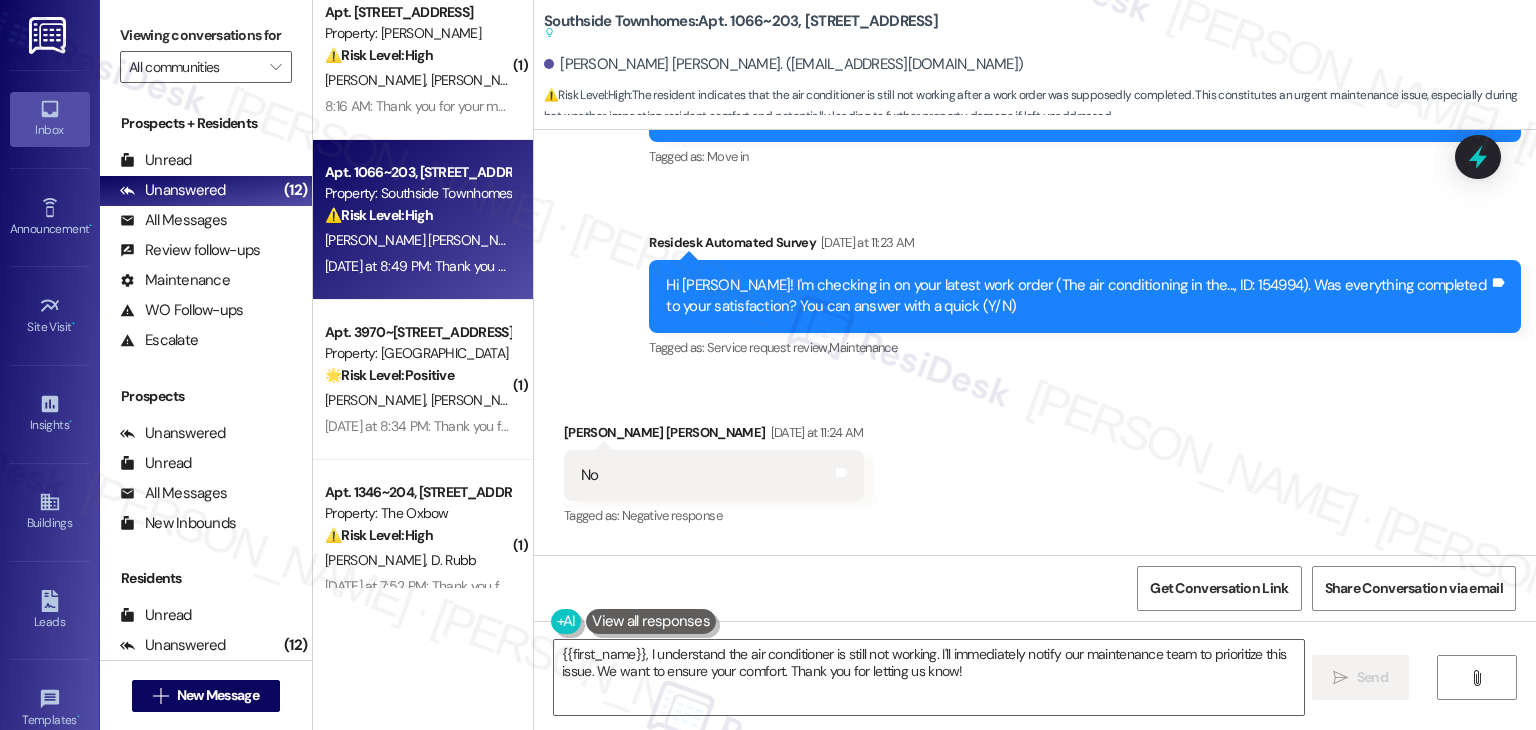 click on "Received via SMS [PERSON_NAME] [PERSON_NAME] [DATE] at 11:24 AM No  Tags and notes Tagged as:   Negative response Click to highlight conversations about Negative response" at bounding box center [1035, 461] 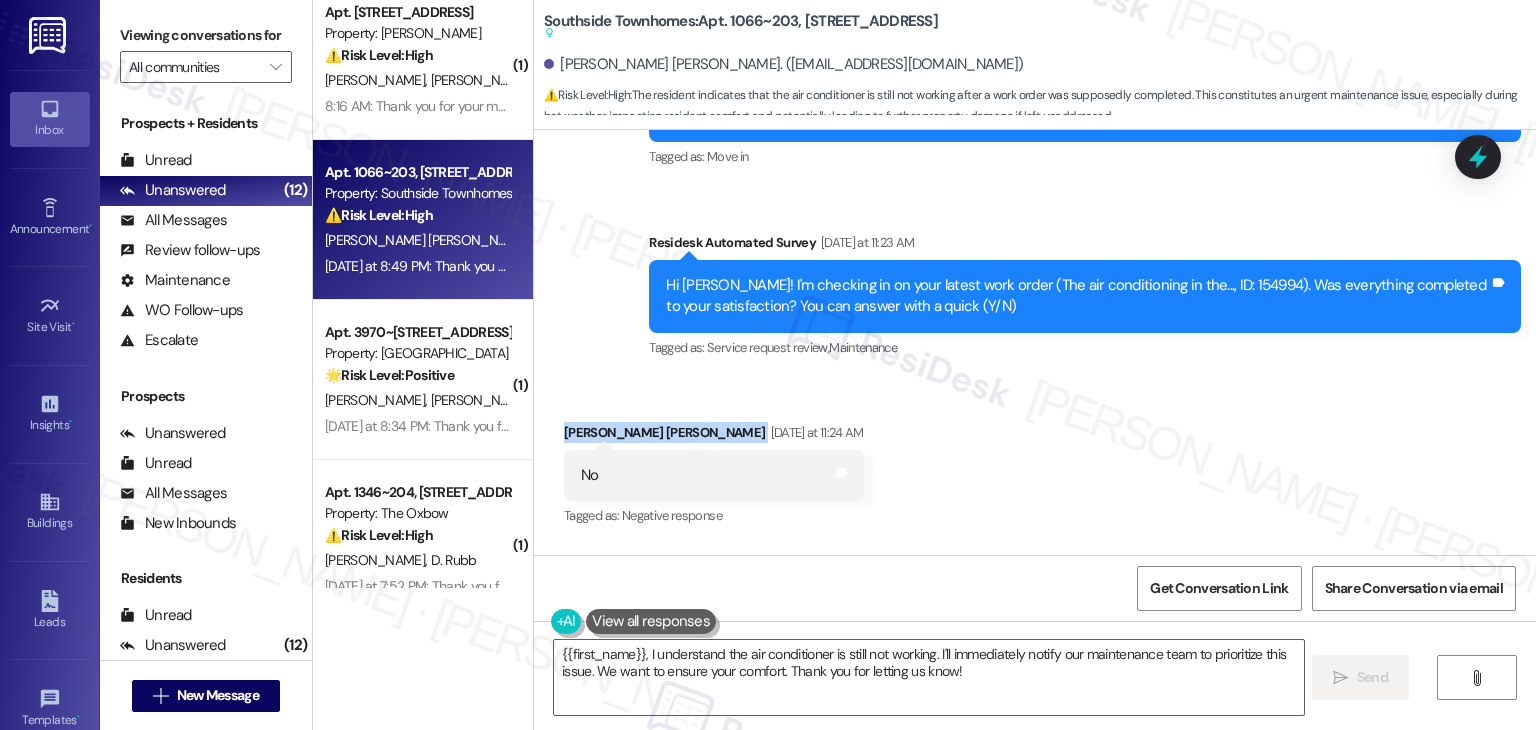 click on "Received via SMS [PERSON_NAME] [PERSON_NAME] [DATE] at 11:24 AM No  Tags and notes Tagged as:   Negative response Click to highlight conversations about Negative response" at bounding box center [1035, 461] 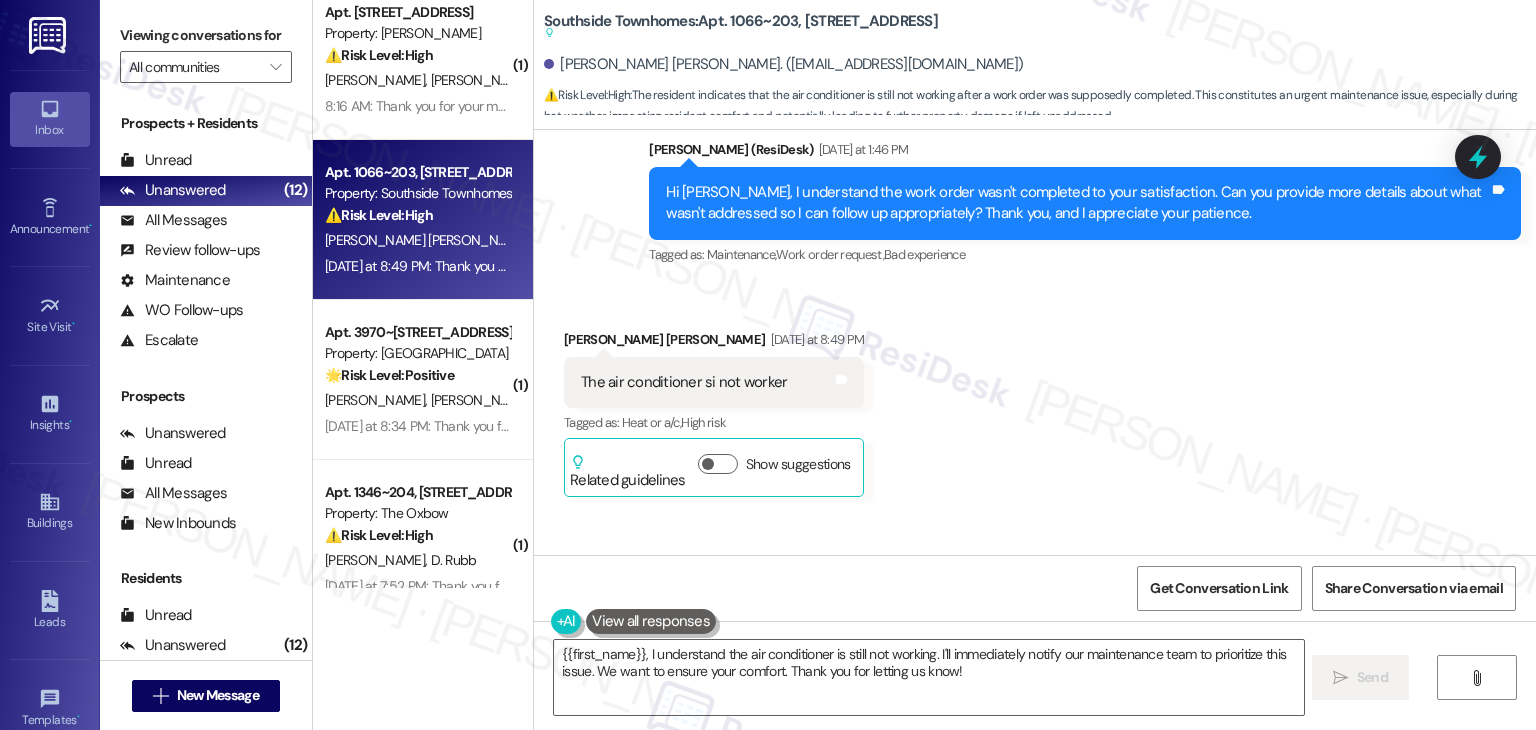 scroll, scrollTop: 953, scrollLeft: 0, axis: vertical 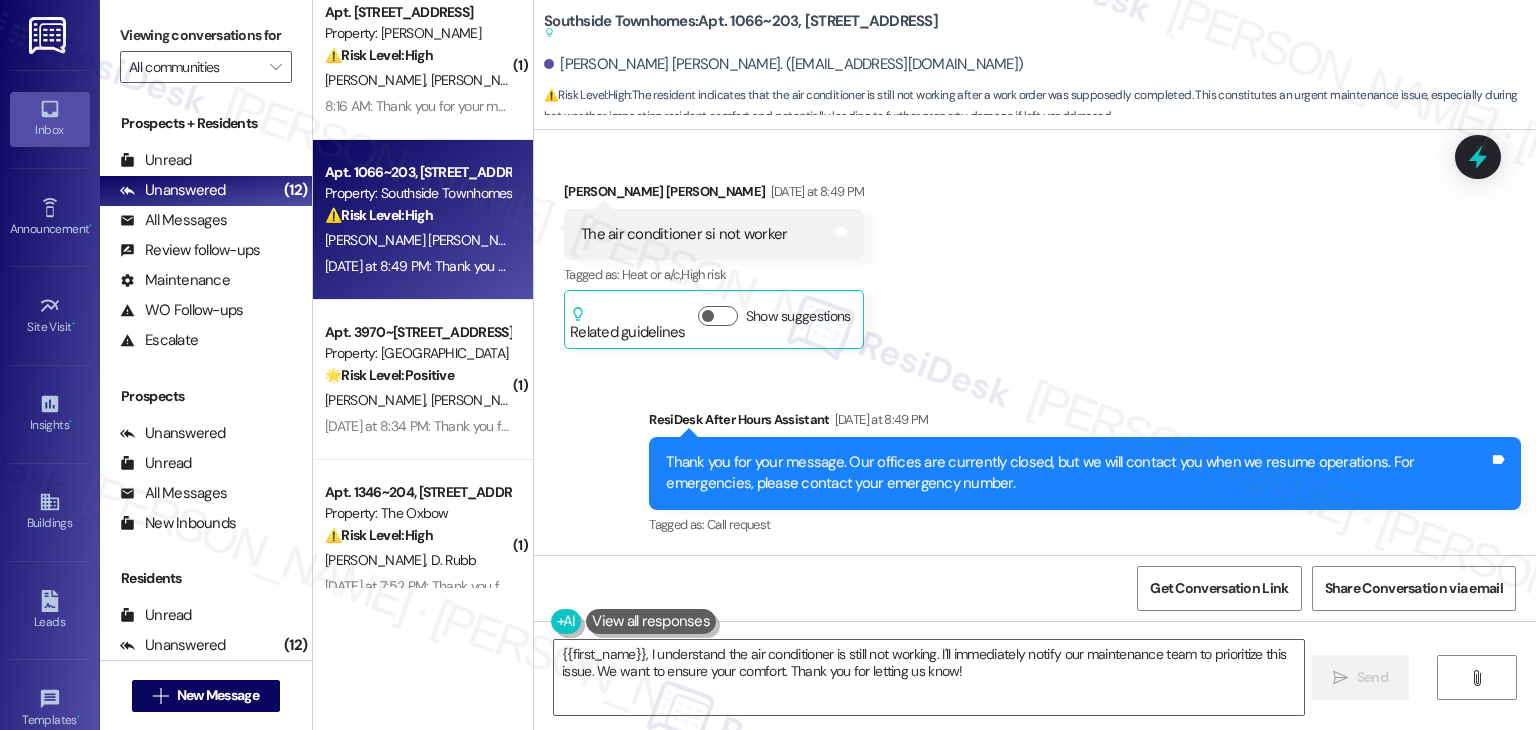 click on "Received via SMS [PERSON_NAME] [PERSON_NAME] [DATE] at 8:49 PM The air conditioner si not worker Tags and notes Tagged as:   Heat or a/c ,  Click to highlight conversations about Heat or a/c High risk Click to highlight conversations about High risk  Related guidelines Show suggestions" at bounding box center (1035, 250) 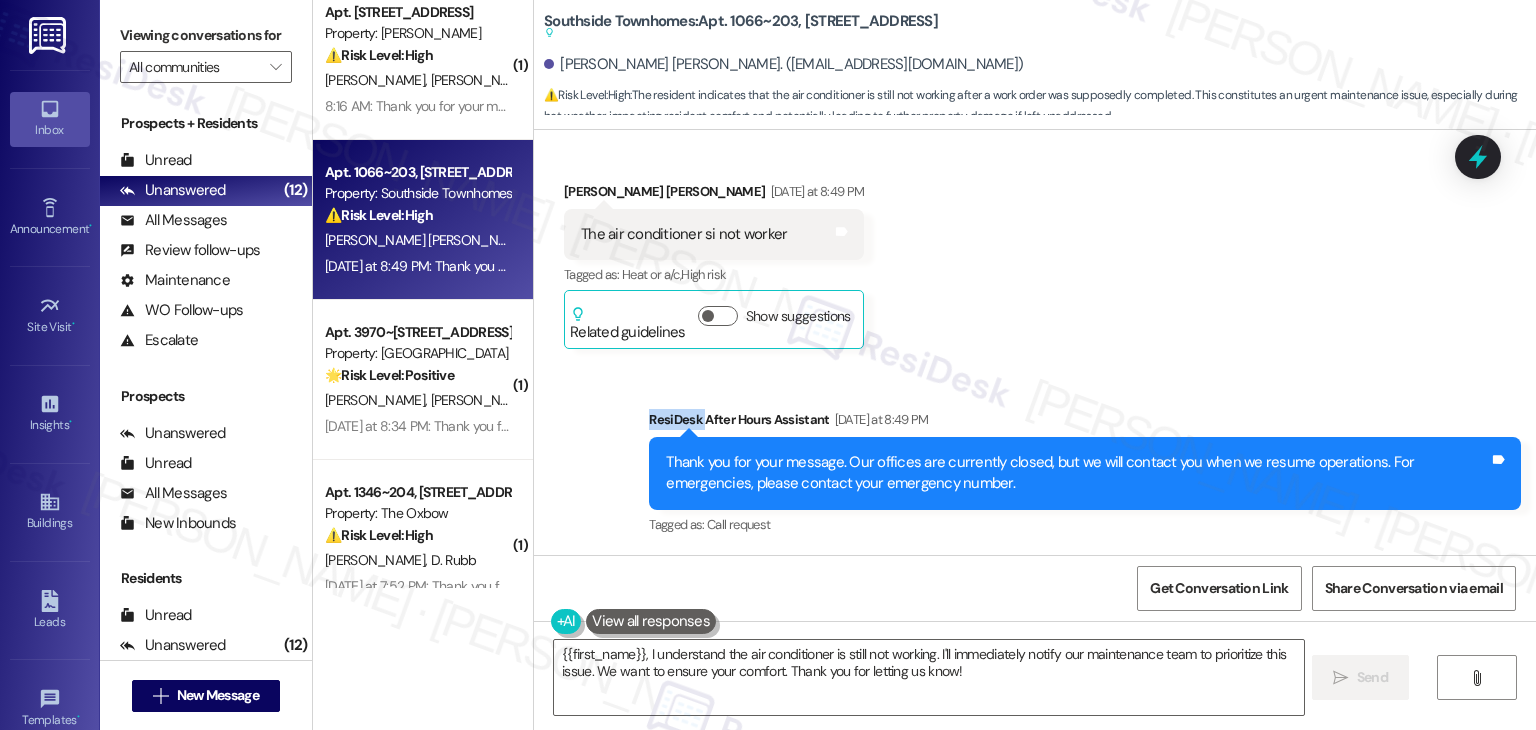 click on "Received via SMS [PERSON_NAME] [PERSON_NAME] [DATE] at 8:49 PM The air conditioner si not worker Tags and notes Tagged as:   Heat or a/c ,  Click to highlight conversations about Heat or a/c High risk Click to highlight conversations about High risk  Related guidelines Show suggestions" at bounding box center (1035, 250) 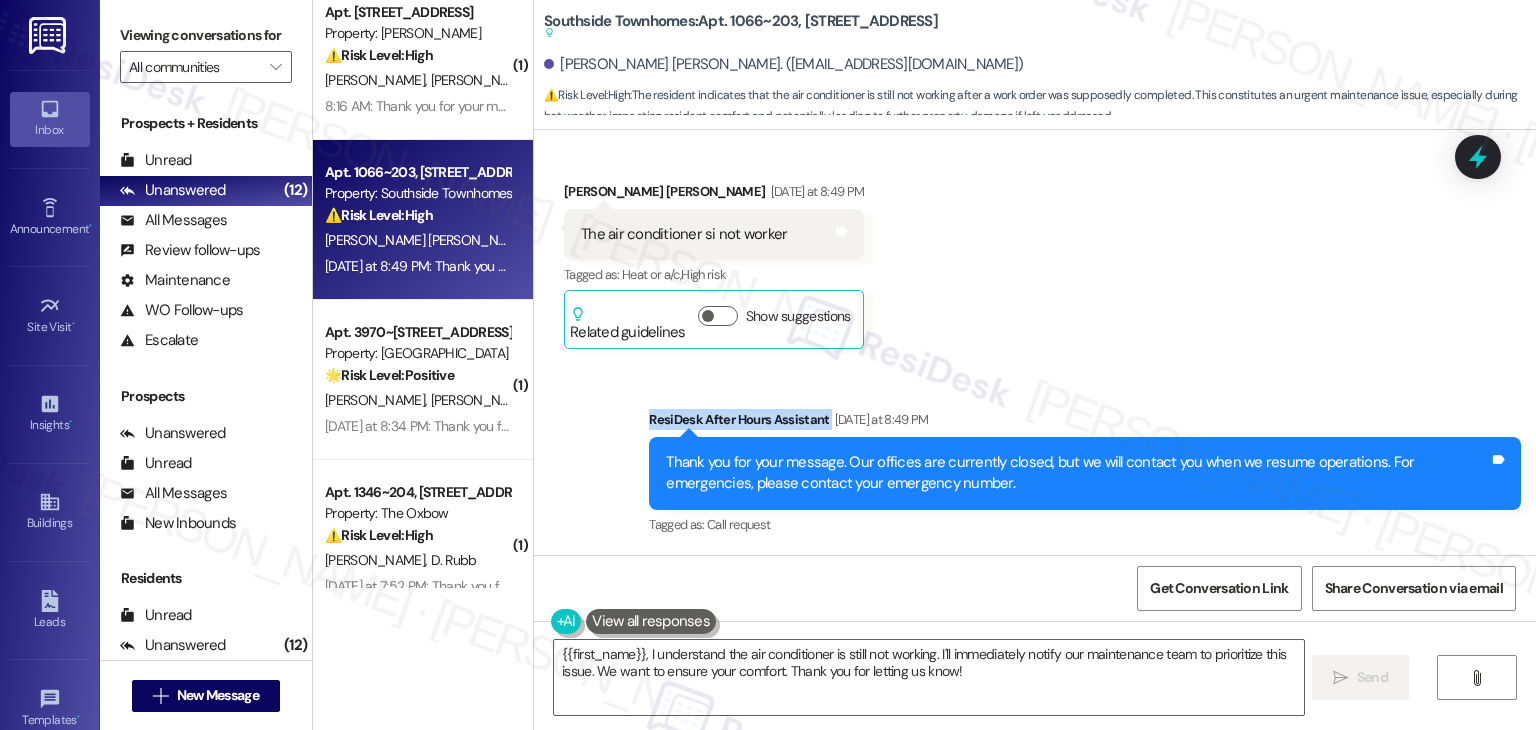 click on "Received via SMS [PERSON_NAME] [PERSON_NAME] [DATE] at 8:49 PM The air conditioner si not worker Tags and notes Tagged as:   Heat or a/c ,  Click to highlight conversations about Heat or a/c High risk Click to highlight conversations about High risk  Related guidelines Show suggestions" at bounding box center (1035, 250) 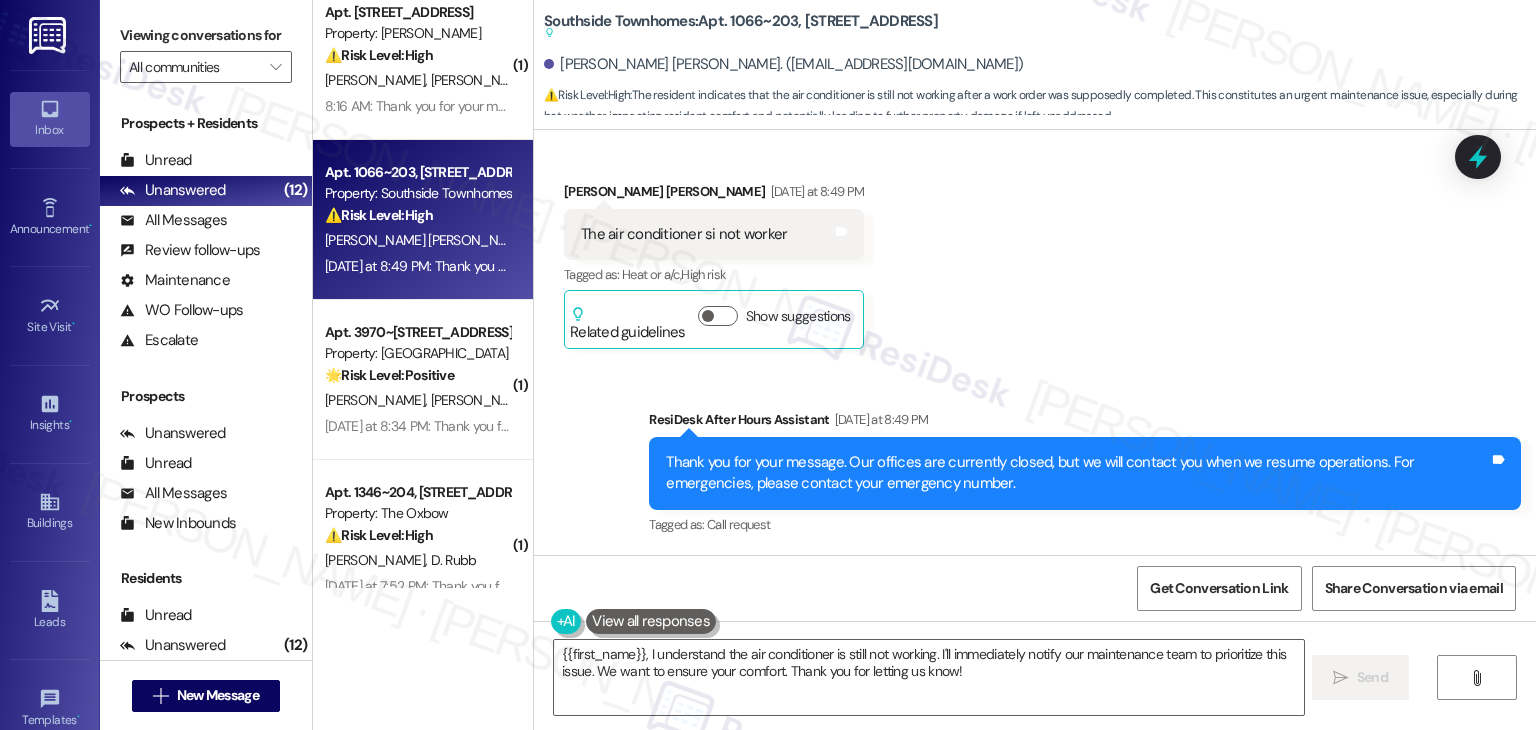 click on "Received via SMS [PERSON_NAME] [PERSON_NAME] [DATE] at 8:49 PM The air conditioner si not worker Tags and notes Tagged as:   Heat or a/c ,  Click to highlight conversations about Heat or a/c High risk Click to highlight conversations about High risk  Related guidelines Show suggestions" at bounding box center [1035, 250] 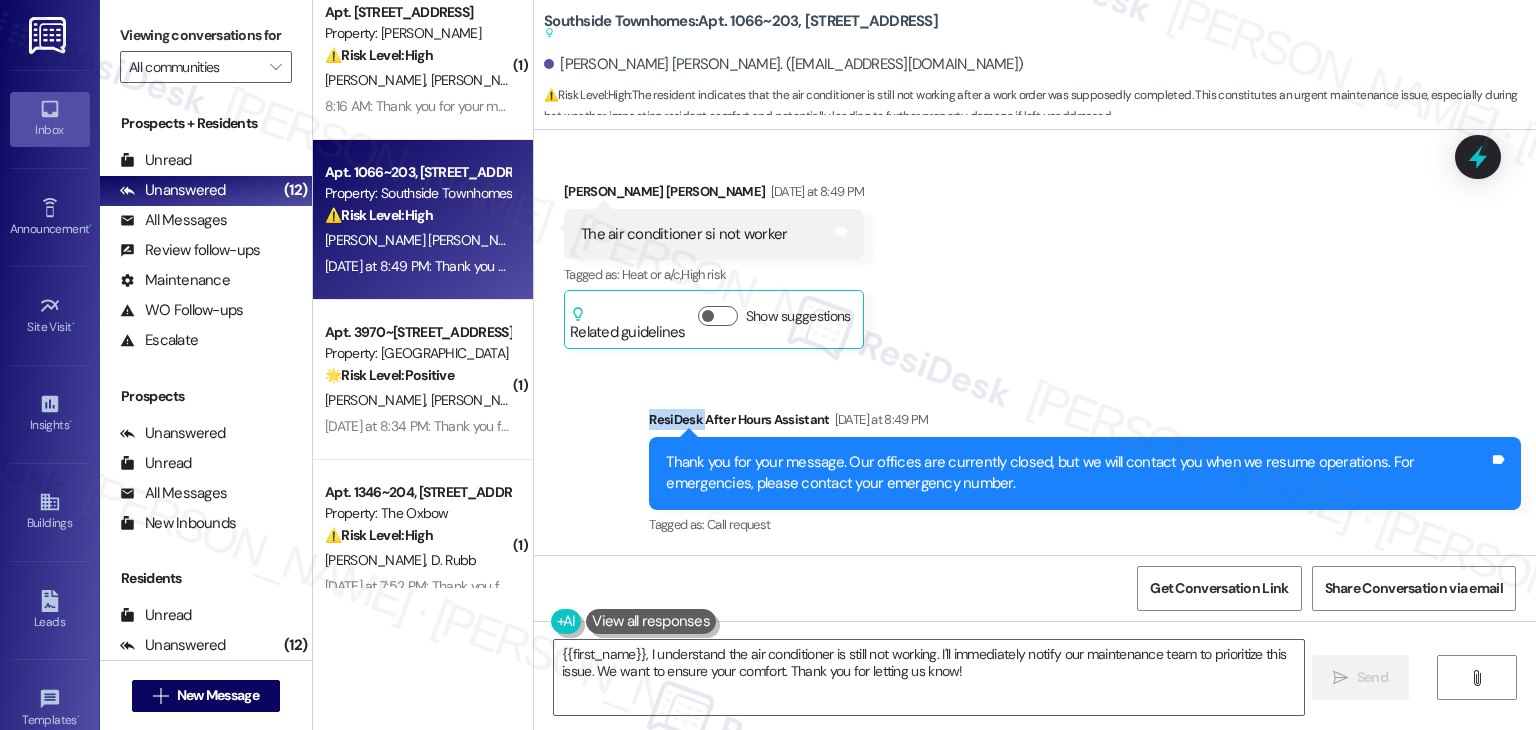 click on "Received via SMS [PERSON_NAME] [PERSON_NAME] [DATE] at 8:49 PM The air conditioner si not worker Tags and notes Tagged as:   Heat or a/c ,  Click to highlight conversations about Heat or a/c High risk Click to highlight conversations about High risk  Related guidelines Show suggestions" at bounding box center (1035, 250) 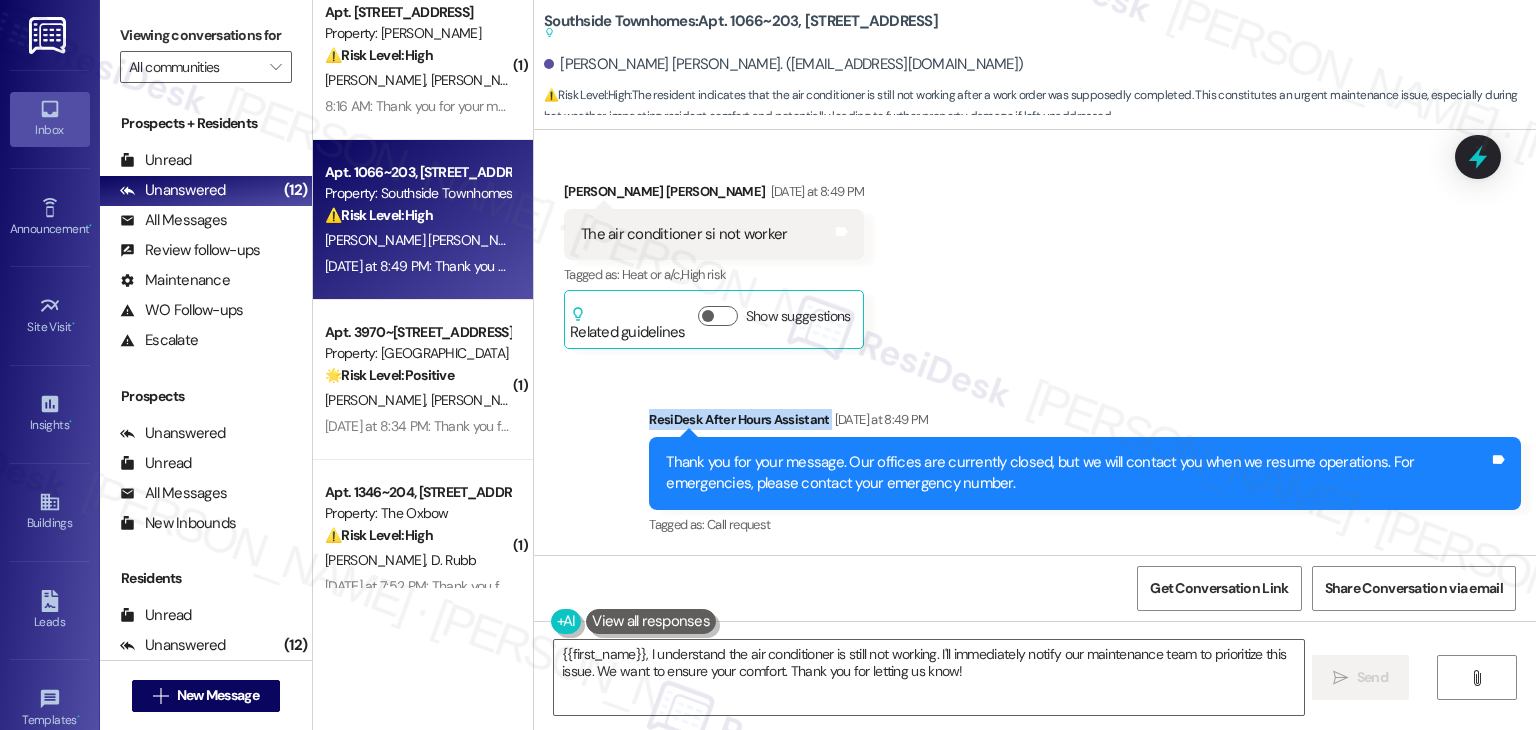 click on "Received via SMS [PERSON_NAME] [PERSON_NAME] [DATE] at 8:49 PM The air conditioner si not worker Tags and notes Tagged as:   Heat or a/c ,  Click to highlight conversations about Heat or a/c High risk Click to highlight conversations about High risk  Related guidelines Show suggestions" at bounding box center (1035, 250) 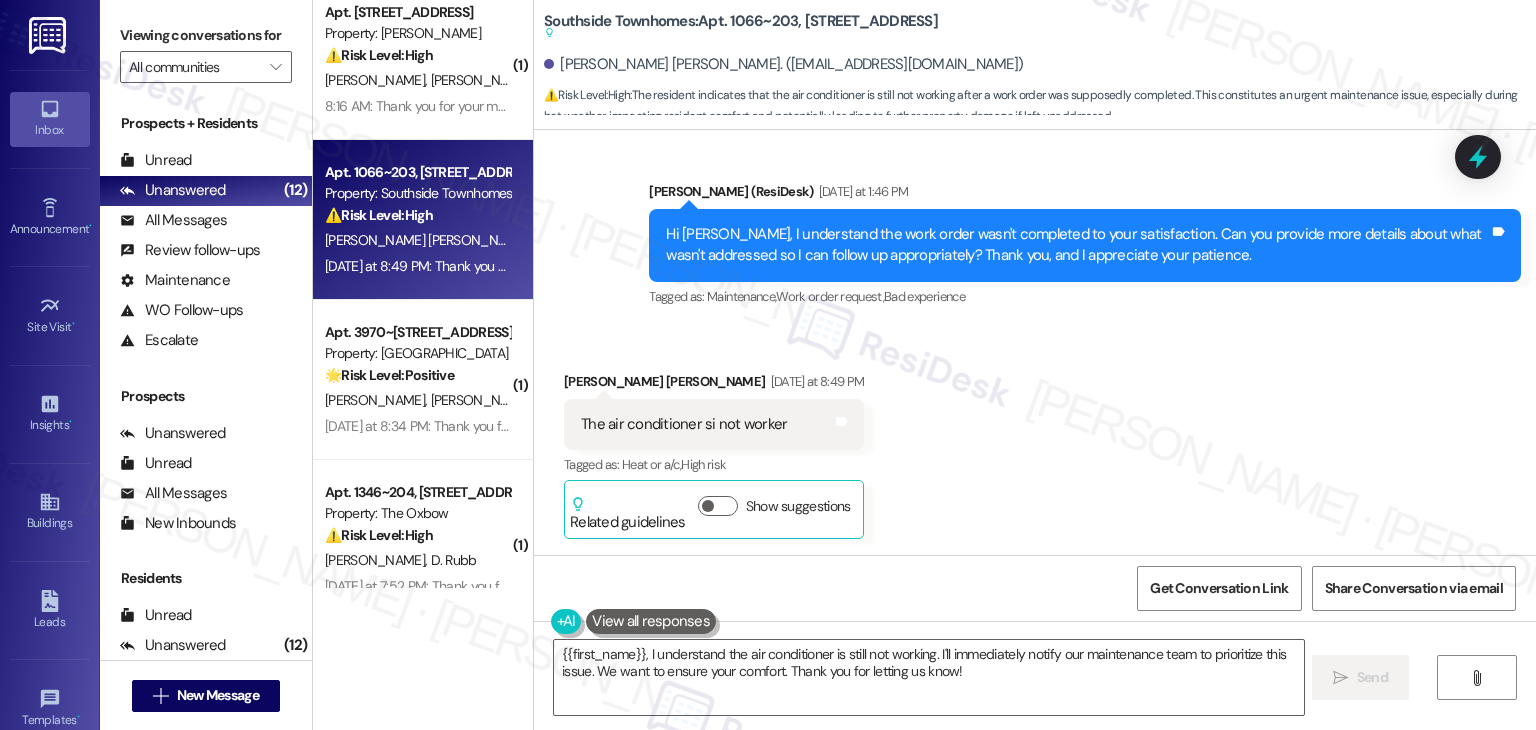 scroll, scrollTop: 753, scrollLeft: 0, axis: vertical 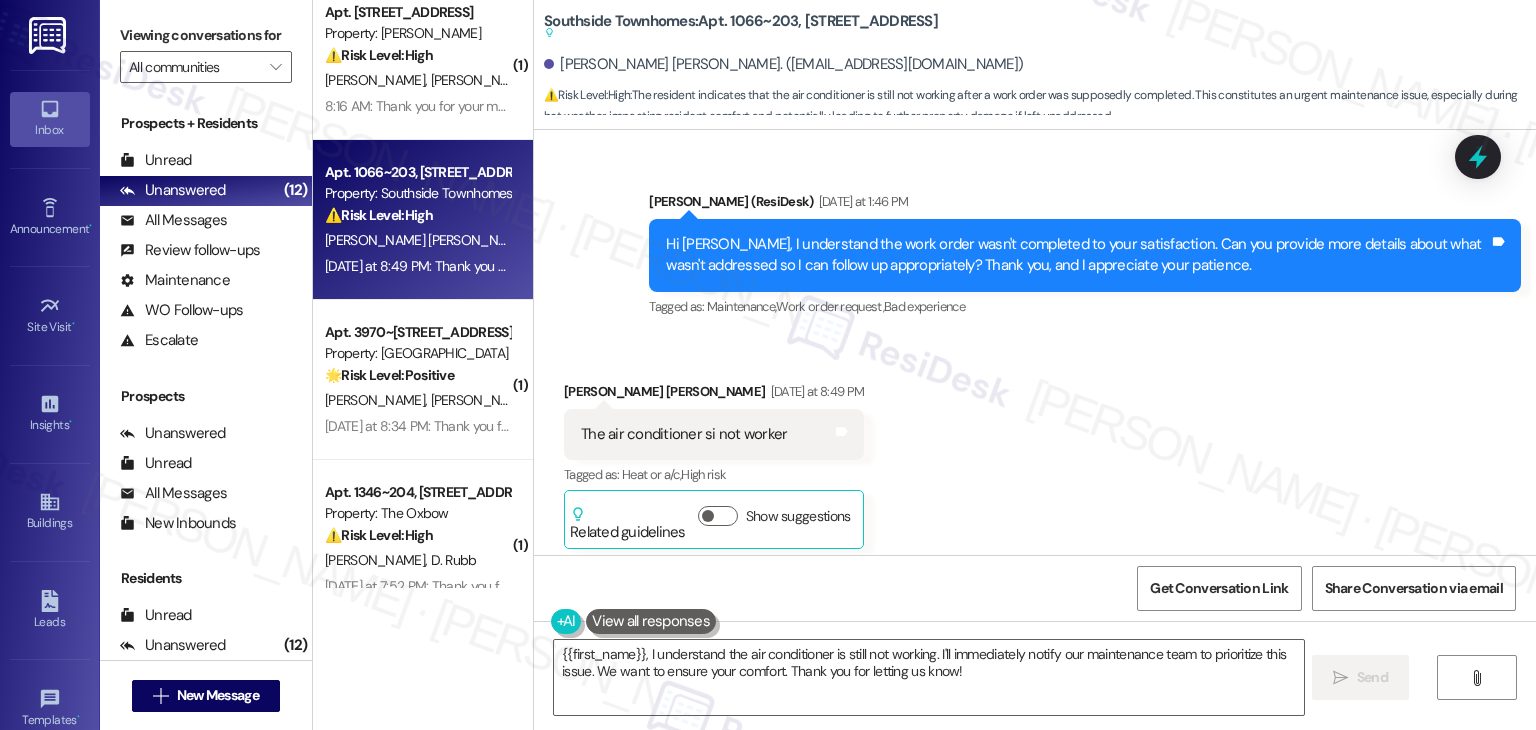 click on "Hi [PERSON_NAME], I understand the work order wasn't completed to your satisfaction. Can you provide more details about what wasn't addressed so I can follow up appropriately? Thank you, and I appreciate your patience." at bounding box center [1077, 255] 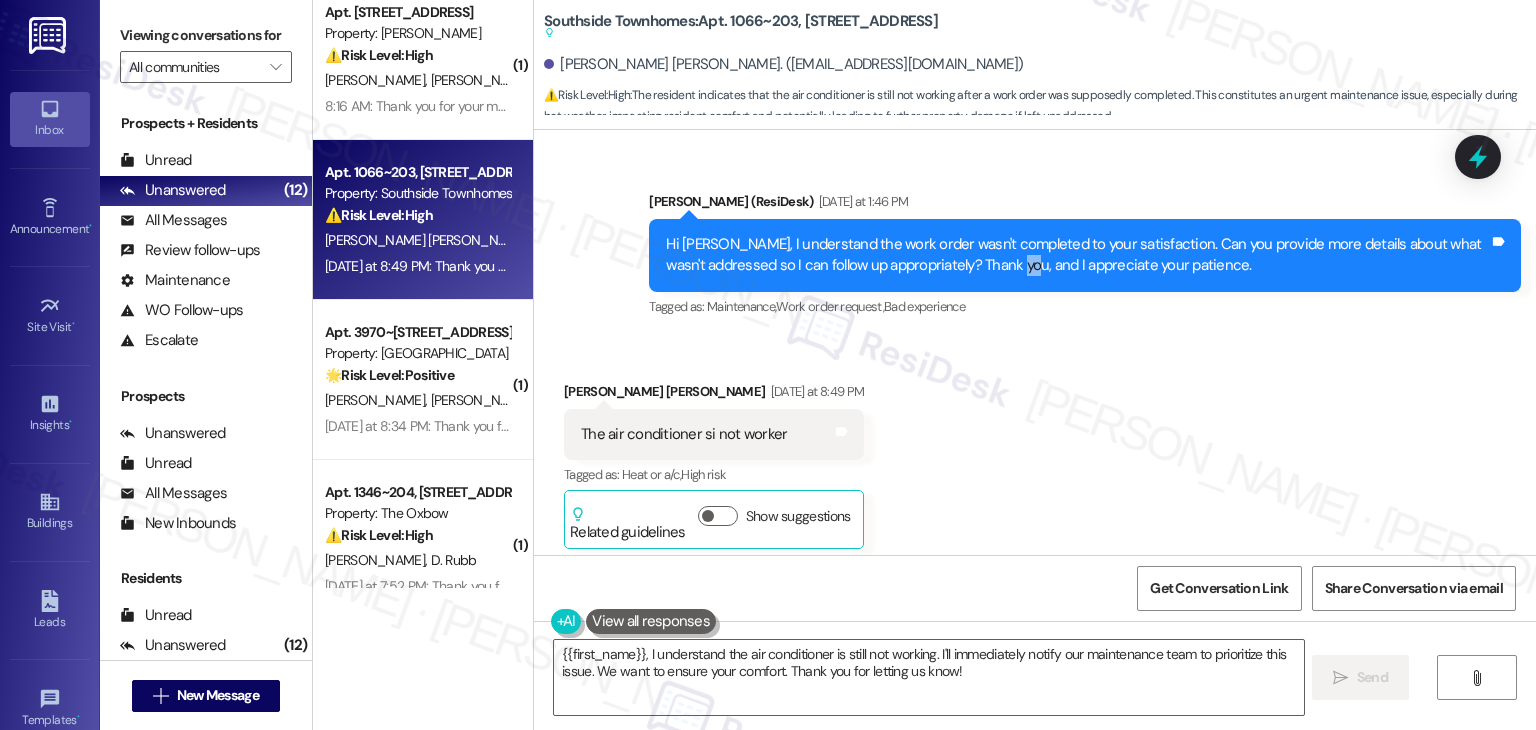 click on "Hi [PERSON_NAME], I understand the work order wasn't completed to your satisfaction. Can you provide more details about what wasn't addressed so I can follow up appropriately? Thank you, and I appreciate your patience." at bounding box center (1077, 255) 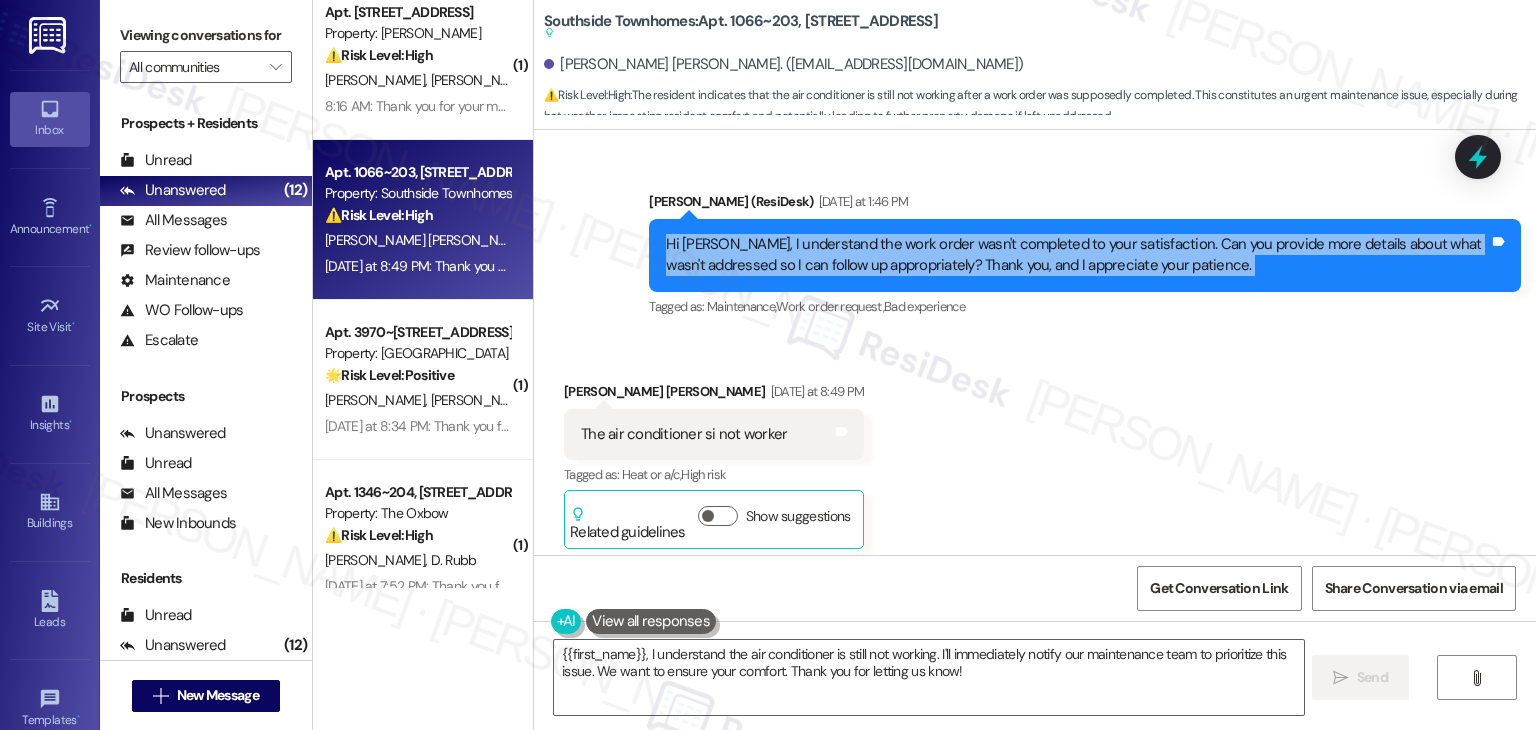 click on "Hi [PERSON_NAME], I understand the work order wasn't completed to your satisfaction. Can you provide more details about what wasn't addressed so I can follow up appropriately? Thank you, and I appreciate your patience." at bounding box center [1077, 255] 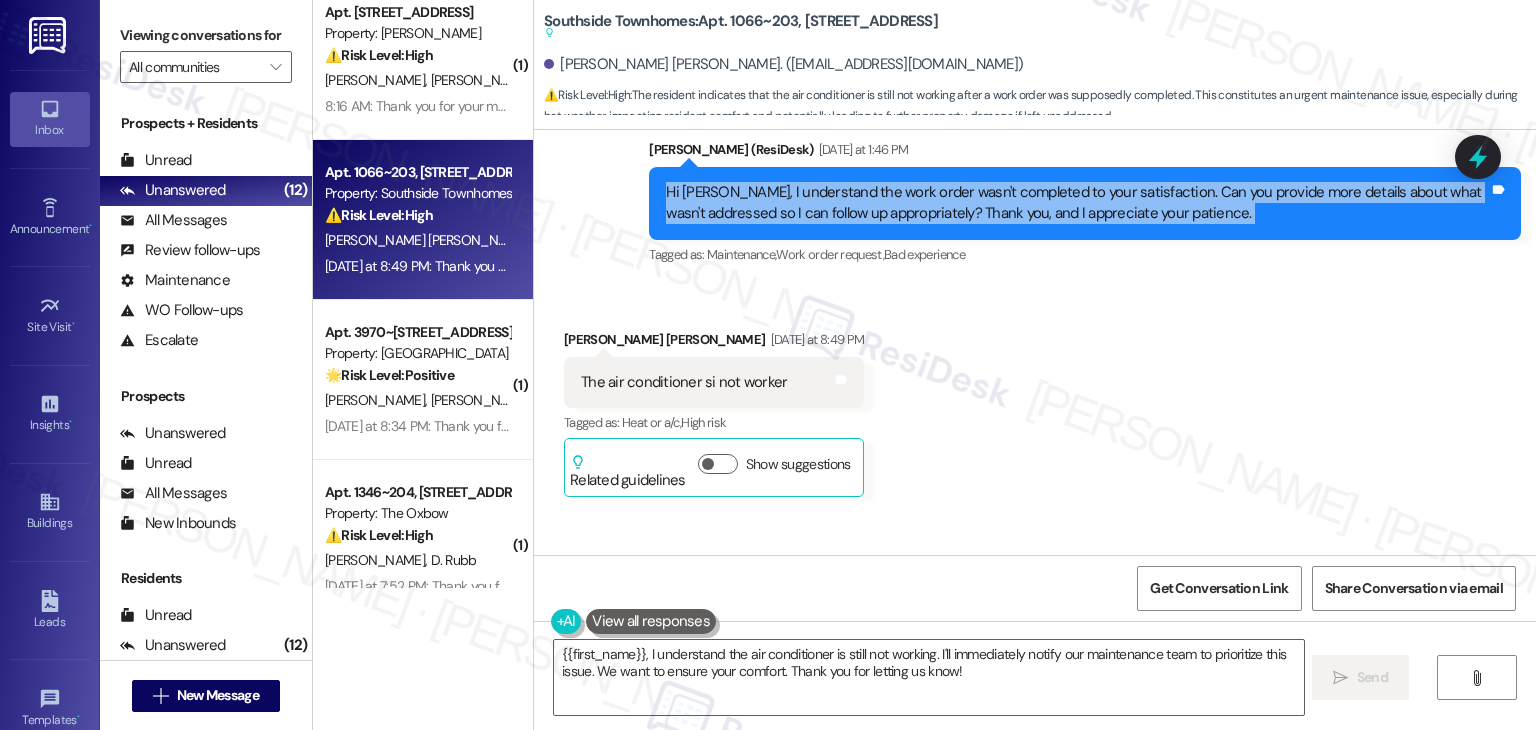 scroll, scrollTop: 853, scrollLeft: 0, axis: vertical 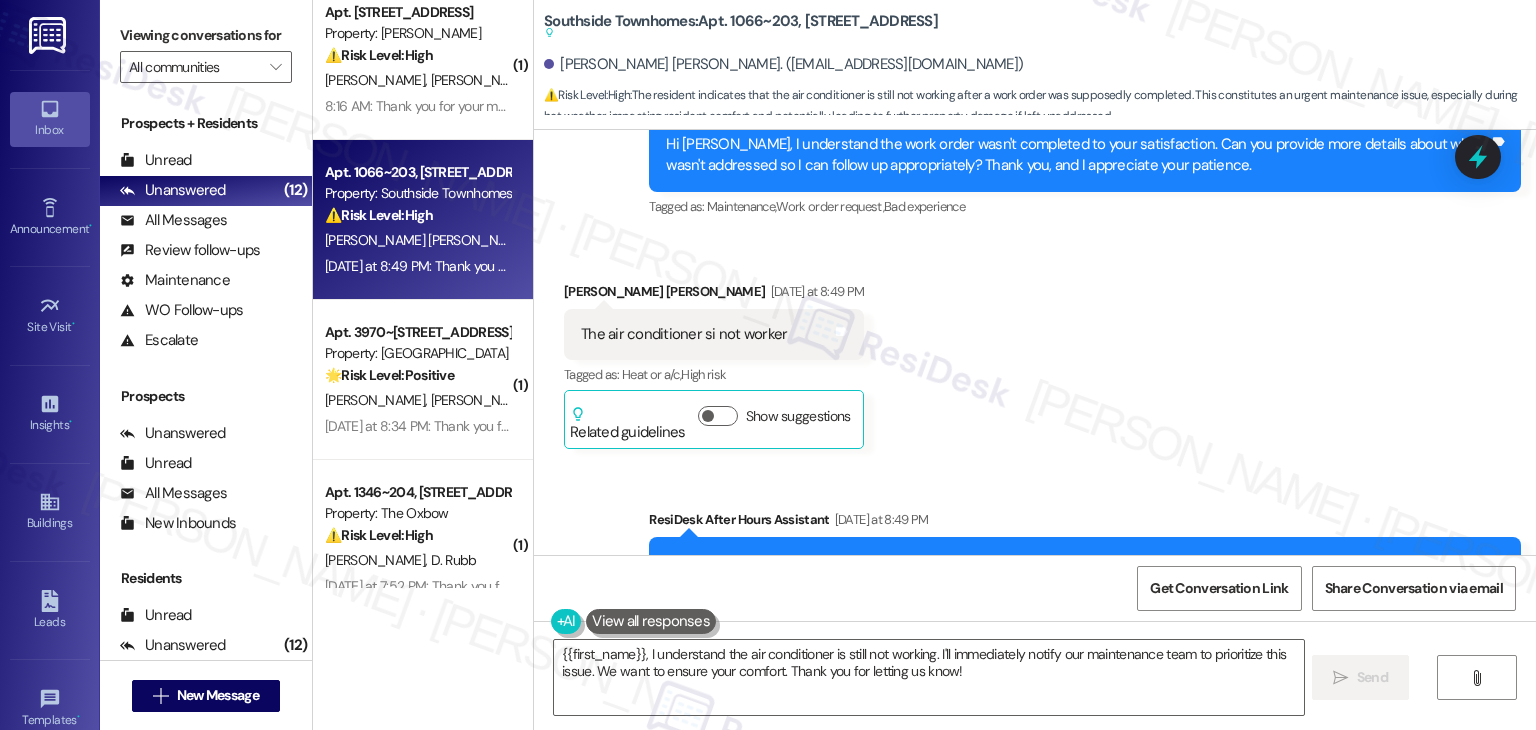click on "The air conditioner si not worker" at bounding box center [684, 334] 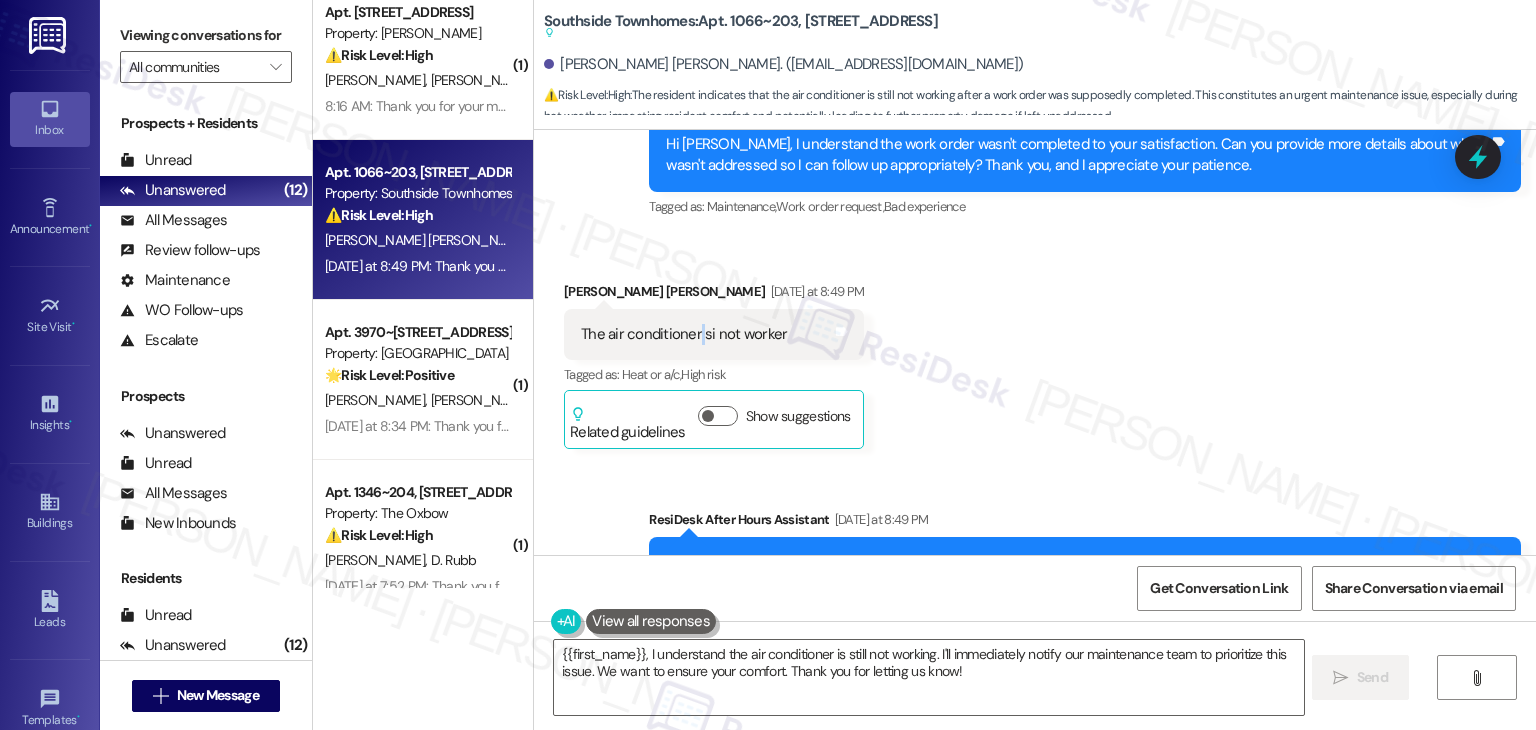 click on "The air conditioner si not worker" at bounding box center [684, 334] 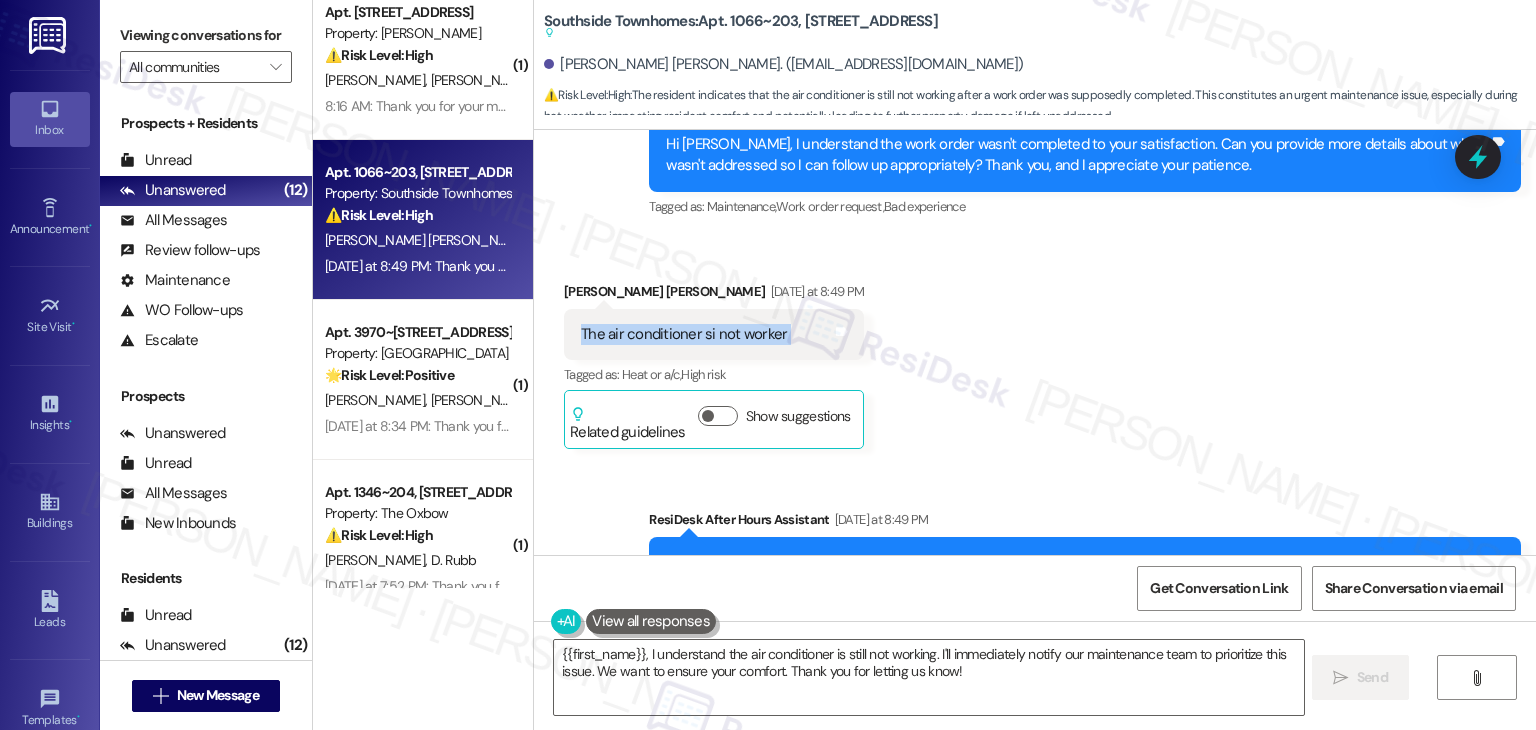 click on "The air conditioner si not worker" at bounding box center (684, 334) 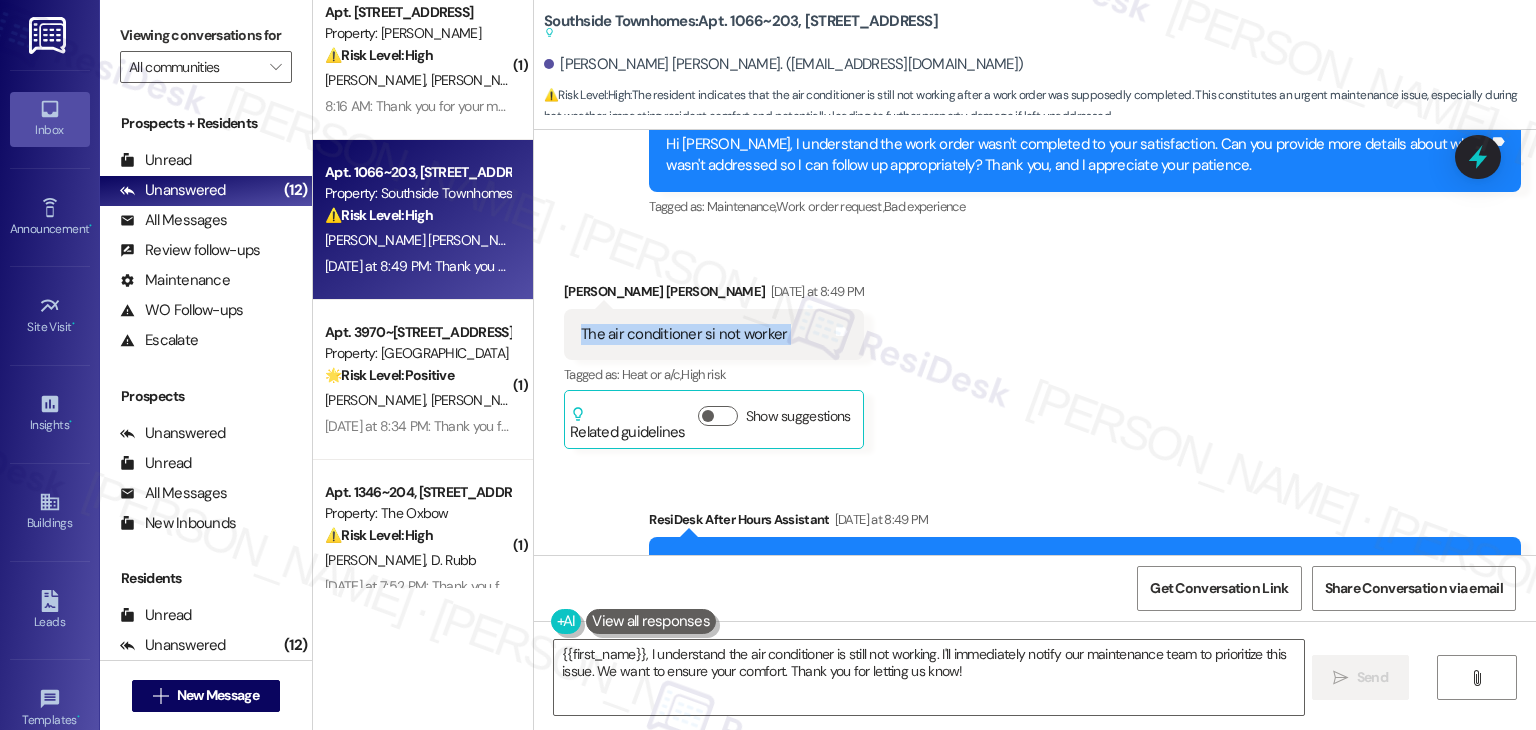 click on "Received via SMS [PERSON_NAME] [PERSON_NAME] [DATE] at 8:49 PM The air conditioner si not worker Tags and notes Tagged as:   Heat or a/c ,  Click to highlight conversations about Heat or a/c High risk Click to highlight conversations about High risk  Related guidelines Show suggestions" at bounding box center [1035, 350] 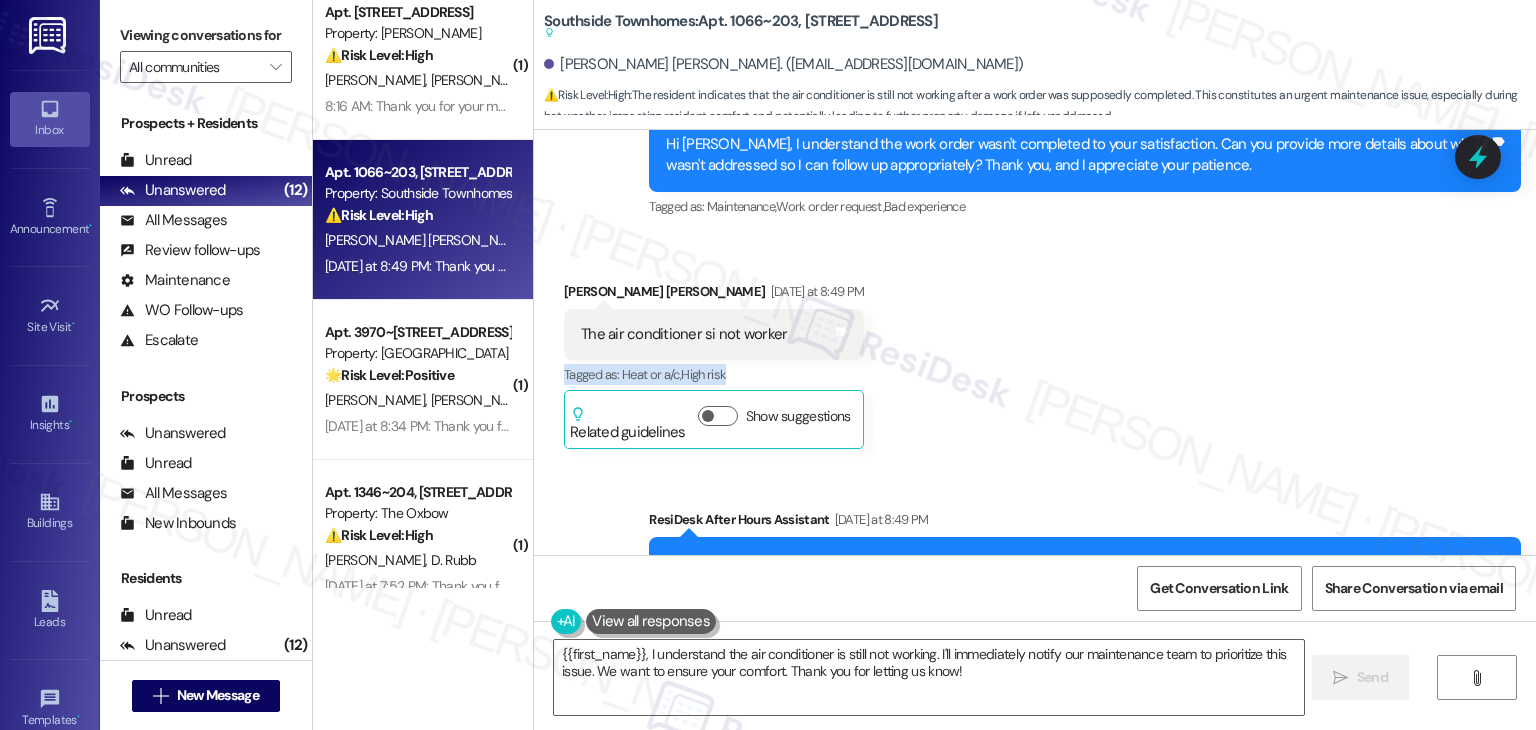click on "Received via SMS [PERSON_NAME] [PERSON_NAME] [DATE] at 8:49 PM The air conditioner si not worker Tags and notes Tagged as:   Heat or a/c ,  Click to highlight conversations about Heat or a/c High risk Click to highlight conversations about High risk  Related guidelines Show suggestions" at bounding box center (1035, 350) 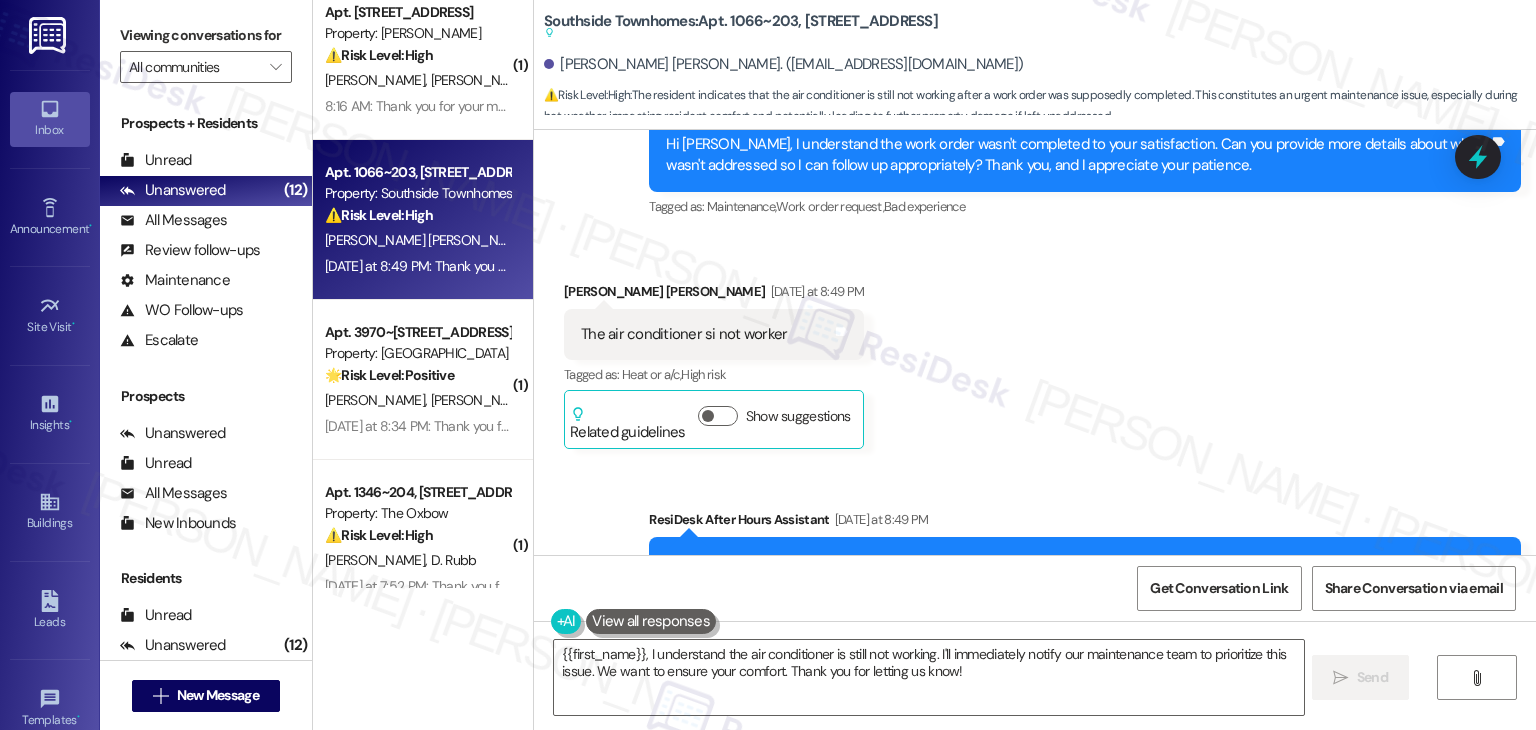 click on "Received via SMS [PERSON_NAME] [PERSON_NAME] [DATE] at 8:49 PM The air conditioner si not worker Tags and notes Tagged as:   Heat or a/c ,  Click to highlight conversations about Heat or a/c High risk Click to highlight conversations about High risk  Related guidelines Show suggestions" at bounding box center (1035, 350) 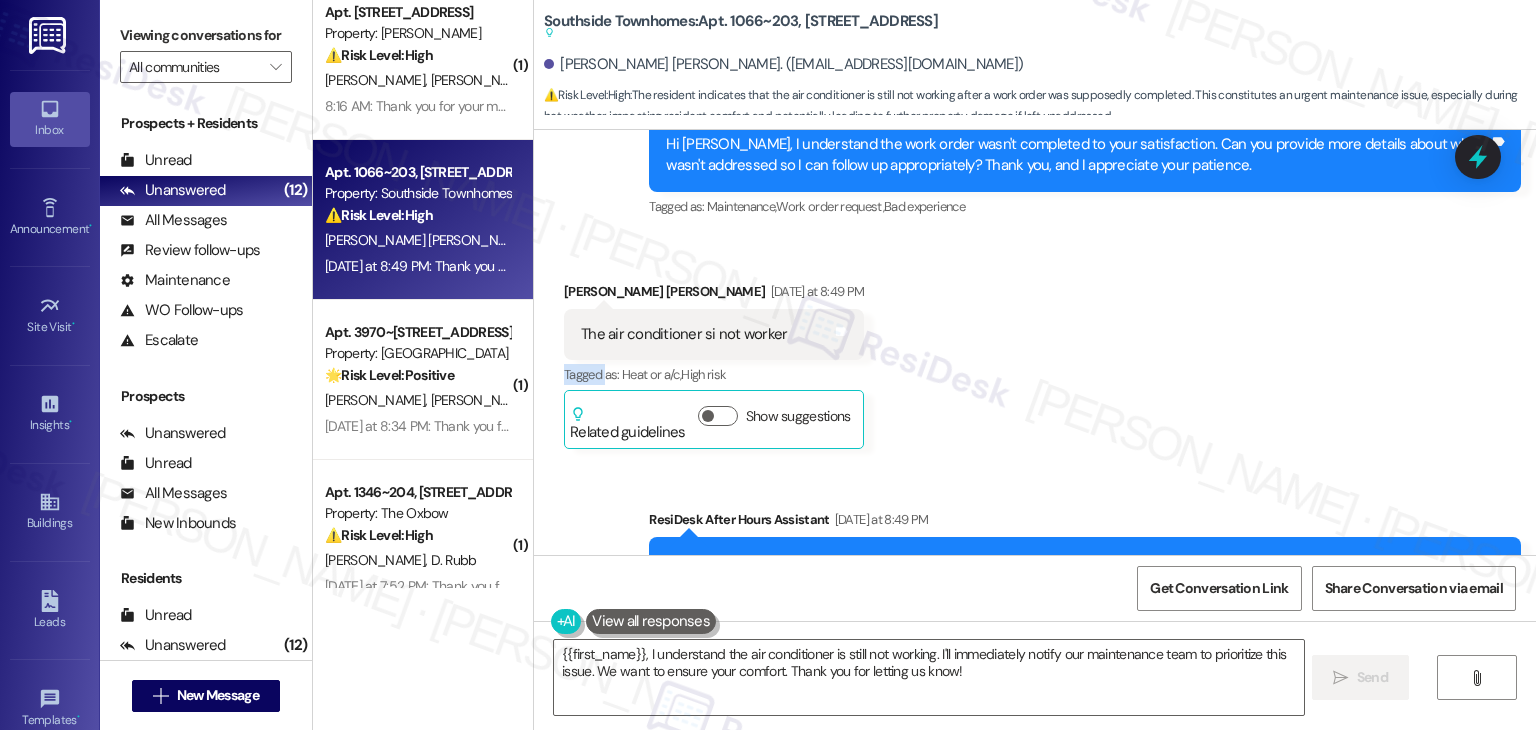 click on "Received via SMS [PERSON_NAME] [PERSON_NAME] [DATE] at 8:49 PM The air conditioner si not worker Tags and notes Tagged as:   Heat or a/c ,  Click to highlight conversations about Heat or a/c High risk Click to highlight conversations about High risk  Related guidelines Show suggestions" at bounding box center [1035, 350] 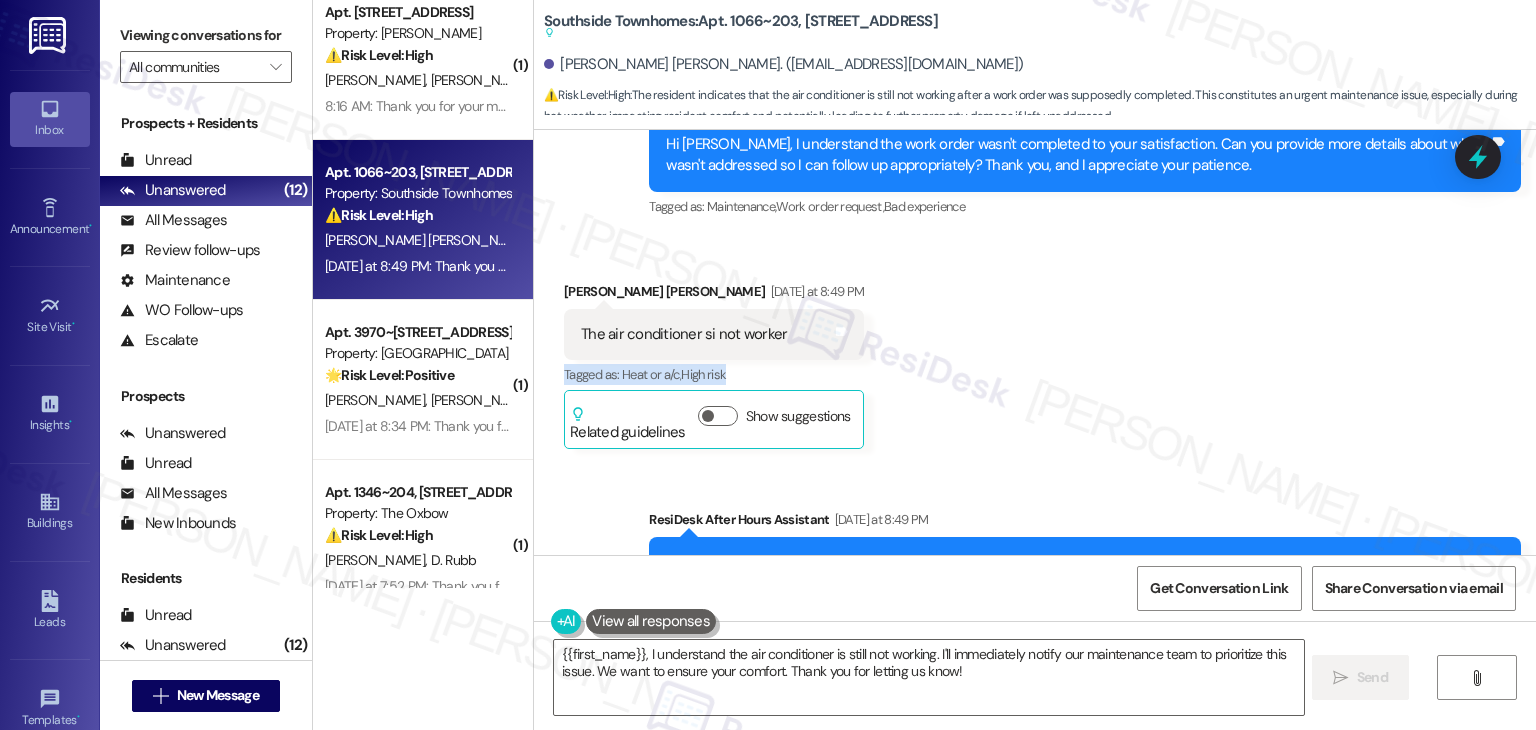 click on "Received via SMS [PERSON_NAME] [PERSON_NAME] [DATE] at 8:49 PM The air conditioner si not worker Tags and notes Tagged as:   Heat or a/c ,  Click to highlight conversations about Heat or a/c High risk Click to highlight conversations about High risk  Related guidelines Show suggestions" at bounding box center (1035, 350) 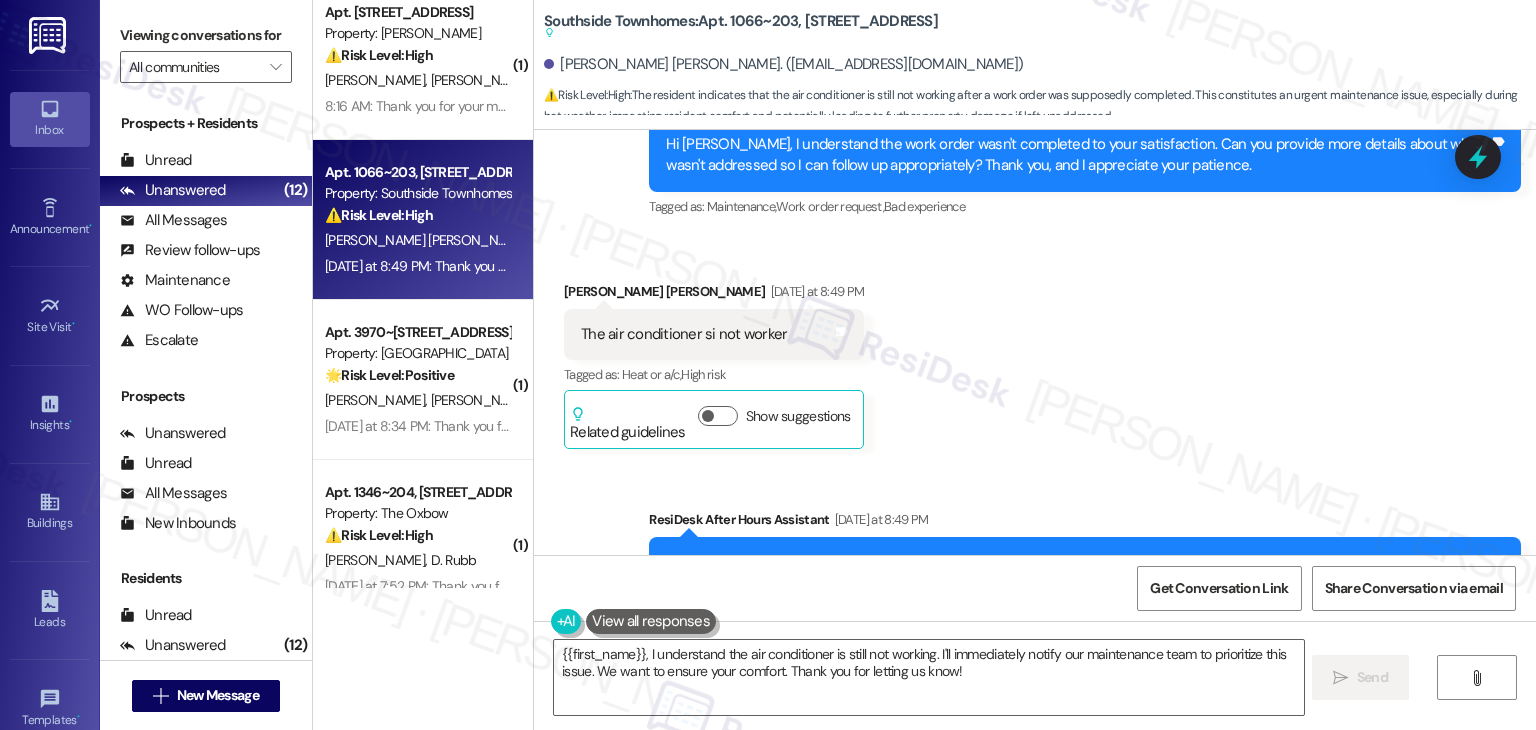 click on "Received via SMS [PERSON_NAME] [PERSON_NAME] [DATE] at 8:49 PM The air conditioner si not worker Tags and notes Tagged as:   Heat or a/c ,  Click to highlight conversations about Heat or a/c High risk Click to highlight conversations about High risk  Related guidelines Show suggestions" at bounding box center (1035, 350) 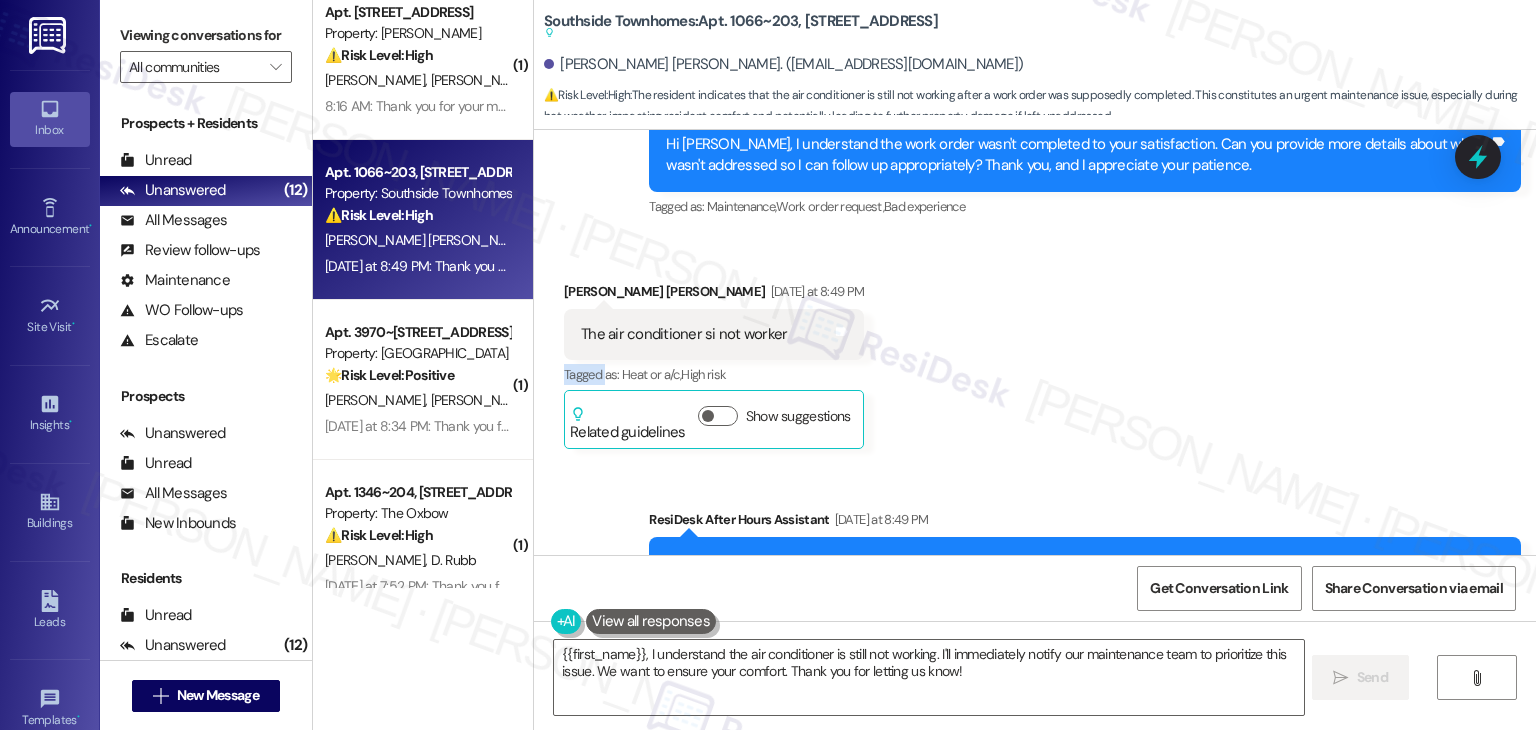 click on "Received via SMS [PERSON_NAME] [PERSON_NAME] [DATE] at 8:49 PM The air conditioner si not worker Tags and notes Tagged as:   Heat or a/c ,  Click to highlight conversations about Heat or a/c High risk Click to highlight conversations about High risk  Related guidelines Show suggestions" at bounding box center [1035, 350] 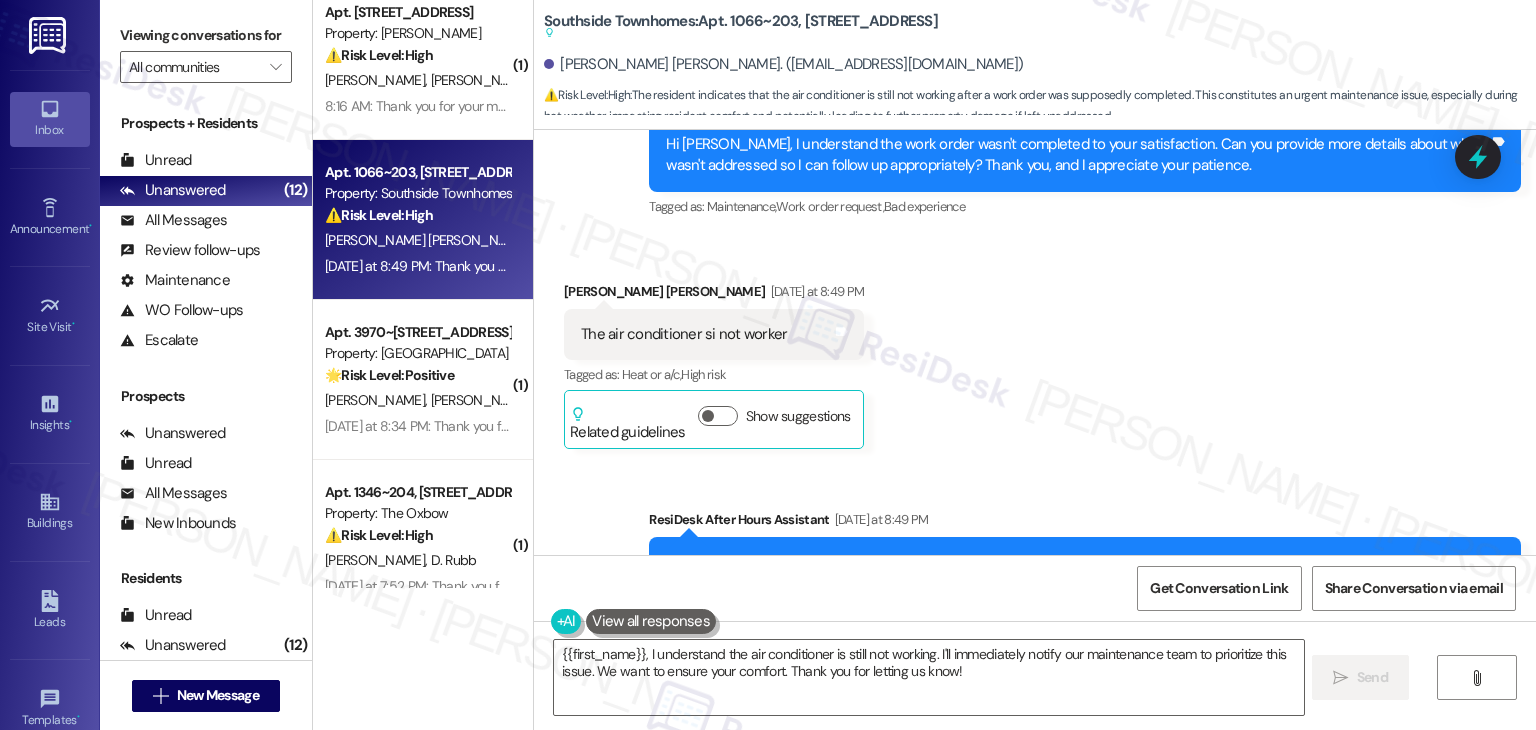 click on "Received via SMS [PERSON_NAME] [PERSON_NAME] [DATE] at 8:49 PM The air conditioner si not worker Tags and notes Tagged as:   Heat or a/c ,  Click to highlight conversations about Heat or a/c High risk Click to highlight conversations about High risk  Related guidelines Show suggestions" at bounding box center (1035, 350) 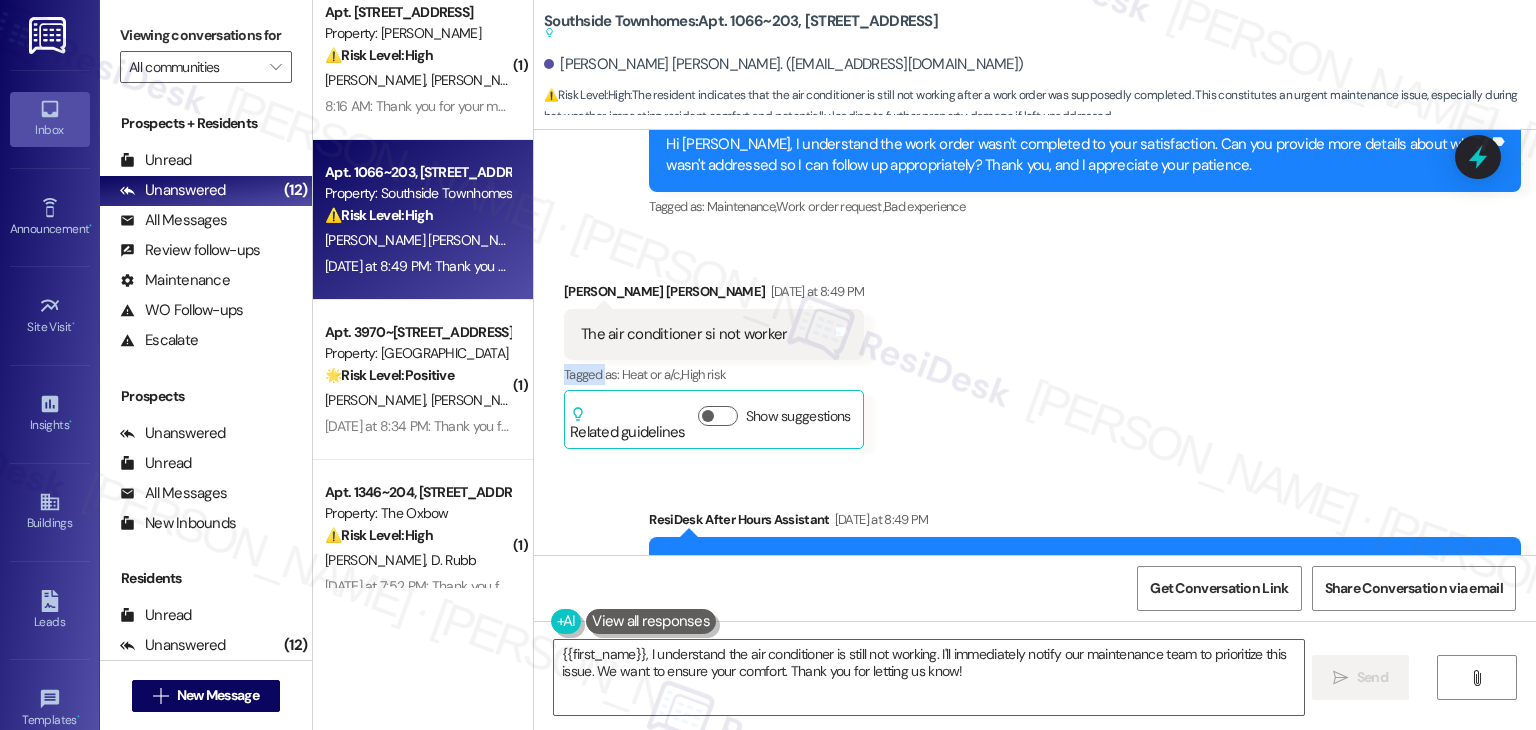 click on "Received via SMS [PERSON_NAME] [PERSON_NAME] [DATE] at 8:49 PM The air conditioner si not worker Tags and notes Tagged as:   Heat or a/c ,  Click to highlight conversations about Heat or a/c High risk Click to highlight conversations about High risk  Related guidelines Show suggestions" at bounding box center [1035, 350] 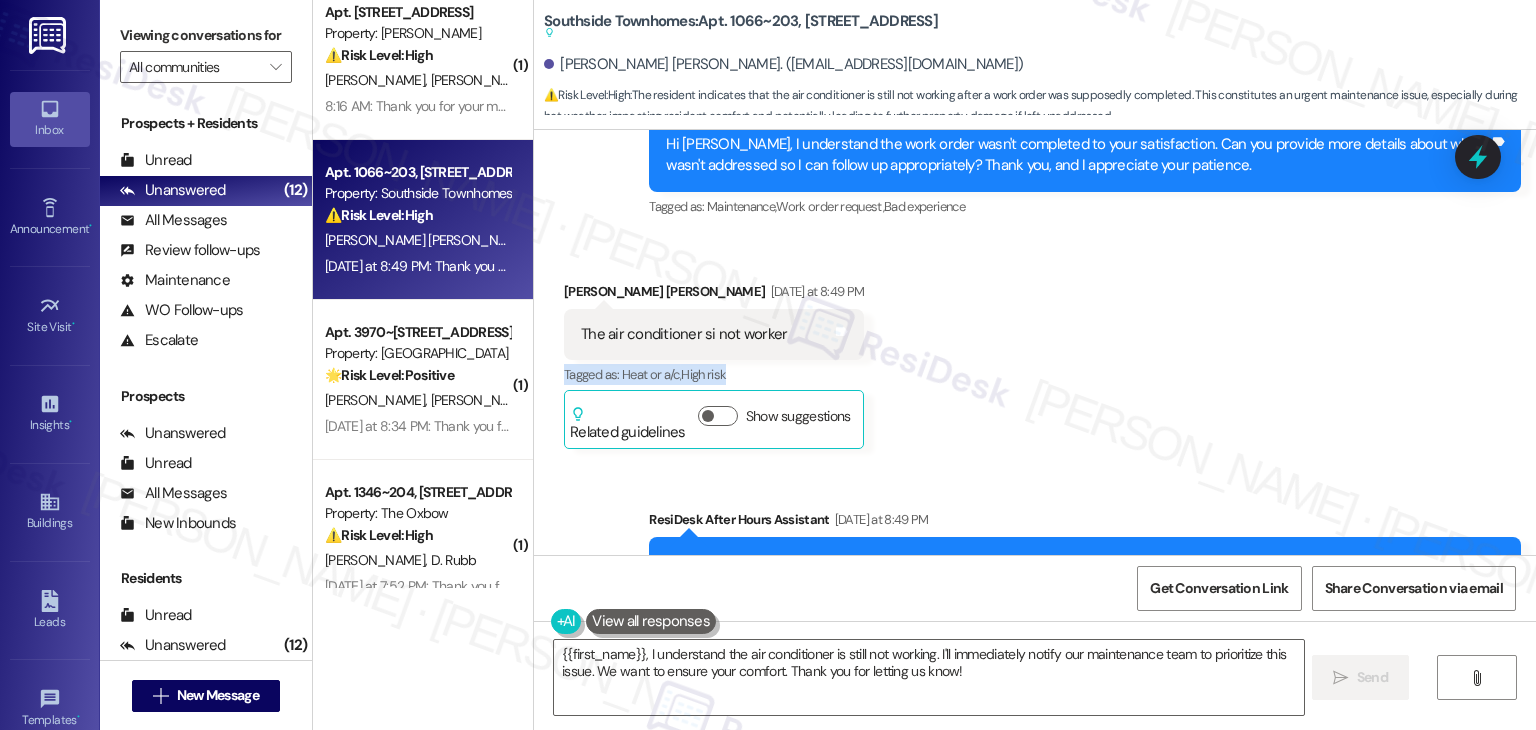 click on "Received via SMS [PERSON_NAME] [PERSON_NAME] [DATE] at 8:49 PM The air conditioner si not worker Tags and notes Tagged as:   Heat or a/c ,  Click to highlight conversations about Heat or a/c High risk Click to highlight conversations about High risk  Related guidelines Show suggestions" at bounding box center (1035, 350) 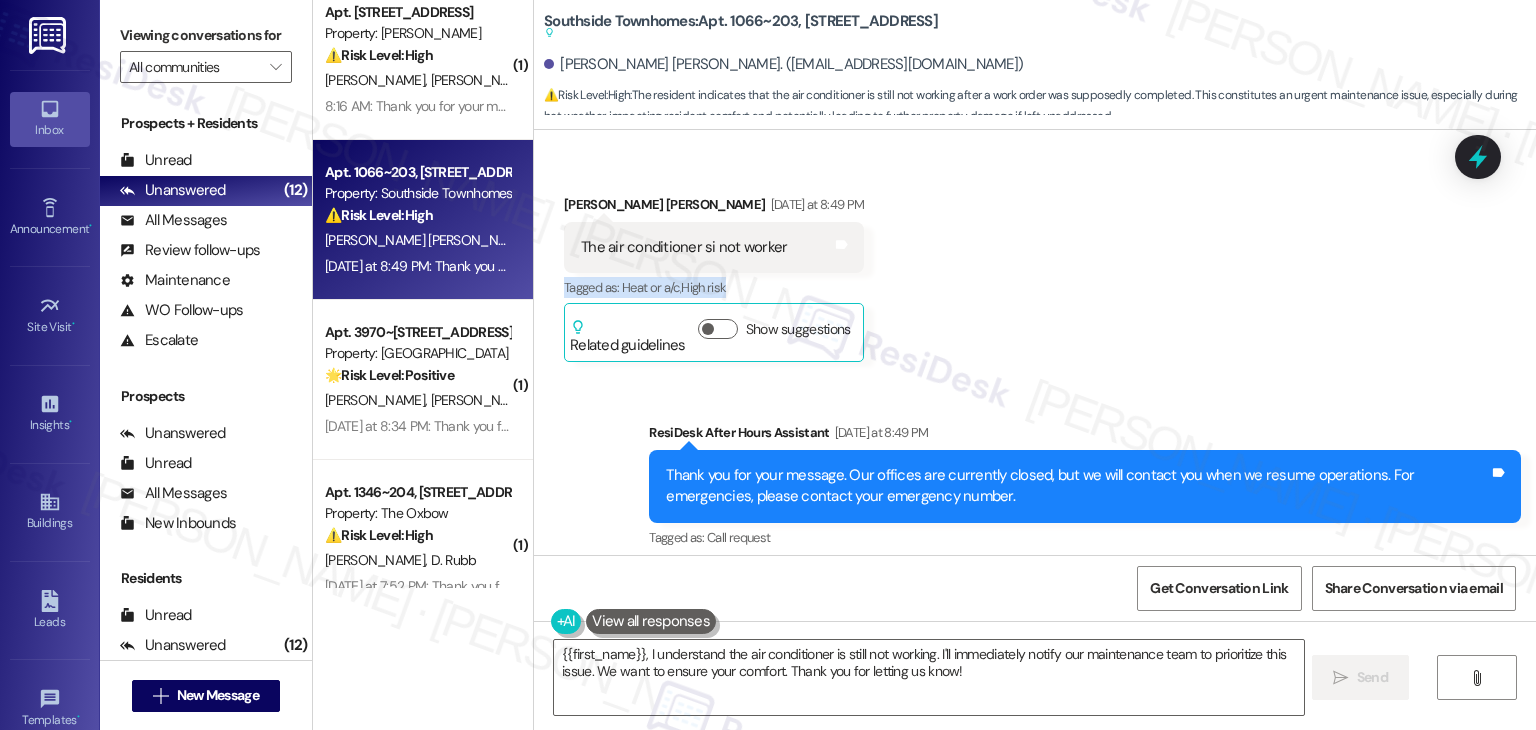 scroll, scrollTop: 753, scrollLeft: 0, axis: vertical 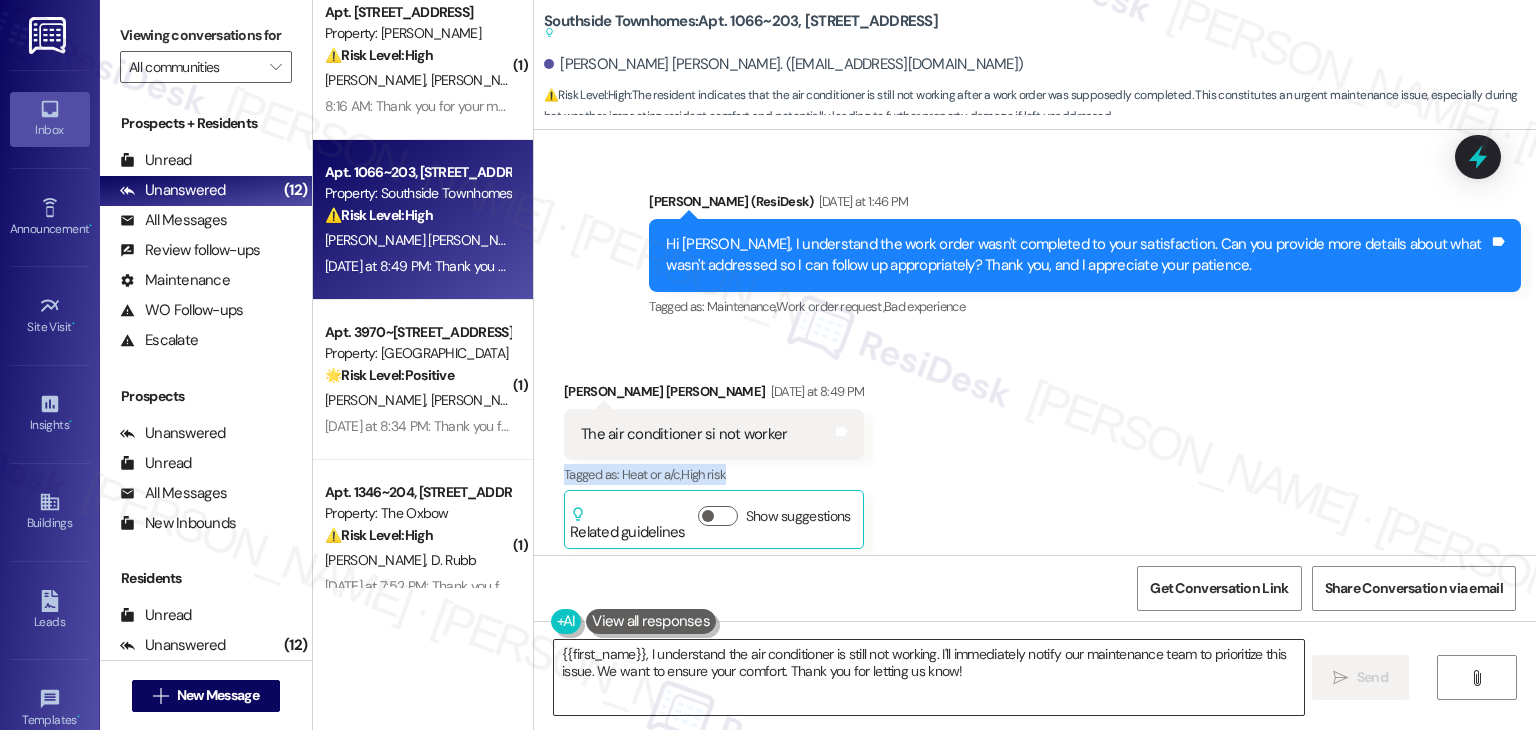 click on "{{first_name}}, I understand the air conditioner is still not working. I'll immediately notify our maintenance team to prioritize this issue. We want to ensure your comfort. Thank you for letting us know!" at bounding box center (928, 677) 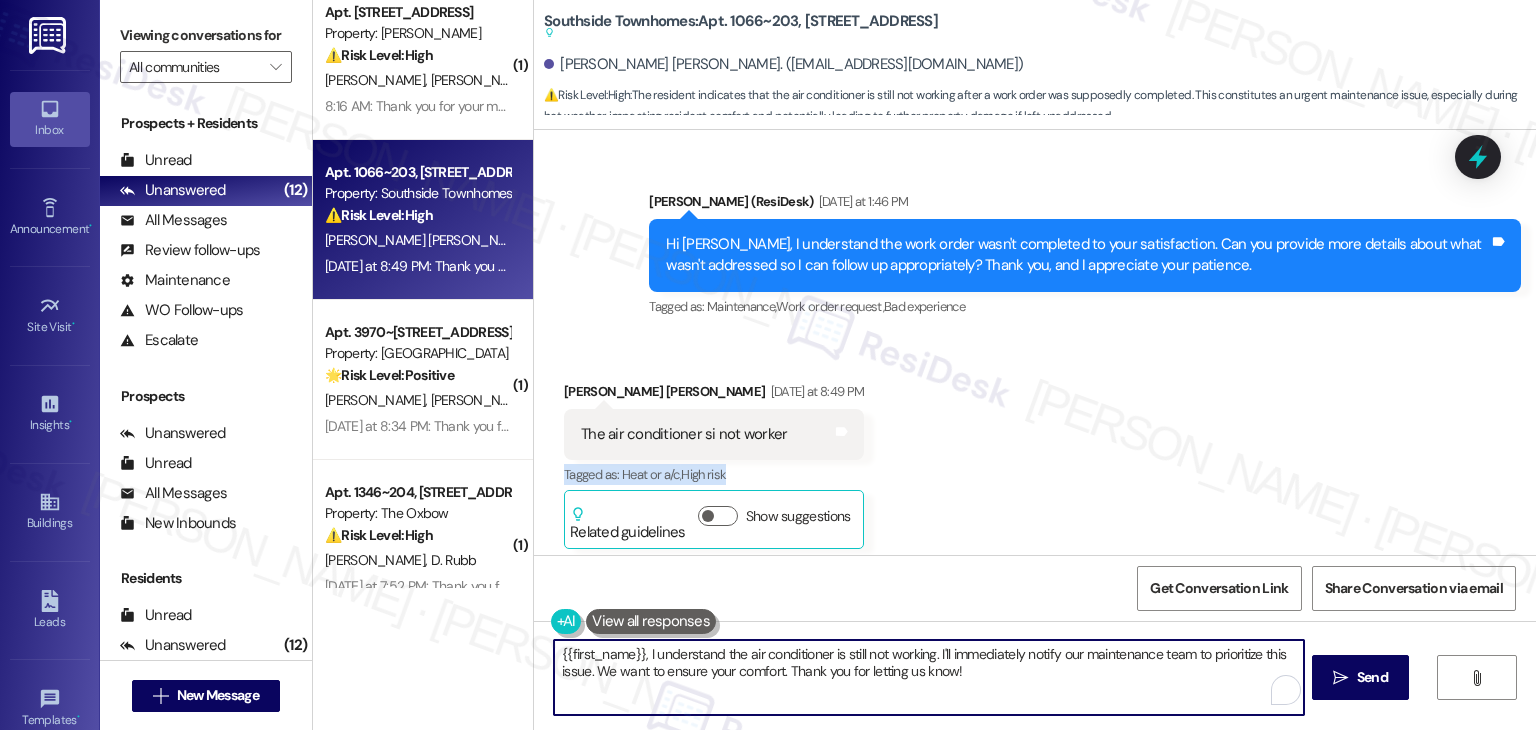 click on "{{first_name}}, I understand the air conditioner is still not working. I'll immediately notify our maintenance team to prioritize this issue. We want to ensure your comfort. Thank you for letting us know!" at bounding box center [928, 677] 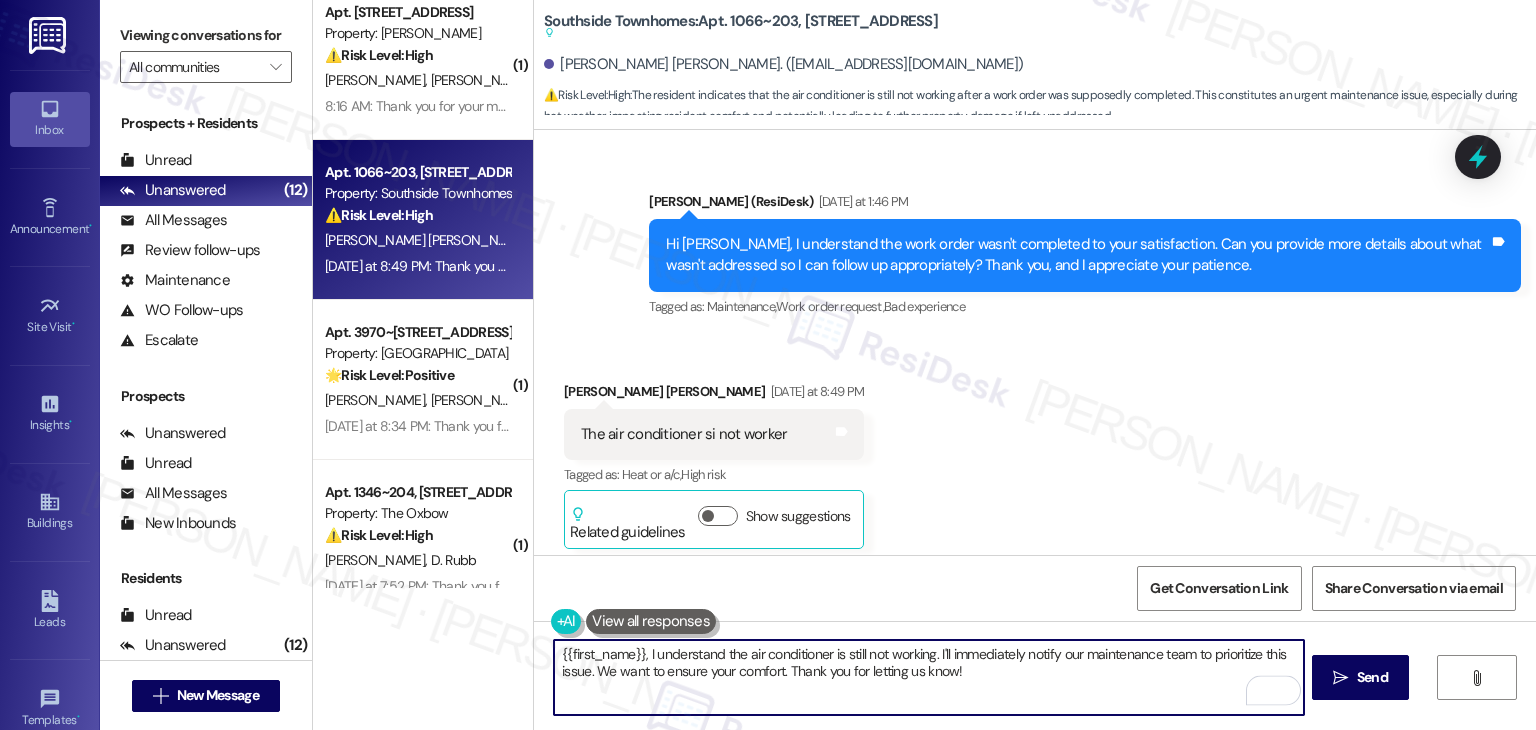 paste on "Hi [PERSON_NAME]! I’m sorry your A/C still isn’t working. Could you tell me a bit more so we get the right fix in place?
• Does the unit turn on but blow warm air,
• not power on at all, or
• seem stuck on an incorrect thermostat setting?
If you’d like, I can submit a new work order and have maintenance follow up. May we enter your home when the tech is available if you’re out? Thank you for your patience." 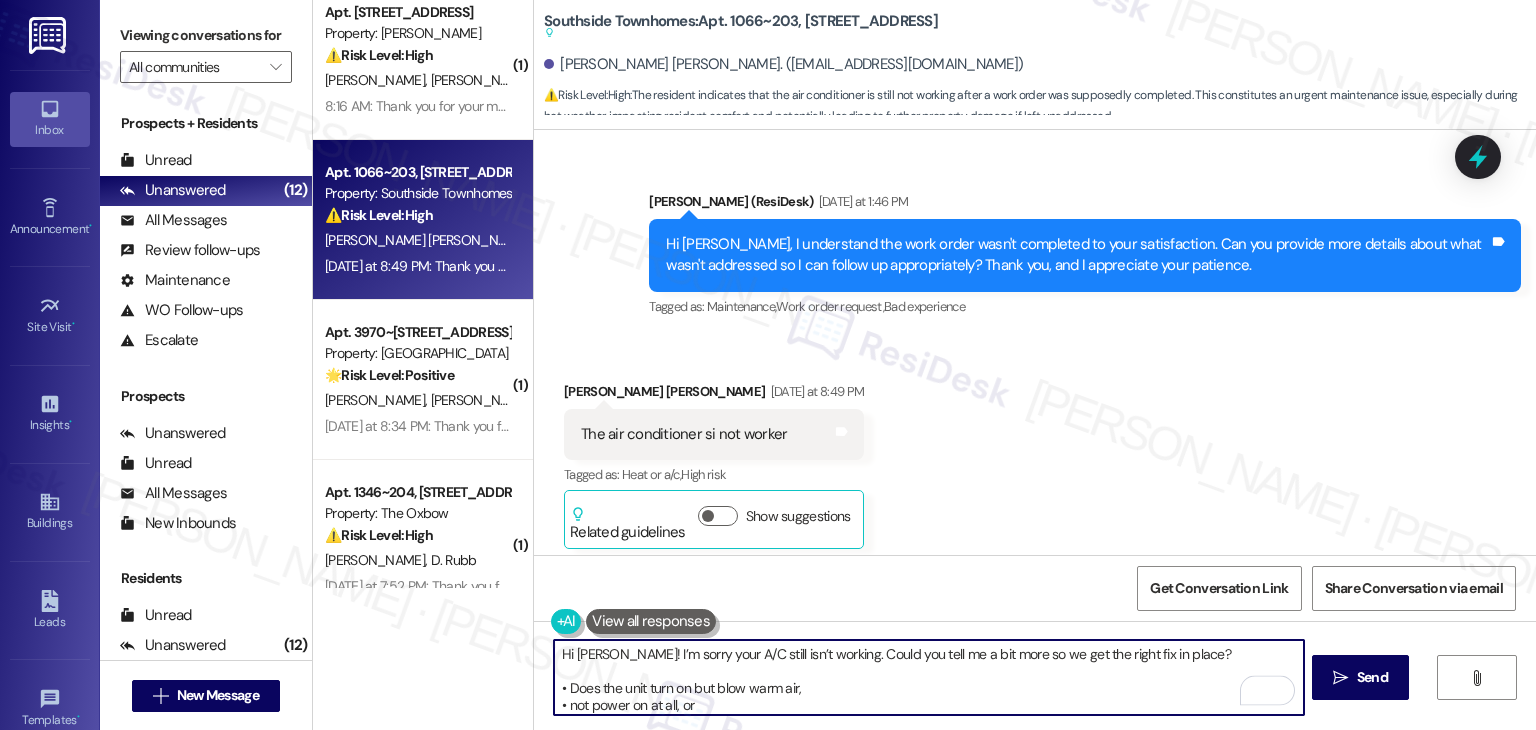 scroll, scrollTop: 67, scrollLeft: 0, axis: vertical 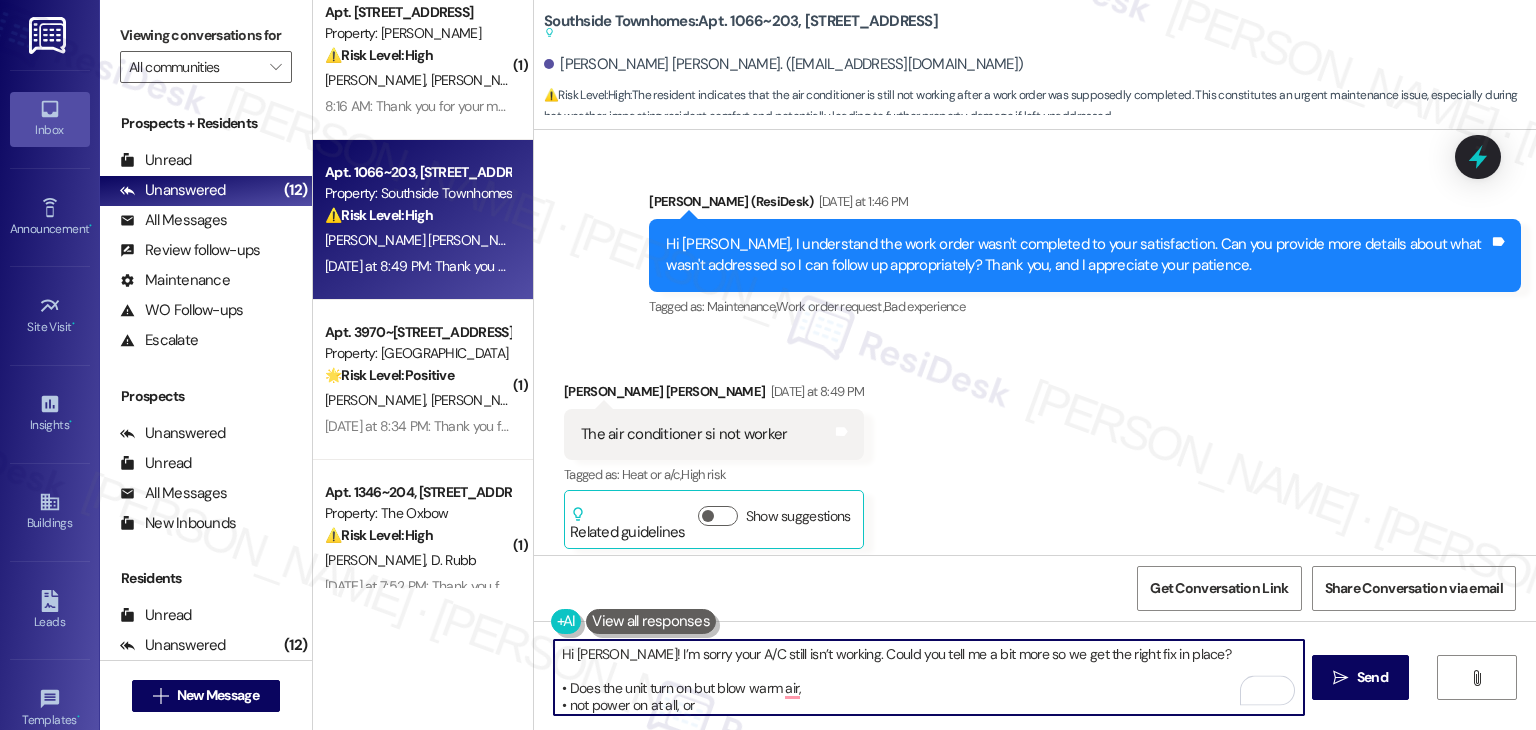 click on "Hi [PERSON_NAME]! I’m sorry your A/C still isn’t working. Could you tell me a bit more so we get the right fix in place?
• Does the unit turn on but blow warm air,
• not power on at all, or
• seem stuck on an incorrect thermostat setting?
If you’d like, I can submit a new work order and have maintenance follow up. May we enter your home when the tech is available if you’re out? Thank you for your patience." at bounding box center (928, 677) 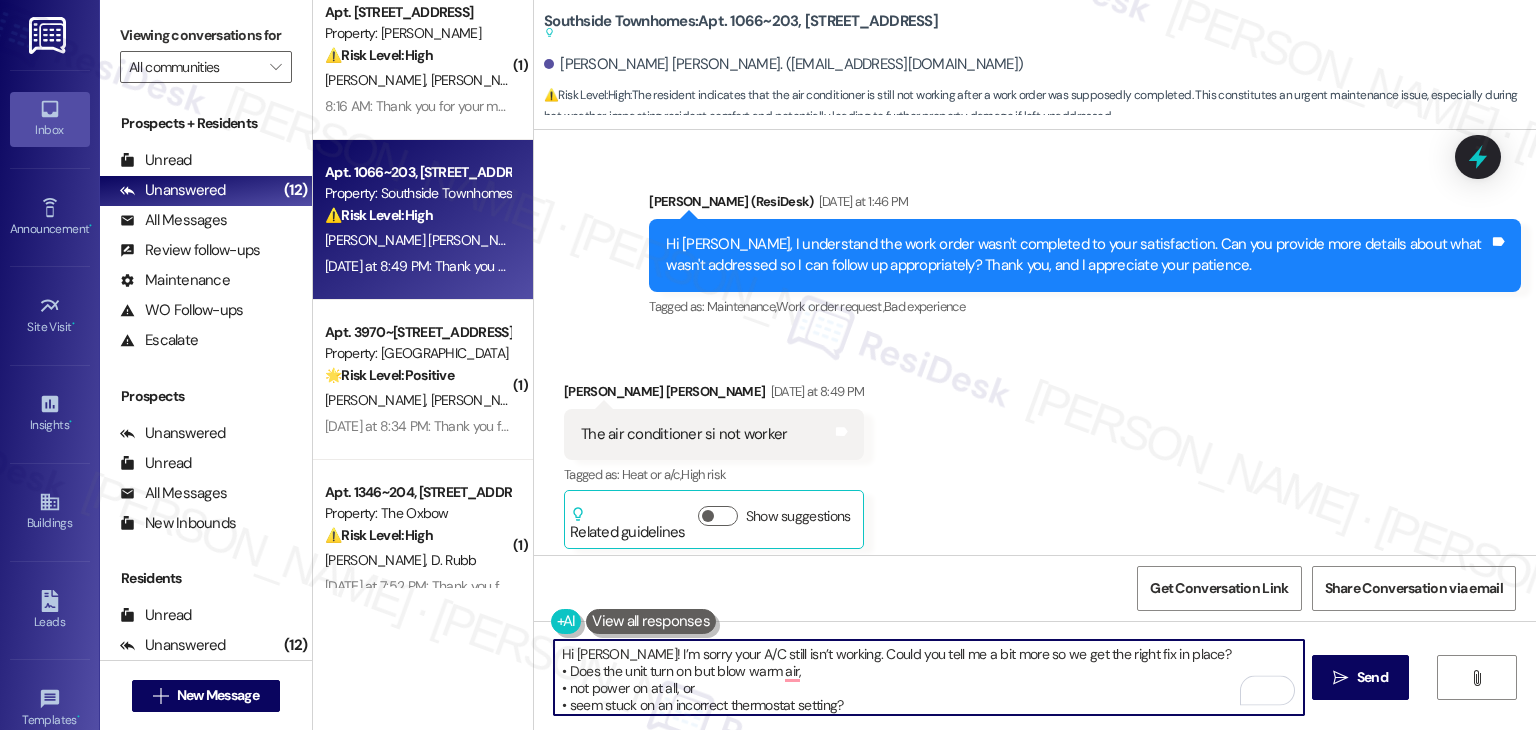 scroll, scrollTop: 40, scrollLeft: 0, axis: vertical 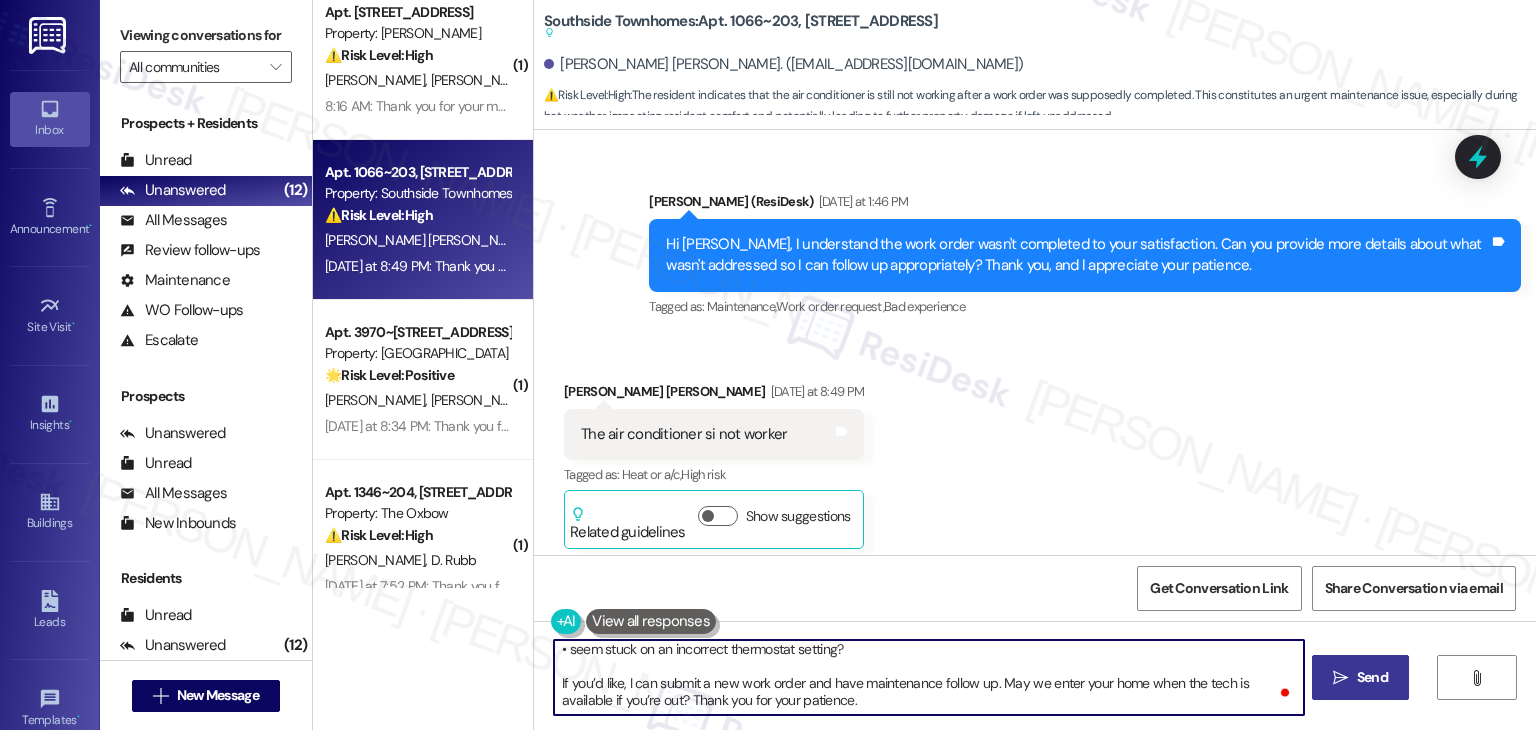 type on "Hi [PERSON_NAME]! I’m sorry your A/C still isn’t working. Could you tell me a bit more so we get the right fix in place?
• Does the unit turn on but blow warm air,
• not power on at all, or
• seem stuck on an incorrect thermostat setting?
If you’d like, I can submit a new work order and have maintenance follow up. May we enter your home when the tech is available if you’re out? Thank you for your patience." 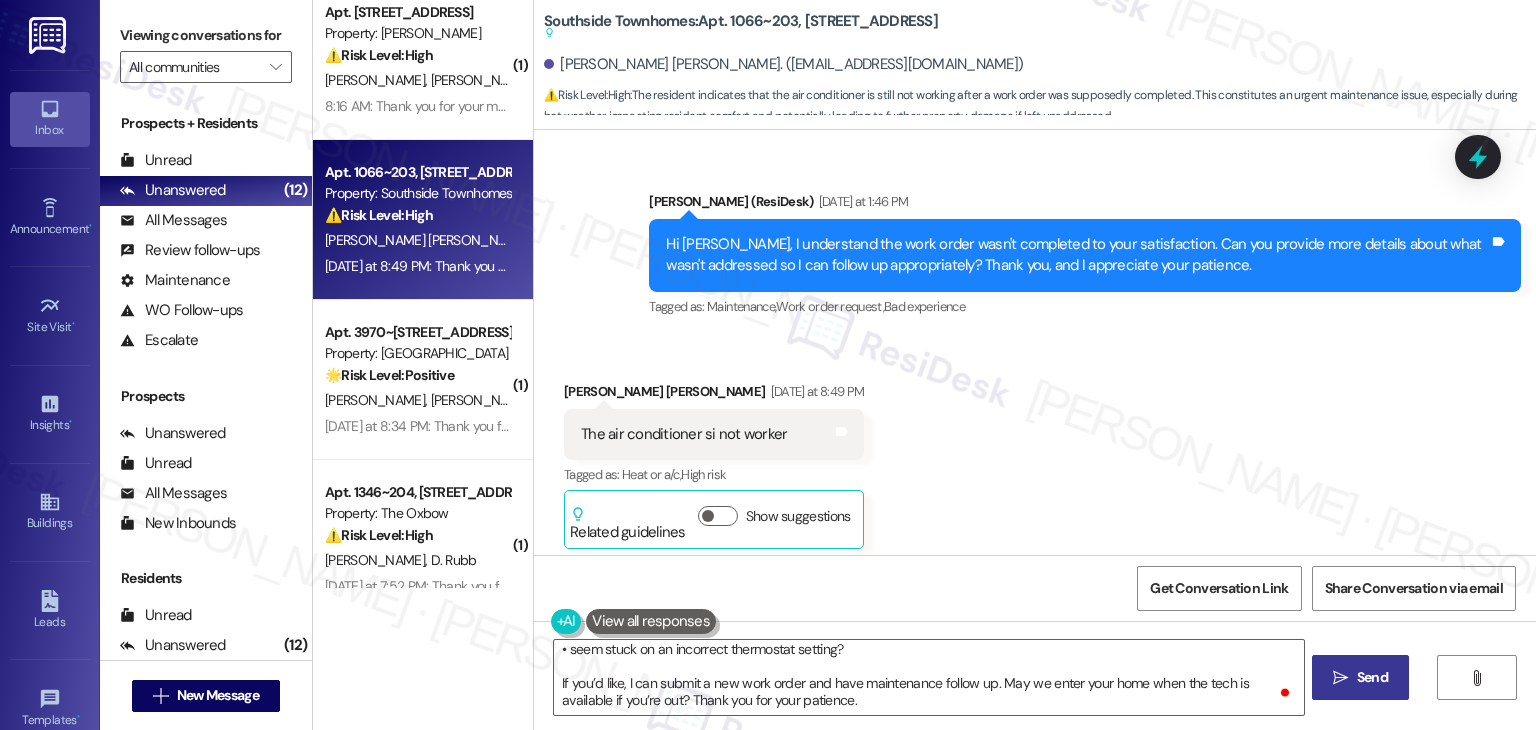 click on " Send" at bounding box center (1360, 677) 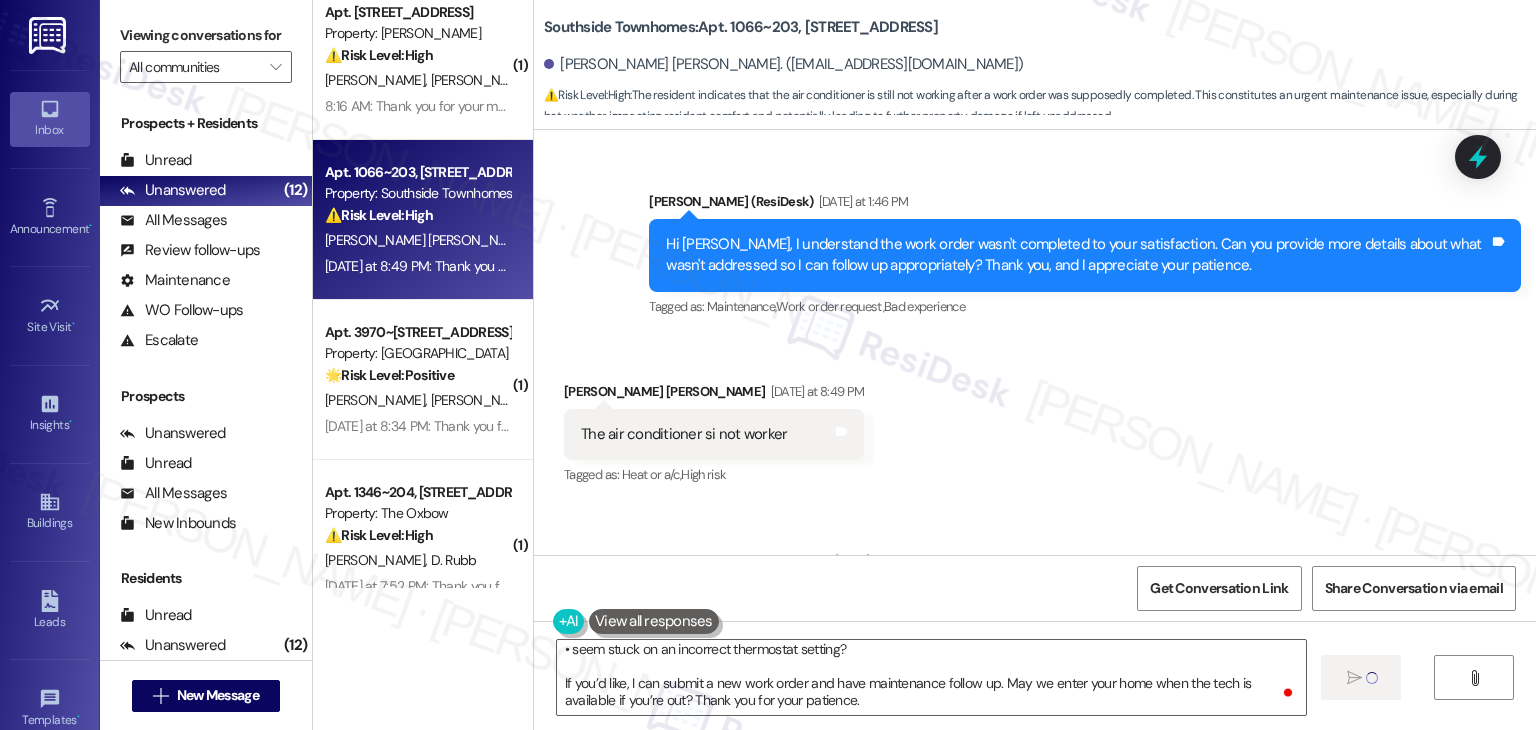 type 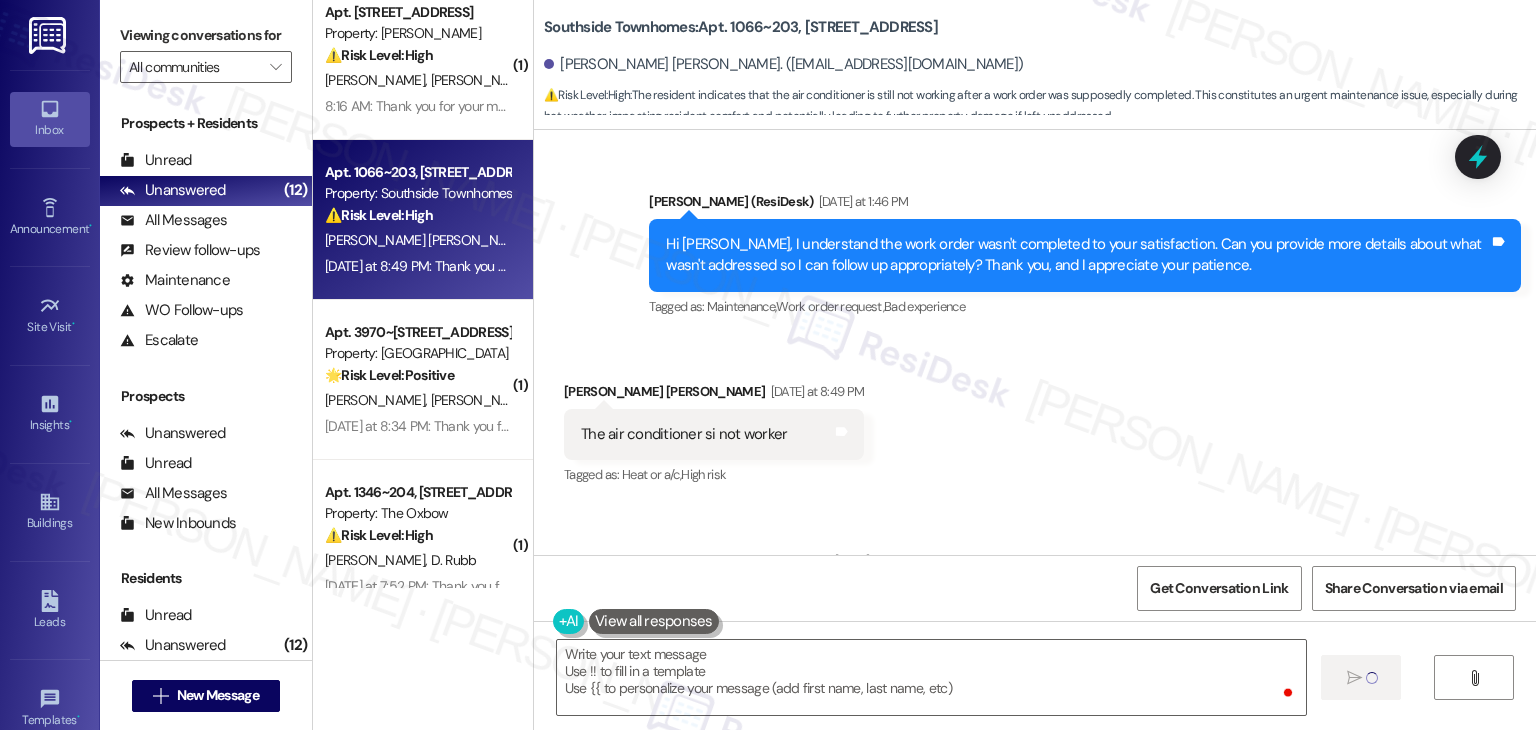 scroll, scrollTop: 0, scrollLeft: 0, axis: both 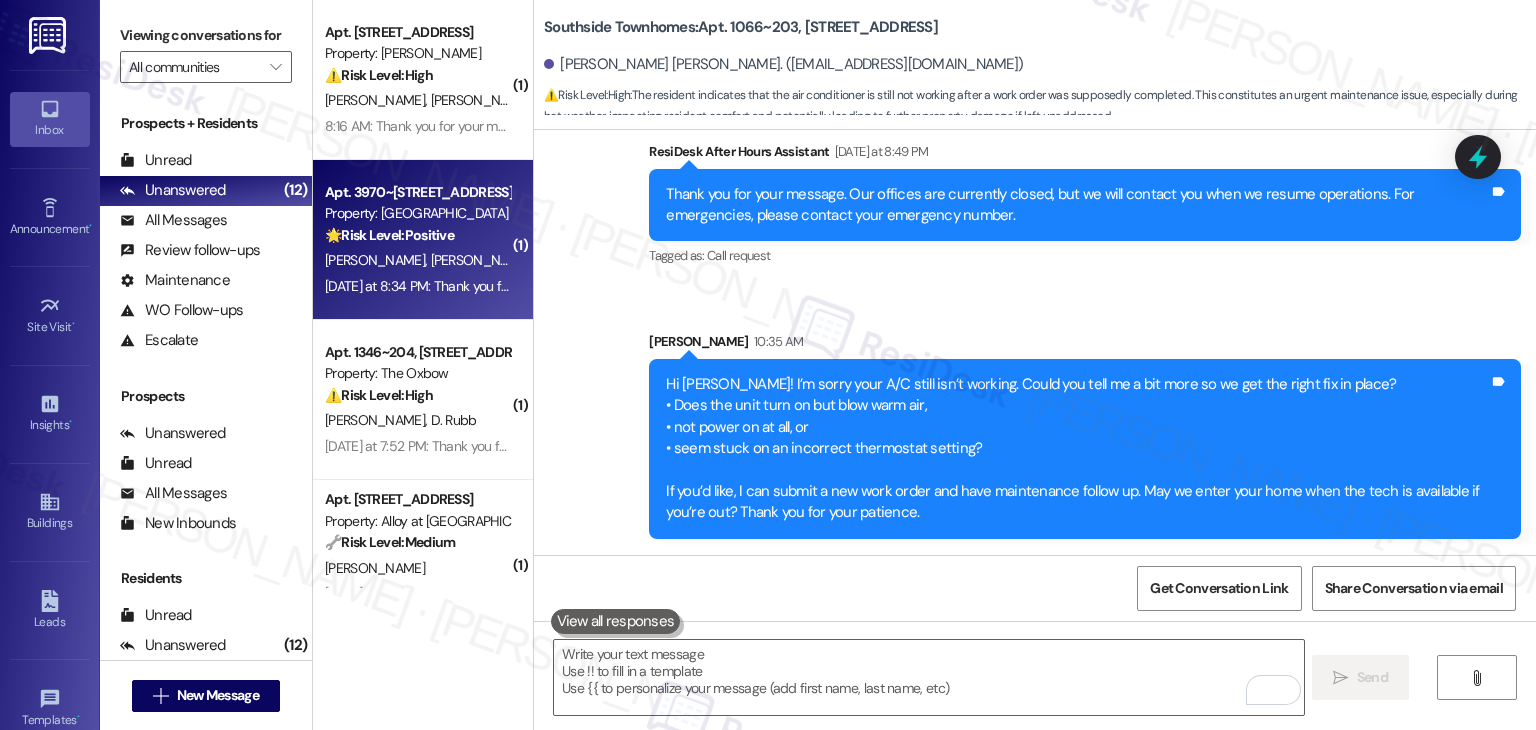 click on "Apt. 3970~106, [STREET_ADDRESS][PERSON_NAME] Property: [GEOGRAPHIC_DATA] 🌟  Risk Level:  Positive The resident is expressing satisfaction with completed maintenance work. This is positive feedback and an opportunity for relationship building. [PERSON_NAME] [PERSON_NAME] [DATE] at 8:34 PM: Thank you for your message. Our offices are currently closed, but we will contact you when we resume operations. For emergencies, please contact your emergency number. [DATE] at 8:34 PM: Thank you for your message. Our offices are currently closed, but we will contact you when we resume operations. For emergencies, please contact your emergency number." at bounding box center [423, 240] 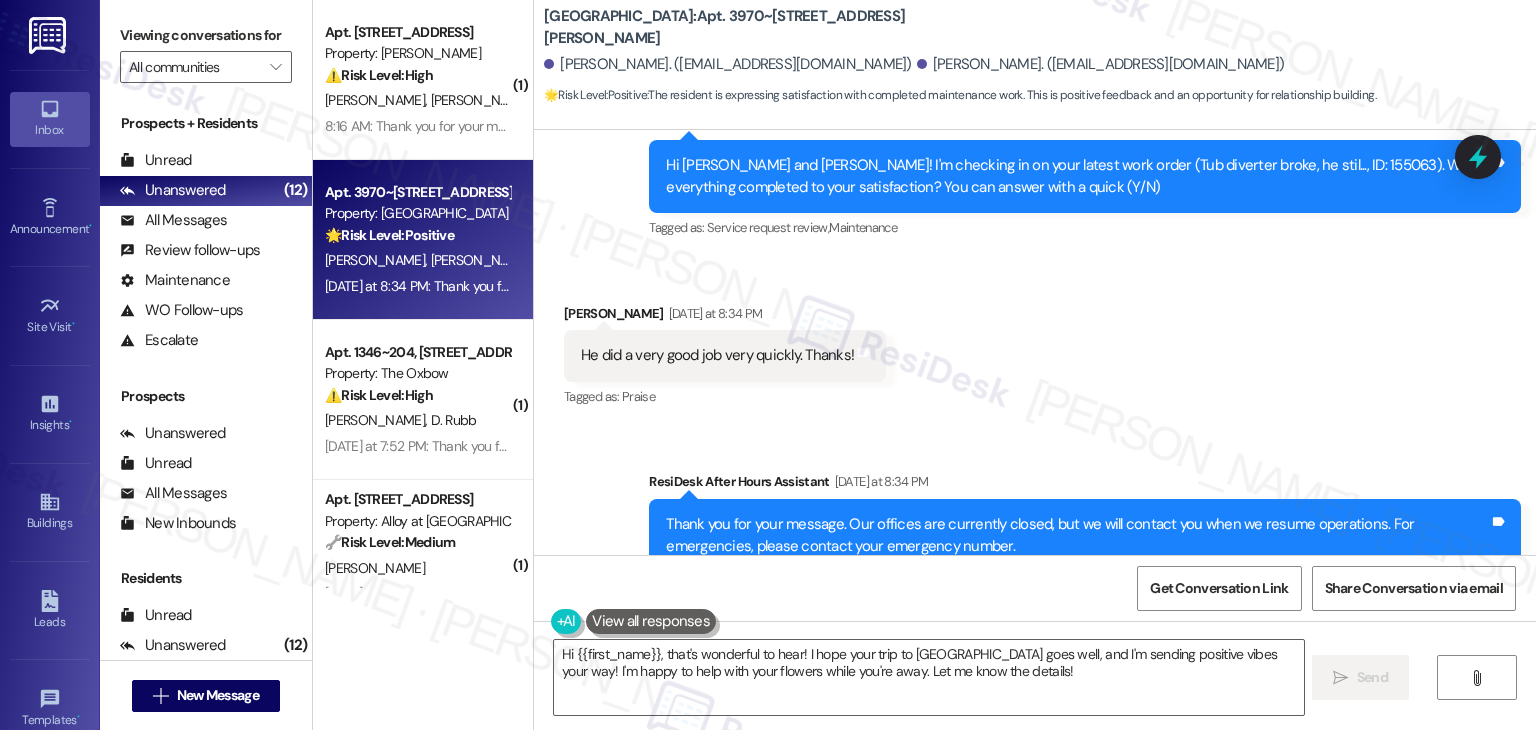 scroll, scrollTop: 2108, scrollLeft: 0, axis: vertical 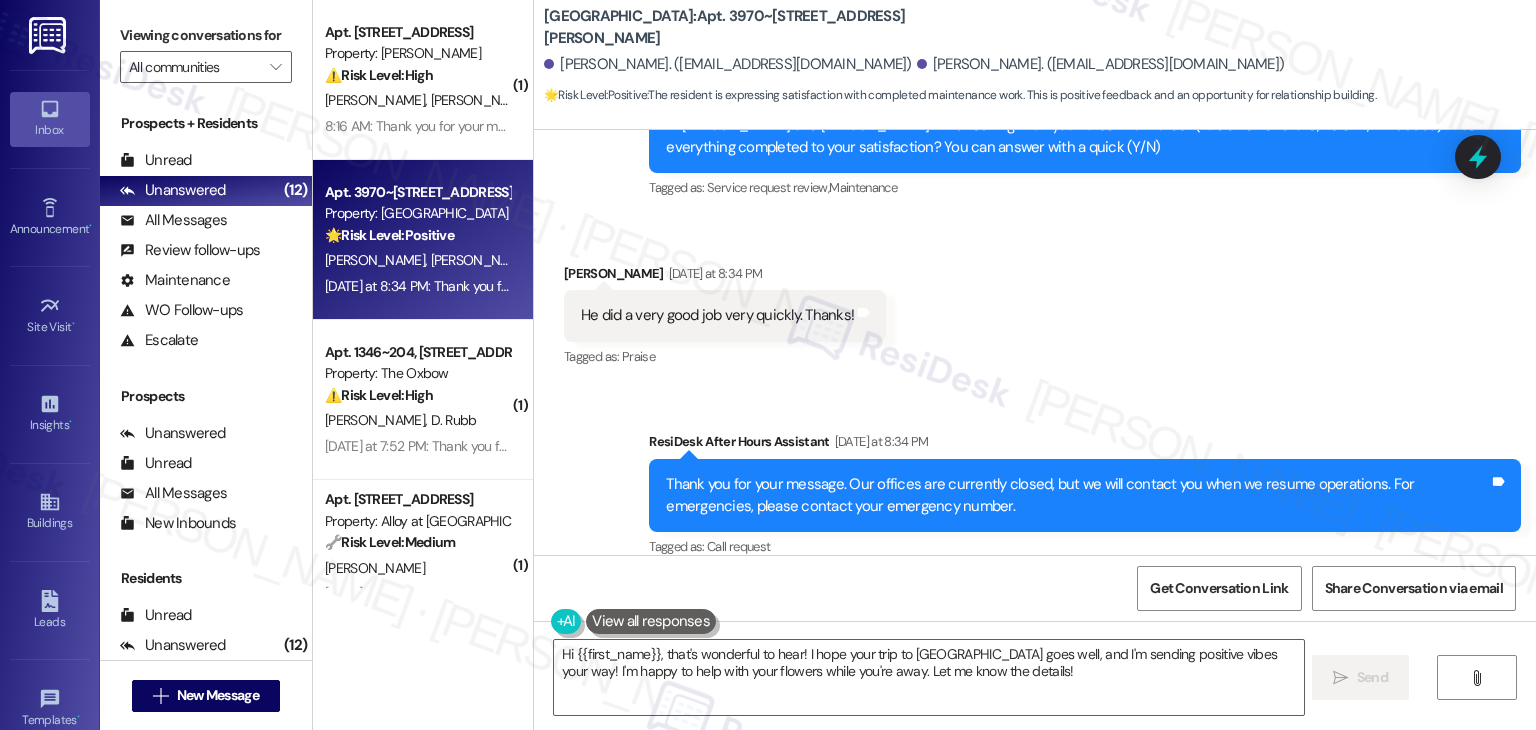 click on "Received via SMS [PERSON_NAME] [DATE] at 8:34 PM He did a very good job very quickly. Thanks! Tags and notes Tagged as:   Praise Click to highlight conversations about Praise" at bounding box center [1035, 302] 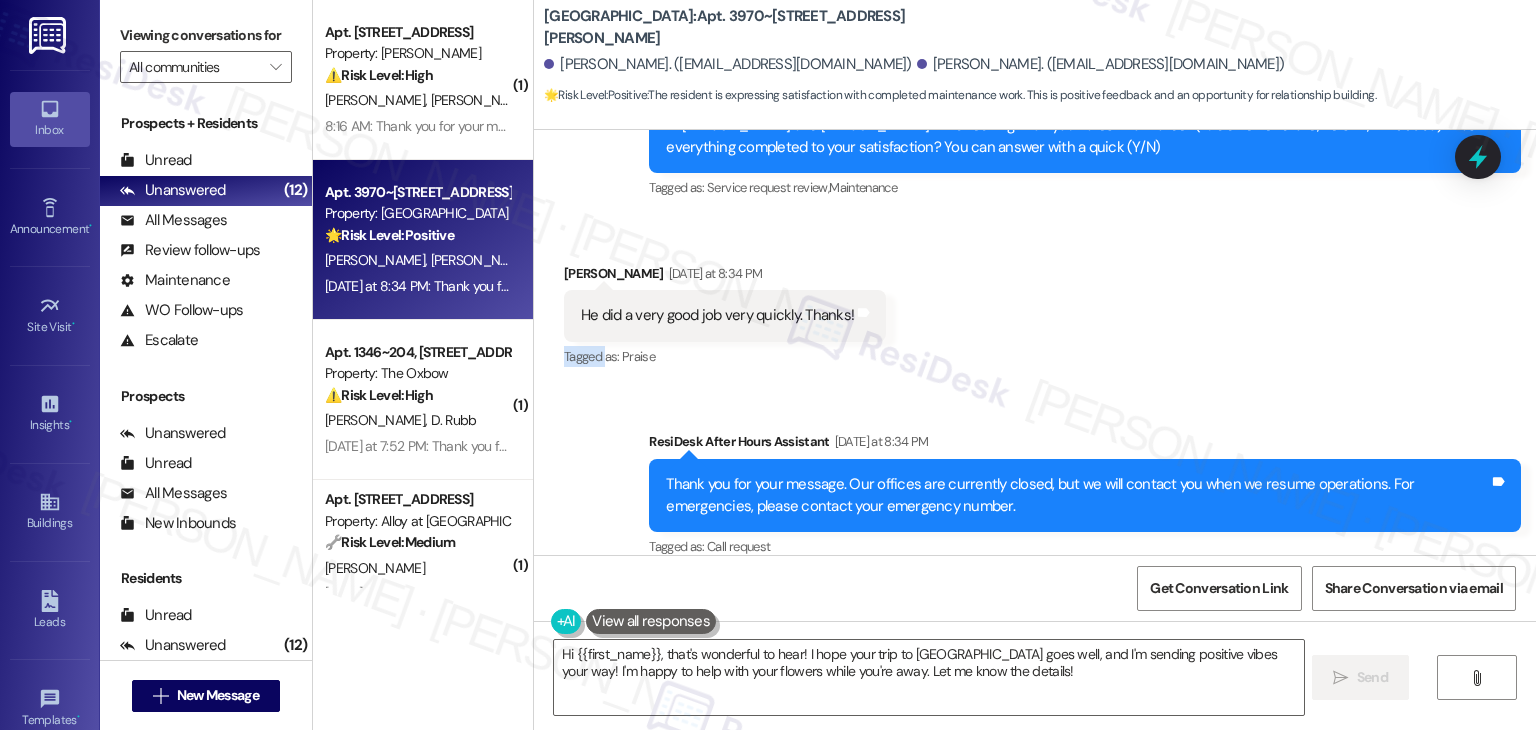 click on "Received via SMS [PERSON_NAME] [DATE] at 8:34 PM He did a very good job very quickly. Thanks! Tags and notes Tagged as:   Praise Click to highlight conversations about Praise" at bounding box center (1035, 302) 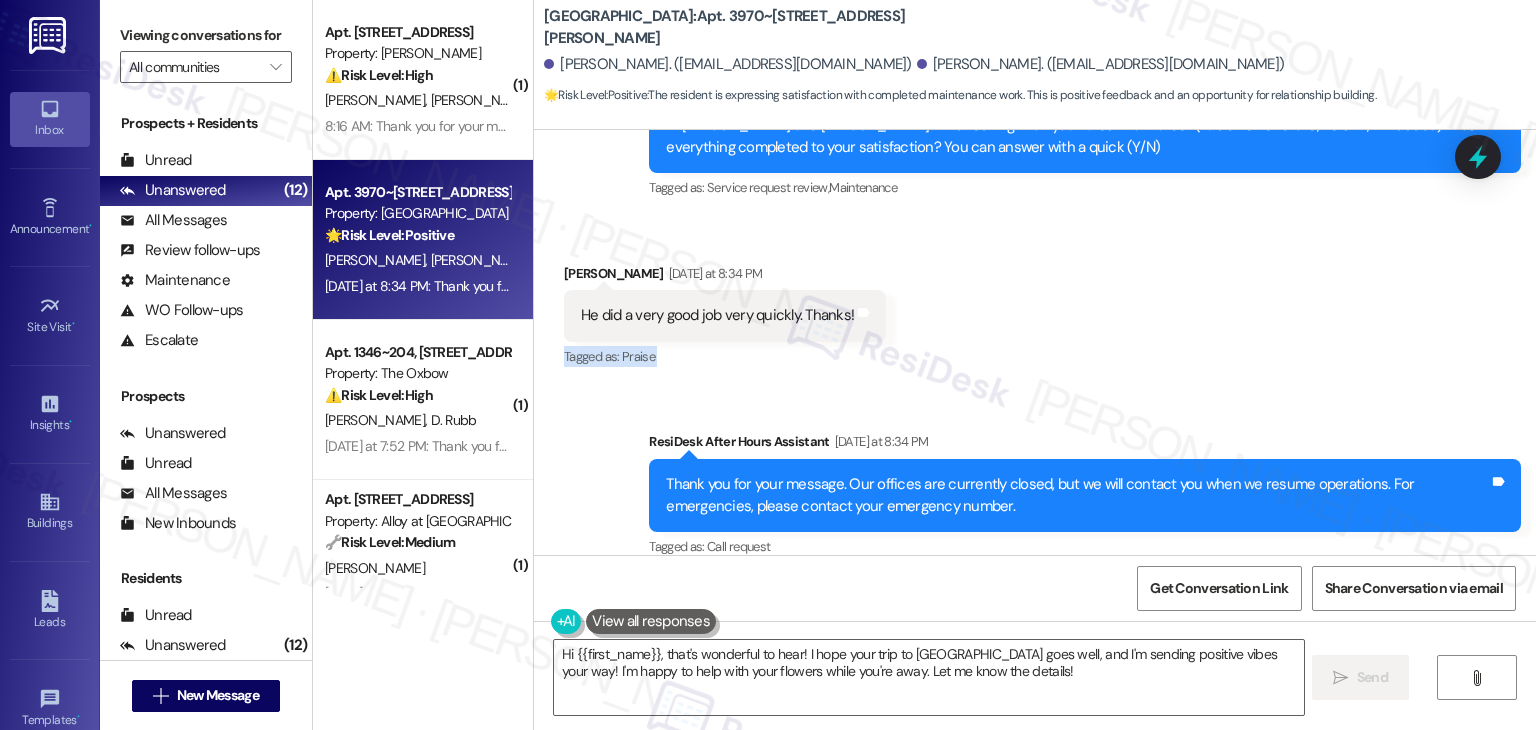click on "Received via SMS [PERSON_NAME] [DATE] at 8:34 PM He did a very good job very quickly. Thanks! Tags and notes Tagged as:   Praise Click to highlight conversations about Praise" at bounding box center [1035, 302] 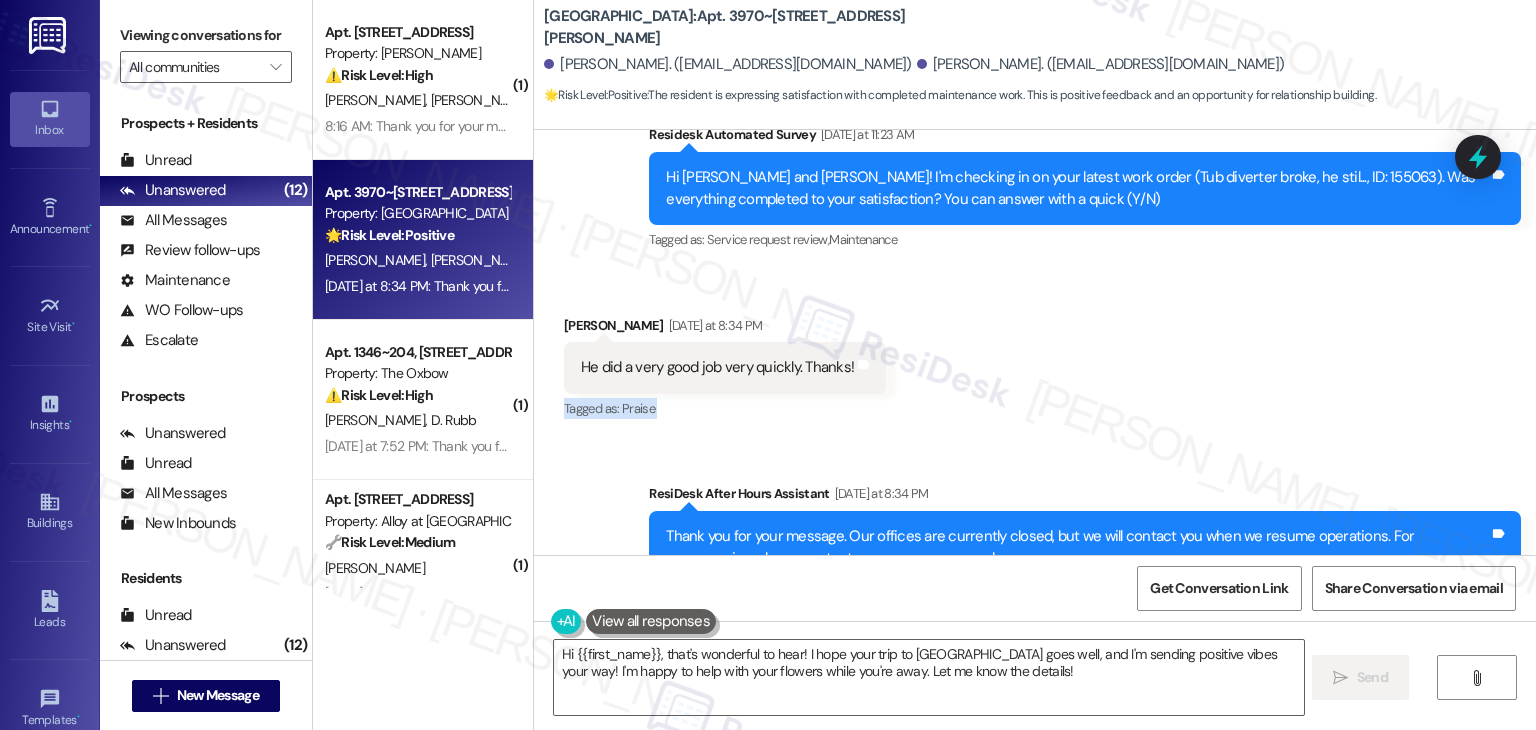scroll, scrollTop: 2008, scrollLeft: 0, axis: vertical 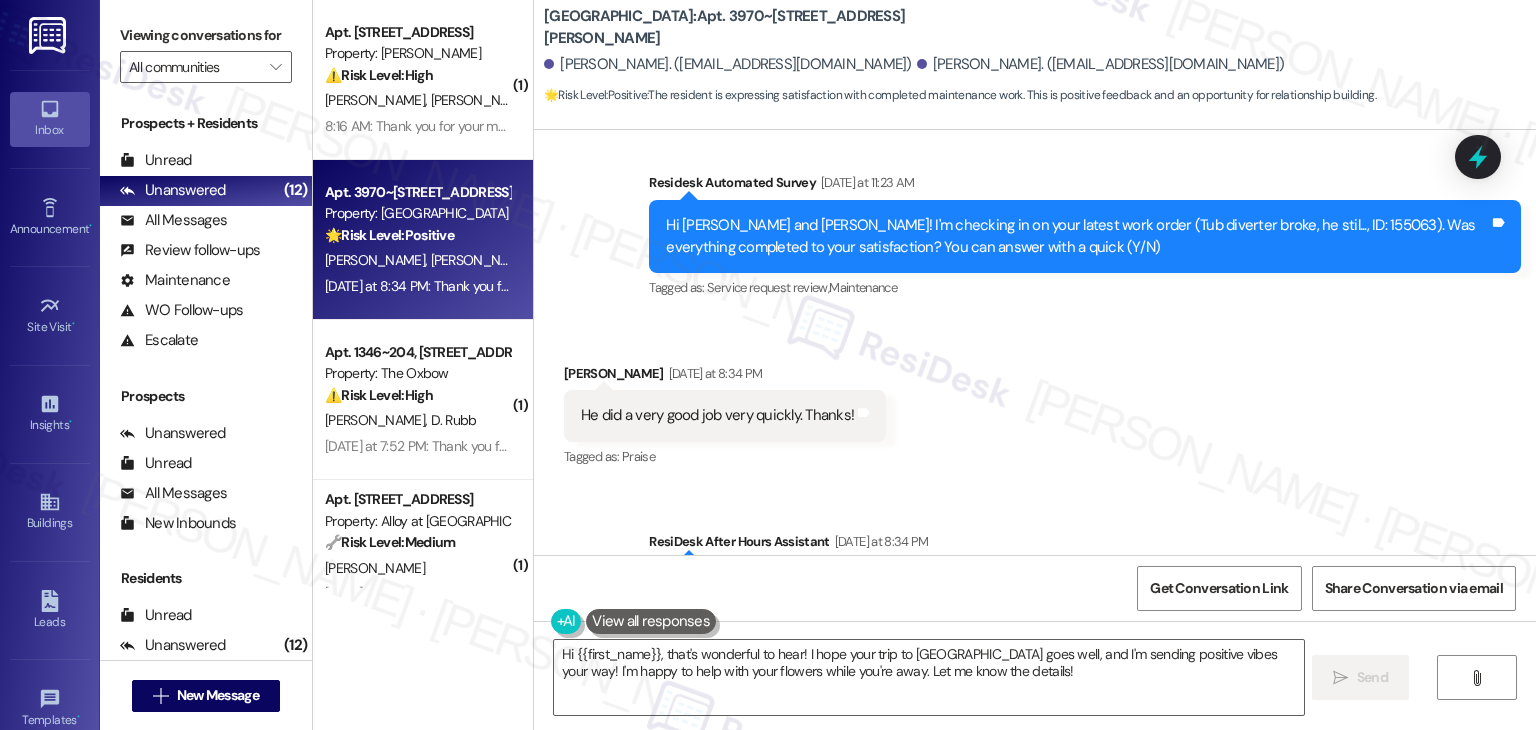click on "Received via SMS [PERSON_NAME] [DATE] at 8:34 PM He did a very good job very quickly. Thanks! Tags and notes Tagged as:   Praise Click to highlight conversations about Praise" at bounding box center (1035, 402) 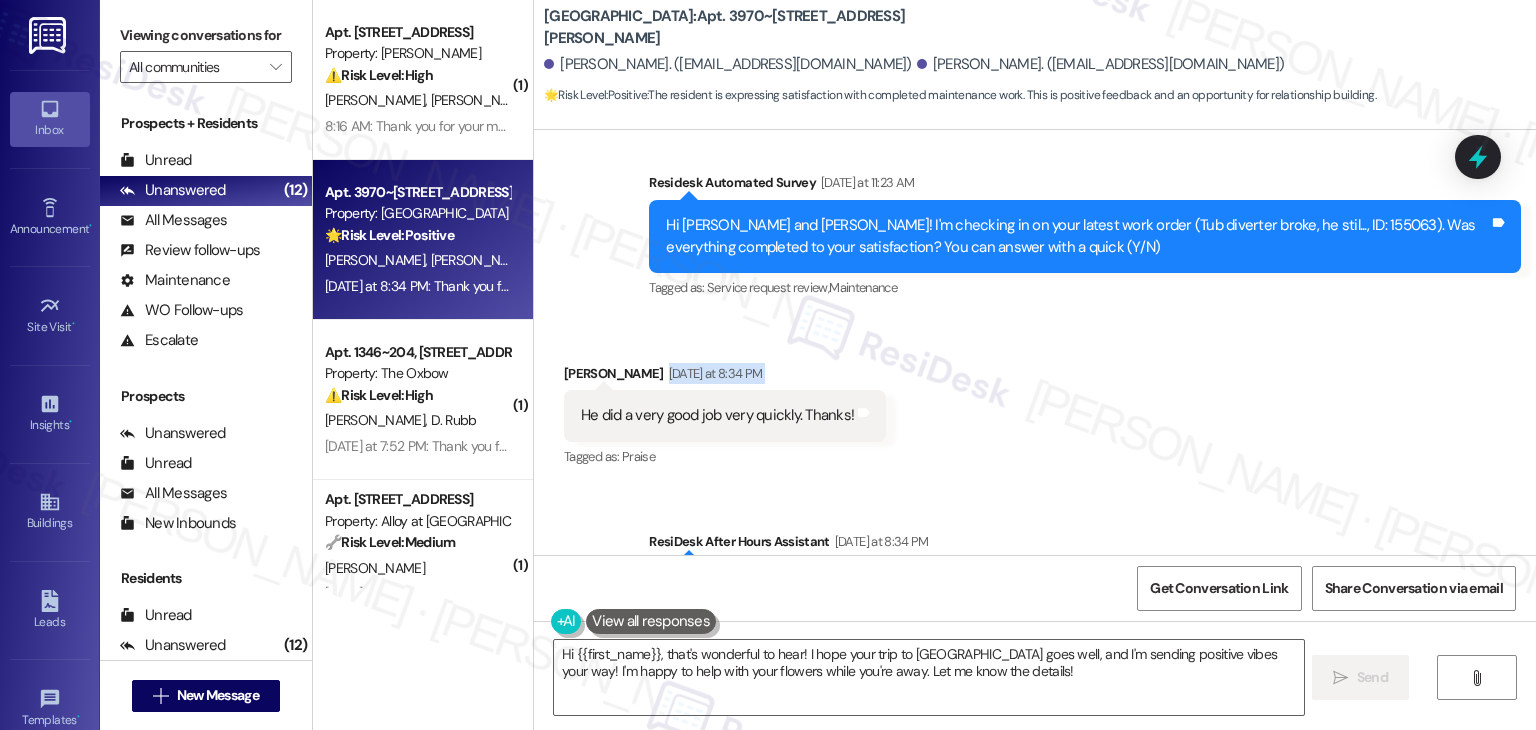 click on "Received via SMS [PERSON_NAME] [DATE] at 8:34 PM He did a very good job very quickly. Thanks! Tags and notes Tagged as:   Praise Click to highlight conversations about Praise" at bounding box center (1035, 402) 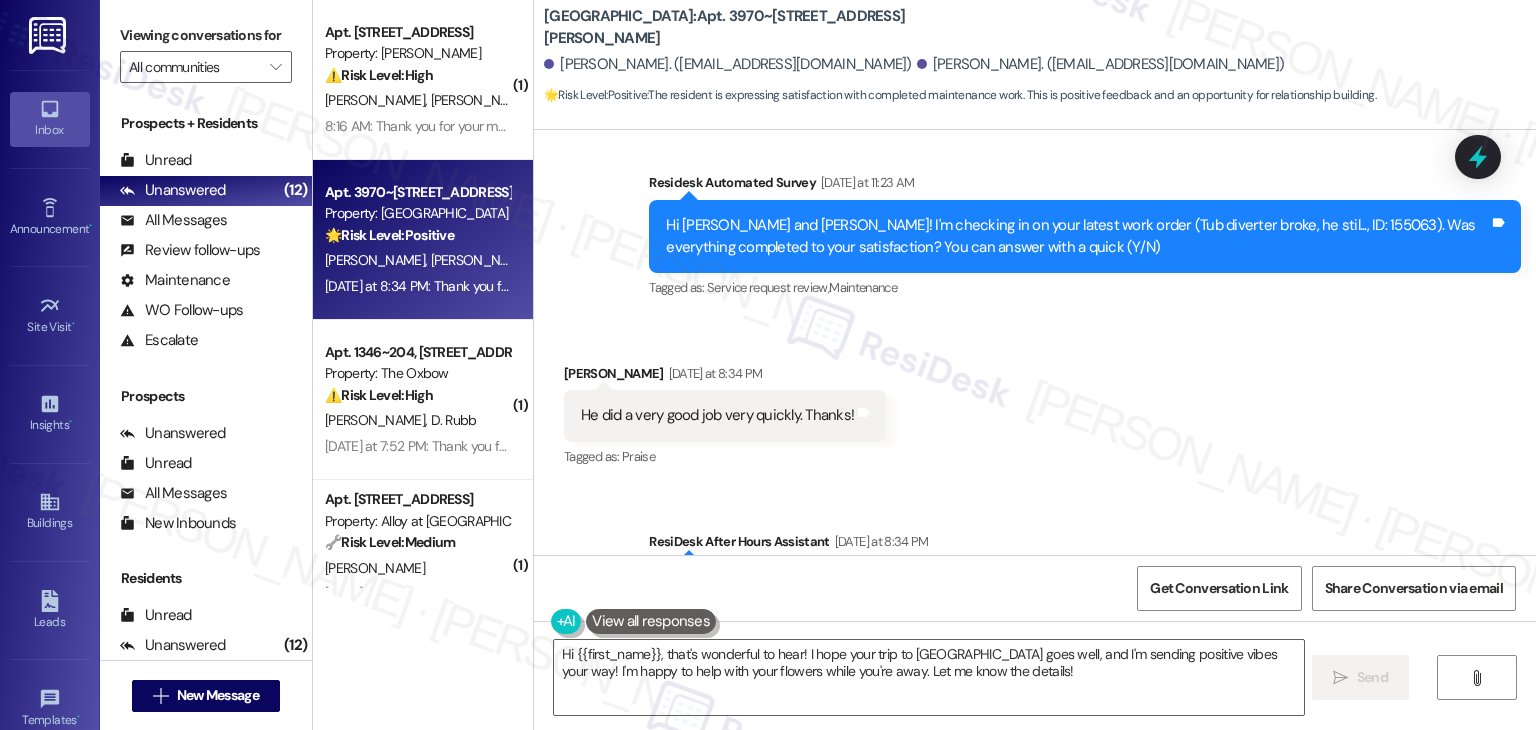 click on "[PERSON_NAME] [DATE] at 8:34 PM" at bounding box center (725, 377) 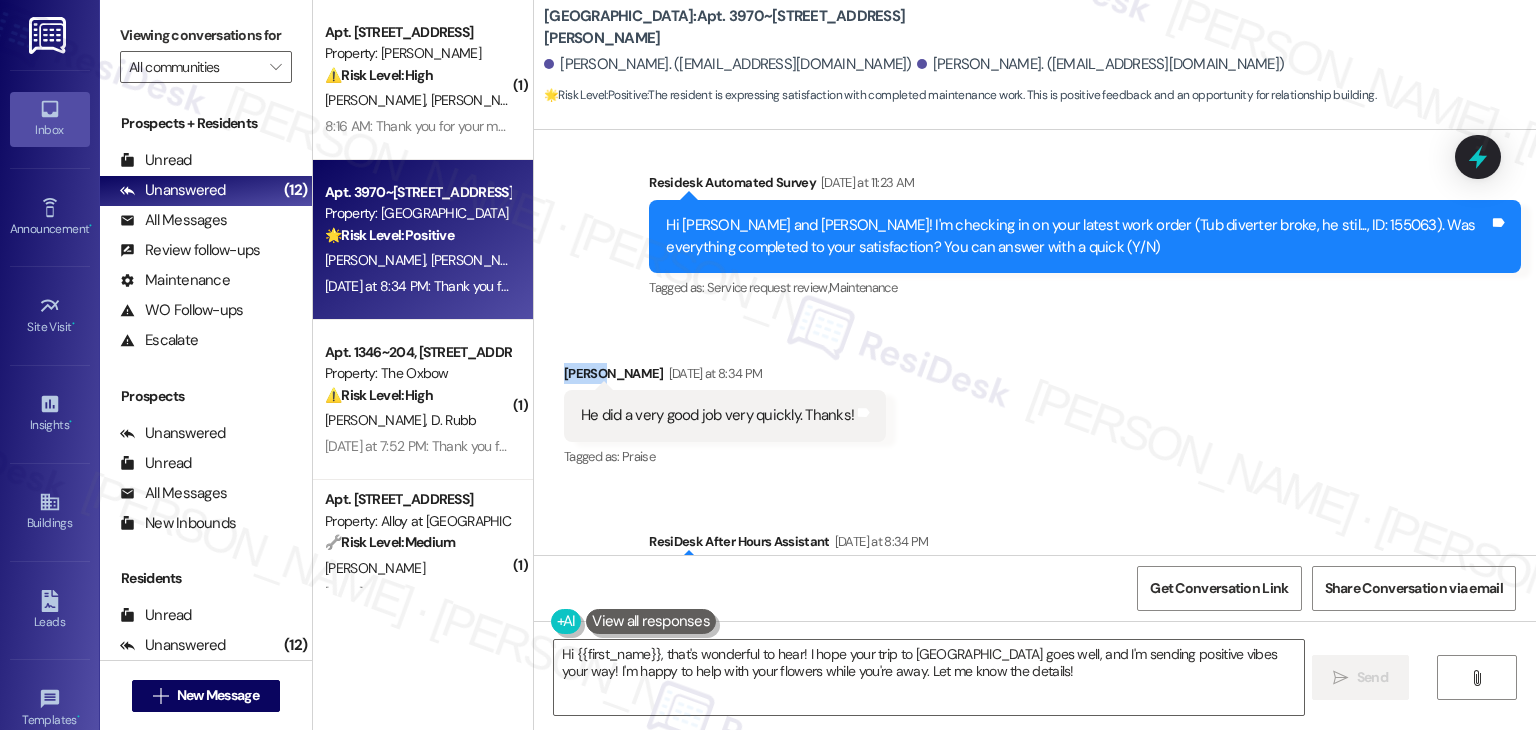 click on "[PERSON_NAME] [DATE] at 8:34 PM" at bounding box center [725, 377] 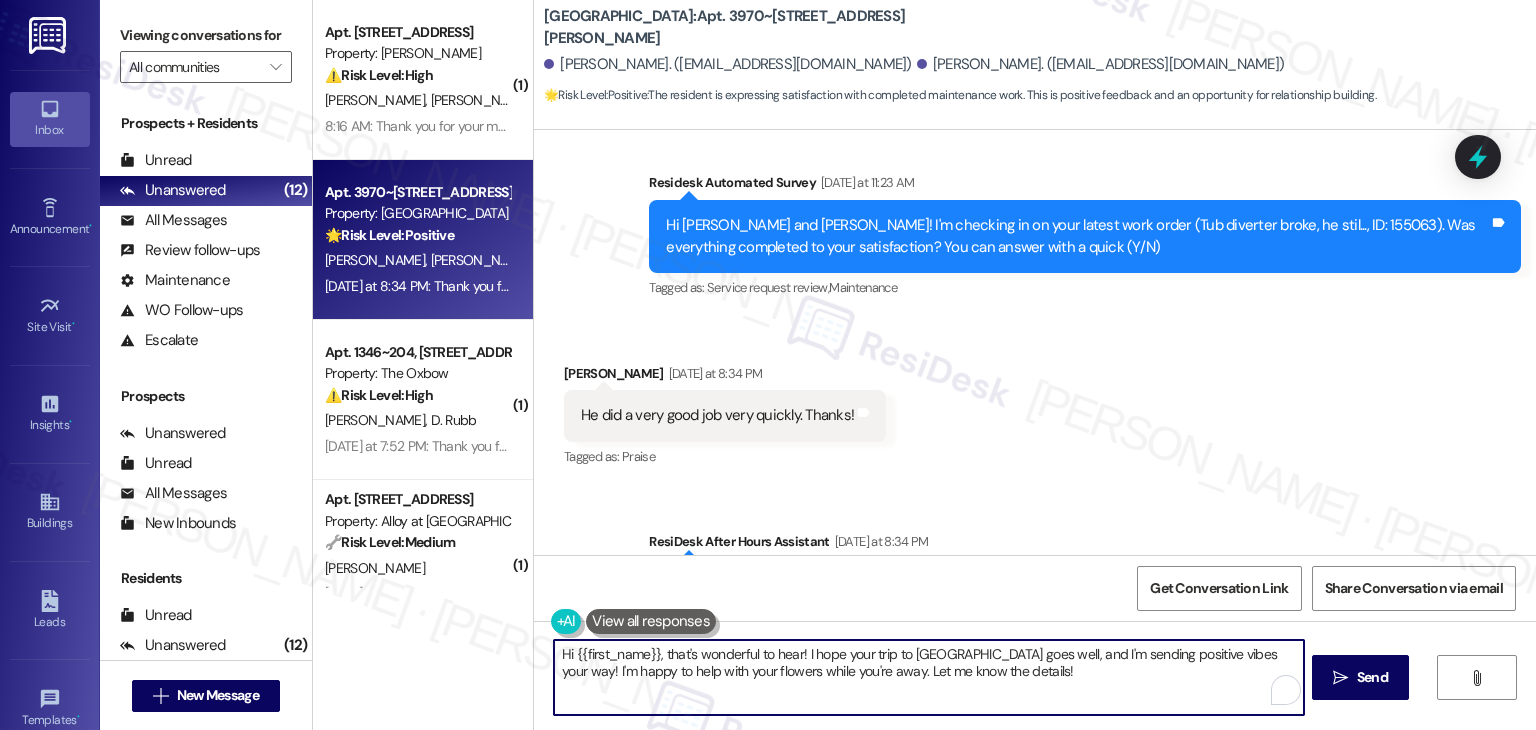 drag, startPoint x: 648, startPoint y: 655, endPoint x: 564, endPoint y: 658, distance: 84.05355 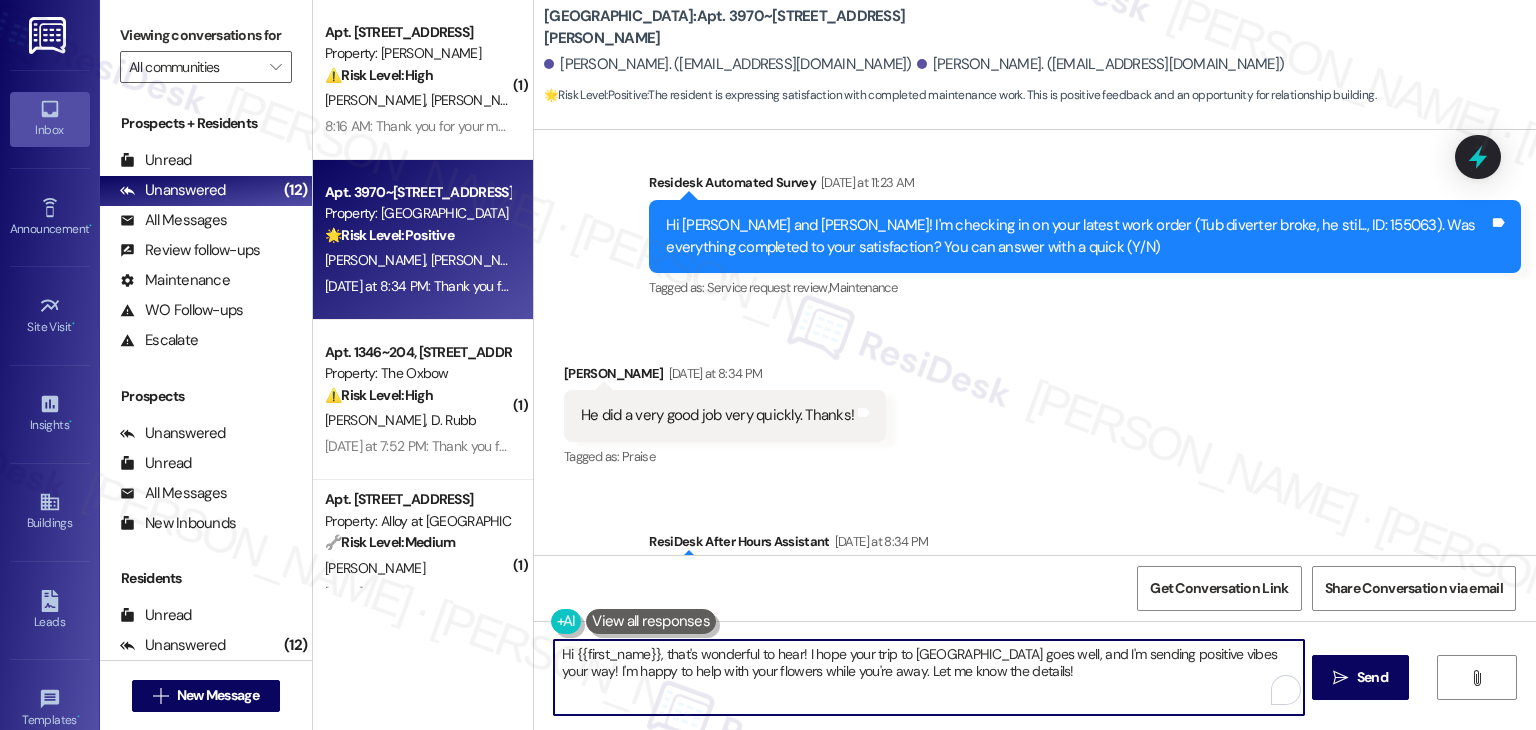 click on "Hi {{first_name}}, that's wonderful to hear! I hope your trip to [GEOGRAPHIC_DATA] goes well, and I'm sending positive vibes your way! I'm happy to help with your flowers while you're away. Let me know the details!" at bounding box center [928, 677] 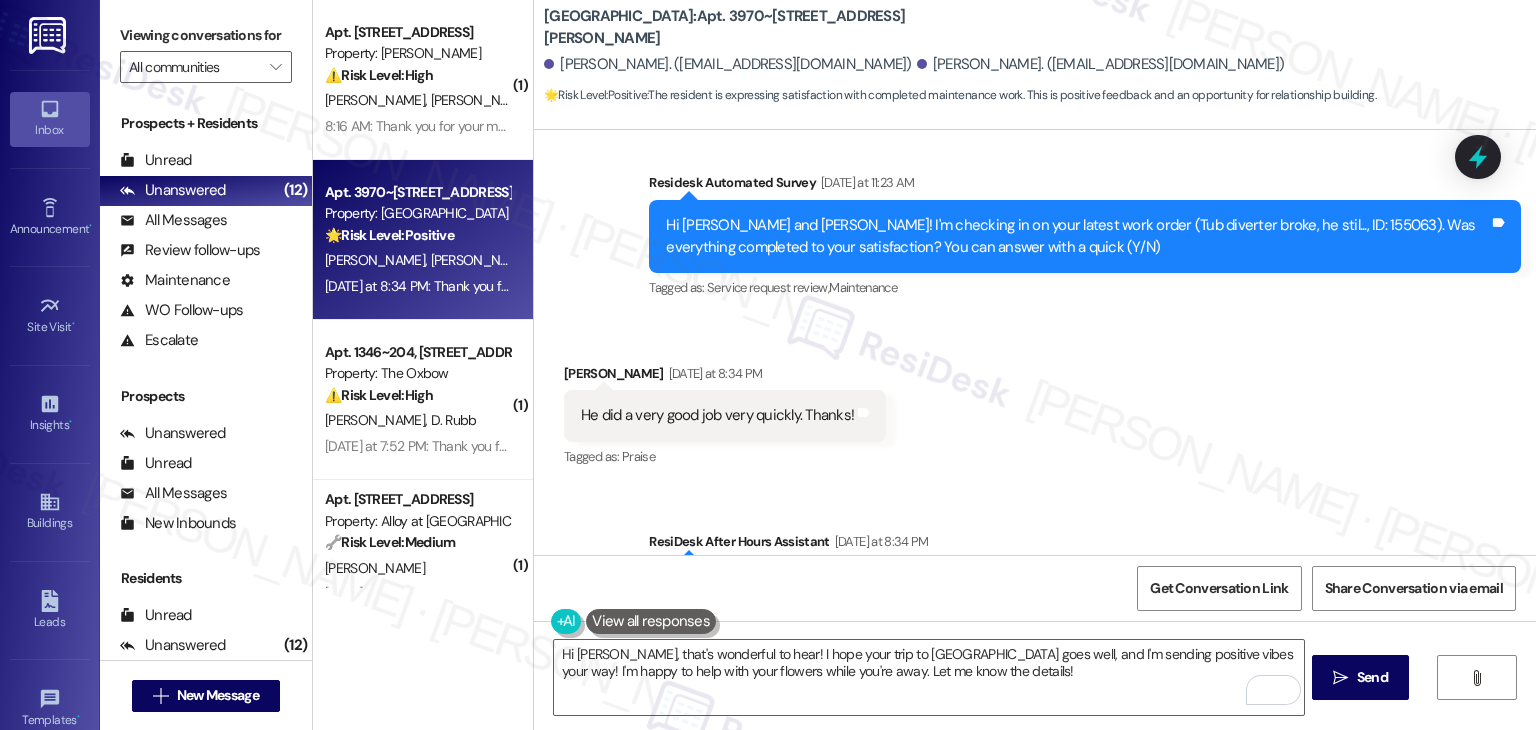 click on "Received via SMS [PERSON_NAME] [DATE] at 8:34 PM He did a very good job very quickly. Thanks! Tags and notes Tagged as:   Praise Click to highlight conversations about Praise" at bounding box center [1035, 402] 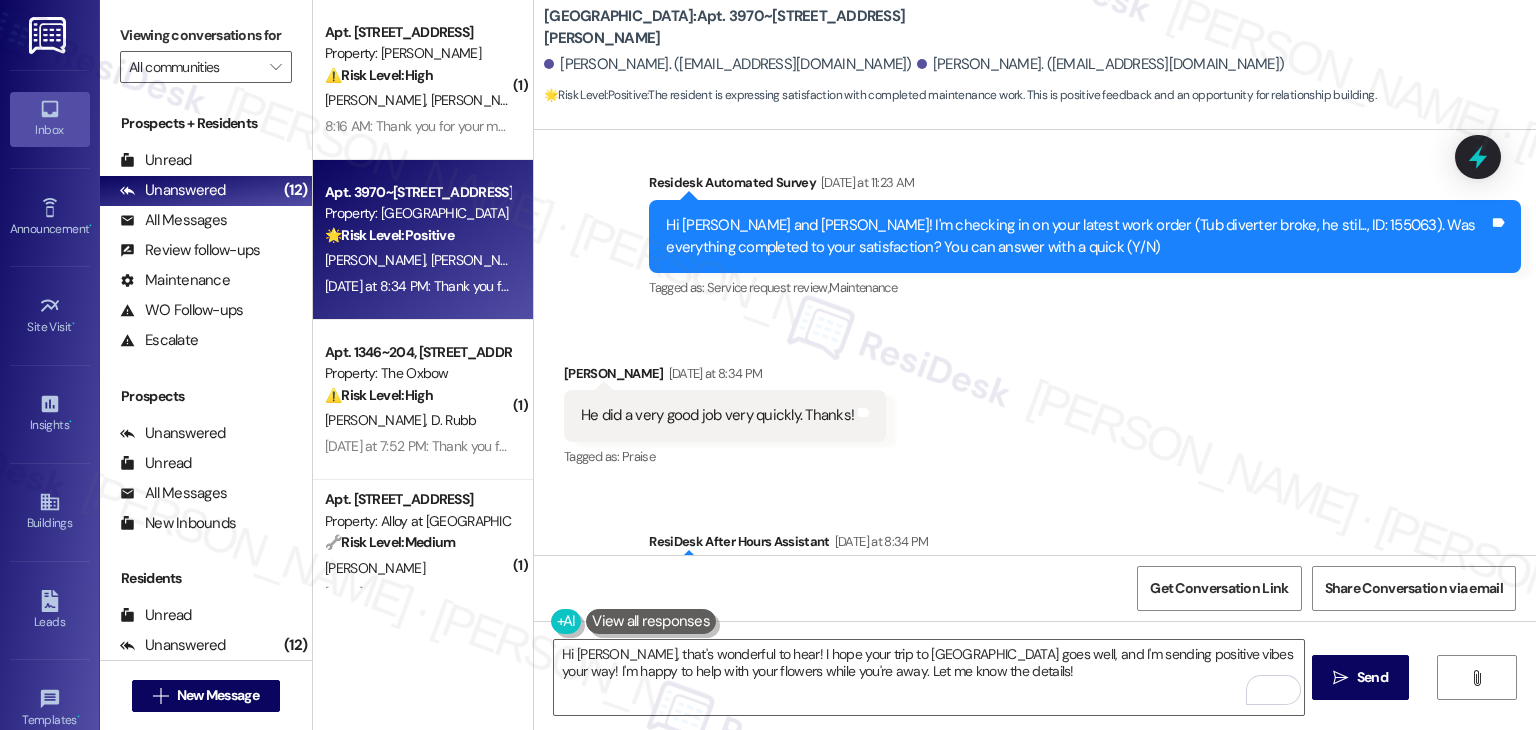 click on "Received via SMS [PERSON_NAME] [DATE] at 8:34 PM He did a very good job very quickly. Thanks! Tags and notes Tagged as:   Praise Click to highlight conversations about Praise" at bounding box center (1035, 402) 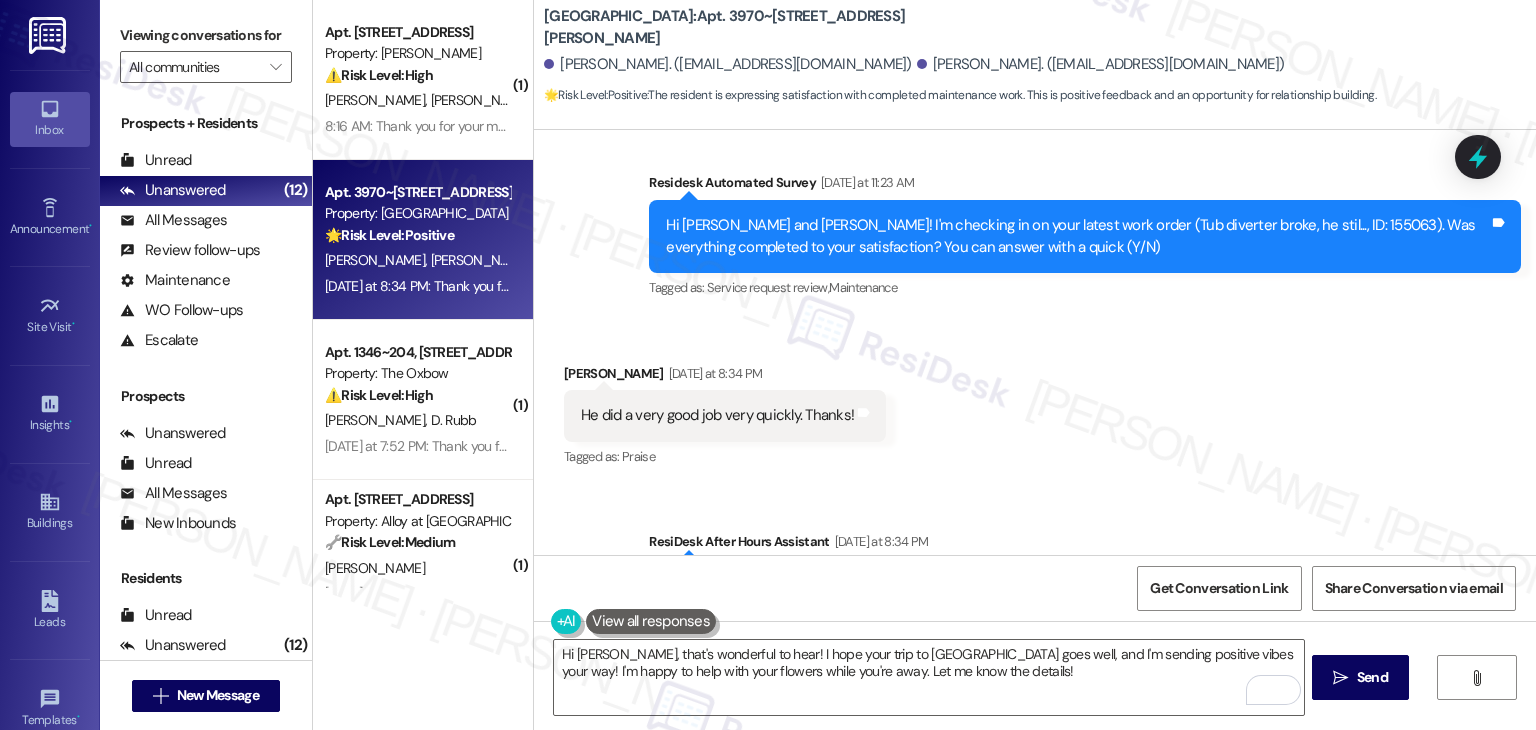 click on "Received via SMS [PERSON_NAME] [DATE] at 8:34 PM He did a very good job very quickly. Thanks! Tags and notes Tagged as:   Praise Click to highlight conversations about Praise" at bounding box center (1035, 402) 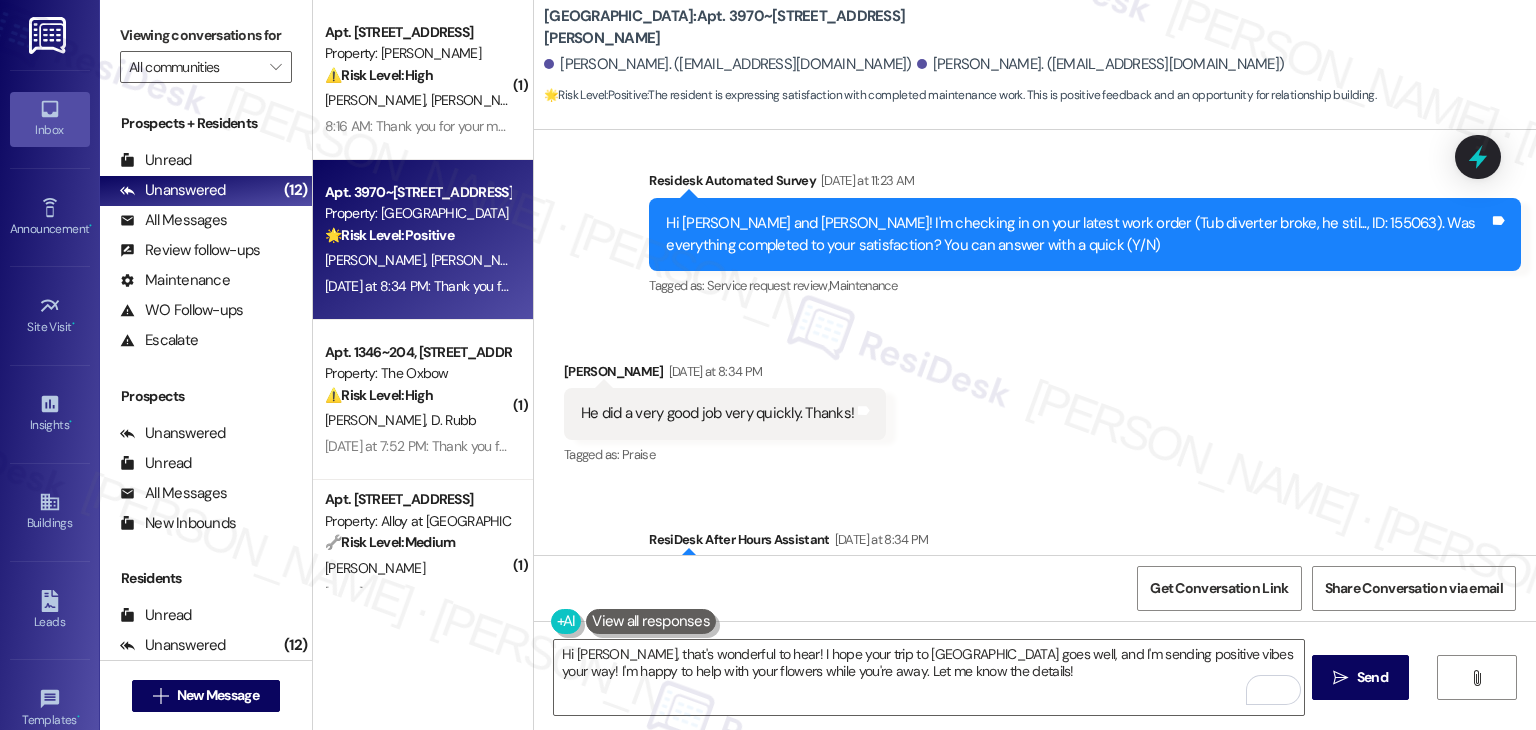 scroll, scrollTop: 2009, scrollLeft: 0, axis: vertical 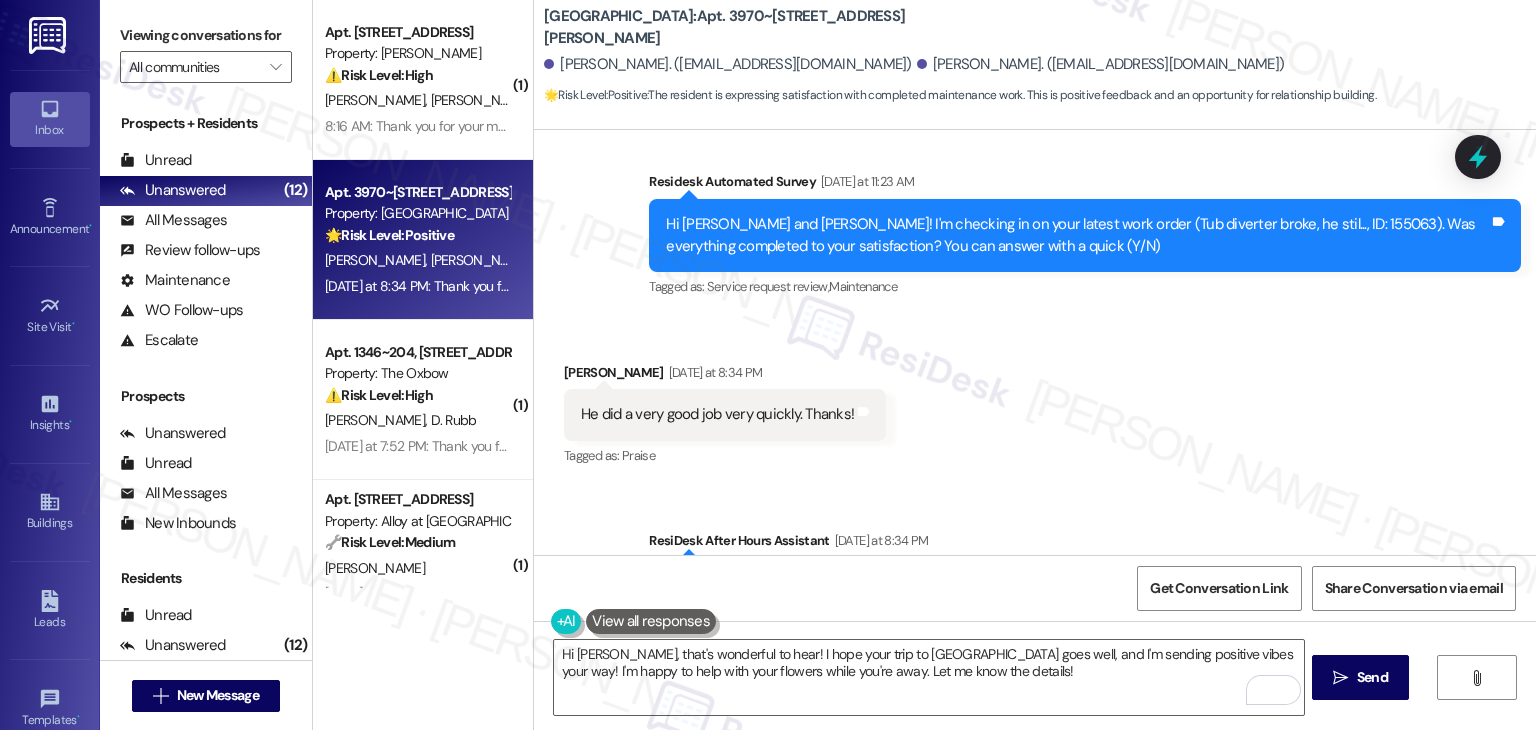 click on "Received via SMS [PERSON_NAME] [DATE] at 8:34 PM He did a very good job very quickly. Thanks! Tags and notes Tagged as:   Praise Click to highlight conversations about Praise" at bounding box center (1035, 401) 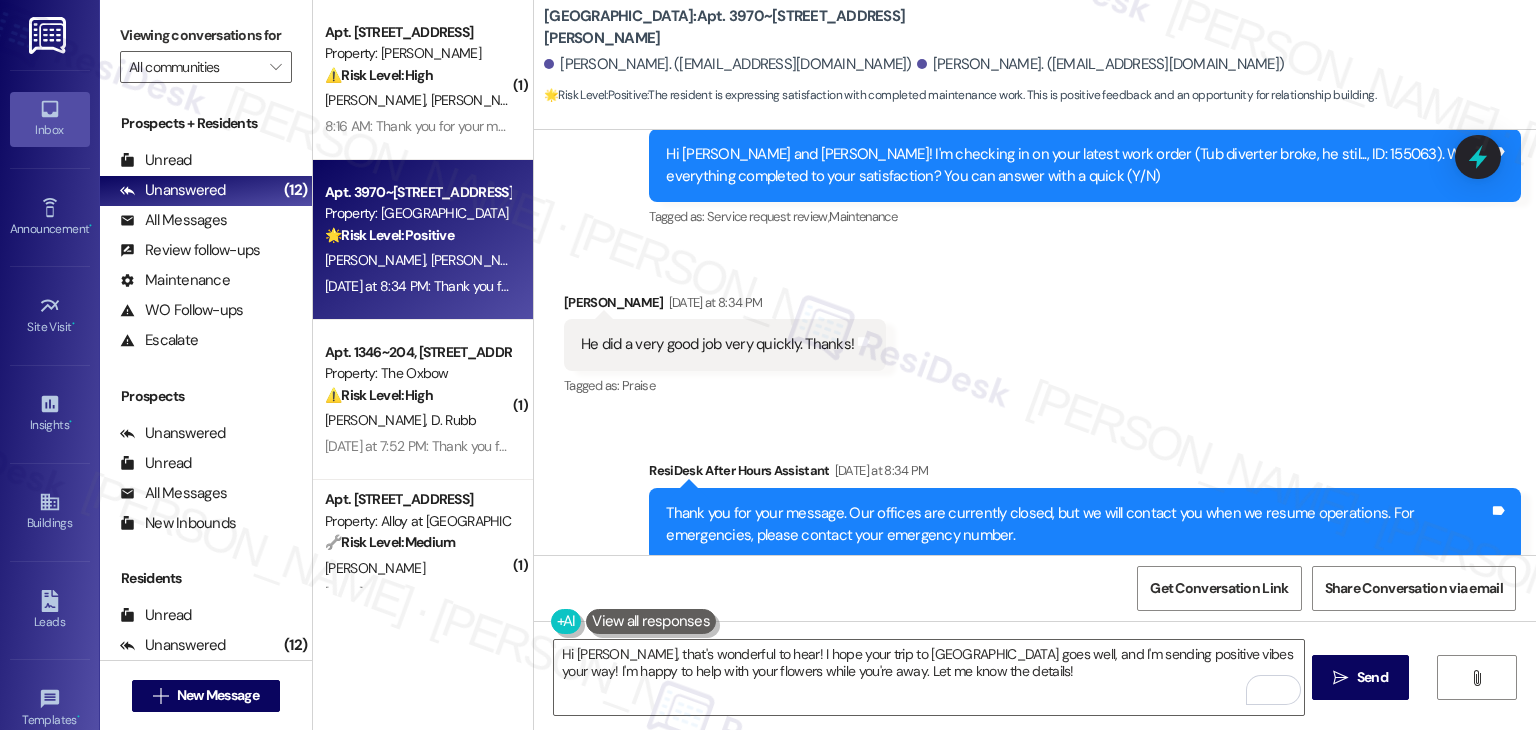 scroll, scrollTop: 2108, scrollLeft: 0, axis: vertical 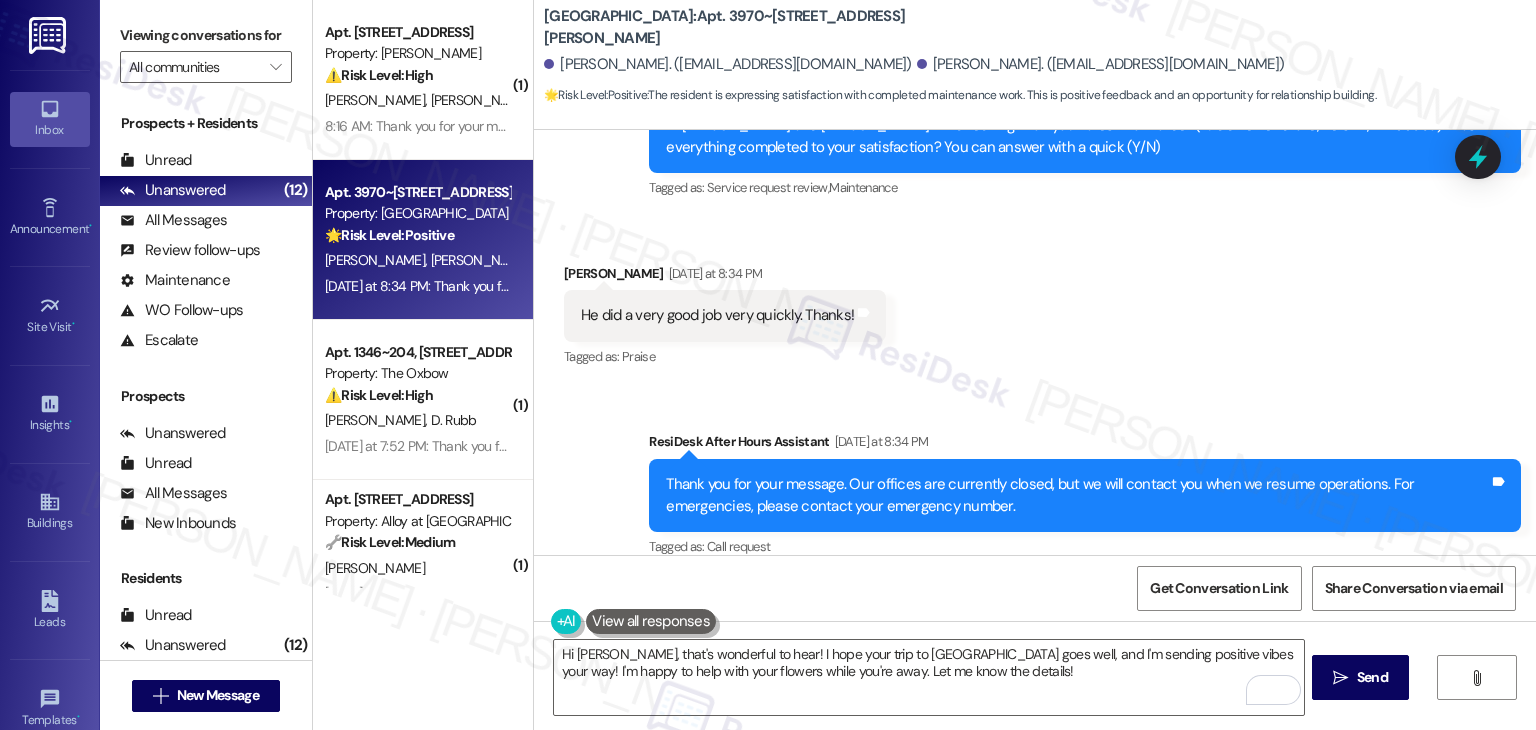 click on "Received via SMS [PERSON_NAME] [DATE] at 8:34 PM He did a very good job very quickly. Thanks! Tags and notes Tagged as:   Praise Click to highlight conversations about Praise" at bounding box center [1035, 302] 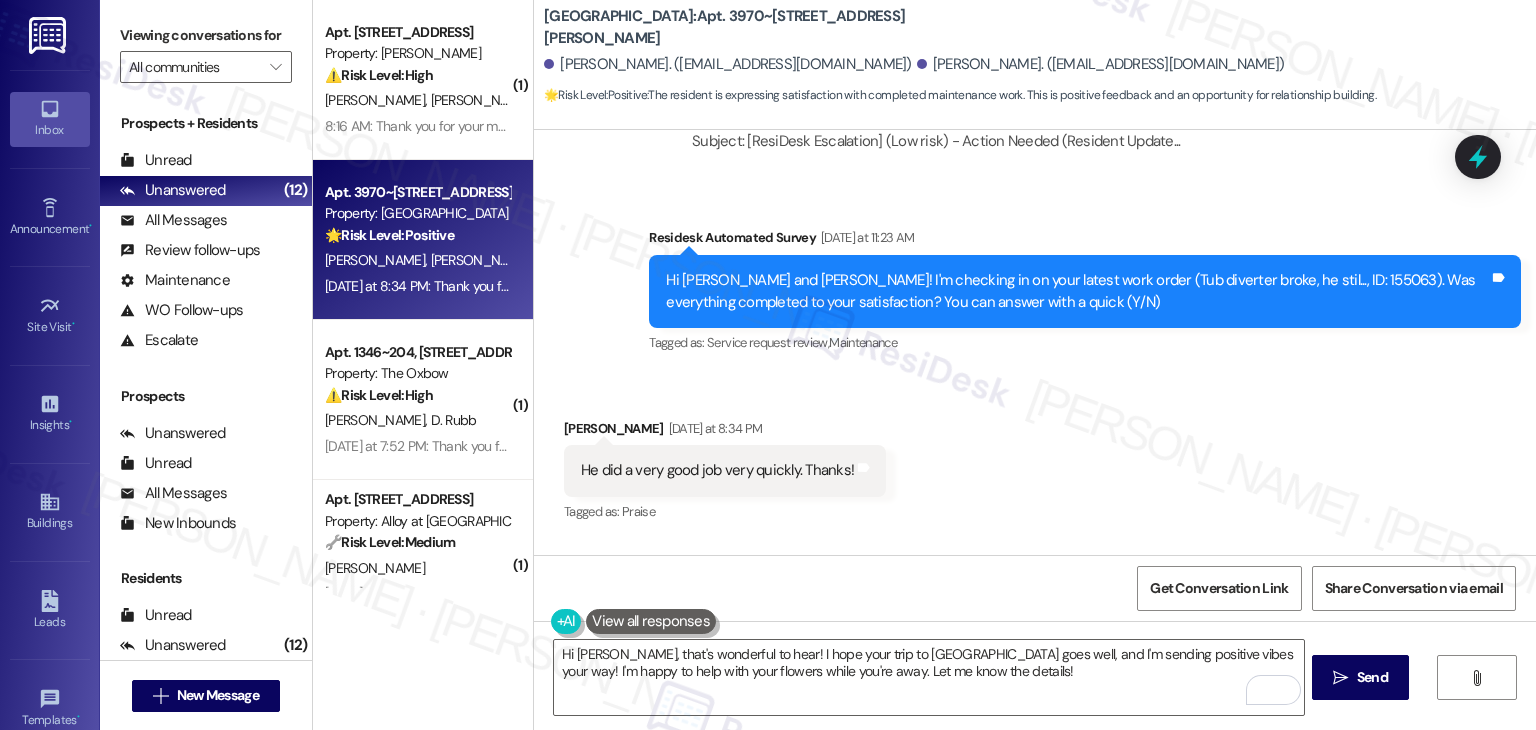 scroll, scrollTop: 1908, scrollLeft: 0, axis: vertical 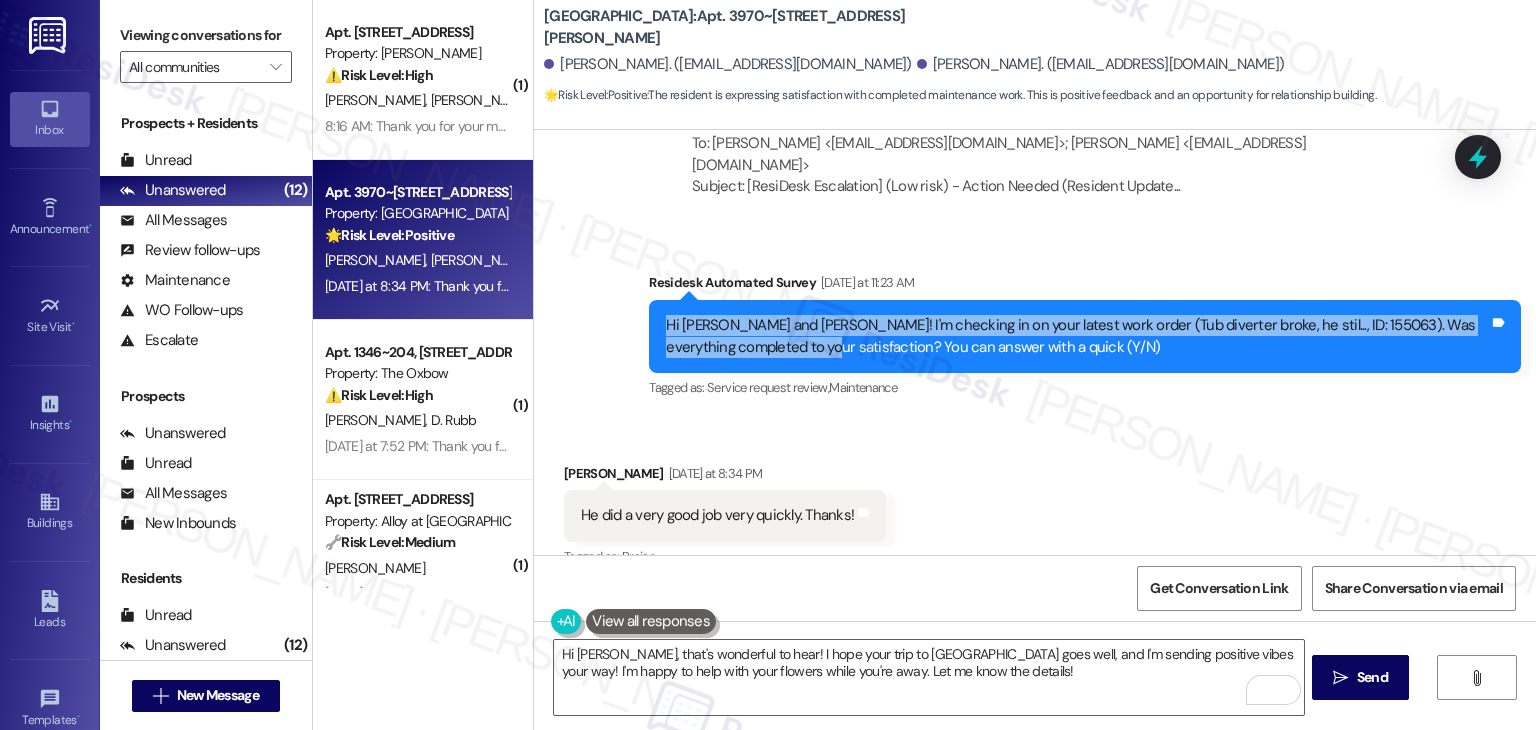 drag, startPoint x: 770, startPoint y: 326, endPoint x: 642, endPoint y: 304, distance: 129.87686 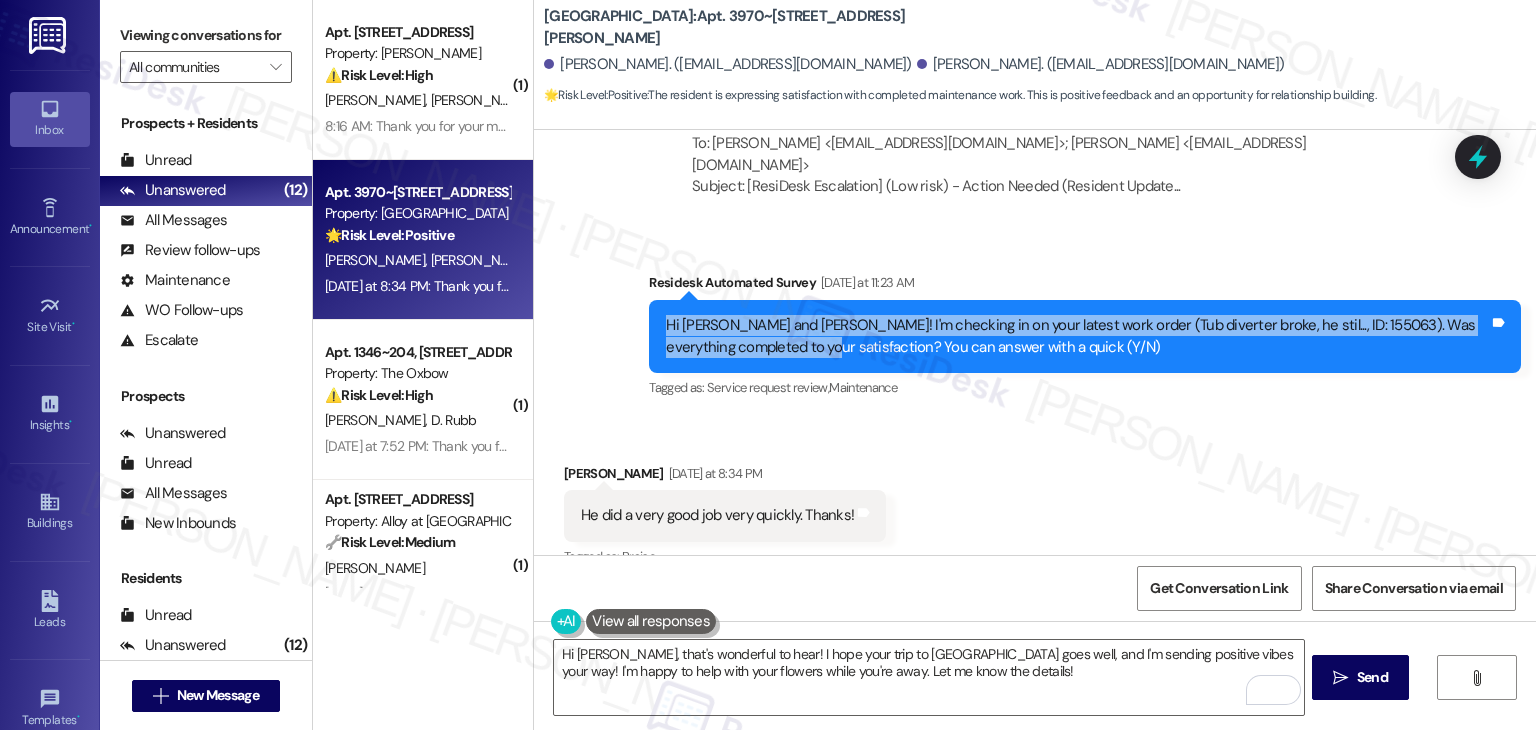click on "Hi [PERSON_NAME] and [PERSON_NAME]! I'm checking in on your latest work order (Tub diverter broke, he stil..., ID: 155063). Was everything completed to your satisfaction? You can answer with a quick (Y/N) Tags and notes" at bounding box center [1085, 336] 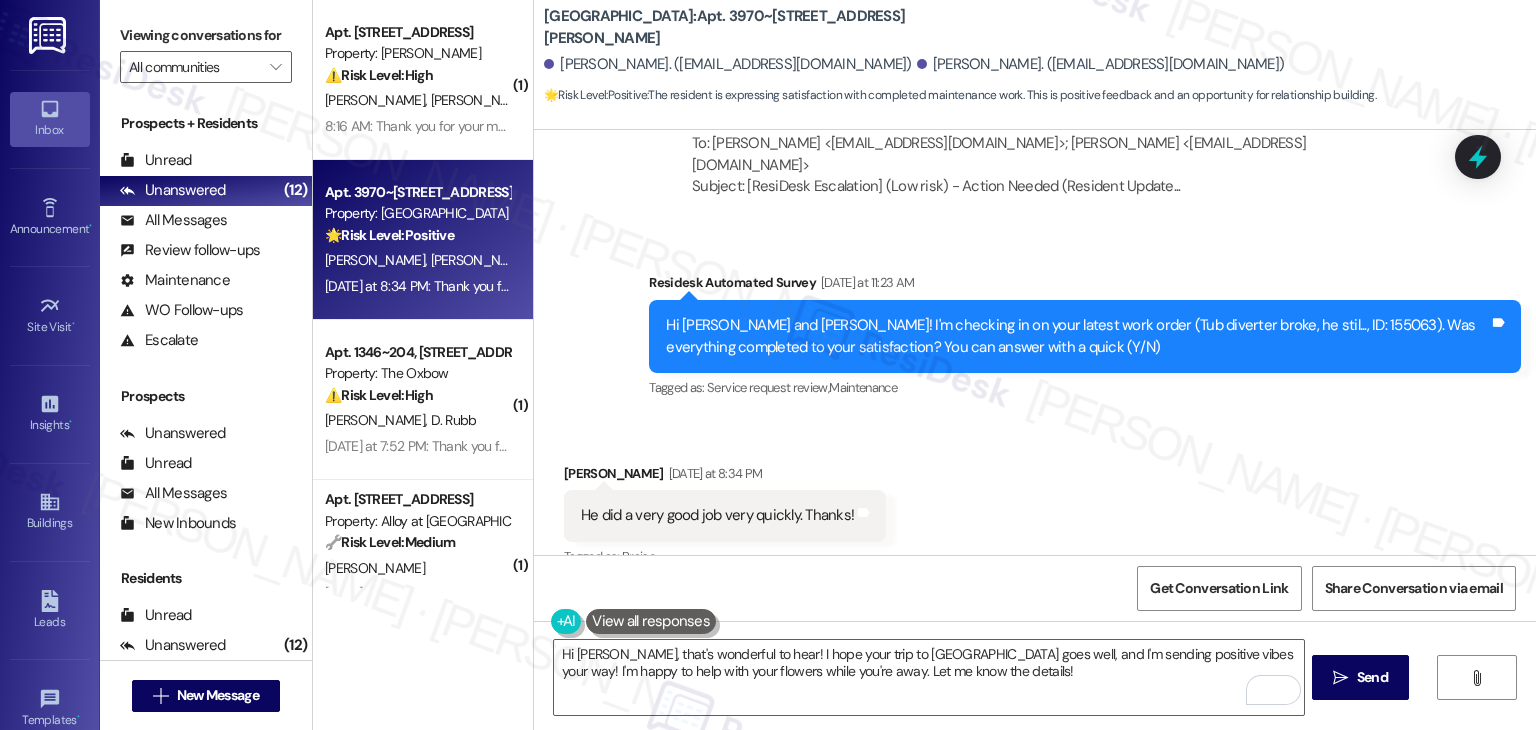 click on "He did a very good job very quickly. Thanks!" at bounding box center (717, 515) 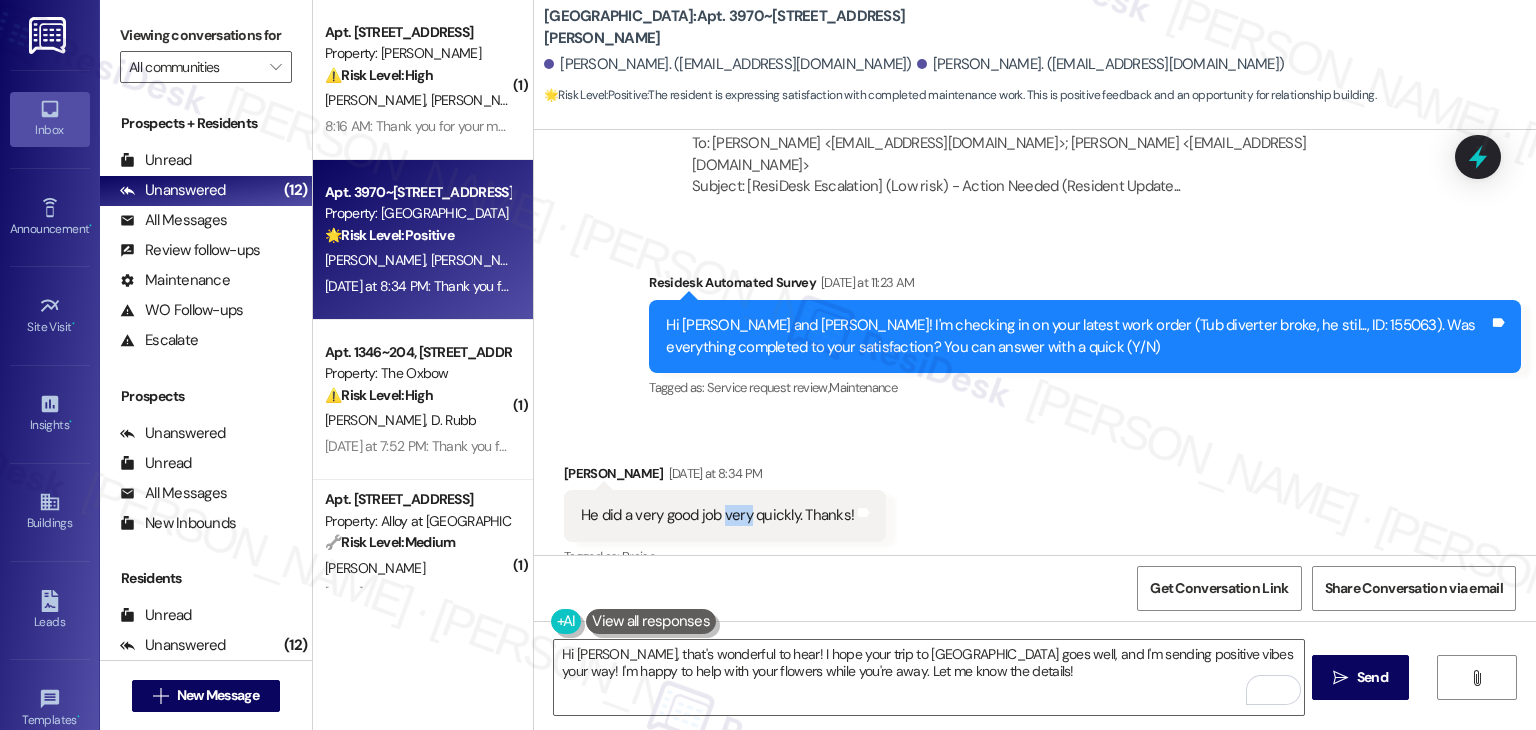 click on "He did a very good job very quickly. Thanks!" at bounding box center [717, 515] 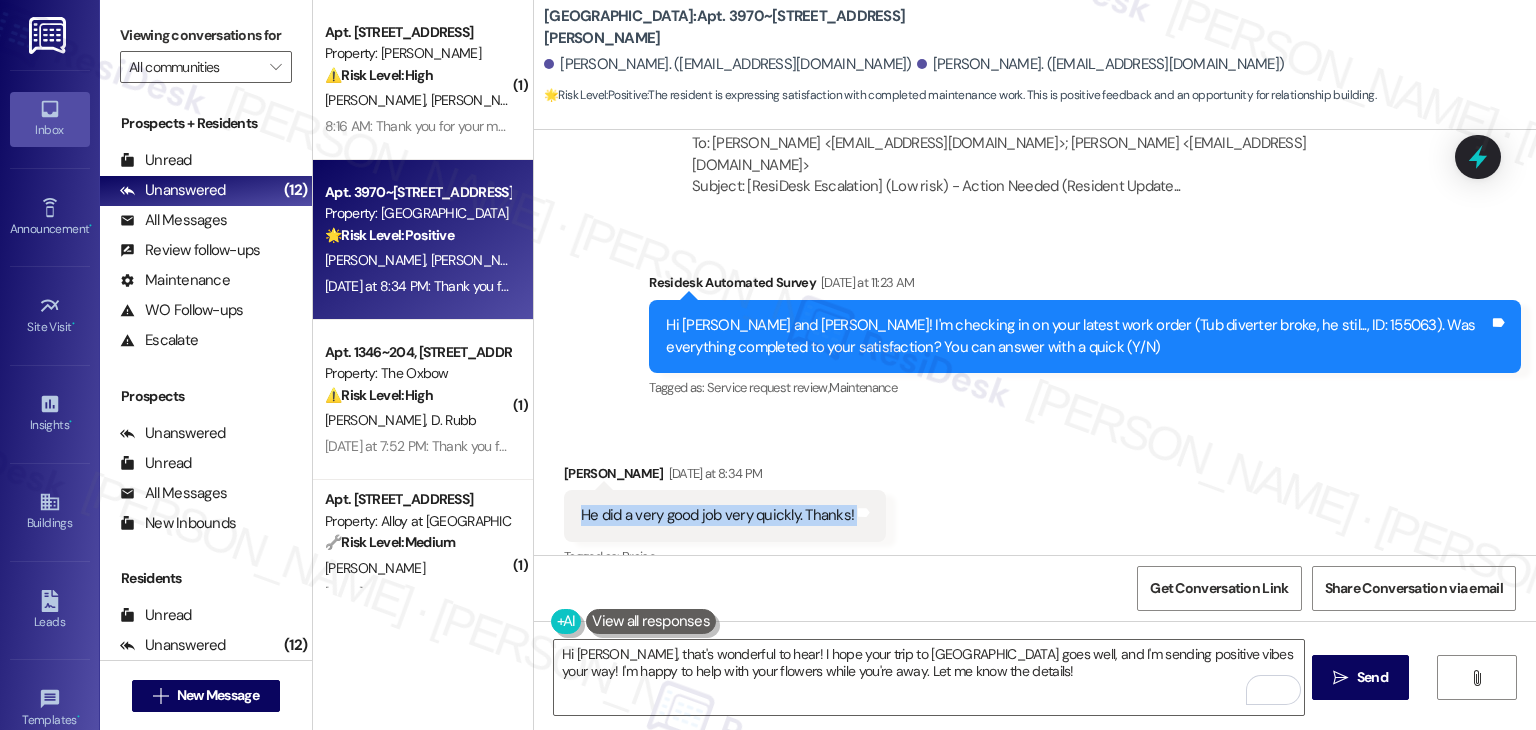 click on "He did a very good job very quickly. Thanks!" at bounding box center (717, 515) 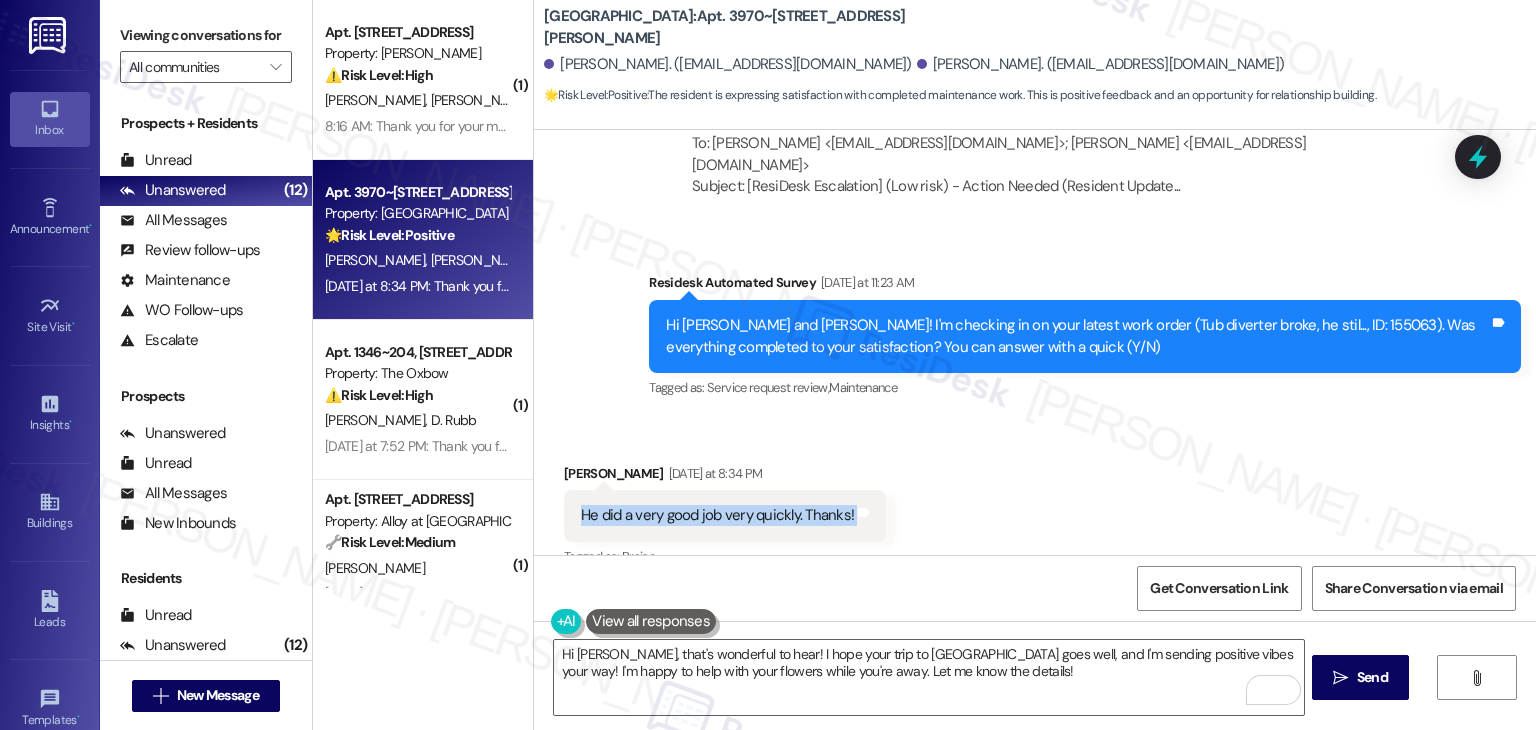 click on "Received via SMS [PERSON_NAME] [DATE] at 8:34 PM He did a very good job very quickly. Thanks! Tags and notes Tagged as:   Praise Click to highlight conversations about Praise" at bounding box center (1035, 502) 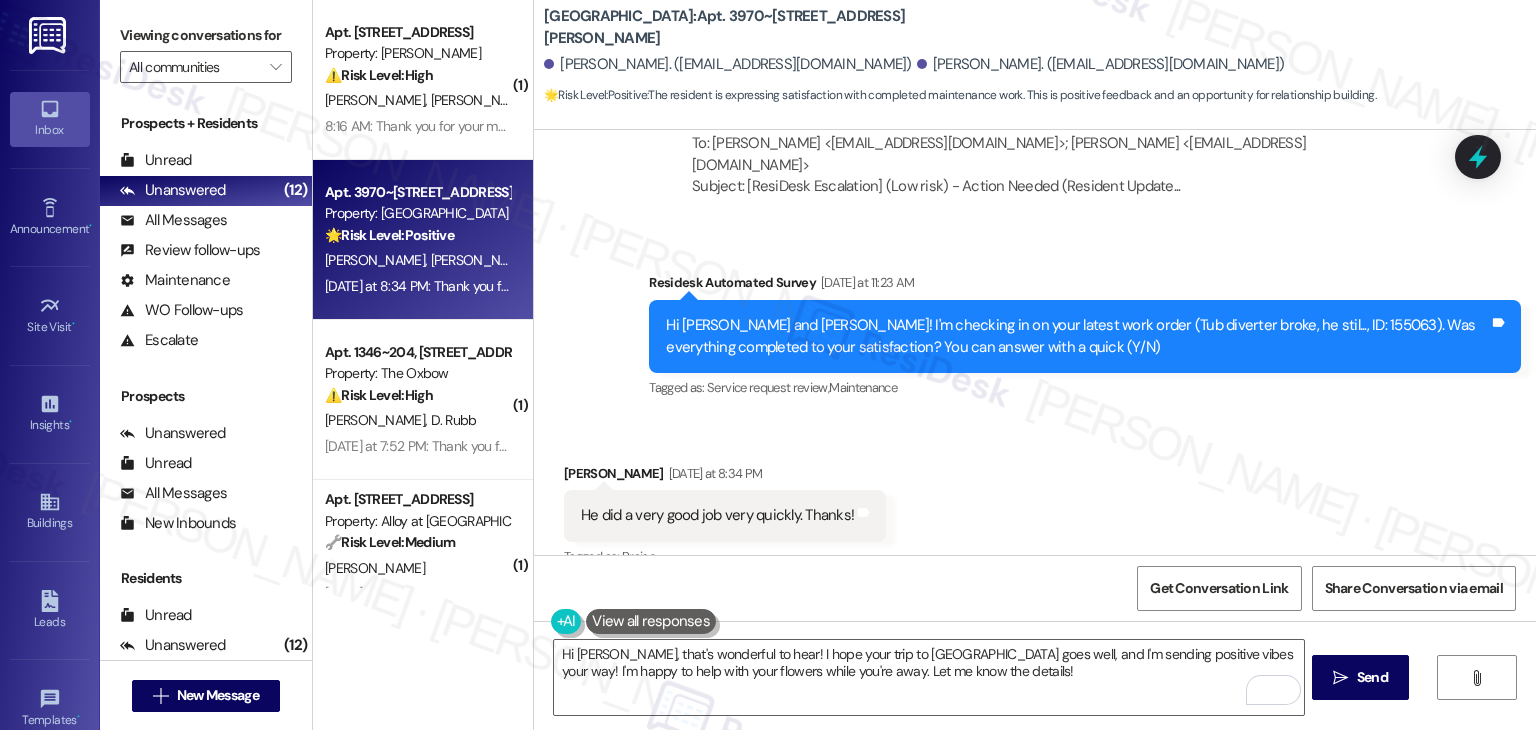 drag, startPoint x: 1001, startPoint y: 517, endPoint x: 1005, endPoint y: 446, distance: 71.11259 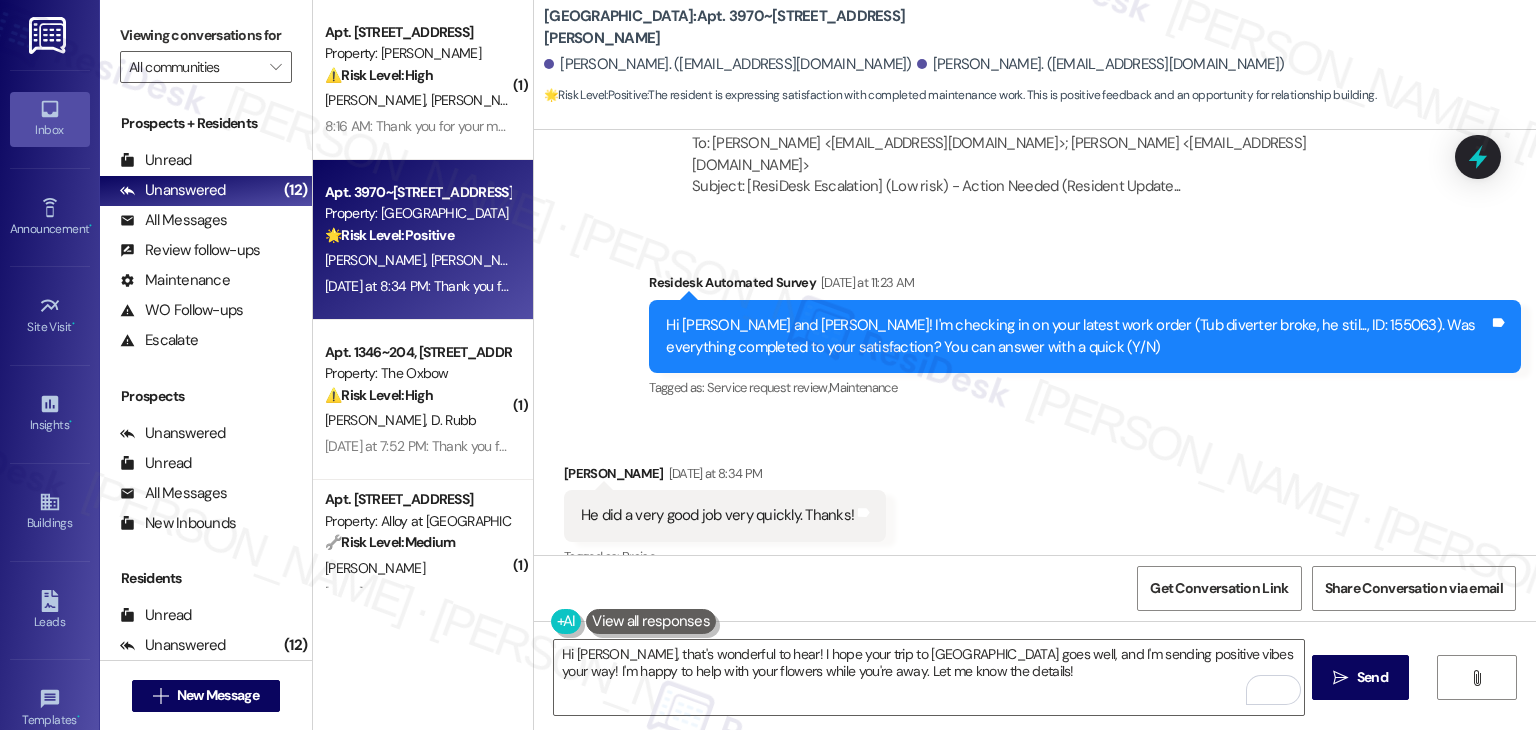 click on "Received via SMS [PERSON_NAME] [DATE] at 8:34 PM He did a very good job very quickly. Thanks! Tags and notes Tagged as:   Praise Click to highlight conversations about Praise" at bounding box center [1035, 502] 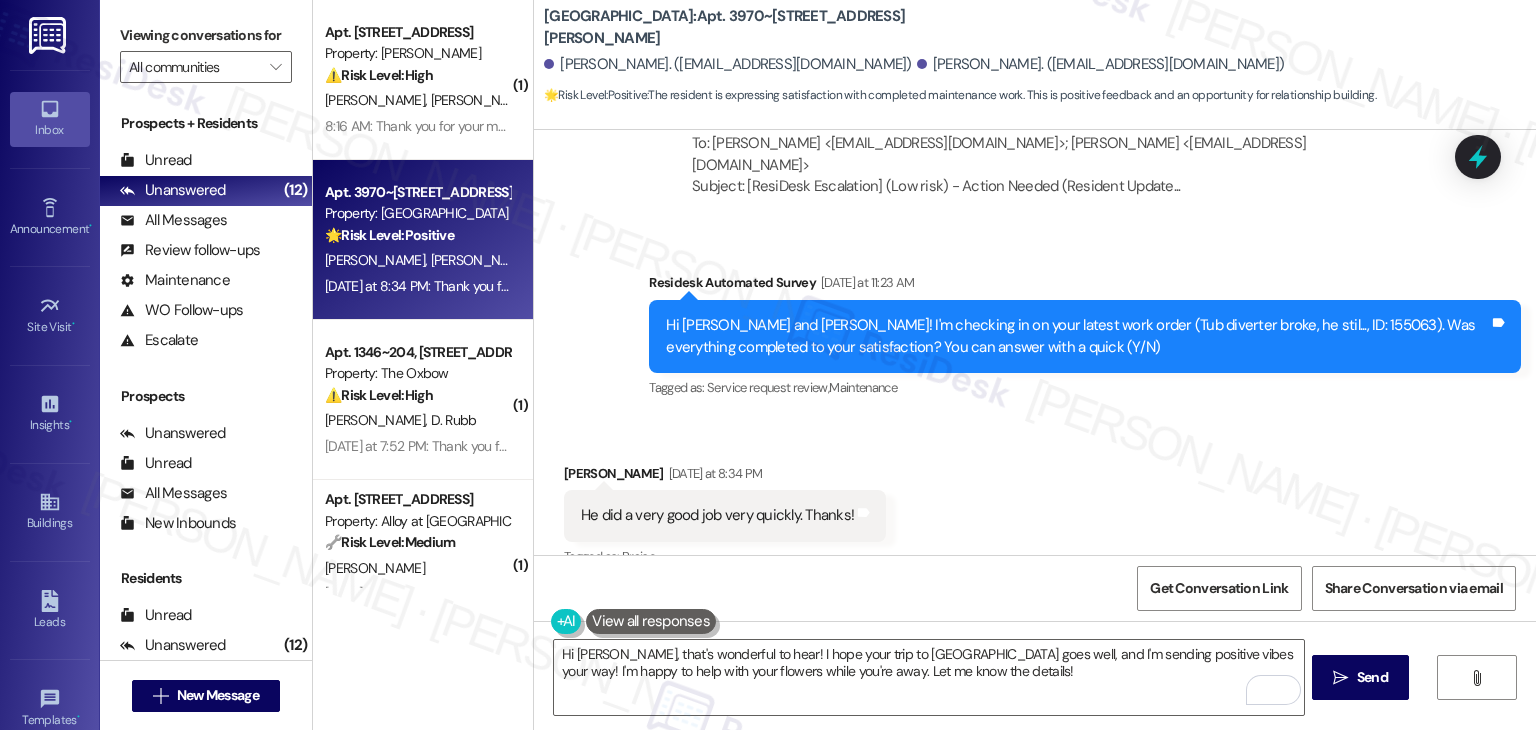 click on "Received via SMS [PERSON_NAME] [DATE] at 8:34 PM He did a very good job very quickly. Thanks! Tags and notes Tagged as:   Praise Click to highlight conversations about Praise" at bounding box center (1035, 502) 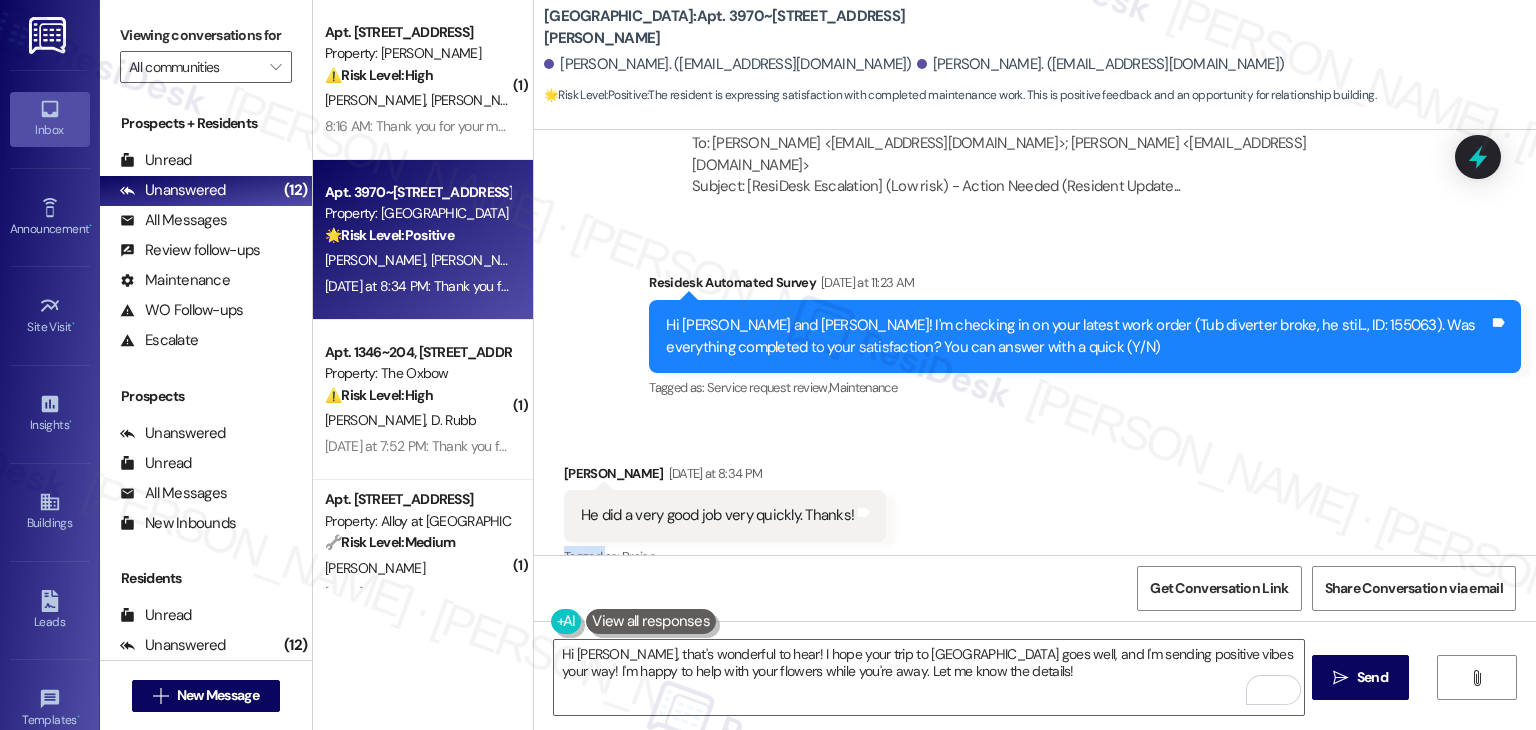 click on "Received via SMS [PERSON_NAME] [DATE] at 8:34 PM He did a very good job very quickly. Thanks! Tags and notes Tagged as:   Praise Click to highlight conversations about Praise" at bounding box center [1035, 502] 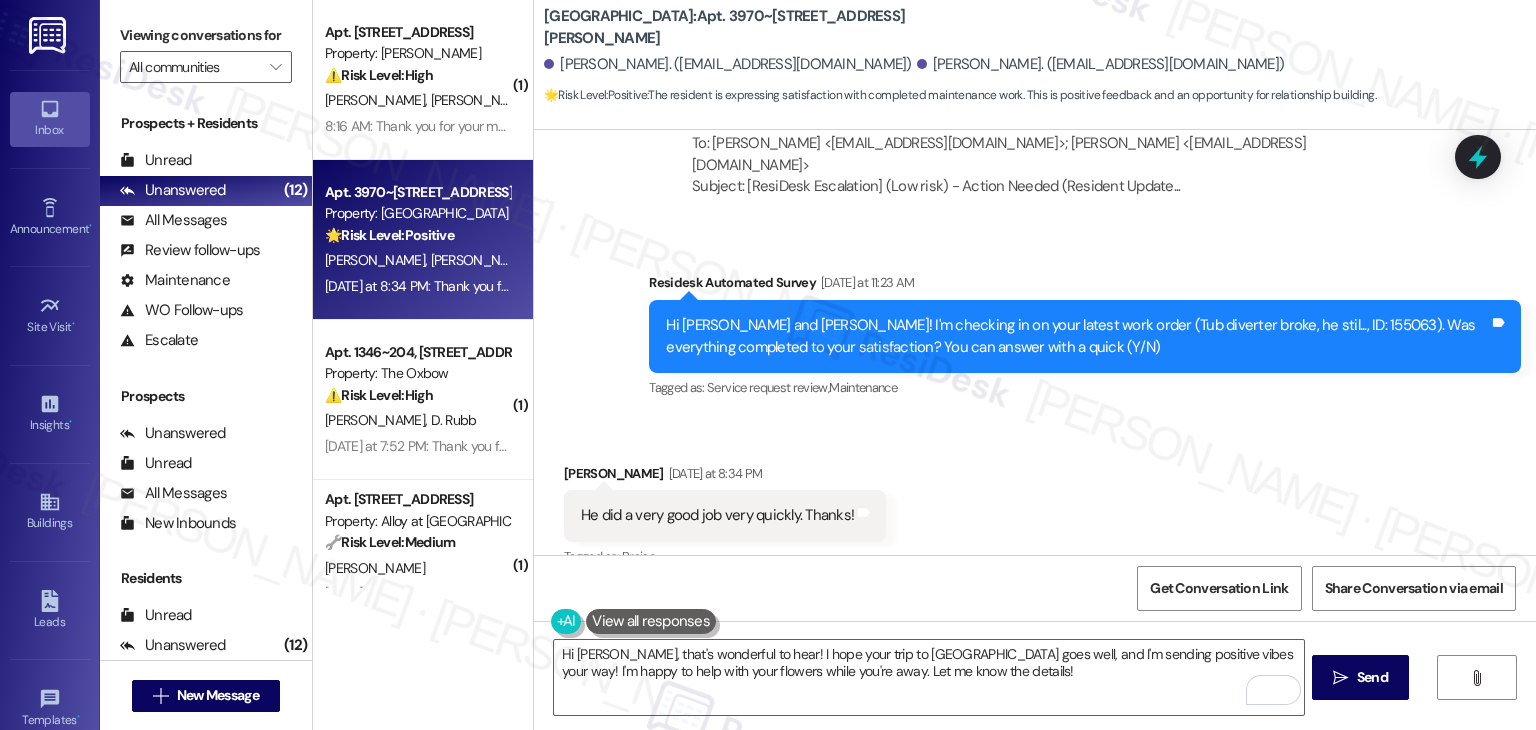 click on "Received via SMS [PERSON_NAME] [DATE] at 8:34 PM He did a very good job very quickly. Thanks! Tags and notes Tagged as:   Praise Click to highlight conversations about Praise" at bounding box center (1035, 502) 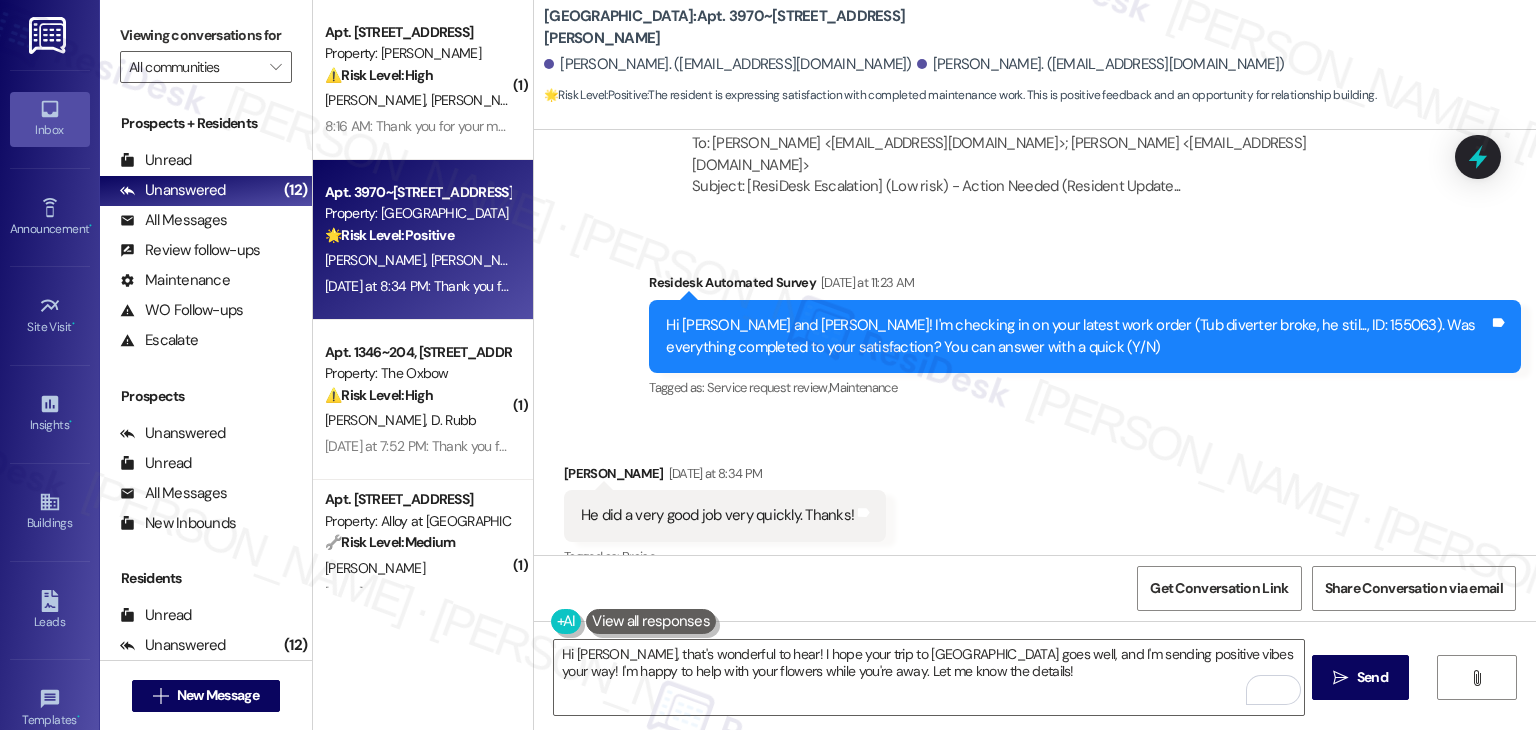 click on "Received via SMS [PERSON_NAME] [DATE] at 8:34 PM He did a very good job very quickly. Thanks! Tags and notes Tagged as:   Praise Click to highlight conversations about Praise" at bounding box center [1035, 502] 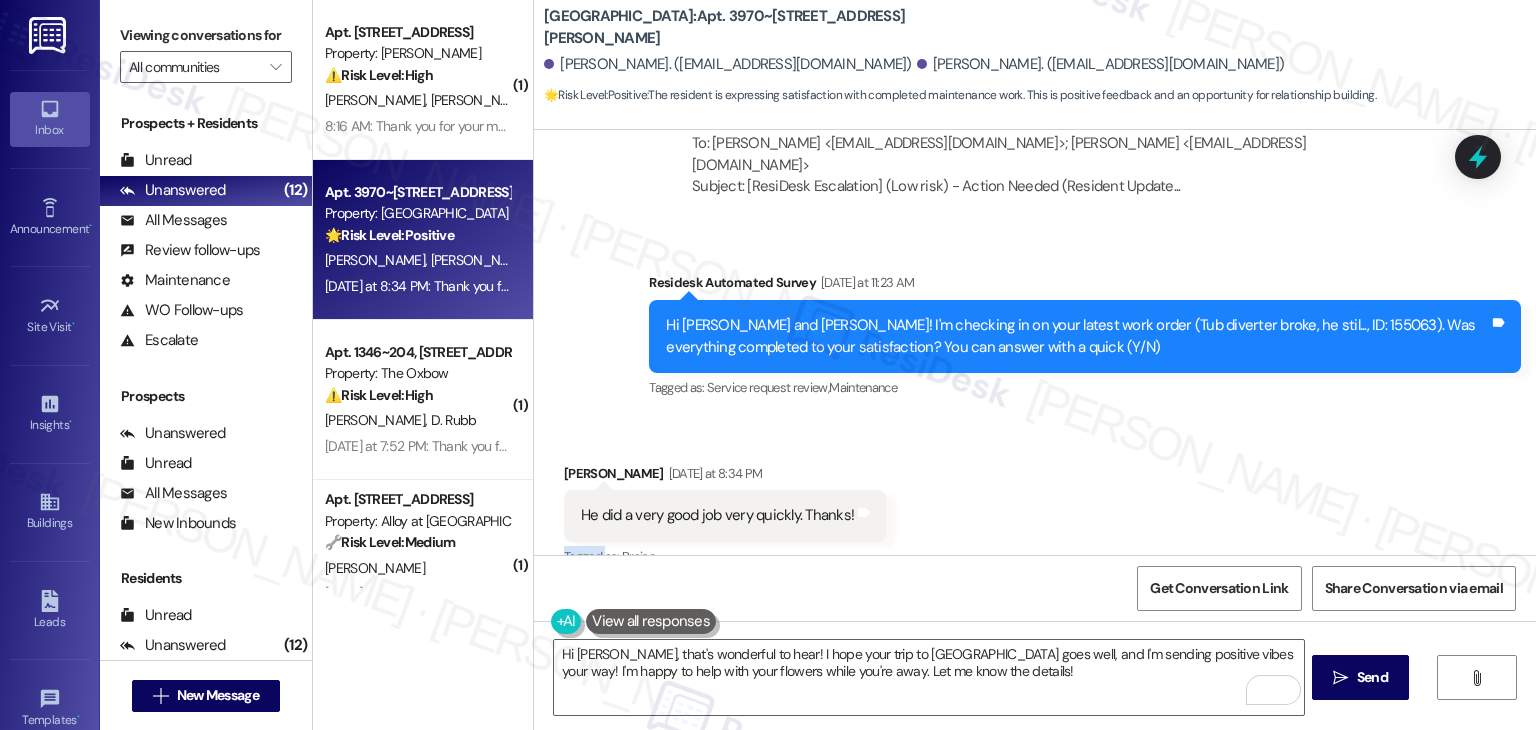 click on "Received via SMS [PERSON_NAME] [DATE] at 8:34 PM He did a very good job very quickly. Thanks! Tags and notes Tagged as:   Praise Click to highlight conversations about Praise" at bounding box center (1035, 502) 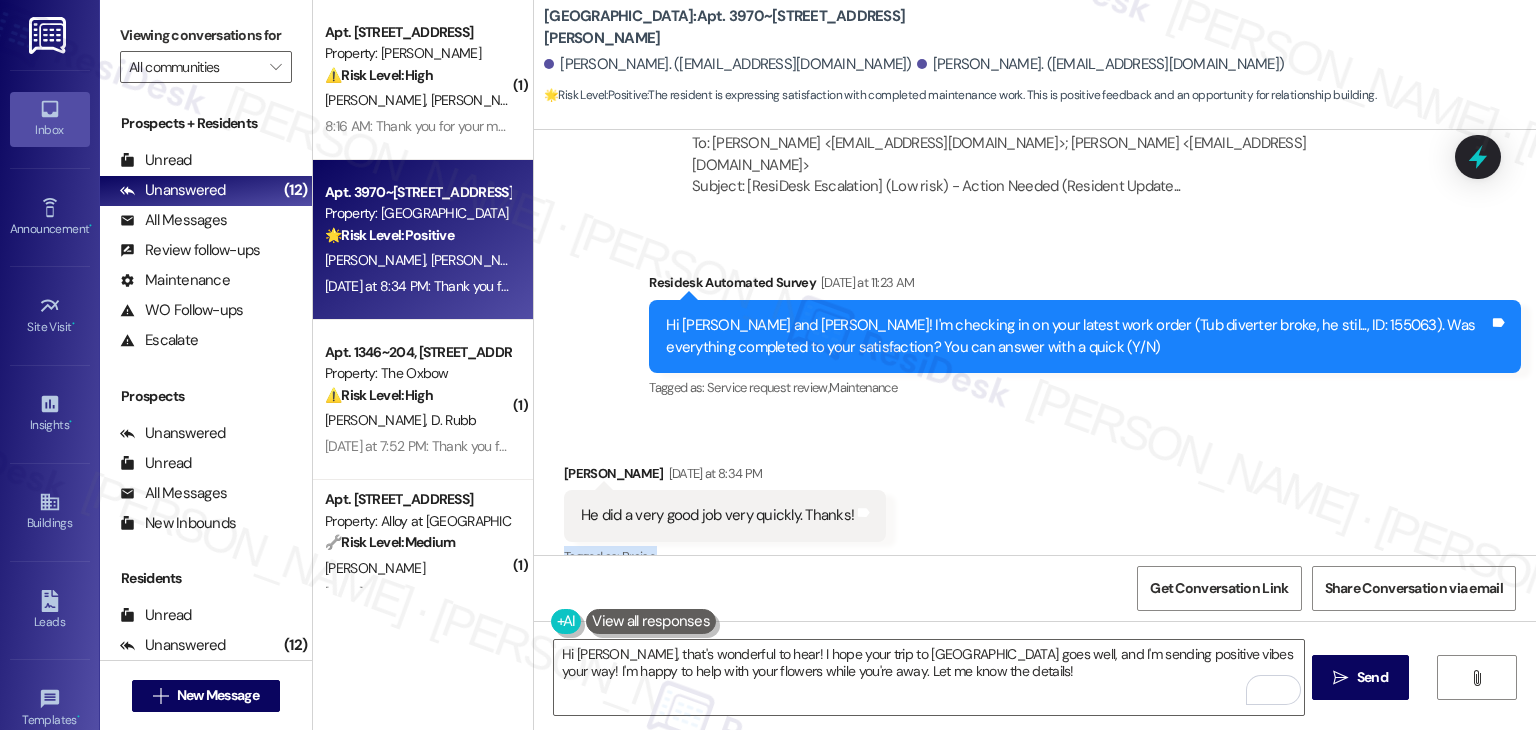 click on "Received via SMS [PERSON_NAME] [DATE] at 8:34 PM He did a very good job very quickly. Thanks! Tags and notes Tagged as:   Praise Click to highlight conversations about Praise" at bounding box center [1035, 502] 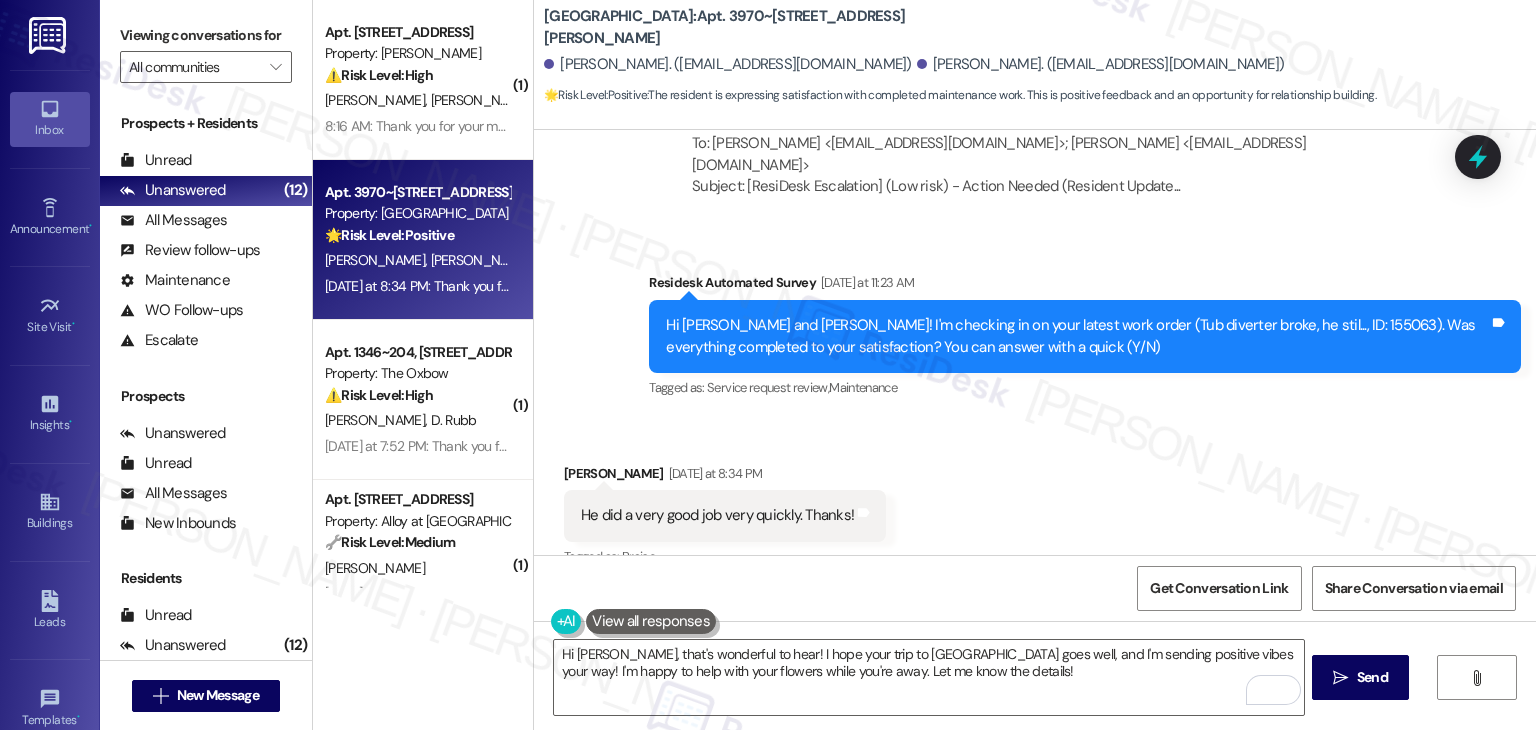 click on "Received via SMS [PERSON_NAME] [DATE] at 8:34 PM He did a very good job very quickly. Thanks! Tags and notes Tagged as:   Praise Click to highlight conversations about Praise" at bounding box center [1035, 502] 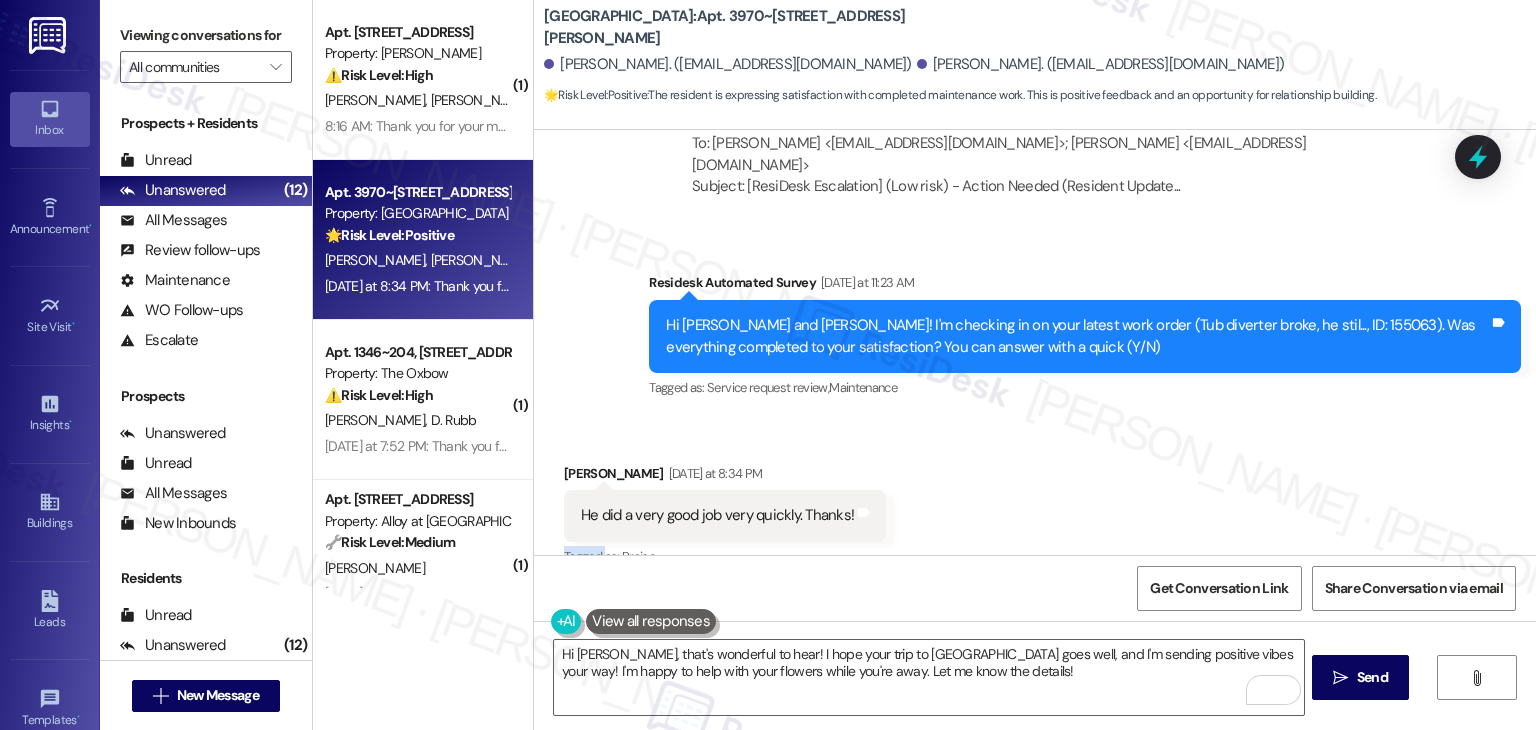 click on "Received via SMS [PERSON_NAME] [DATE] at 8:34 PM He did a very good job very quickly. Thanks! Tags and notes Tagged as:   Praise Click to highlight conversations about Praise" at bounding box center (1035, 502) 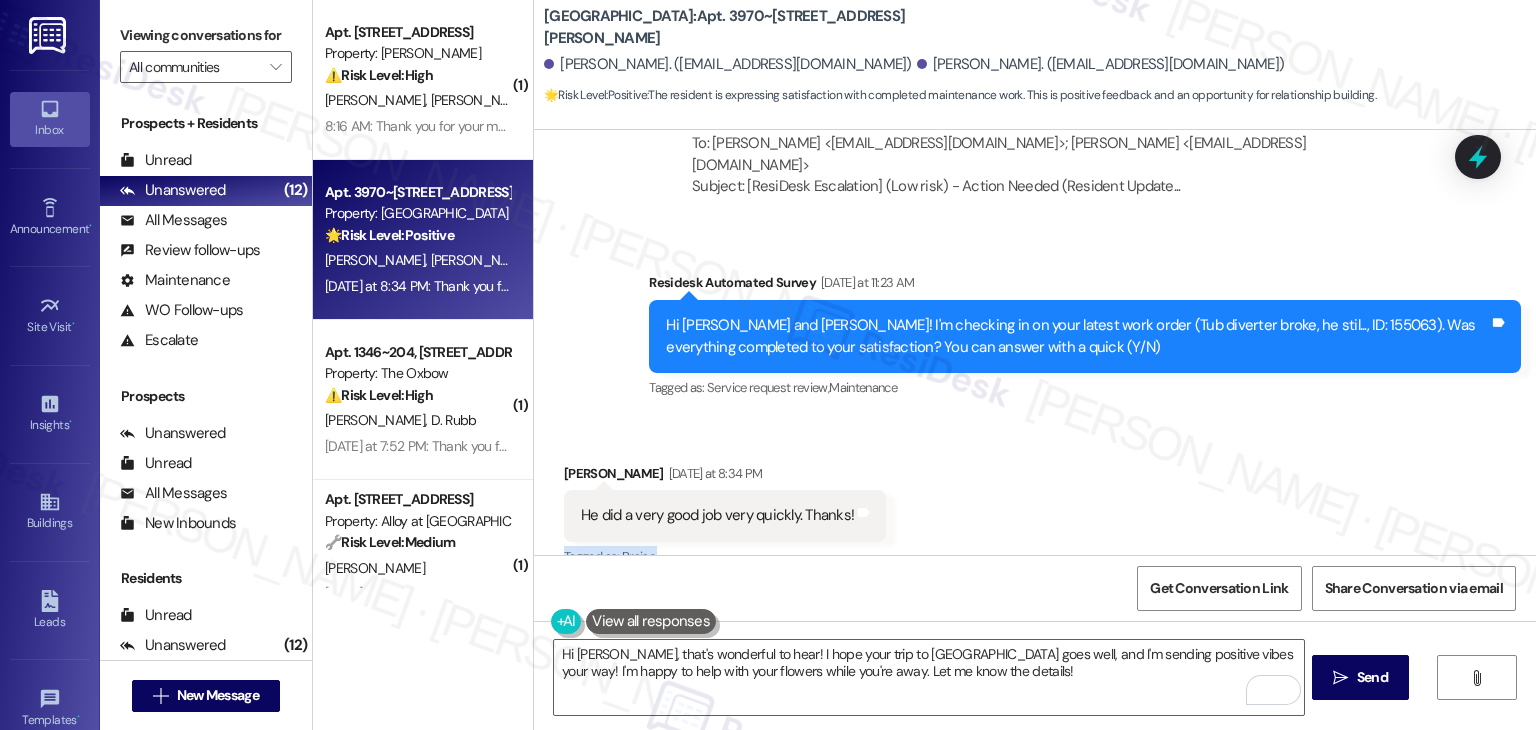 click on "Received via SMS [PERSON_NAME] [DATE] at 8:34 PM He did a very good job very quickly. Thanks! Tags and notes Tagged as:   Praise Click to highlight conversations about Praise" at bounding box center (1035, 502) 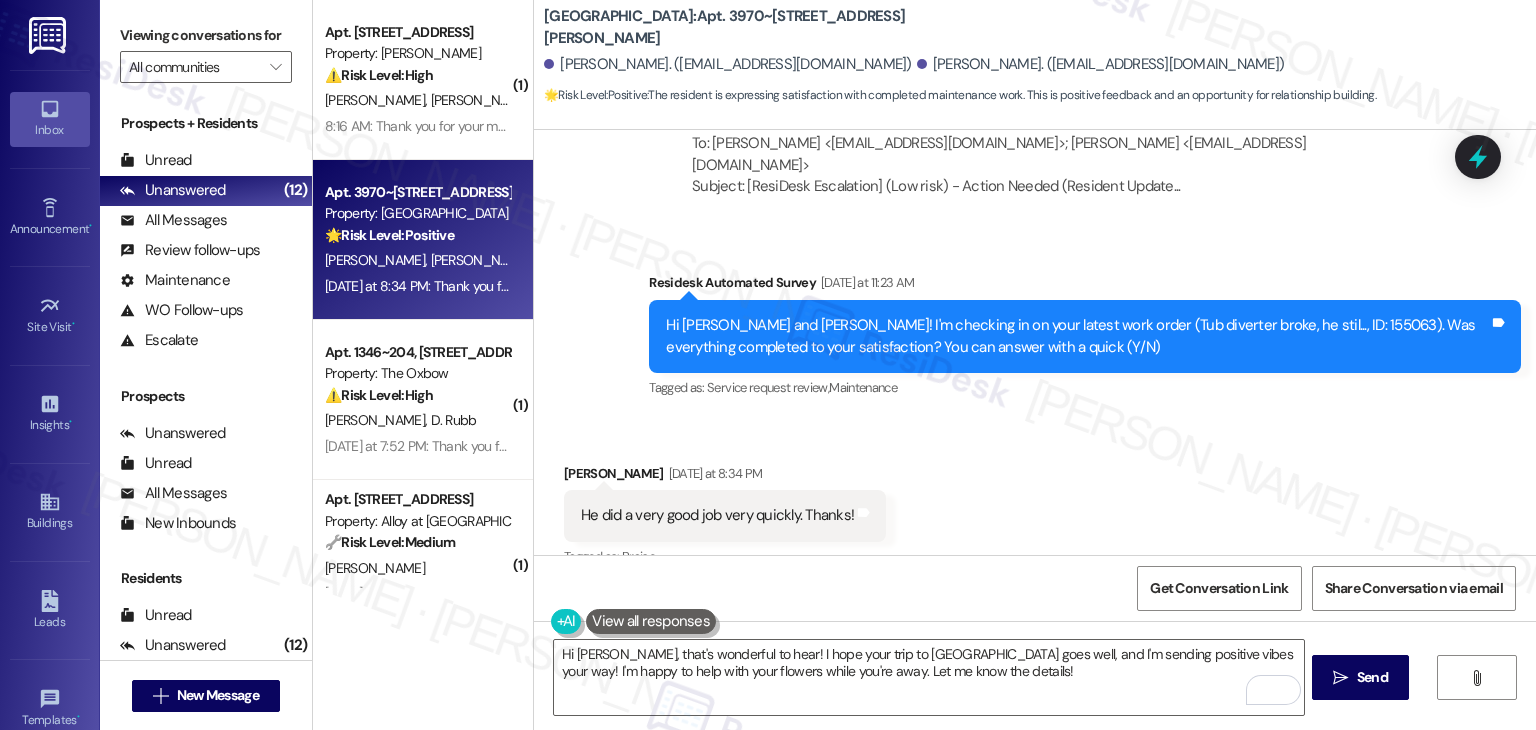 click on "Received via SMS [PERSON_NAME] [DATE] at 8:34 PM He did a very good job very quickly. Thanks! Tags and notes Tagged as:   Praise Click to highlight conversations about Praise" at bounding box center (1035, 502) 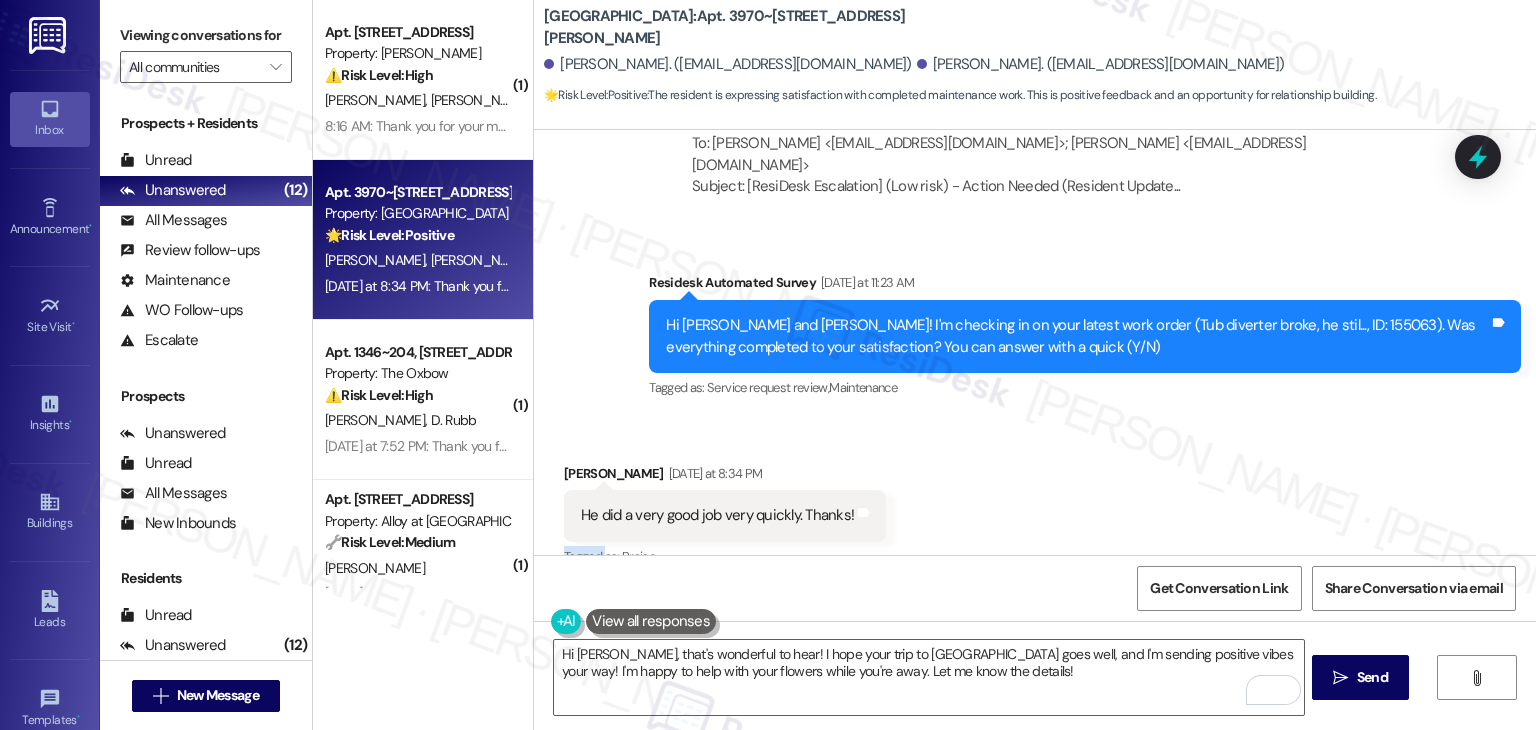click on "Received via SMS [PERSON_NAME] [DATE] at 8:34 PM He did a very good job very quickly. Thanks! Tags and notes Tagged as:   Praise Click to highlight conversations about Praise" at bounding box center [1035, 502] 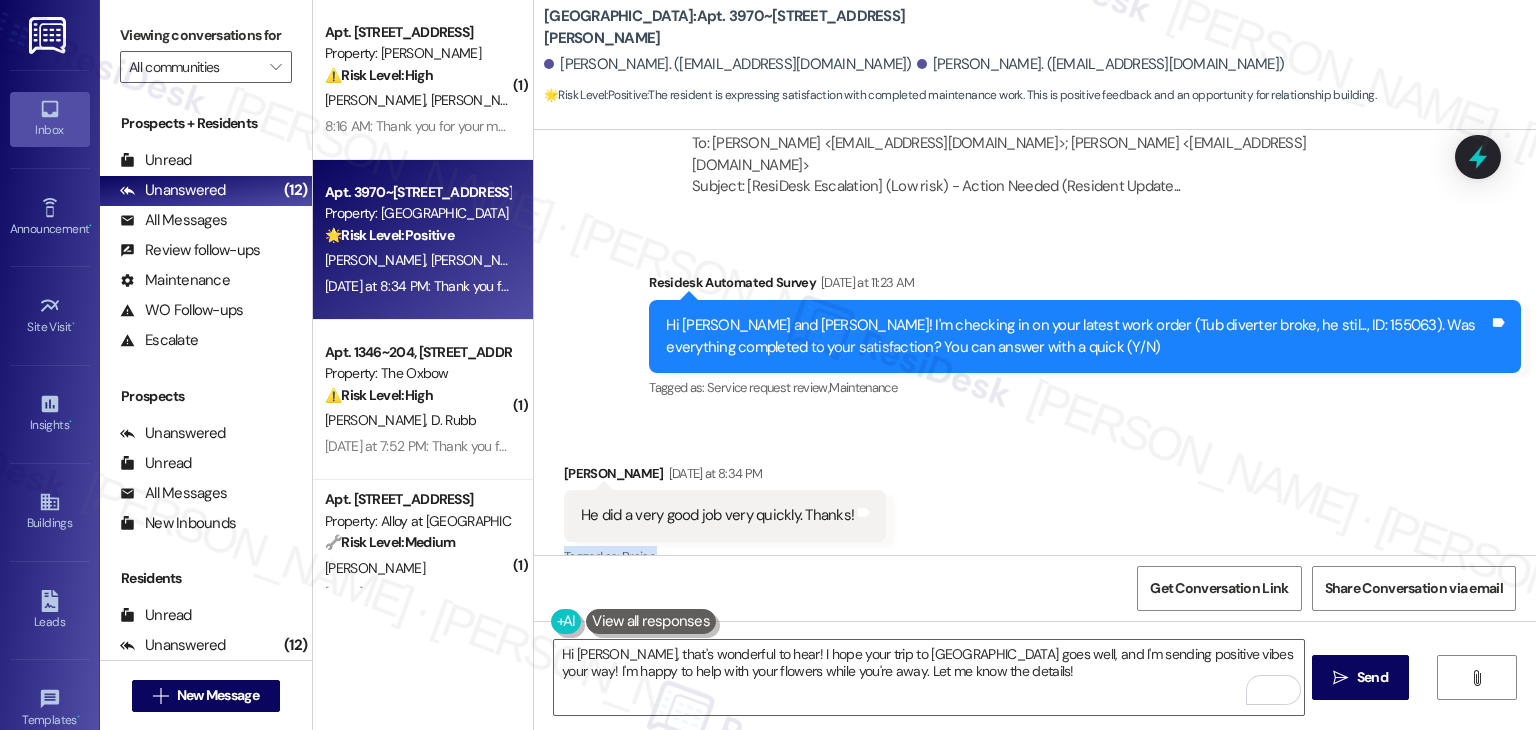 click on "Received via SMS [PERSON_NAME] [DATE] at 8:34 PM He did a very good job very quickly. Thanks! Tags and notes Tagged as:   Praise Click to highlight conversations about Praise" at bounding box center [1035, 502] 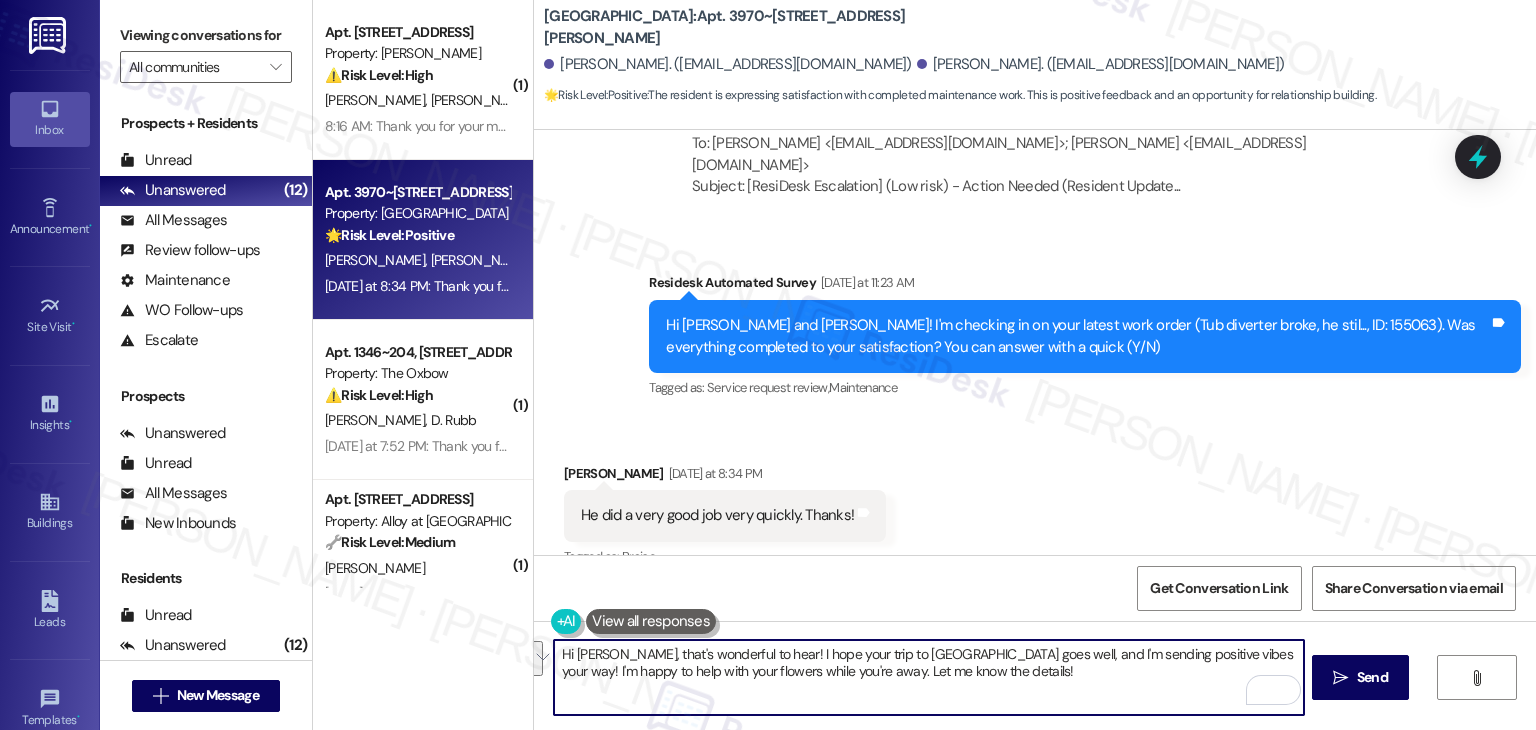 drag, startPoint x: 929, startPoint y: 665, endPoint x: 837, endPoint y: 658, distance: 92.26592 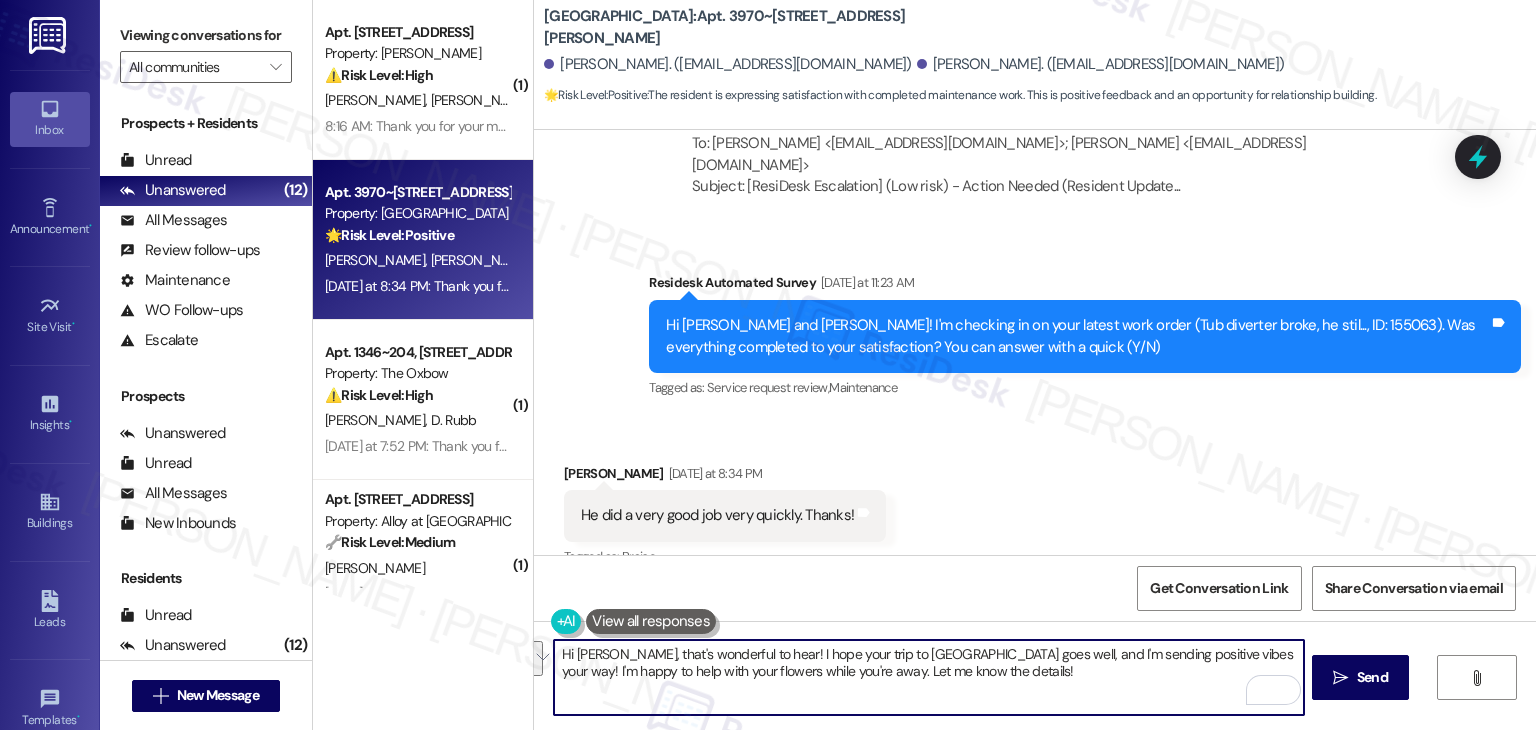 click on "Hi [PERSON_NAME], that's wonderful to hear! I hope your trip to [GEOGRAPHIC_DATA] goes well, and I'm sending positive vibes your way! I'm happy to help with your flowers while you're away. Let me know the details!" at bounding box center (928, 677) 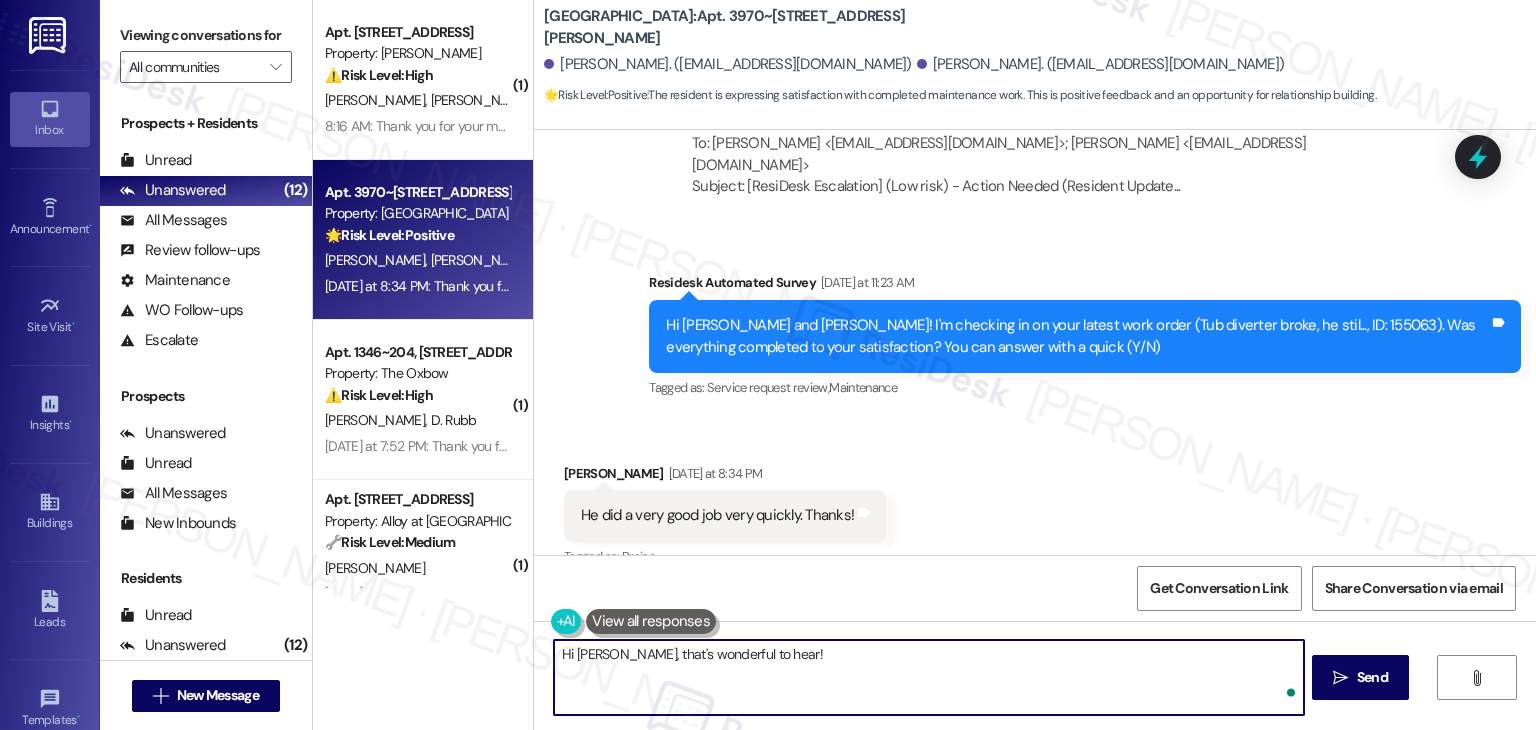 paste on "Thanks for letting me know—the tech will be thrilled to hear everything was fixed quickly and to your liking. Feel free to let us know if there is anything else you'd like to address. We're here to help!" 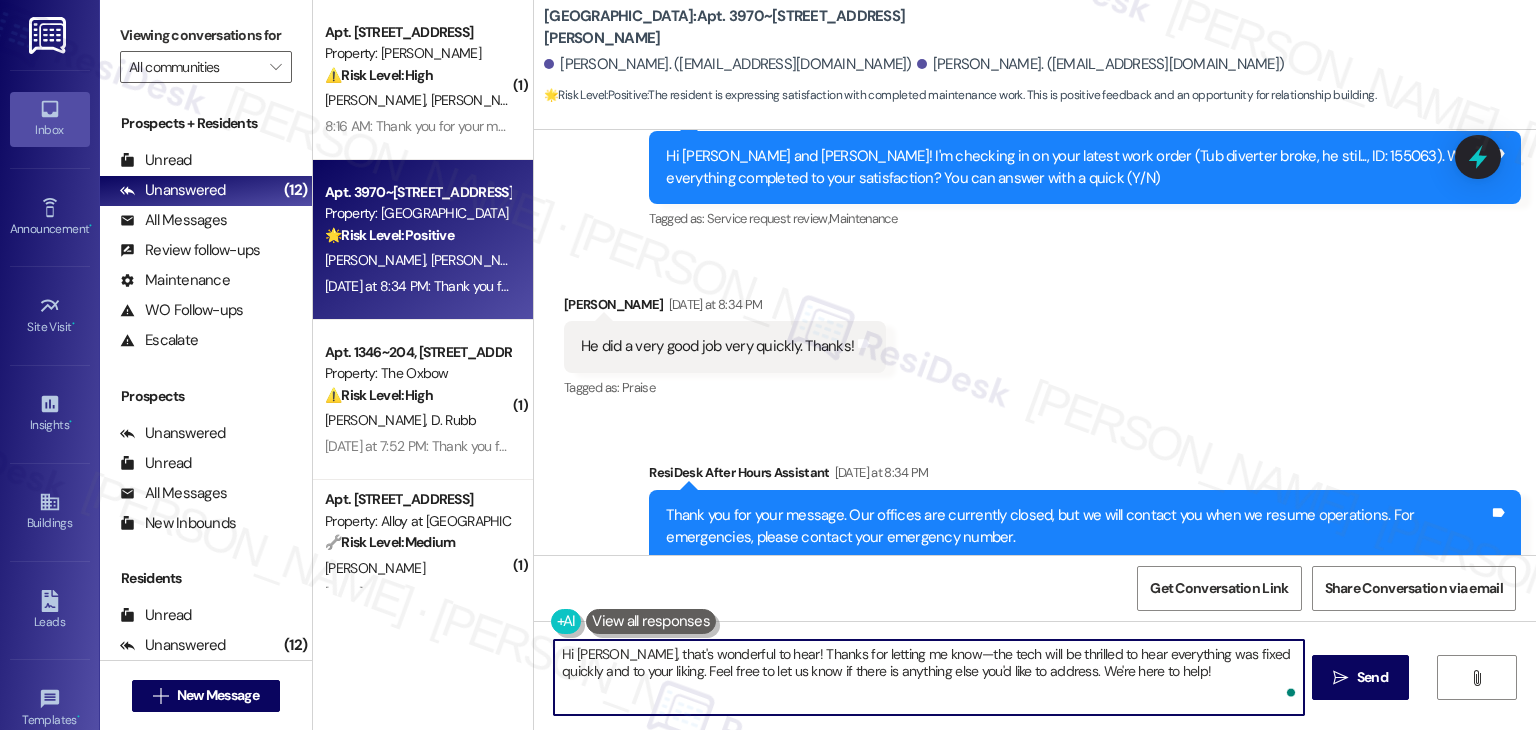 scroll, scrollTop: 2108, scrollLeft: 0, axis: vertical 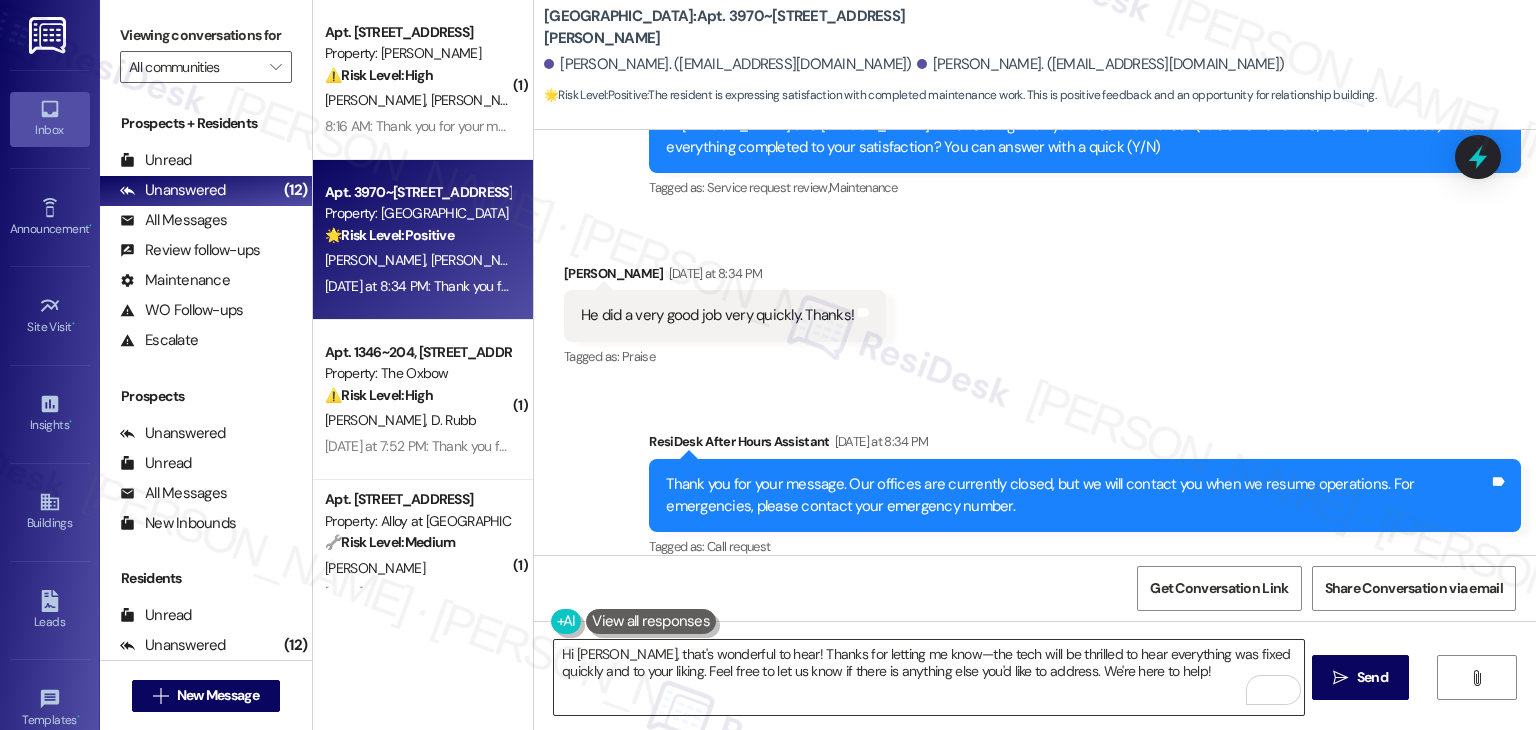 click on "Hi [PERSON_NAME], that's wonderful to hear! Thanks for letting me know—the tech will be thrilled to hear everything was fixed quickly and to your liking. Feel free to let us know if there is anything else you'd like to address. We're here to help!" at bounding box center [928, 677] 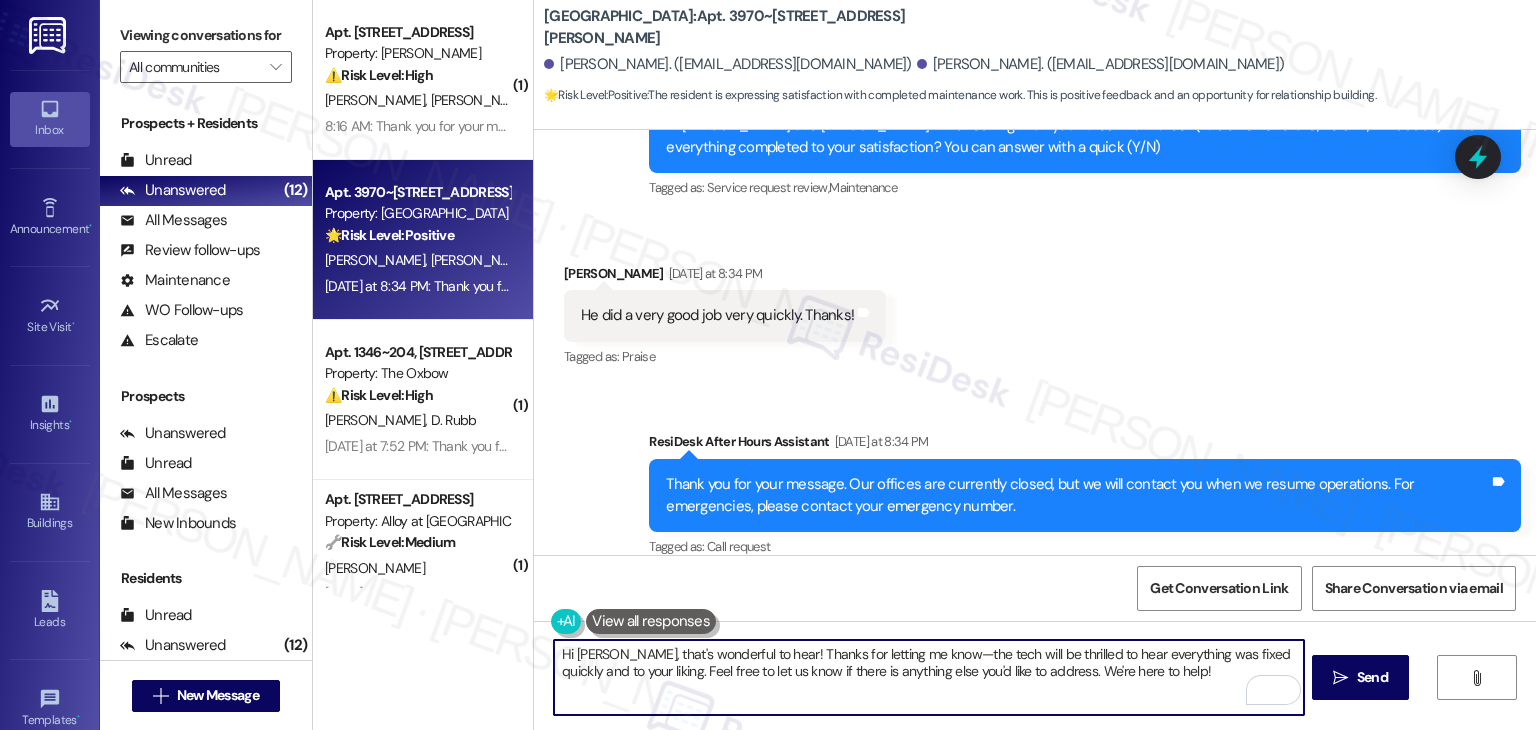 click on "Hi [PERSON_NAME], that's wonderful to hear! Thanks for letting me know—the tech will be thrilled to hear everything was fixed quickly and to your liking. Feel free to let us know if there is anything else you'd like to address. We're here to help!" at bounding box center [928, 677] 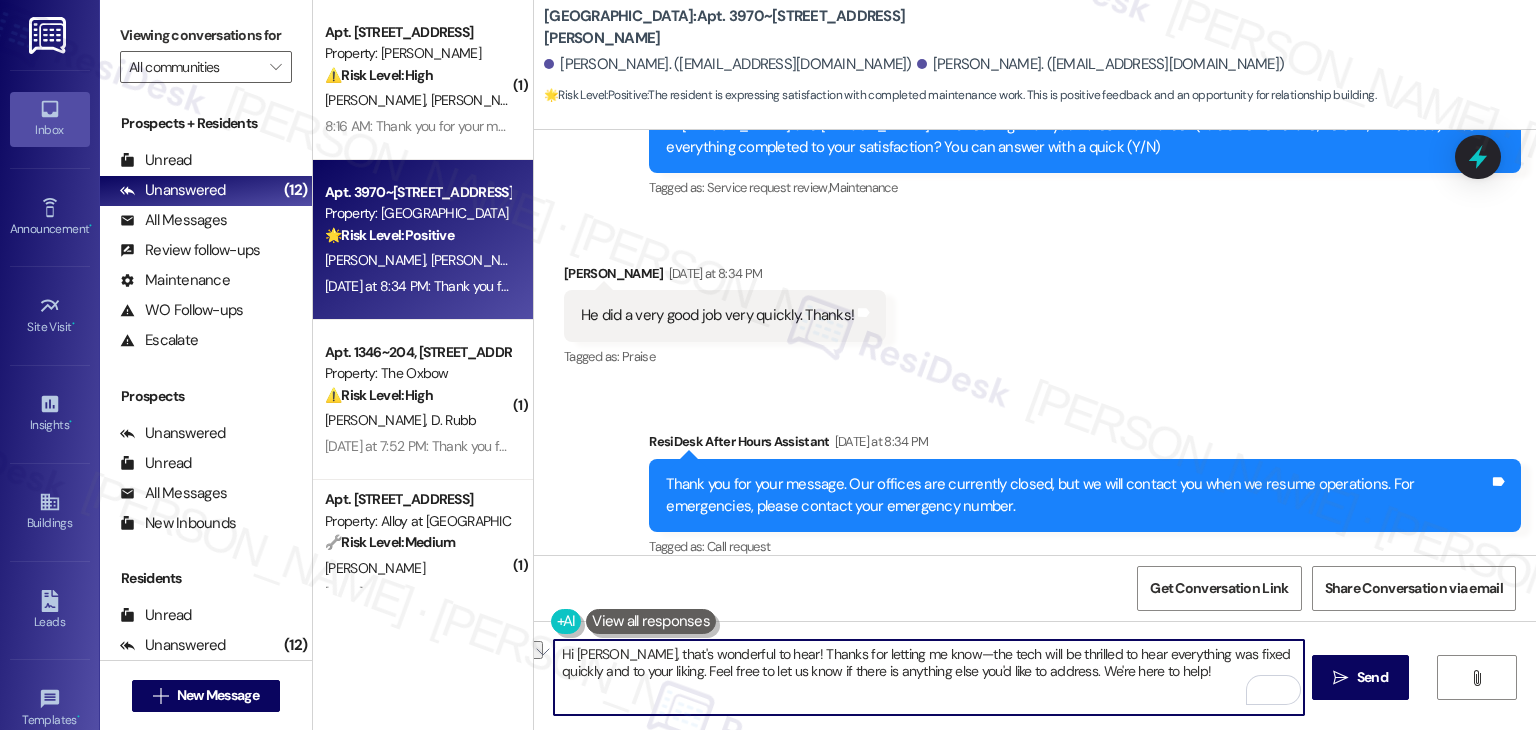 drag, startPoint x: 915, startPoint y: 653, endPoint x: 788, endPoint y: 656, distance: 127.03543 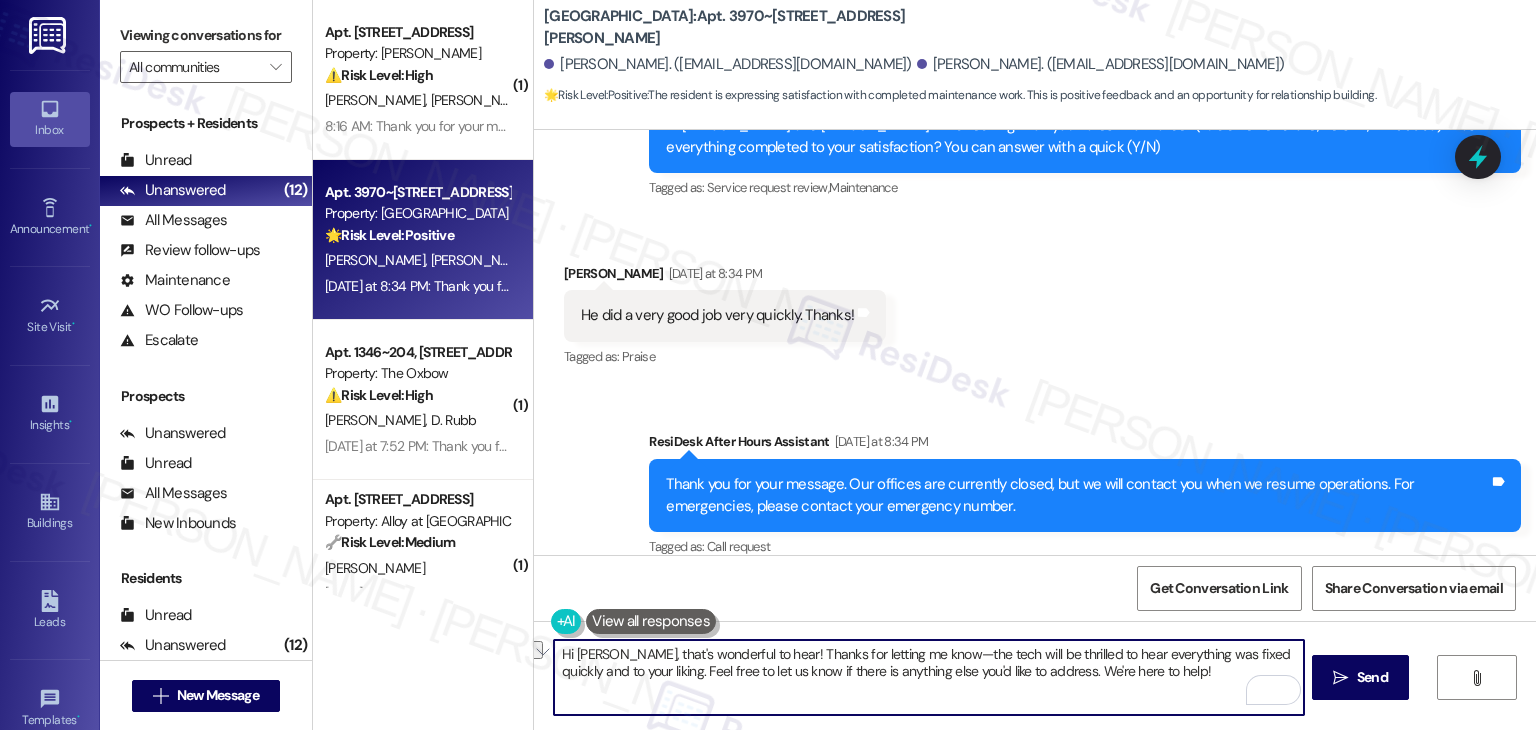 click on "Hi [PERSON_NAME], that's wonderful to hear! Thanks for letting me know—the tech will be thrilled to hear everything was fixed quickly and to your liking. Feel free to let us know if there is anything else you'd like to address. We're here to help!" at bounding box center (928, 677) 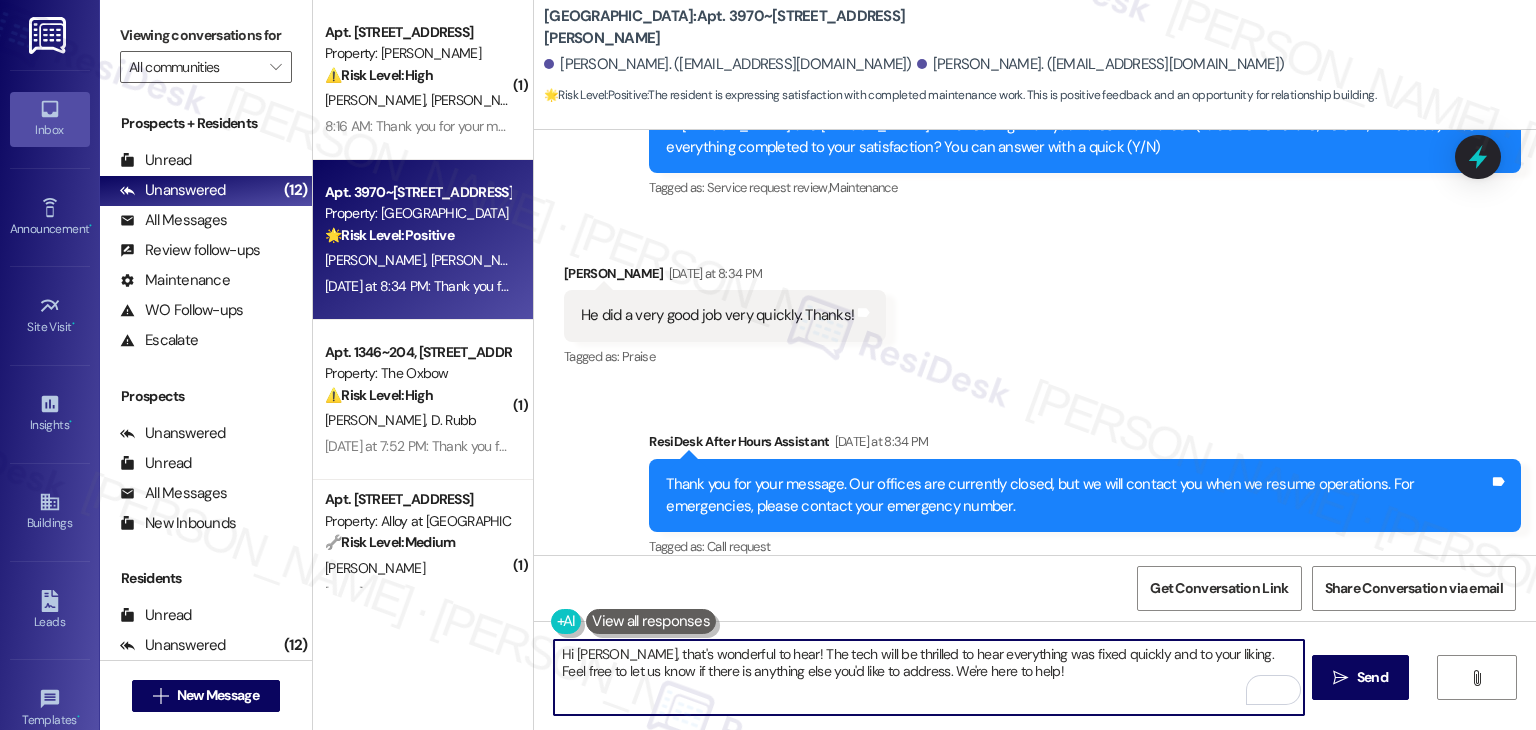 drag, startPoint x: 799, startPoint y: 648, endPoint x: 772, endPoint y: 651, distance: 27.166155 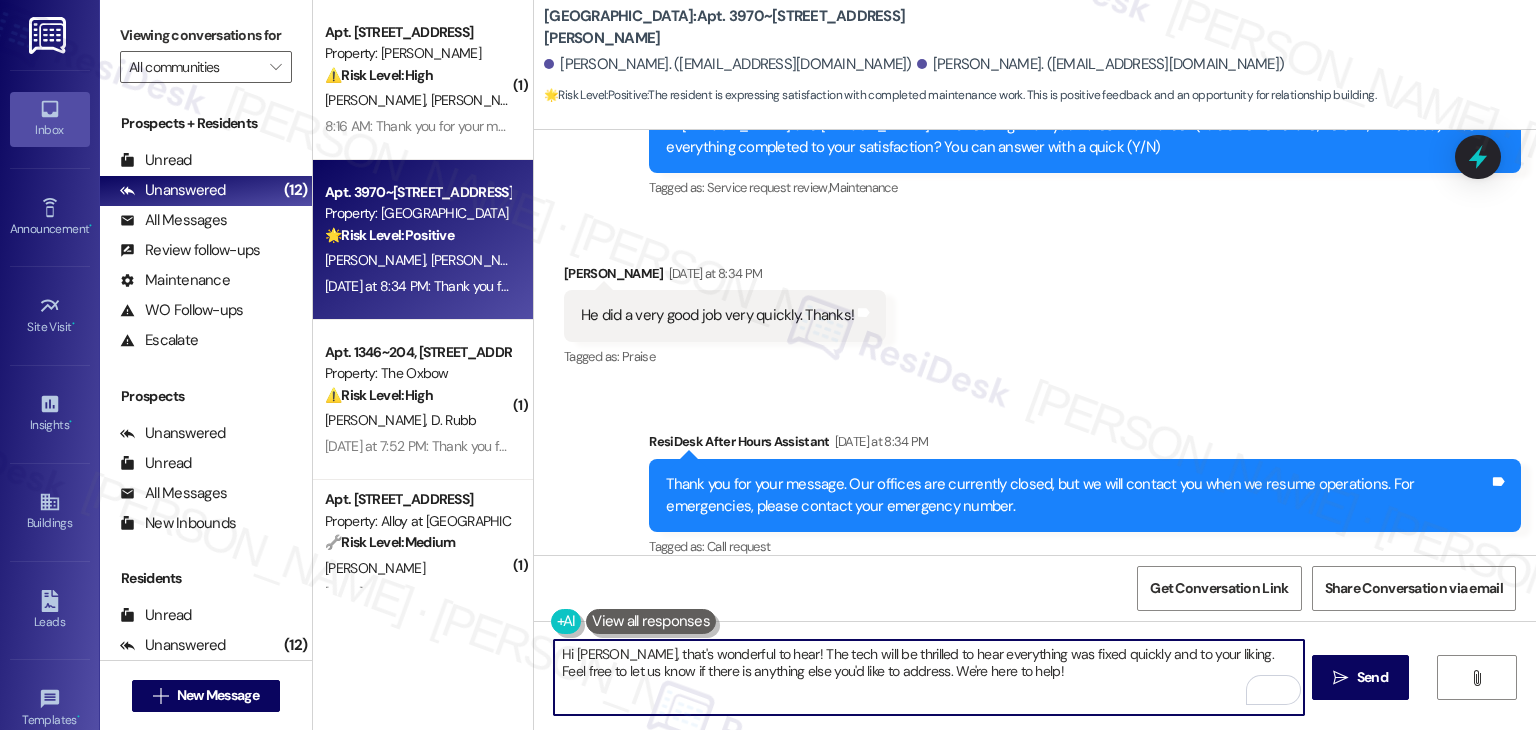 click on "Hi [PERSON_NAME], that's wonderful to hear! The tech will be thrilled to hear everything was fixed quickly and to your liking. Feel free to let us know if there is anything else you'd like to address. We're here to help!" at bounding box center (928, 677) 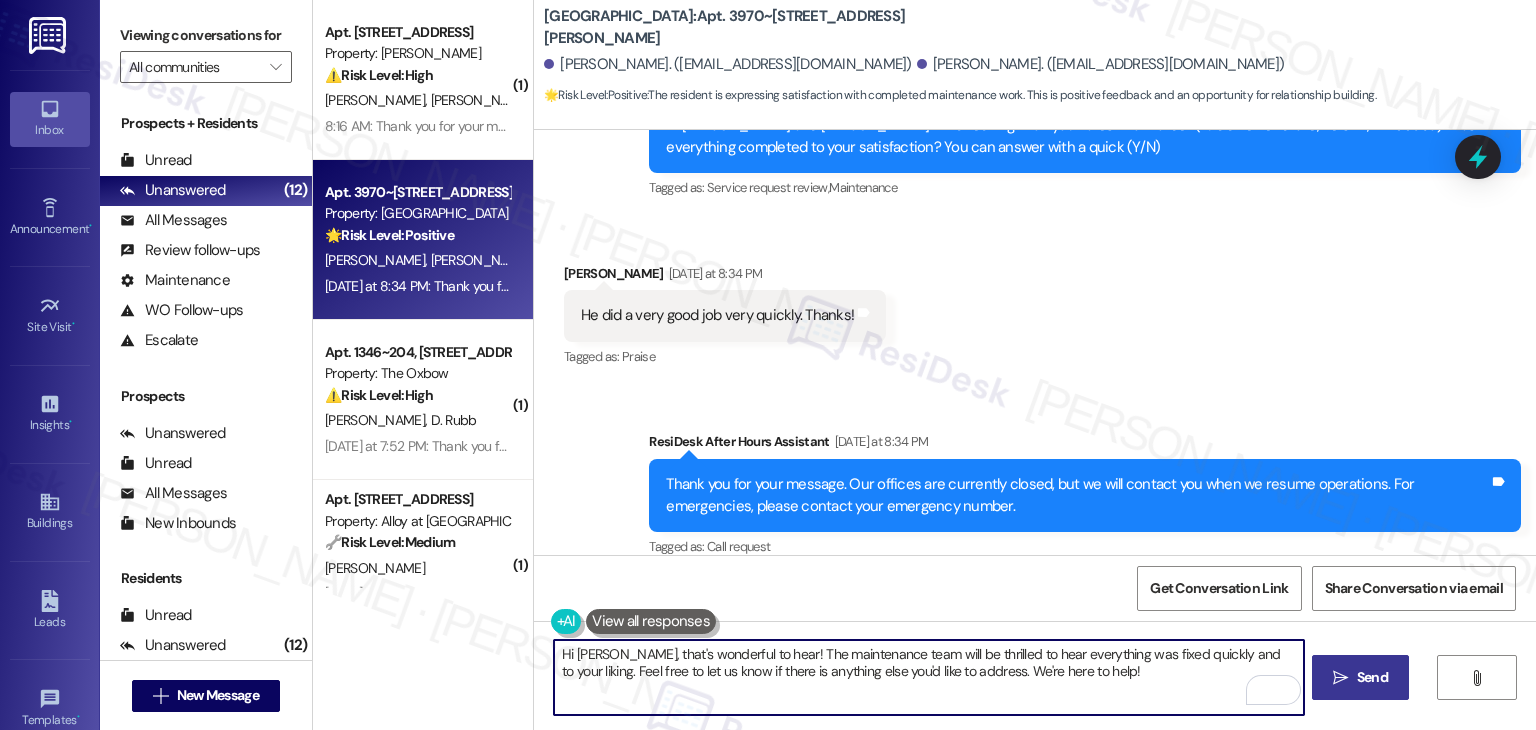 type on "Hi [PERSON_NAME], that's wonderful to hear! The maintenance team will be thrilled to hear everything was fixed quickly and to your liking. Feel free to let us know if there is anything else you'd like to address. We're here to help!" 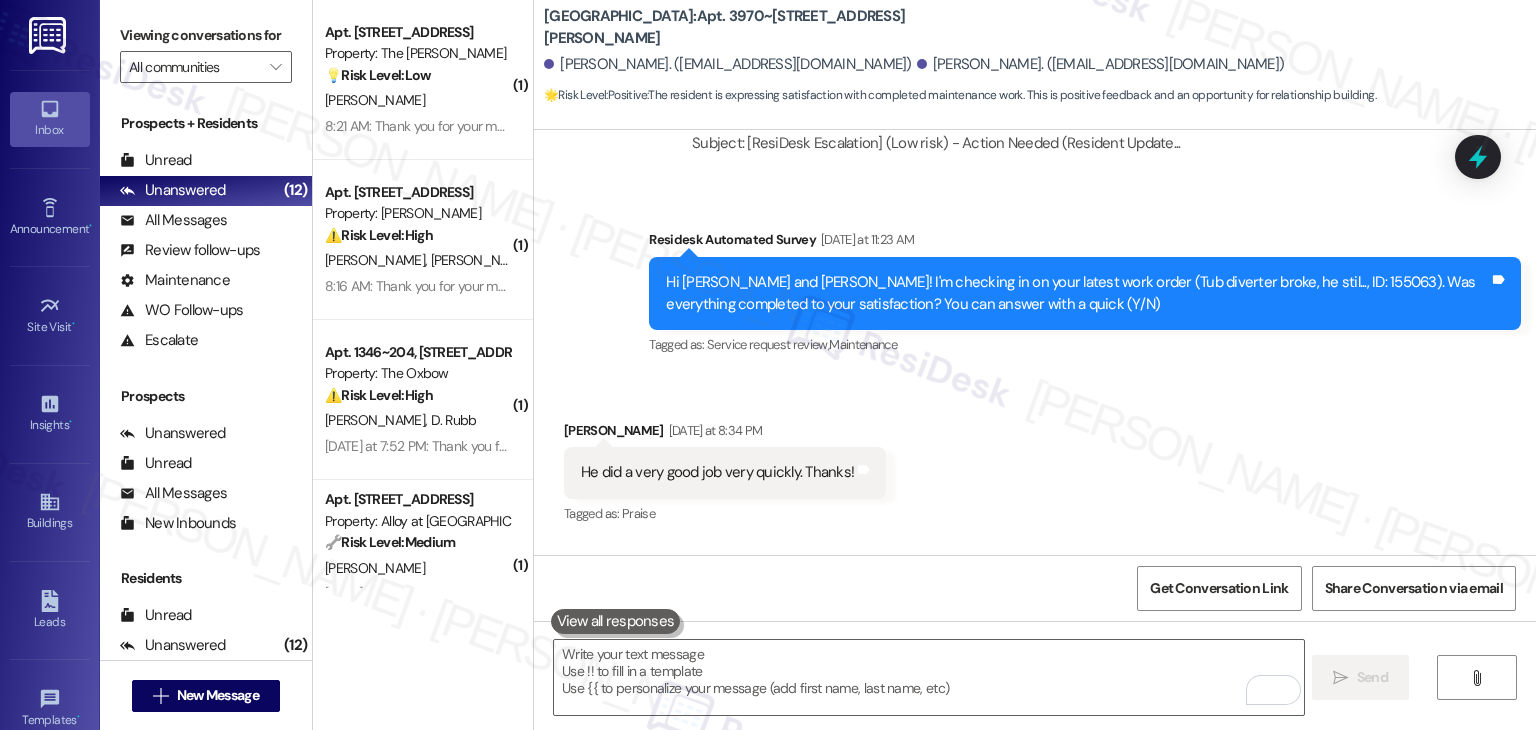 scroll, scrollTop: 1918, scrollLeft: 0, axis: vertical 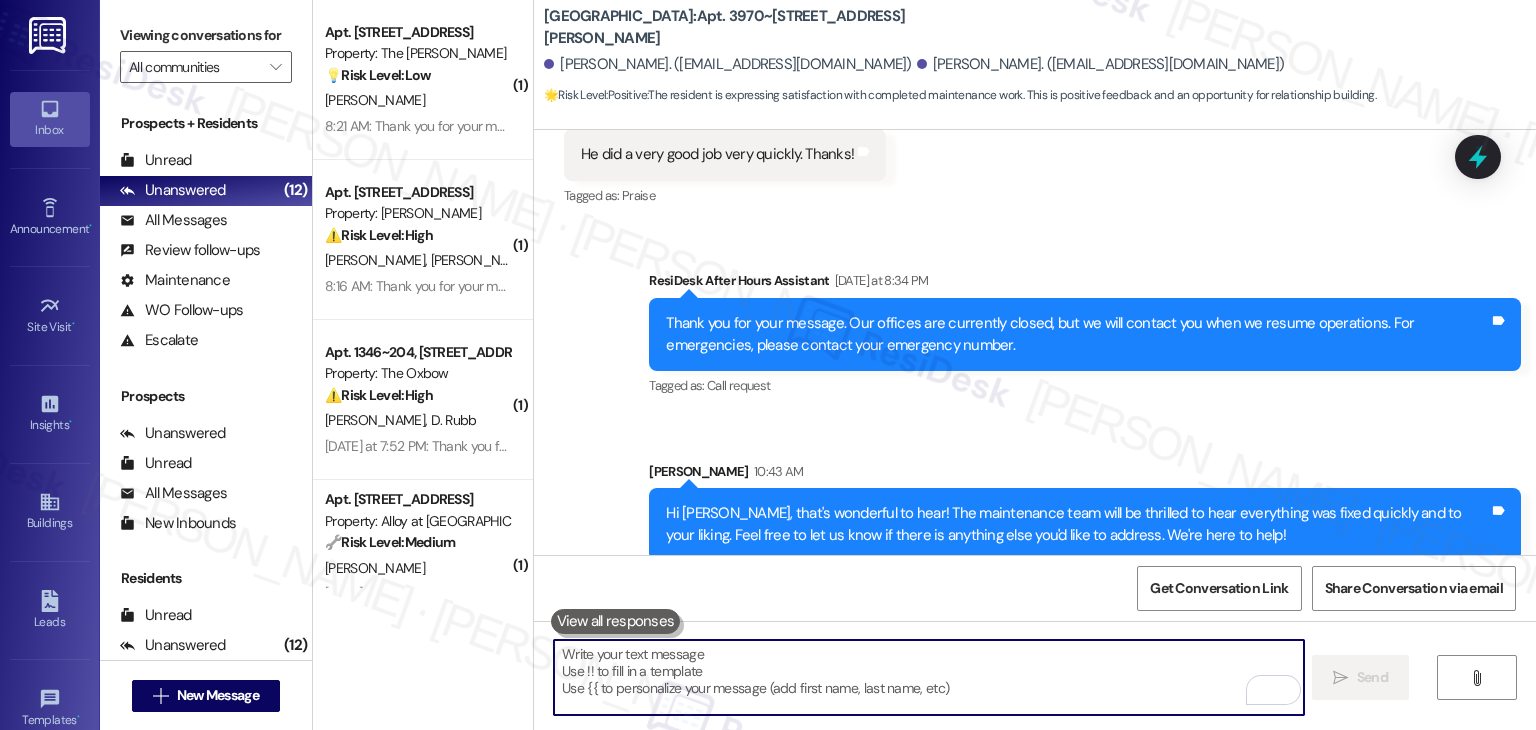 click at bounding box center [928, 677] 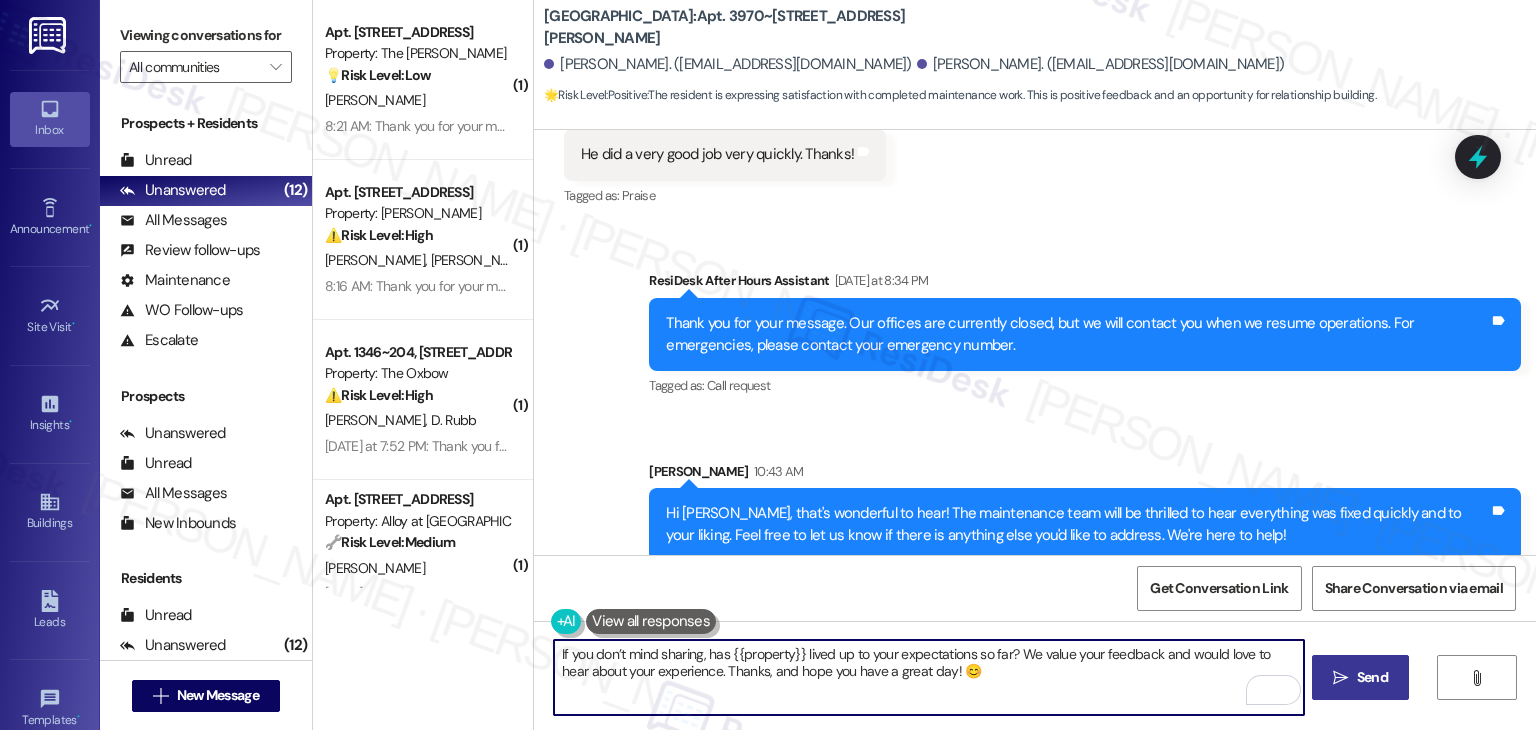 type on "If you don’t mind sharing, has {{property}} lived up to your expectations so far? We value your feedback and would love to hear about your experience. Thanks, and hope you have a great day! 😊" 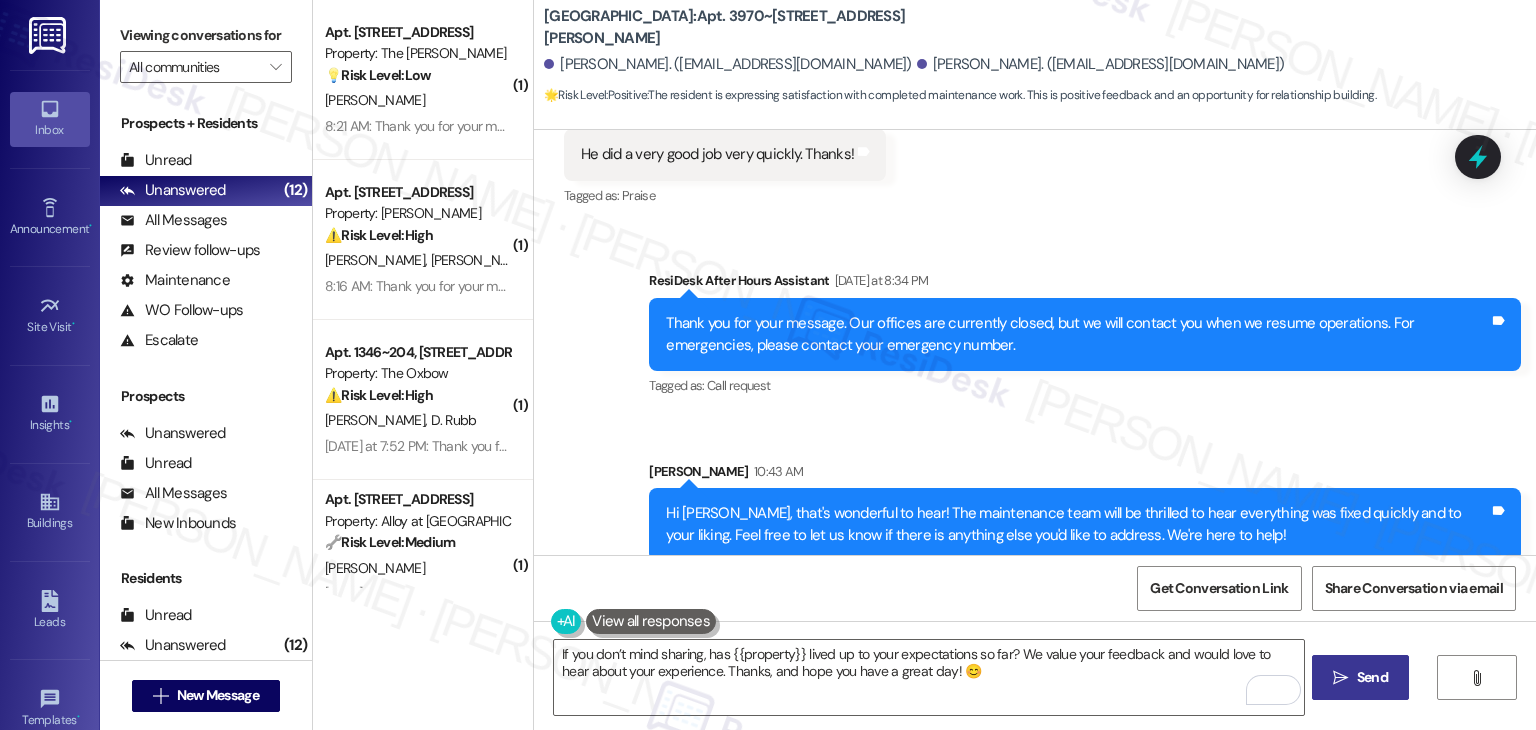 click on "Send" at bounding box center [1372, 677] 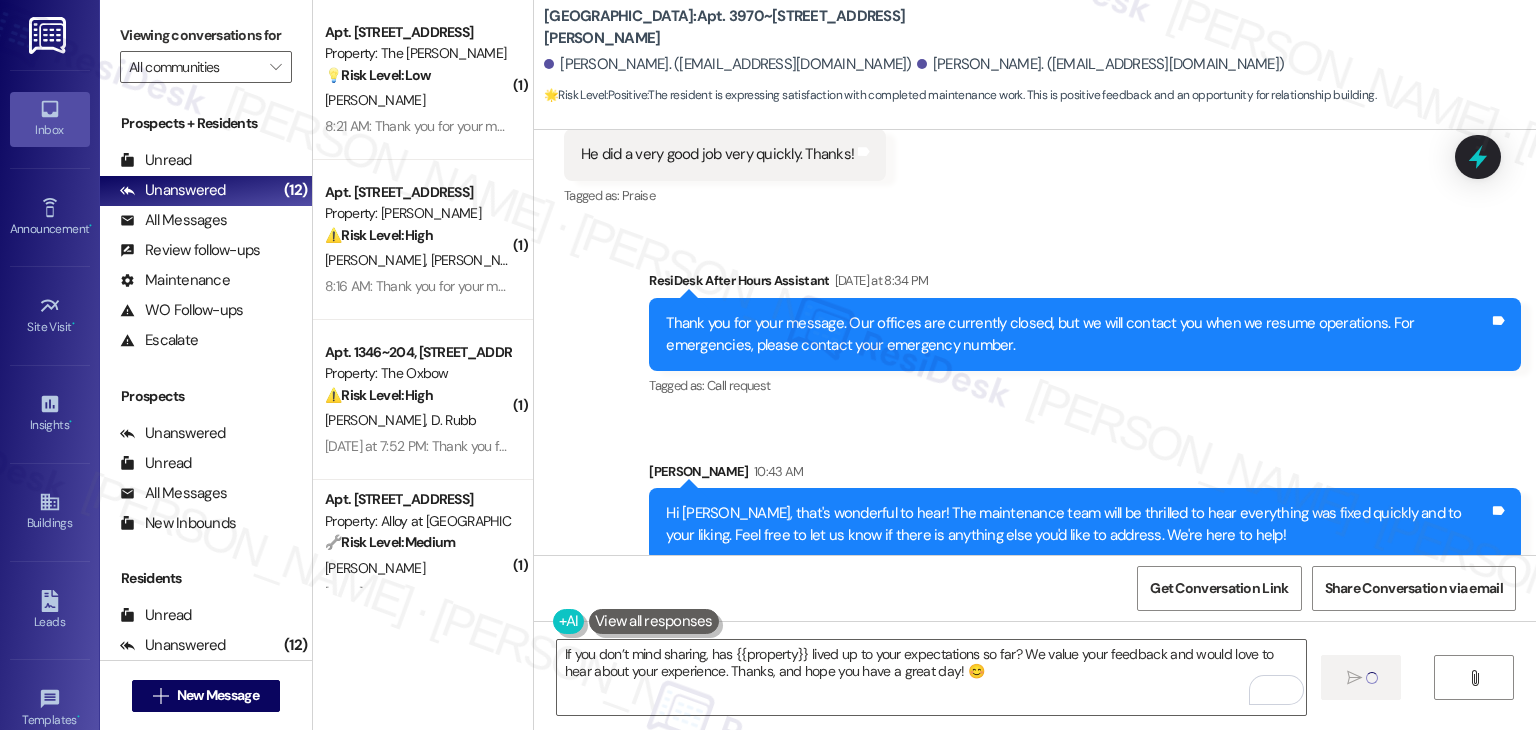 type 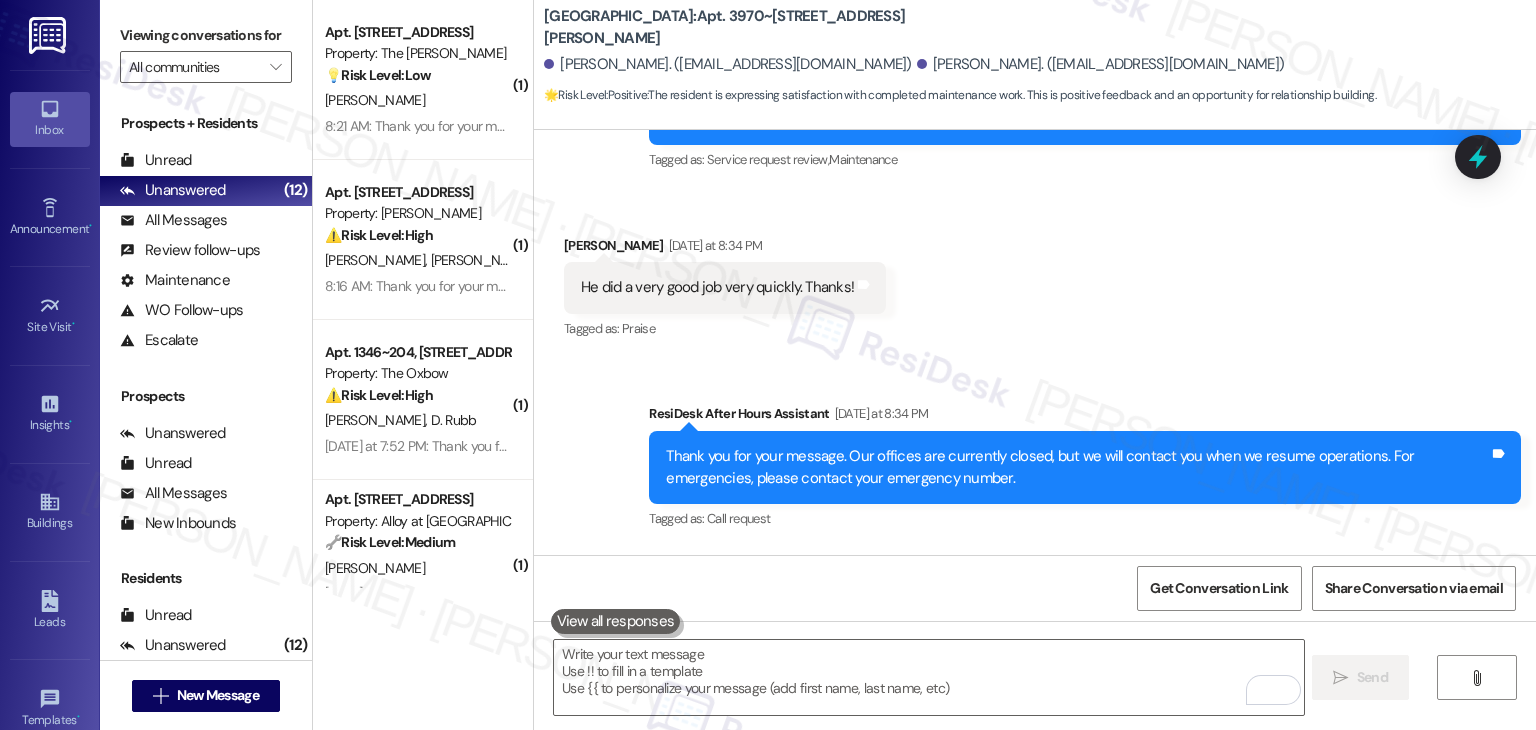 scroll, scrollTop: 1918, scrollLeft: 0, axis: vertical 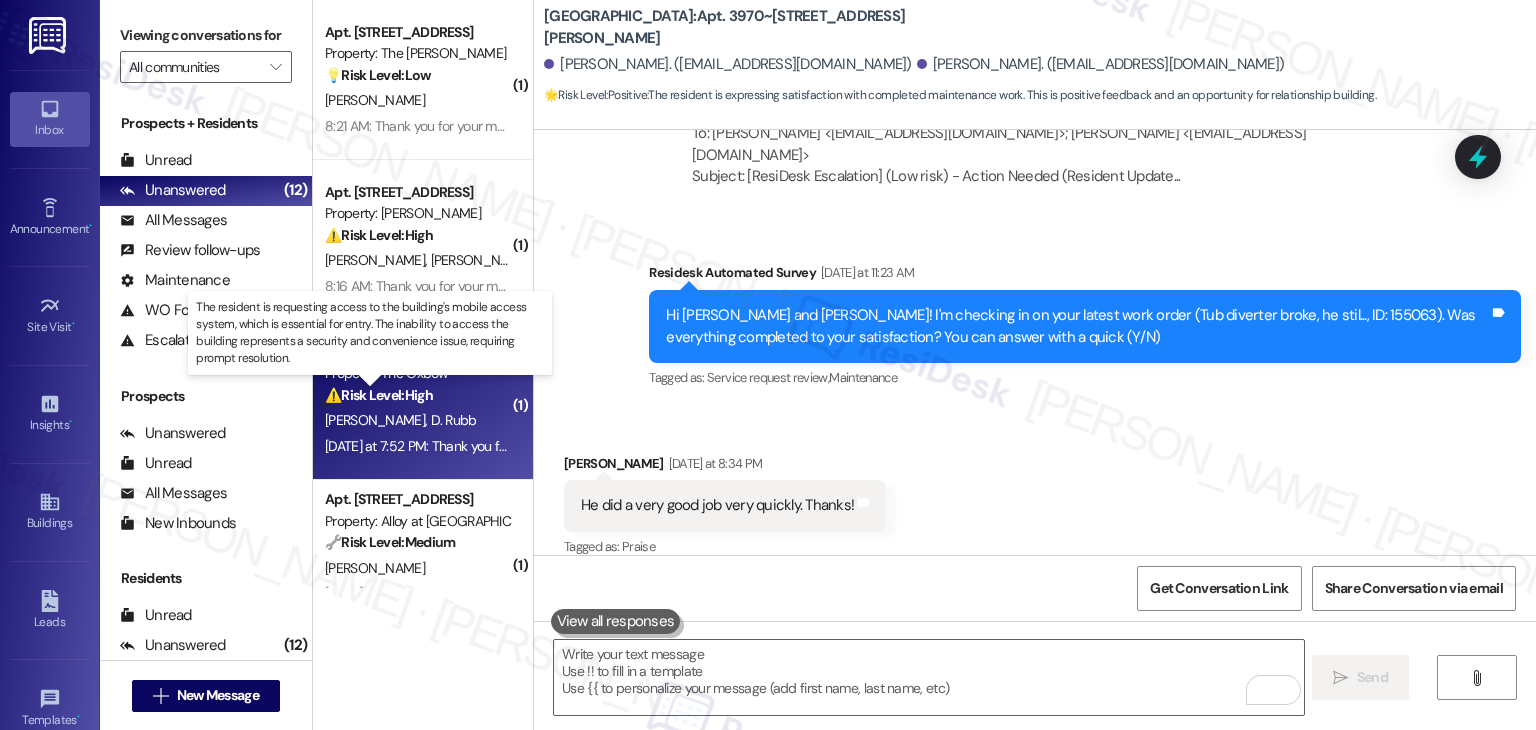 click on "⚠️  Risk Level:  High" at bounding box center [379, 395] 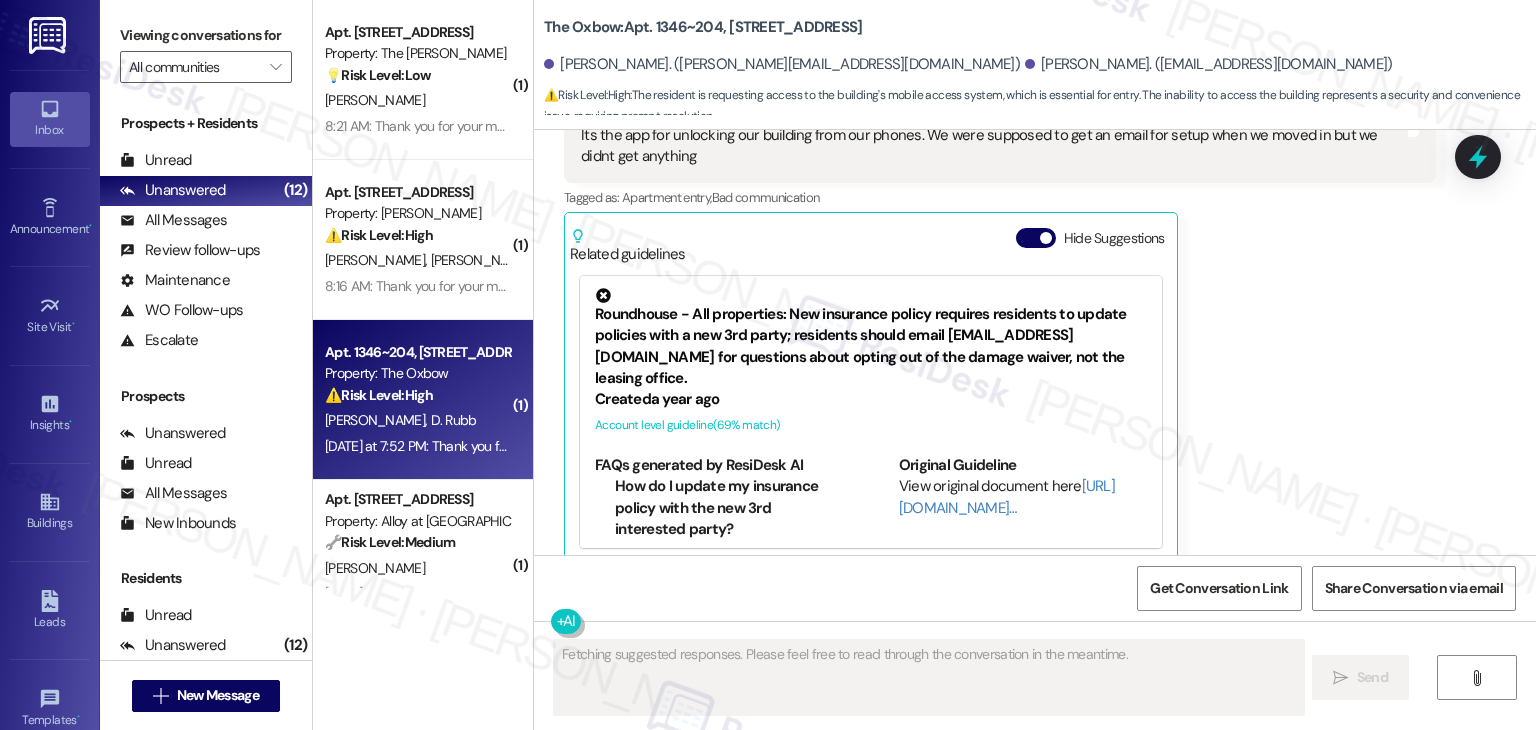 scroll, scrollTop: 1511, scrollLeft: 0, axis: vertical 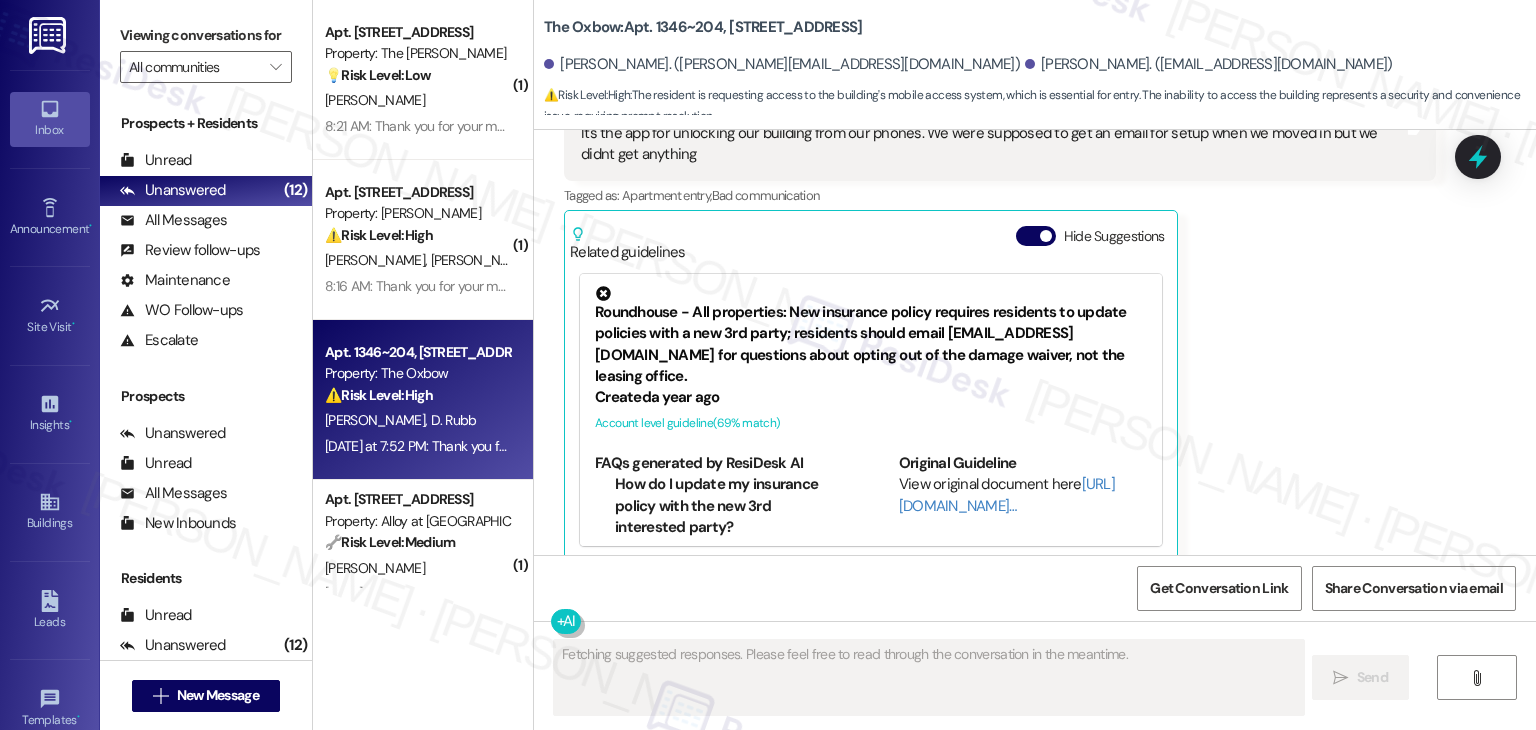 click on "Hide Suggestions" at bounding box center (1036, 236) 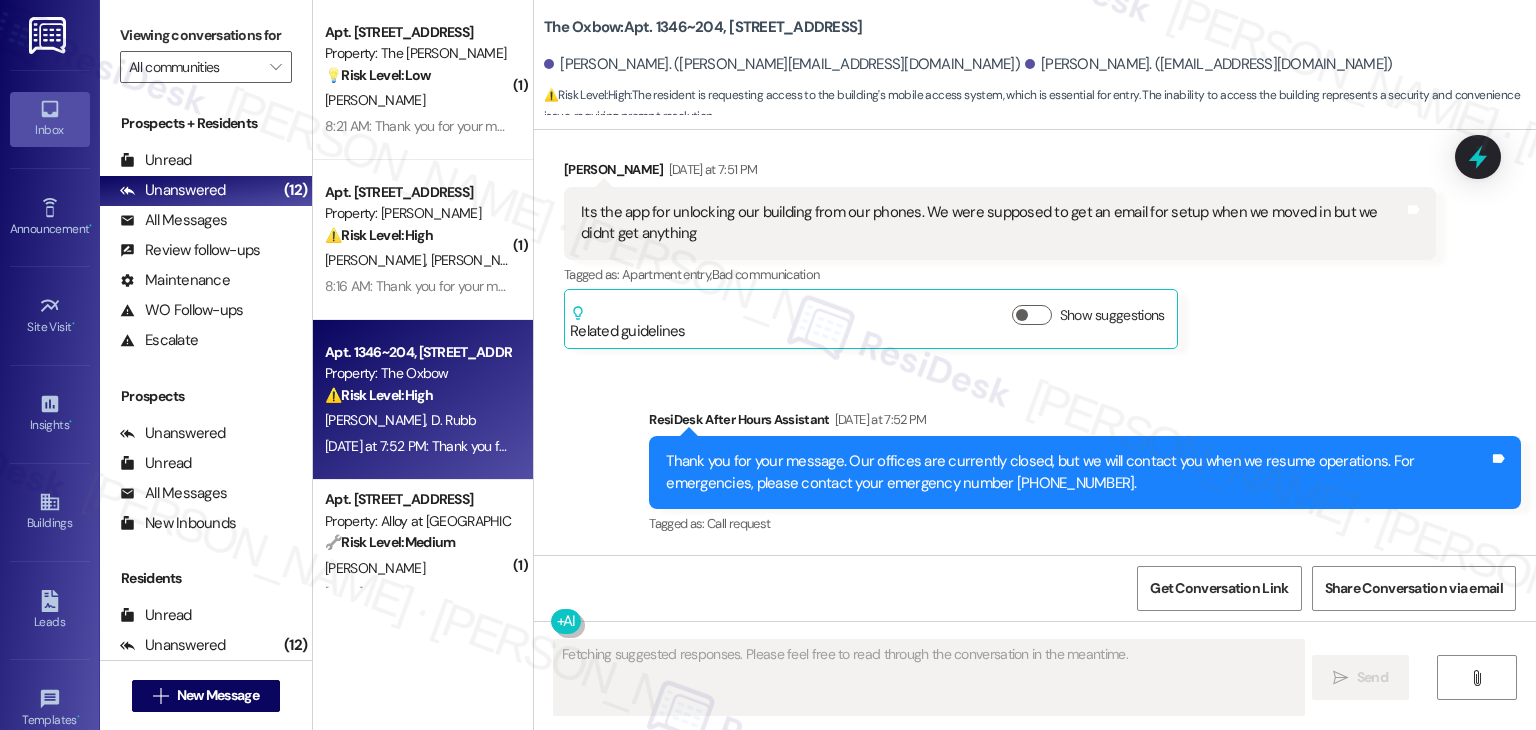 scroll, scrollTop: 1410, scrollLeft: 0, axis: vertical 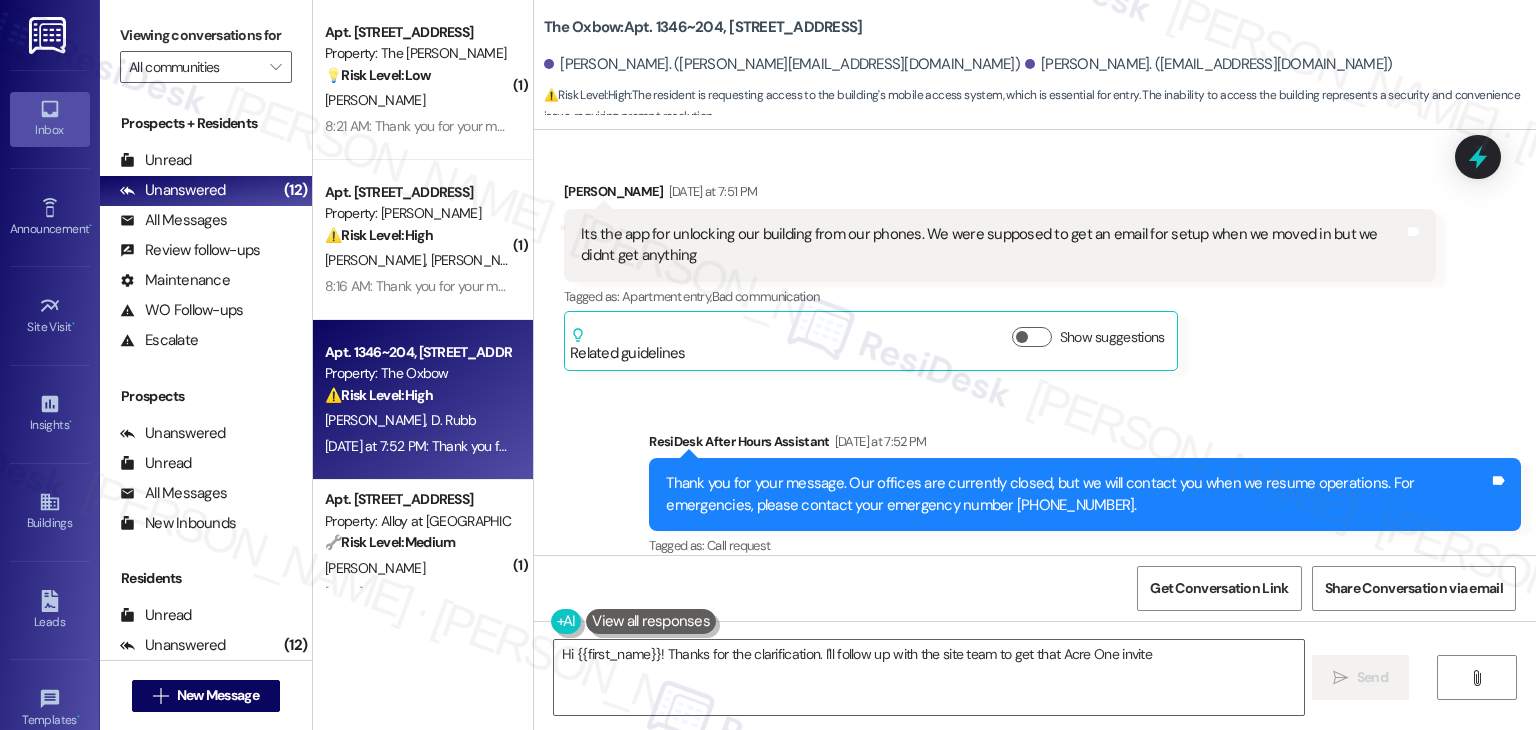 click on "[PERSON_NAME] [DATE] at 7:51 PM Its the app for unlocking our building from our phones. We were supposed to get an email for setup when we moved in but we didnt get anything Tags and notes Tagged as:   Apartment entry ,  Click to highlight conversations about Apartment entry Bad communication Click to highlight conversations about Bad communication  Related guidelines Show suggestions" at bounding box center [1000, 276] 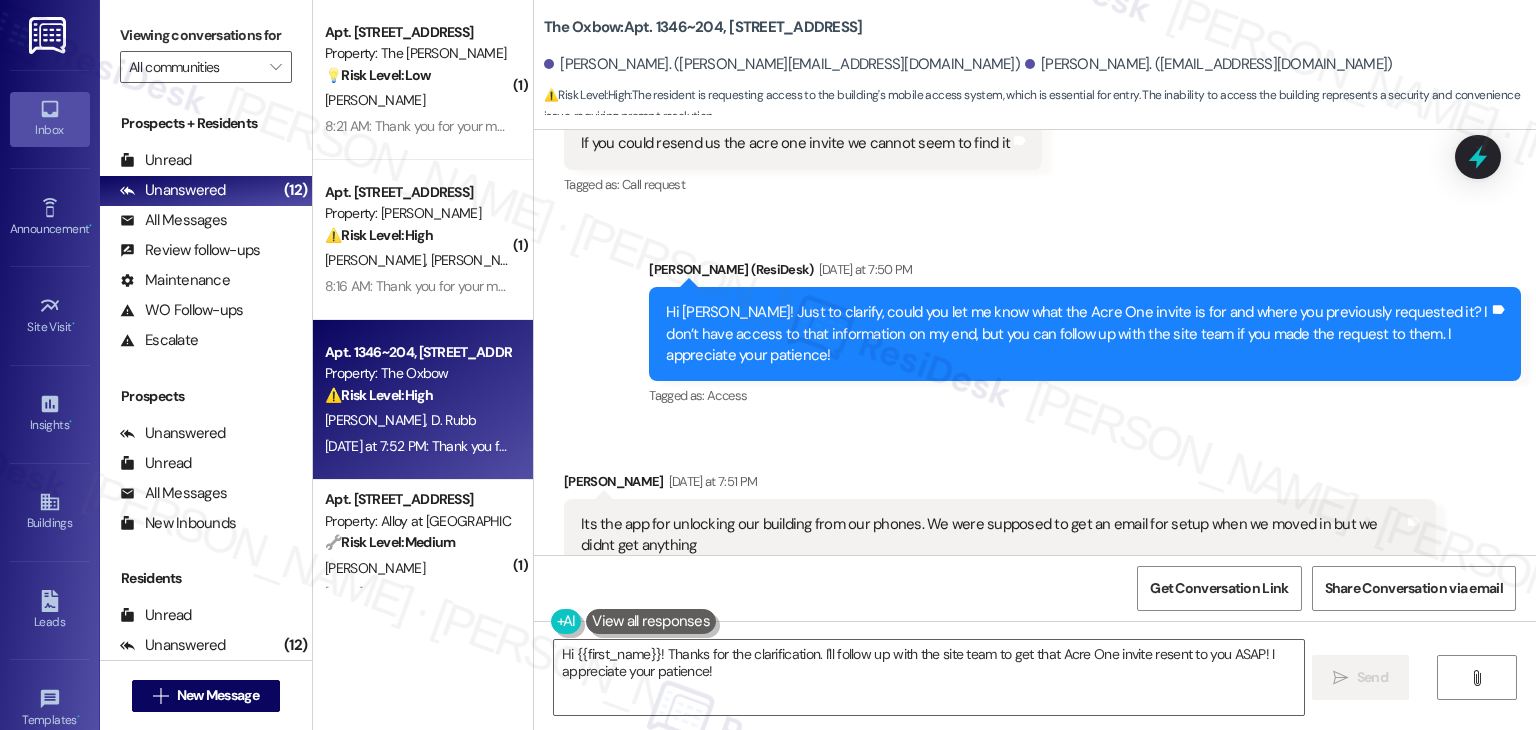 scroll, scrollTop: 1110, scrollLeft: 0, axis: vertical 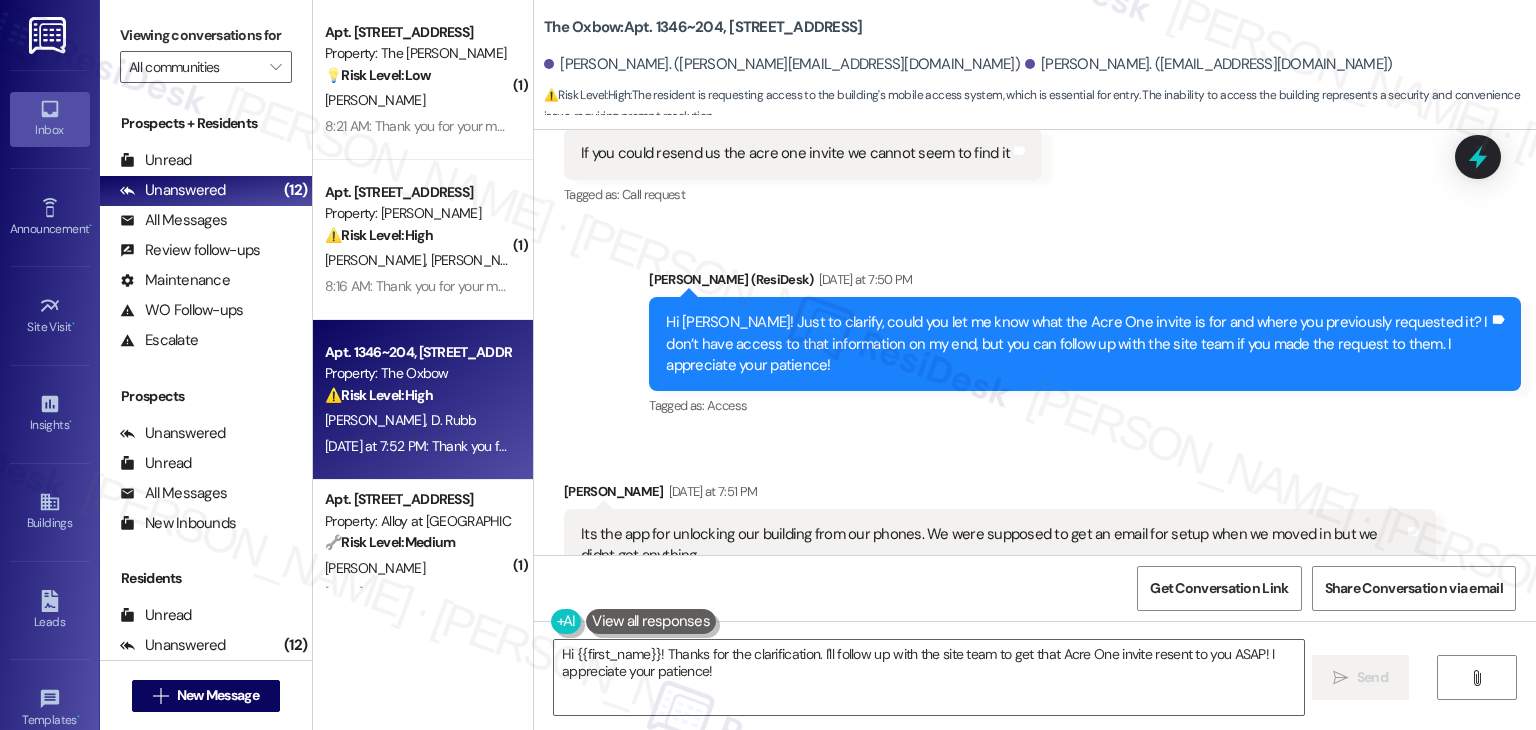 click on "Received via SMS [PERSON_NAME] [DATE] at 7:51 PM Its the app for unlocking our building from our phones. We were supposed to get an email for setup when we moved in but we didnt get anything Tags and notes Tagged as:   Apartment entry ,  Click to highlight conversations about Apartment entry Bad communication Click to highlight conversations about Bad communication  Related guidelines Show suggestions" at bounding box center (1035, 561) 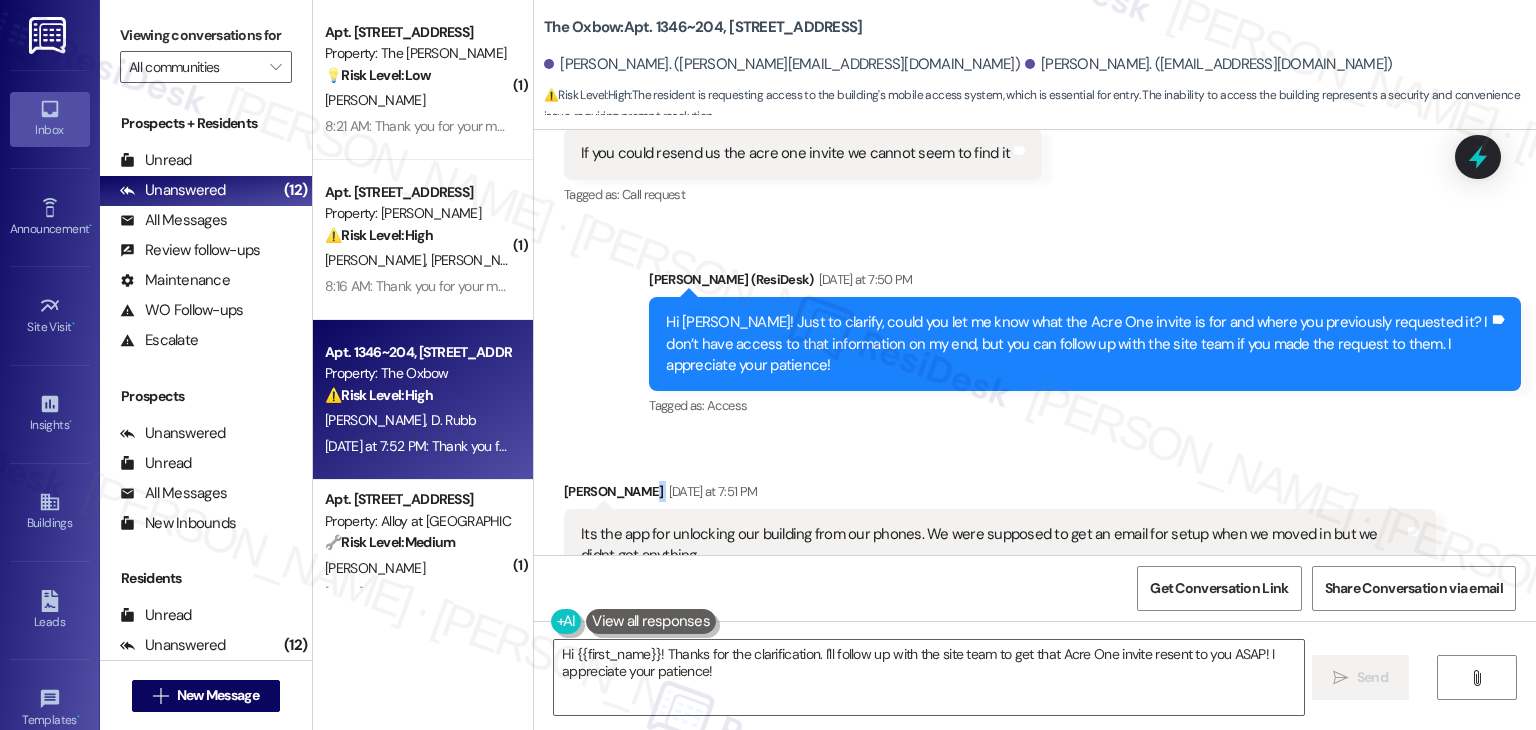 click on "Received via SMS [PERSON_NAME] [DATE] at 7:51 PM Its the app for unlocking our building from our phones. We were supposed to get an email for setup when we moved in but we didnt get anything Tags and notes Tagged as:   Apartment entry ,  Click to highlight conversations about Apartment entry Bad communication Click to highlight conversations about Bad communication  Related guidelines Show suggestions" at bounding box center [1035, 561] 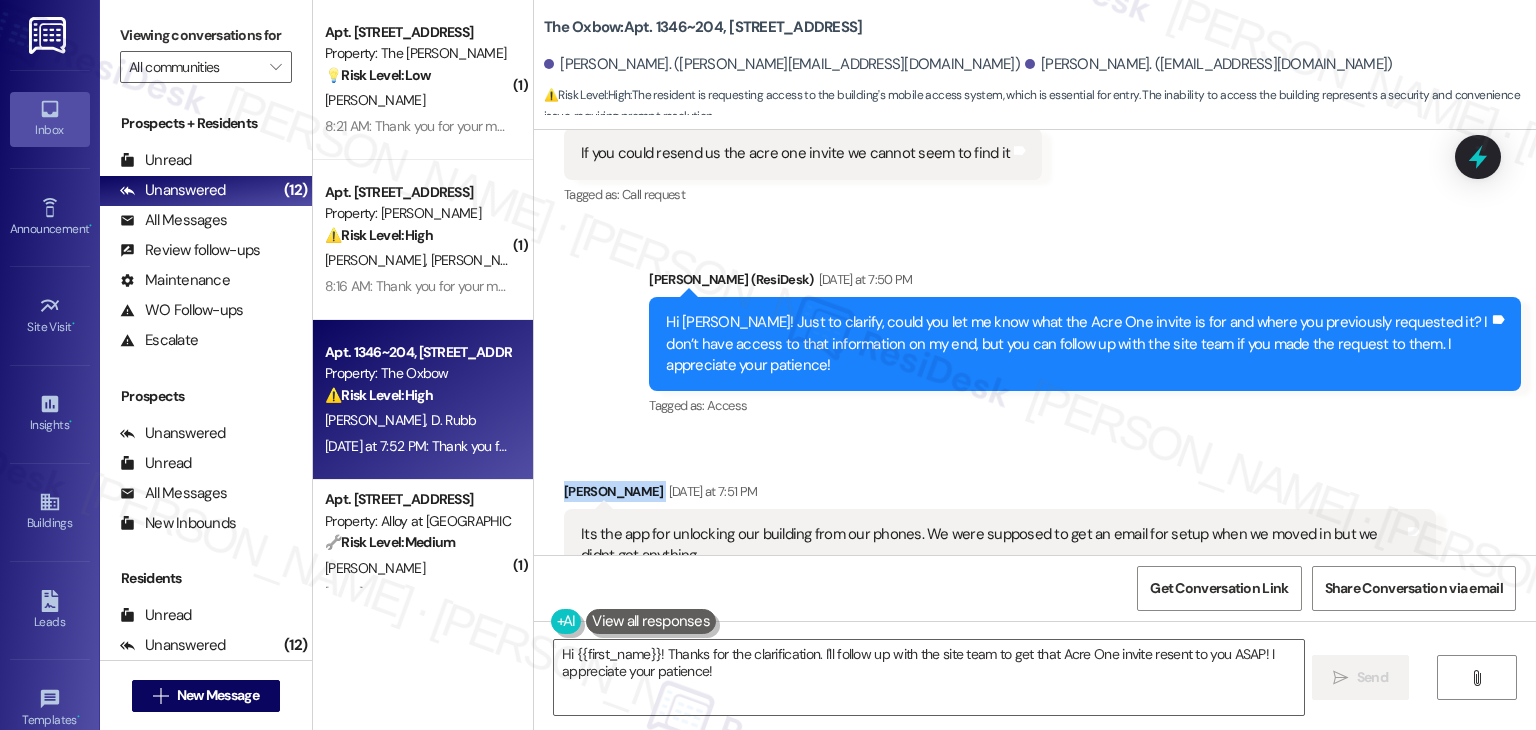 click on "Received via SMS [PERSON_NAME] [DATE] at 7:51 PM Its the app for unlocking our building from our phones. We were supposed to get an email for setup when we moved in but we didnt get anything Tags and notes Tagged as:   Apartment entry ,  Click to highlight conversations about Apartment entry Bad communication Click to highlight conversations about Bad communication  Related guidelines Show suggestions" at bounding box center (1035, 561) 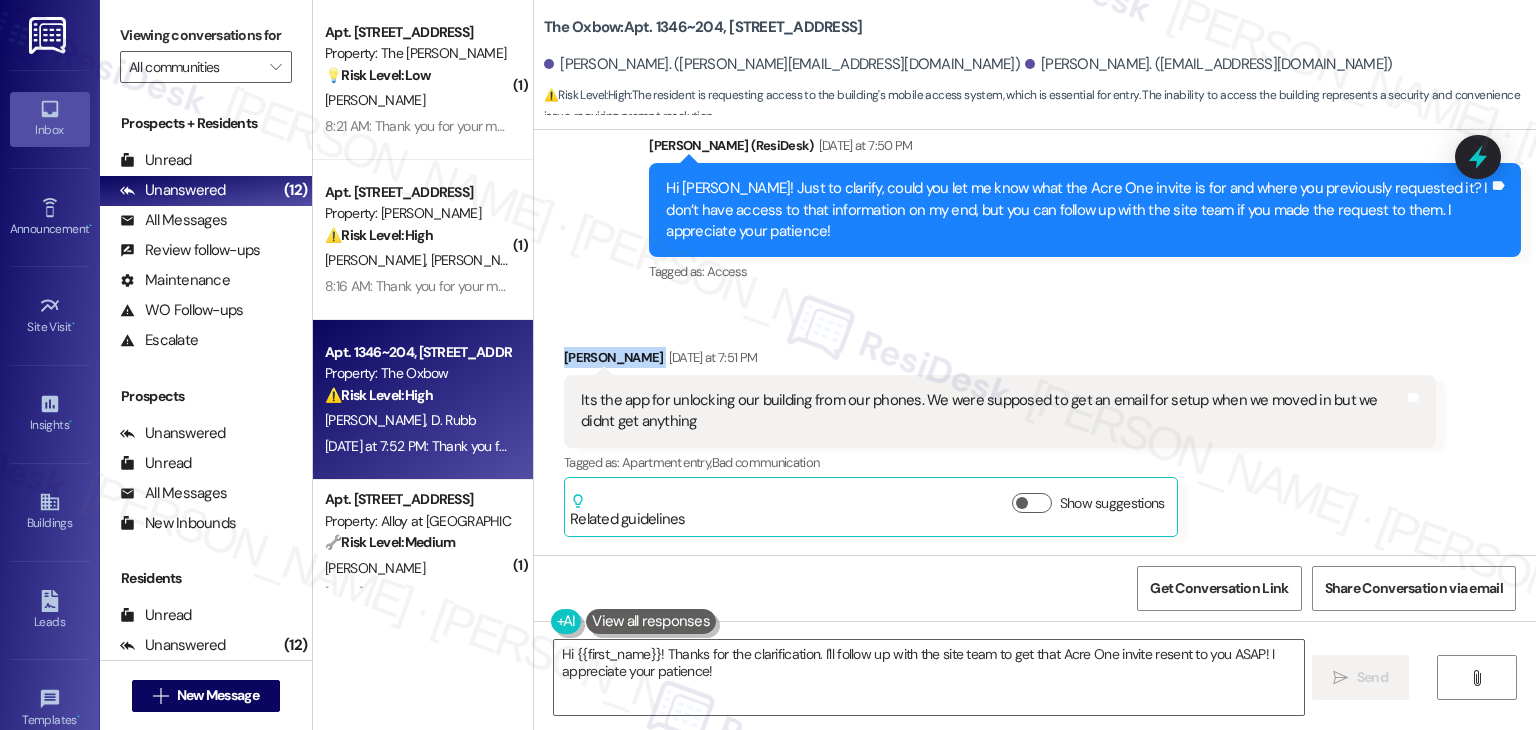 scroll, scrollTop: 1210, scrollLeft: 0, axis: vertical 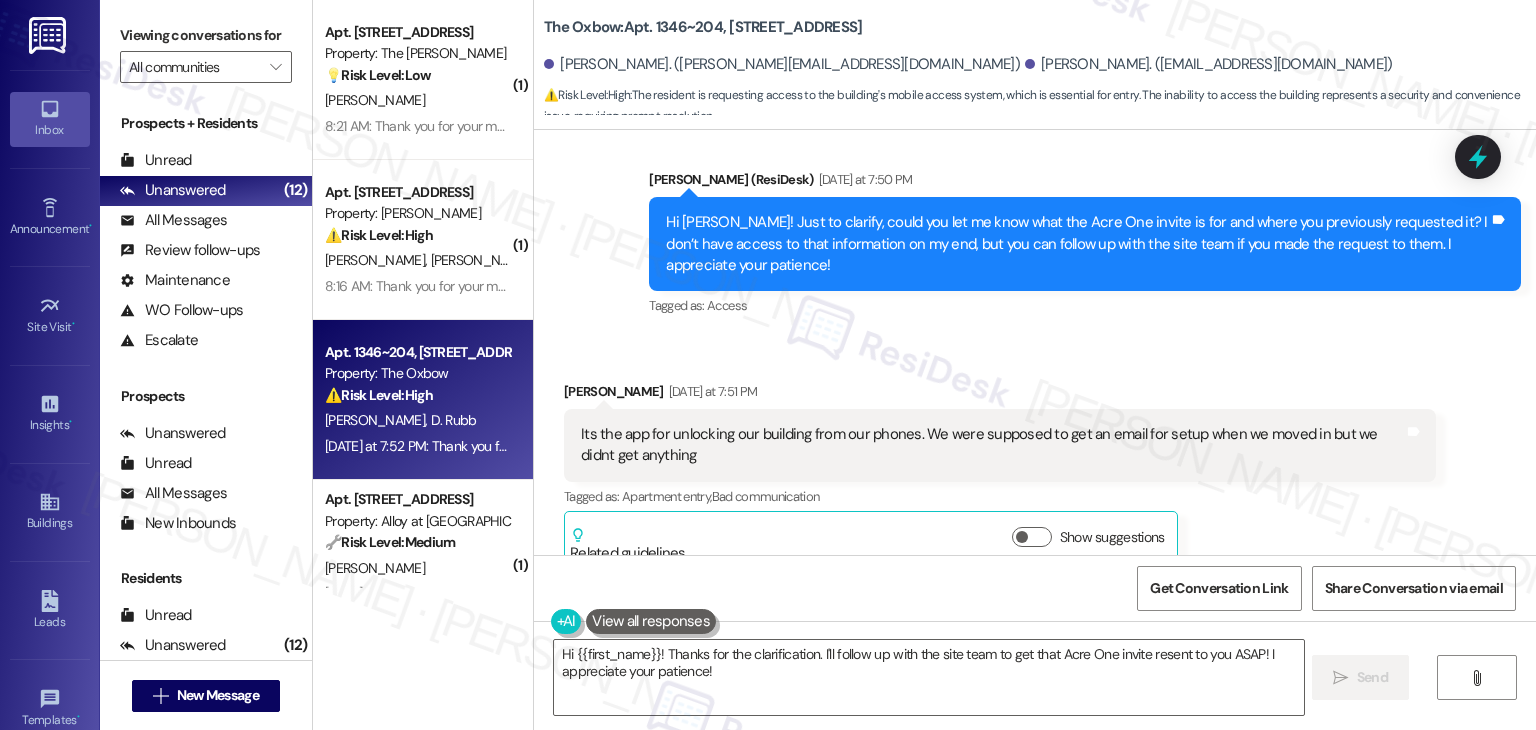 click on "Hi [PERSON_NAME]! Just to clarify, could you let me know what the Acre One invite is for and where you previously requested it? I don’t have access to that information on my end, but you can follow up with the site team if you made the request to them. I appreciate your patience!" at bounding box center [1077, 244] 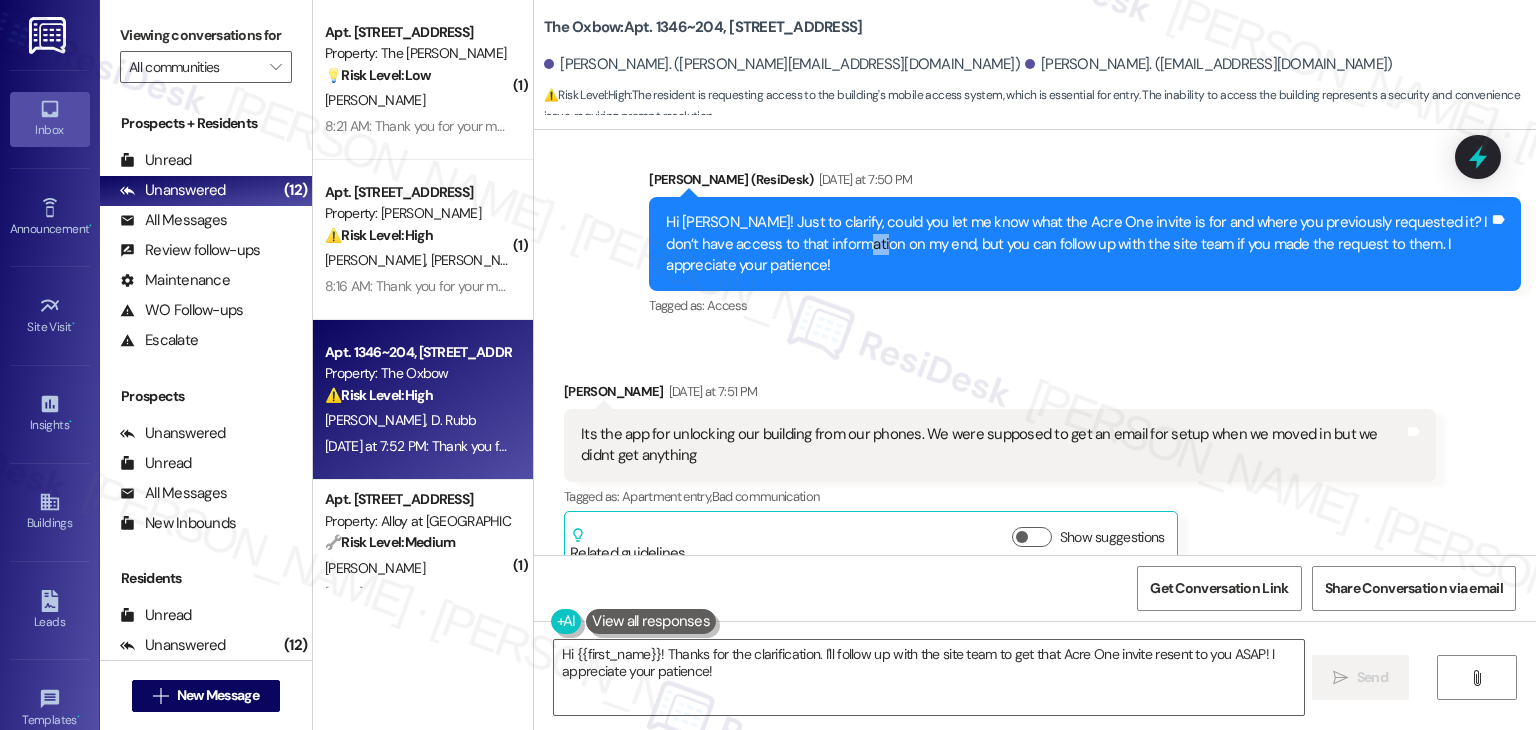 click on "Hi [PERSON_NAME]! Just to clarify, could you let me know what the Acre One invite is for and where you previously requested it? I don’t have access to that information on my end, but you can follow up with the site team if you made the request to them. I appreciate your patience!" at bounding box center [1077, 244] 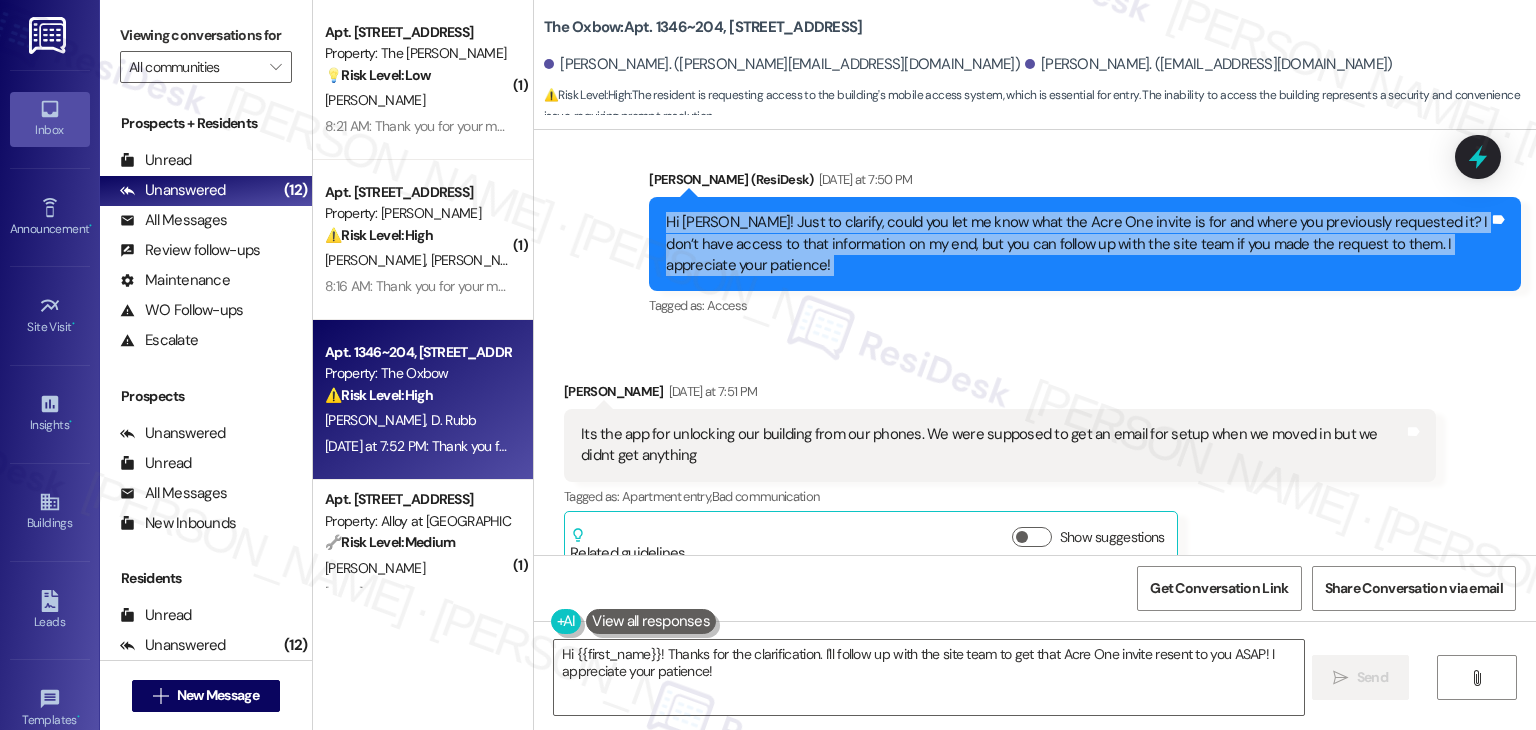 click on "Hi [PERSON_NAME]! Just to clarify, could you let me know what the Acre One invite is for and where you previously requested it? I don’t have access to that information on my end, but you can follow up with the site team if you made the request to them. I appreciate your patience!" at bounding box center [1077, 244] 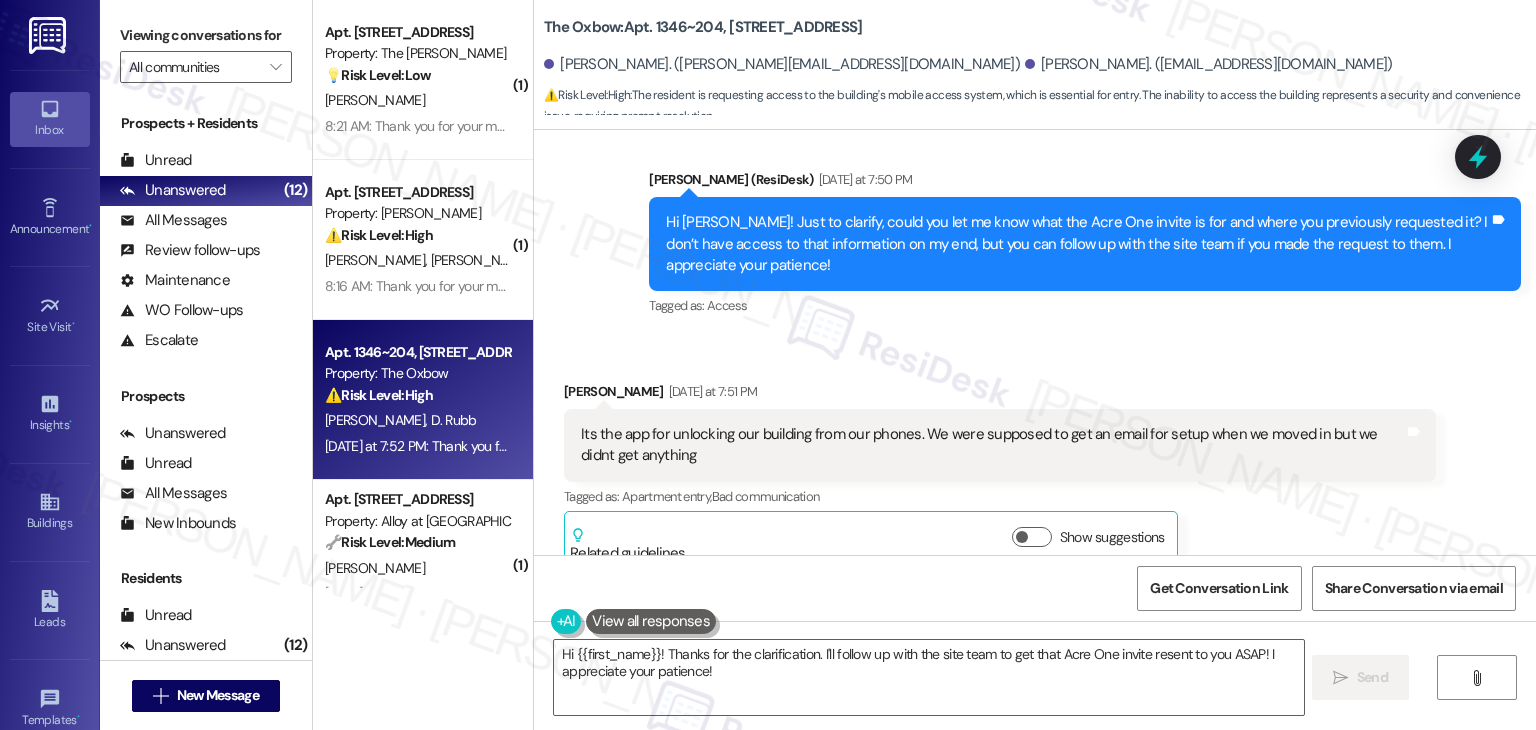 click on "Its the app for unlocking our building from our phones. We were supposed to get an email for setup when we moved in but we didnt get anything" at bounding box center (992, 445) 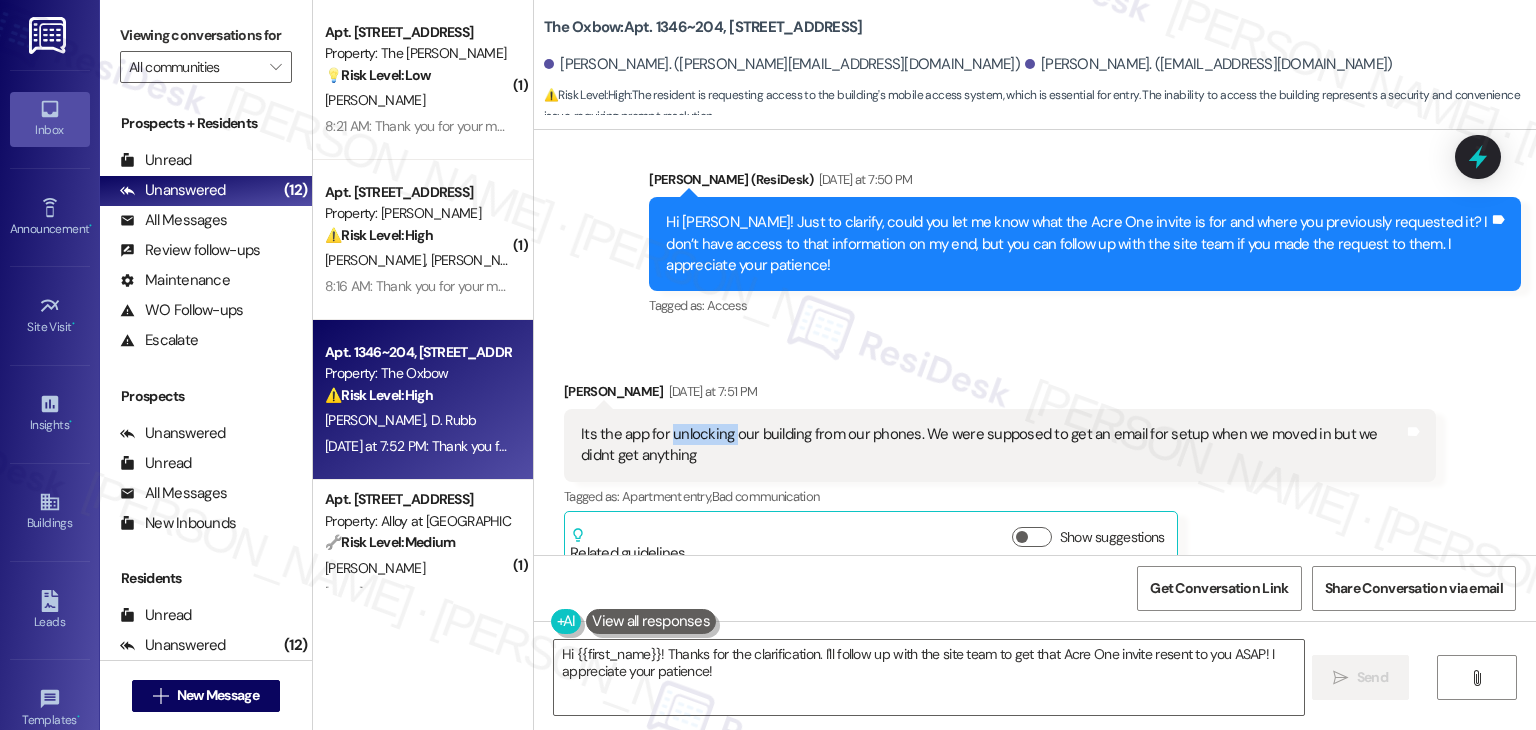 click on "Its the app for unlocking our building from our phones. We were supposed to get an email for setup when we moved in but we didnt get anything" at bounding box center [992, 445] 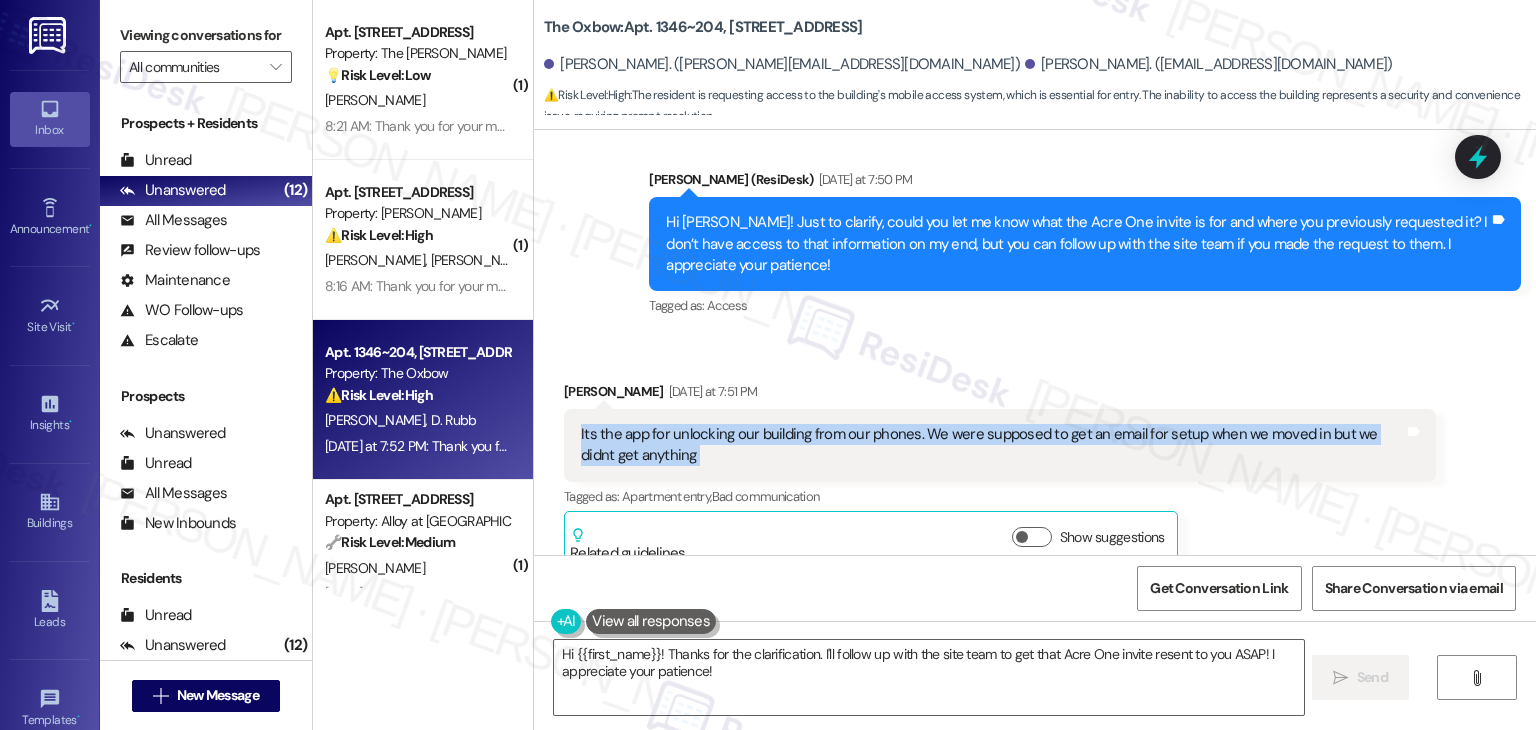 click on "Its the app for unlocking our building from our phones. We were supposed to get an email for setup when we moved in but we didnt get anything" at bounding box center (992, 445) 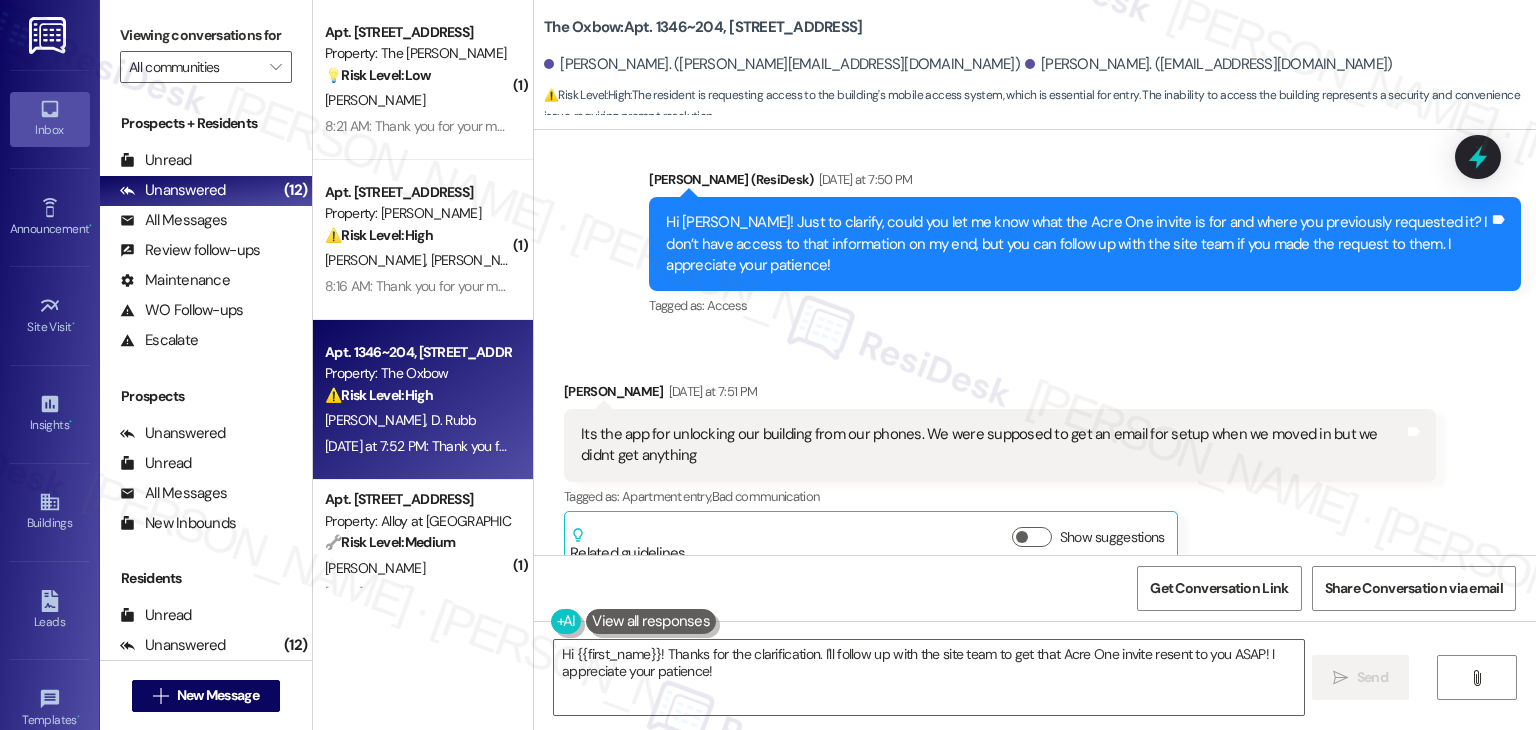 click on "Received via SMS [PERSON_NAME] [DATE] at 7:51 PM Its the app for unlocking our building from our phones. We were supposed to get an email for setup when we moved in but we didnt get anything Tags and notes Tagged as:   Apartment entry ,  Click to highlight conversations about Apartment entry Bad communication Click to highlight conversations about Bad communication  Related guidelines Show suggestions" at bounding box center [1000, 476] 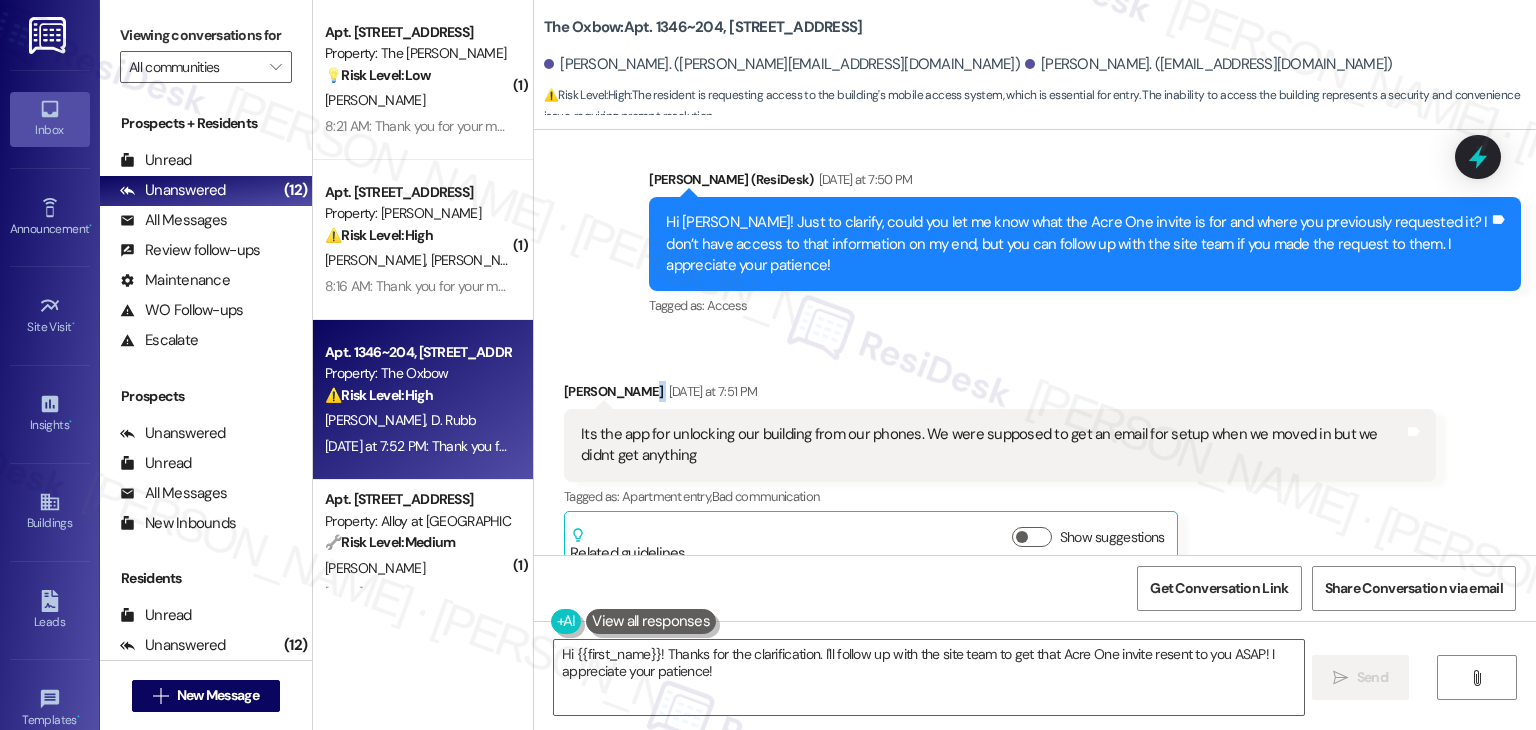 click on "Received via SMS [PERSON_NAME] [DATE] at 7:51 PM Its the app for unlocking our building from our phones. We were supposed to get an email for setup when we moved in but we didnt get anything Tags and notes Tagged as:   Apartment entry ,  Click to highlight conversations about Apartment entry Bad communication Click to highlight conversations about Bad communication  Related guidelines Show suggestions" at bounding box center (1035, 461) 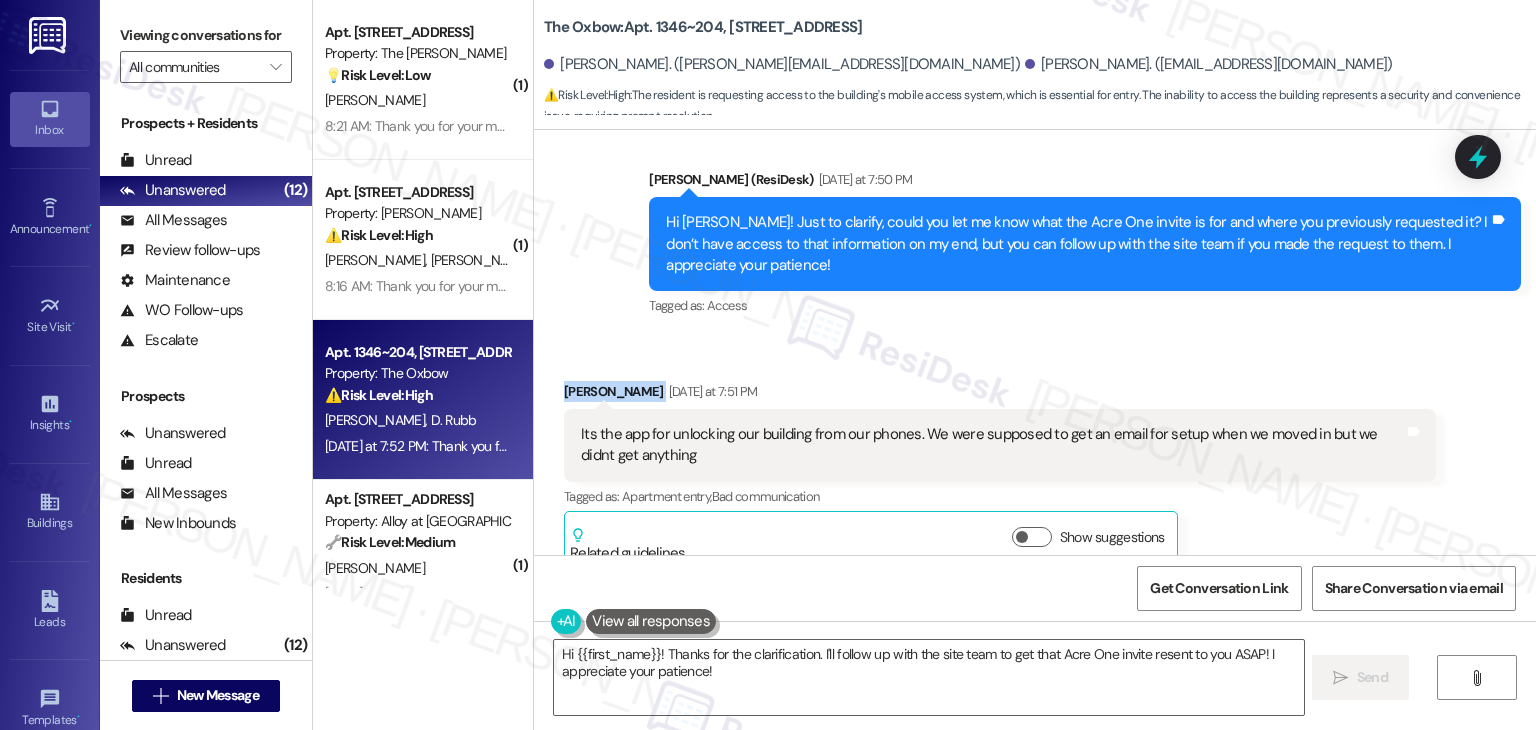 click on "Received via SMS [PERSON_NAME] [DATE] at 7:51 PM Its the app for unlocking our building from our phones. We were supposed to get an email for setup when we moved in but we didnt get anything Tags and notes Tagged as:   Apartment entry ,  Click to highlight conversations about Apartment entry Bad communication Click to highlight conversations about Bad communication  Related guidelines Show suggestions" at bounding box center [1035, 461] 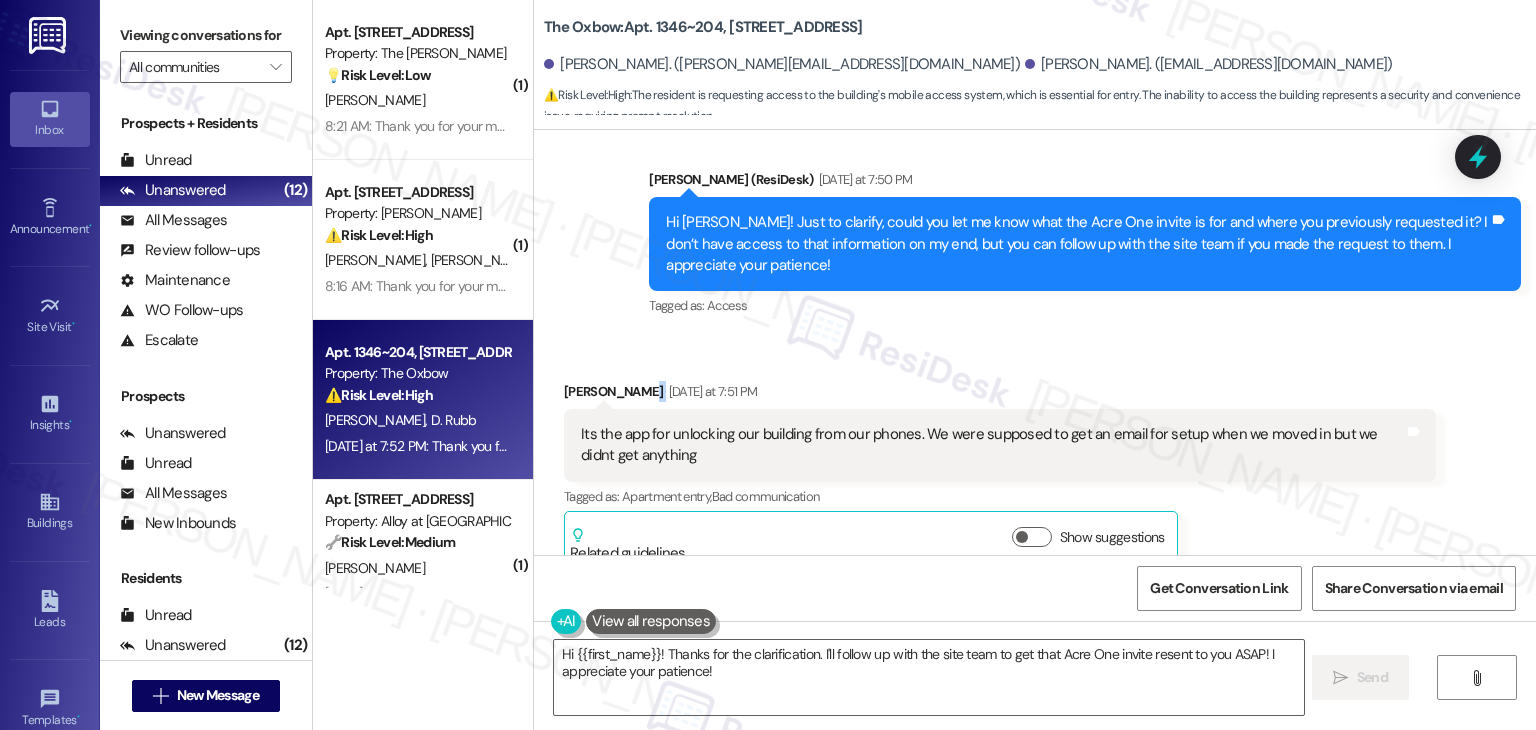click on "Received via SMS [PERSON_NAME] [DATE] at 7:51 PM Its the app for unlocking our building from our phones. We were supposed to get an email for setup when we moved in but we didnt get anything Tags and notes Tagged as:   Apartment entry ,  Click to highlight conversations about Apartment entry Bad communication Click to highlight conversations about Bad communication  Related guidelines Show suggestions" at bounding box center [1035, 461] 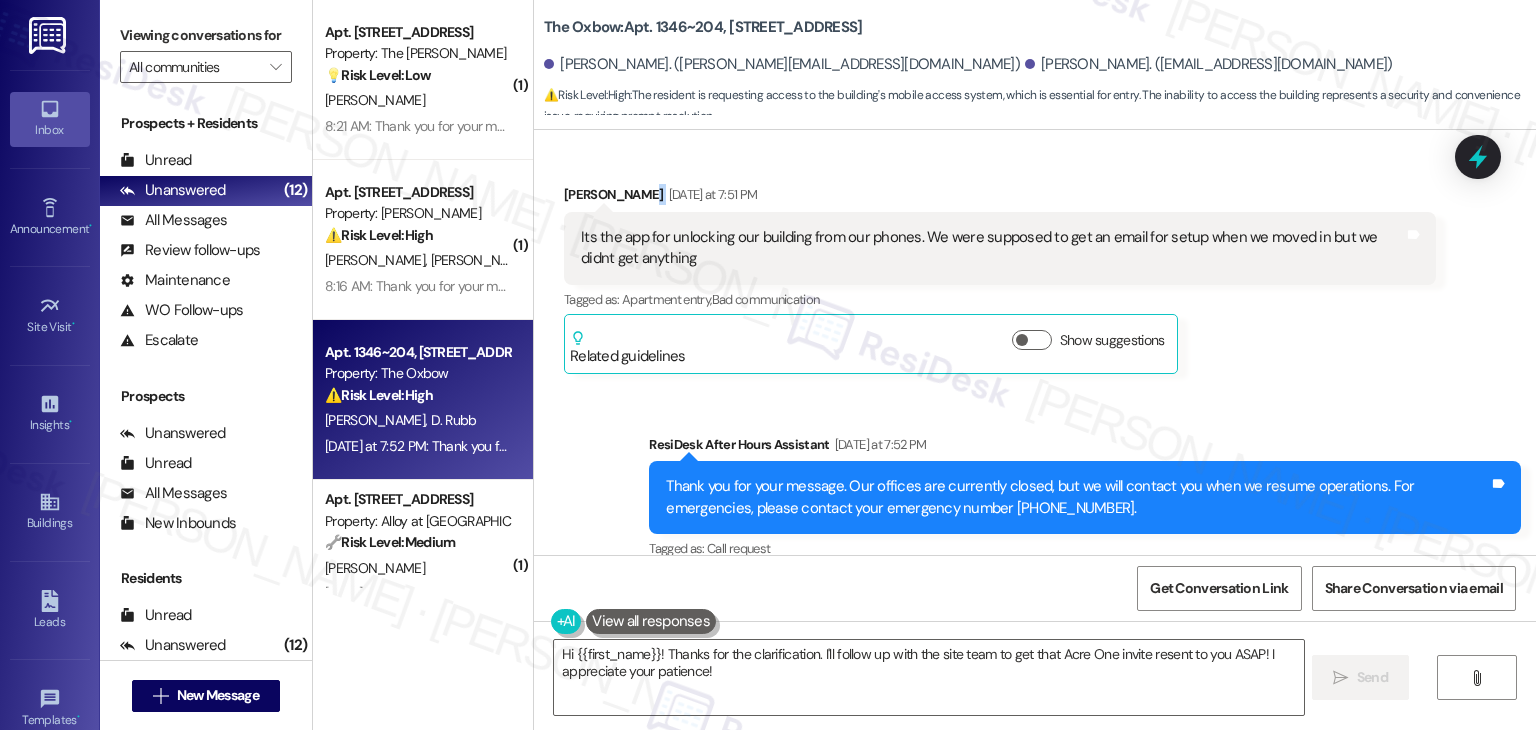 scroll, scrollTop: 1410, scrollLeft: 0, axis: vertical 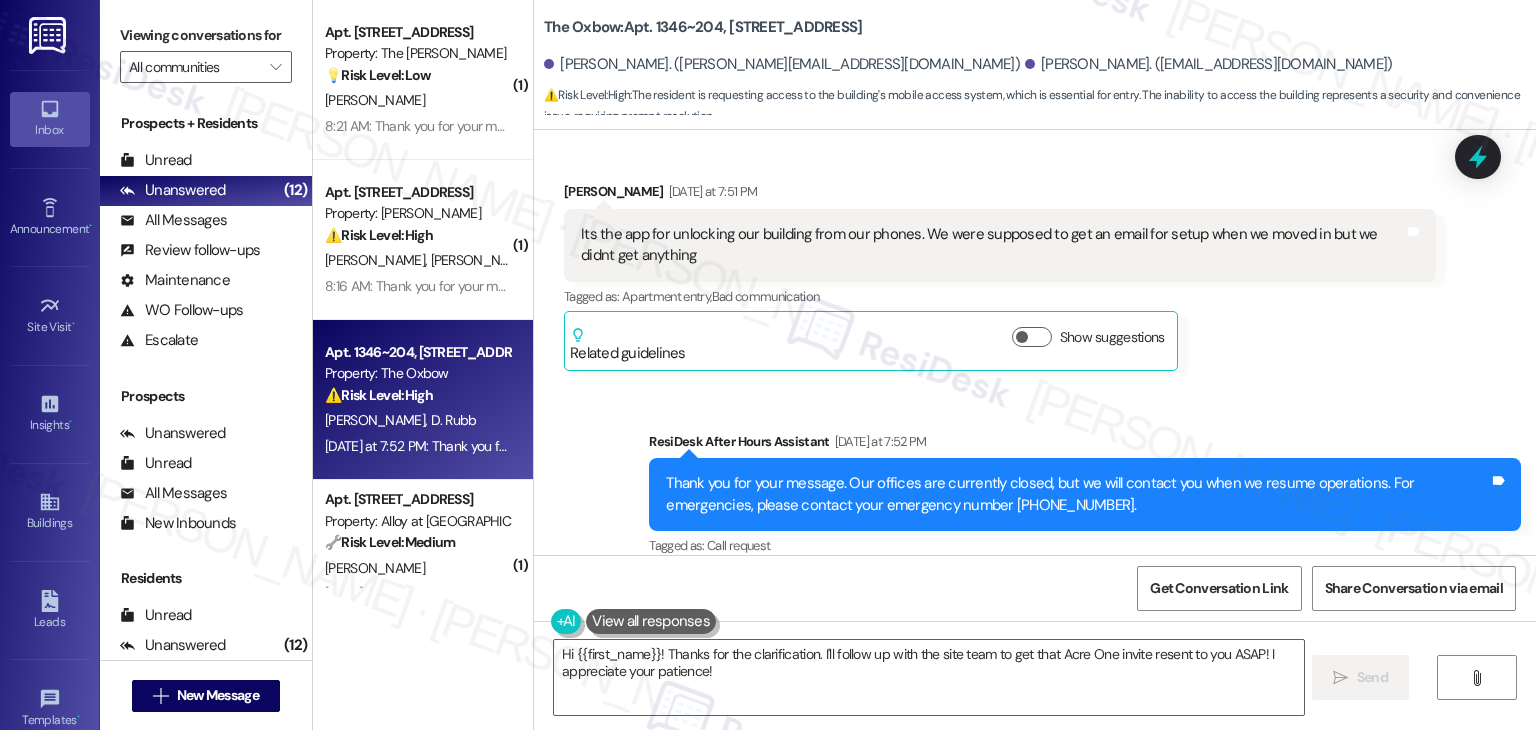 click on "Get Conversation Link Share Conversation via email" at bounding box center [1035, 588] 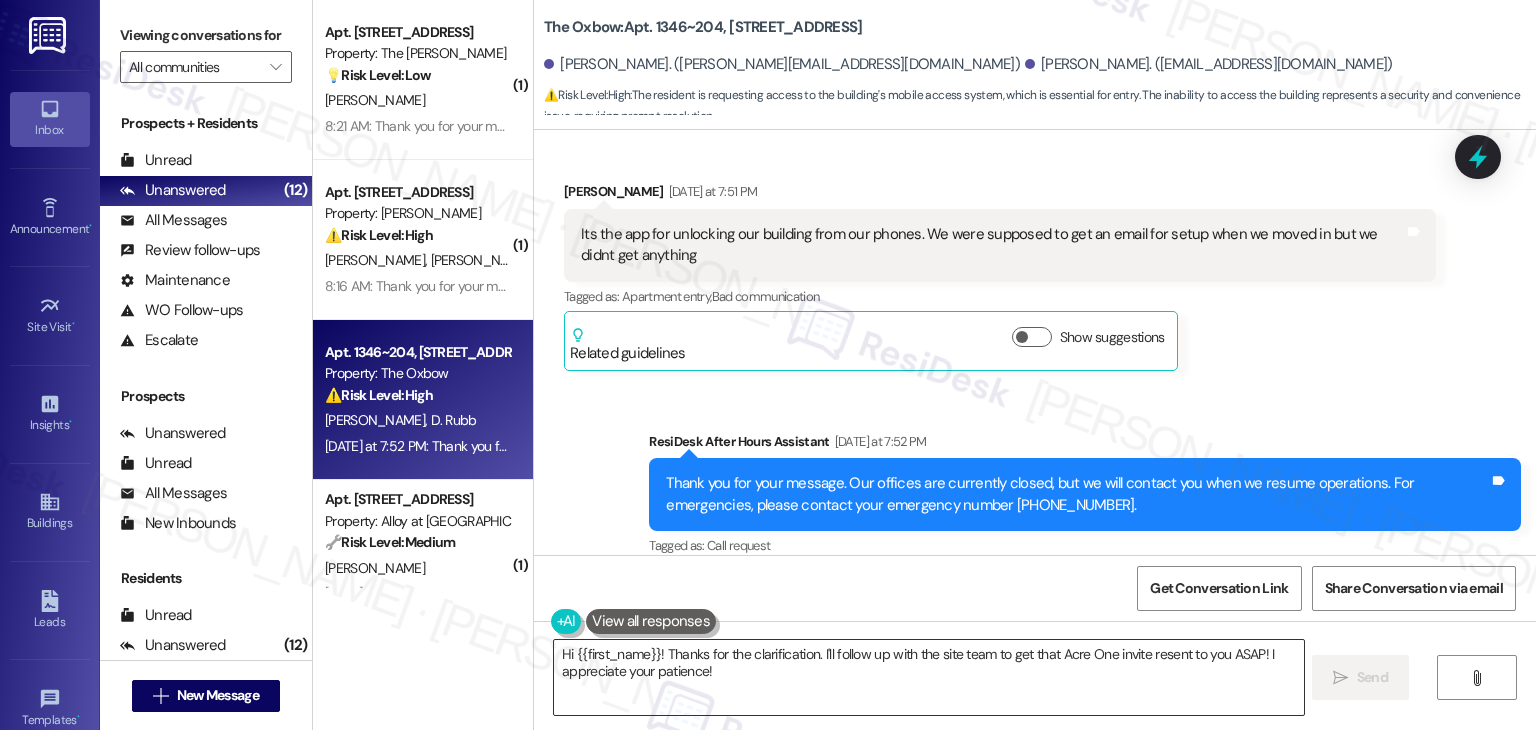click on "Hi {{first_name}}! Thanks for the clarification. I'll follow up with the site team to get that Acre One invite resent to you ASAP! I appreciate your patience!" at bounding box center (928, 677) 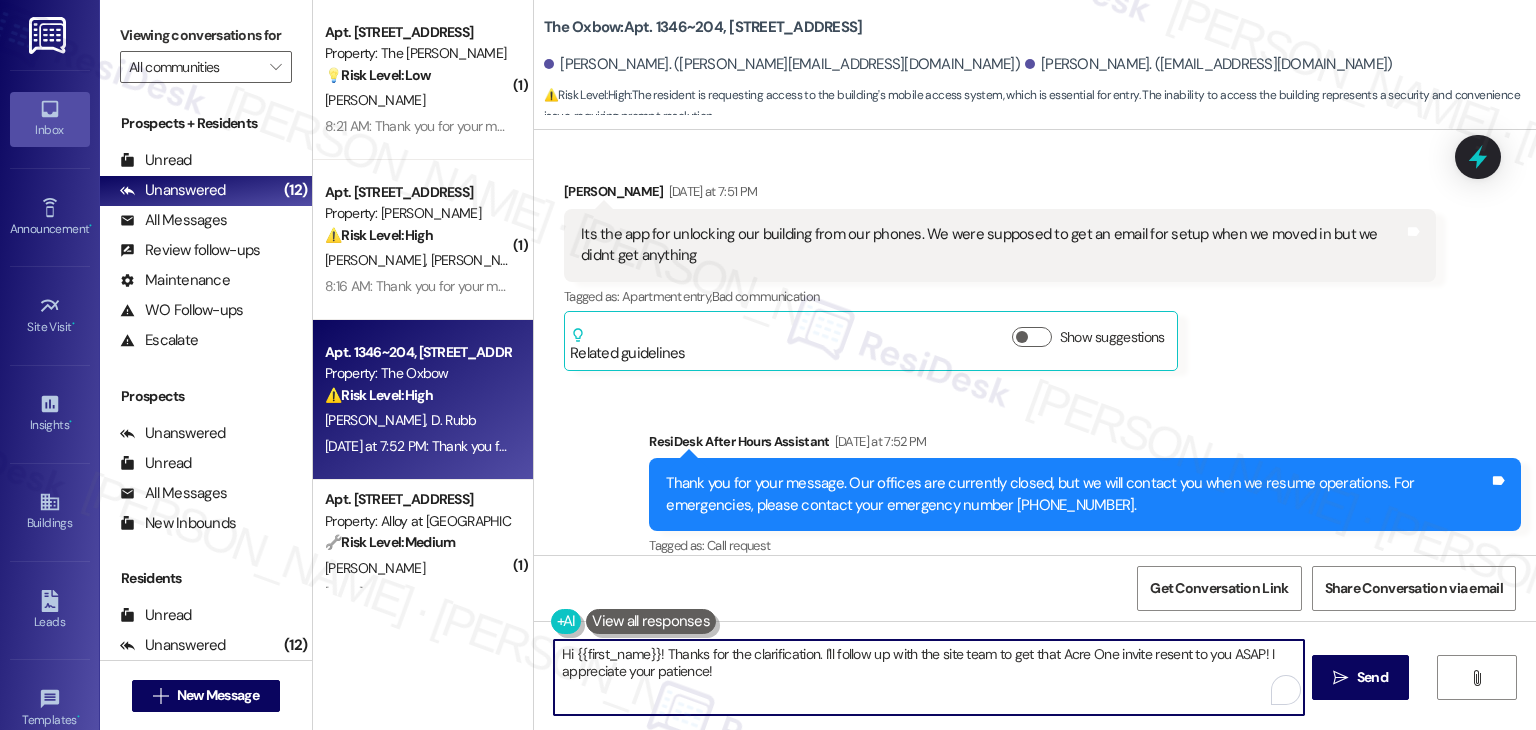 click on "Hi {{first_name}}! Thanks for the clarification. I'll follow up with the site team to get that Acre One invite resent to you ASAP! I appreciate your patience!" at bounding box center (928, 677) 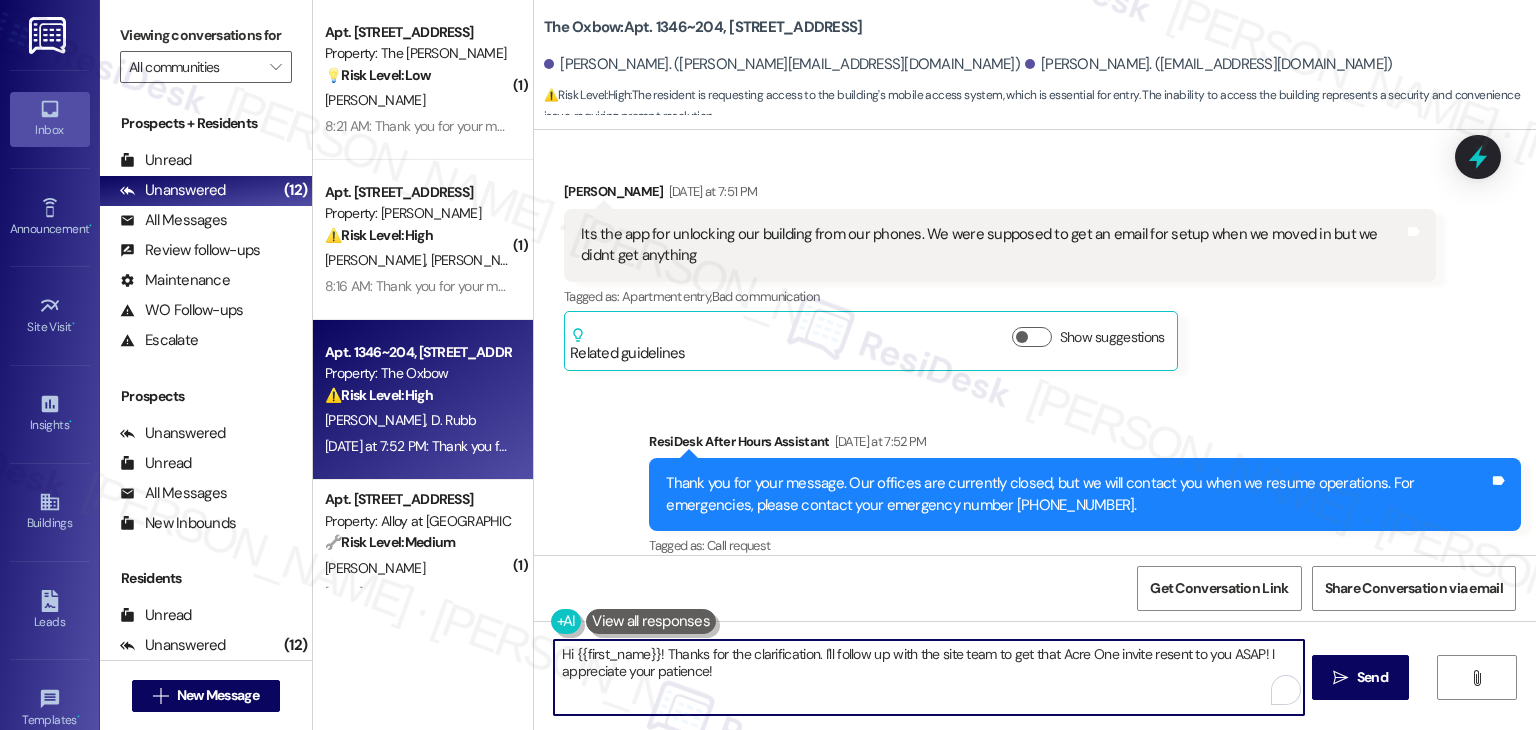 paste on "[PERSON_NAME], thanks for clarifying! I’ll reach out to the site team to have the setup email resent. Could you confirm the best email address for the invite? (And please keep an eye on your spam/junk folder just in case.) In the meantime, if you have any questions or need assistance with anything else, feel free to reach out." 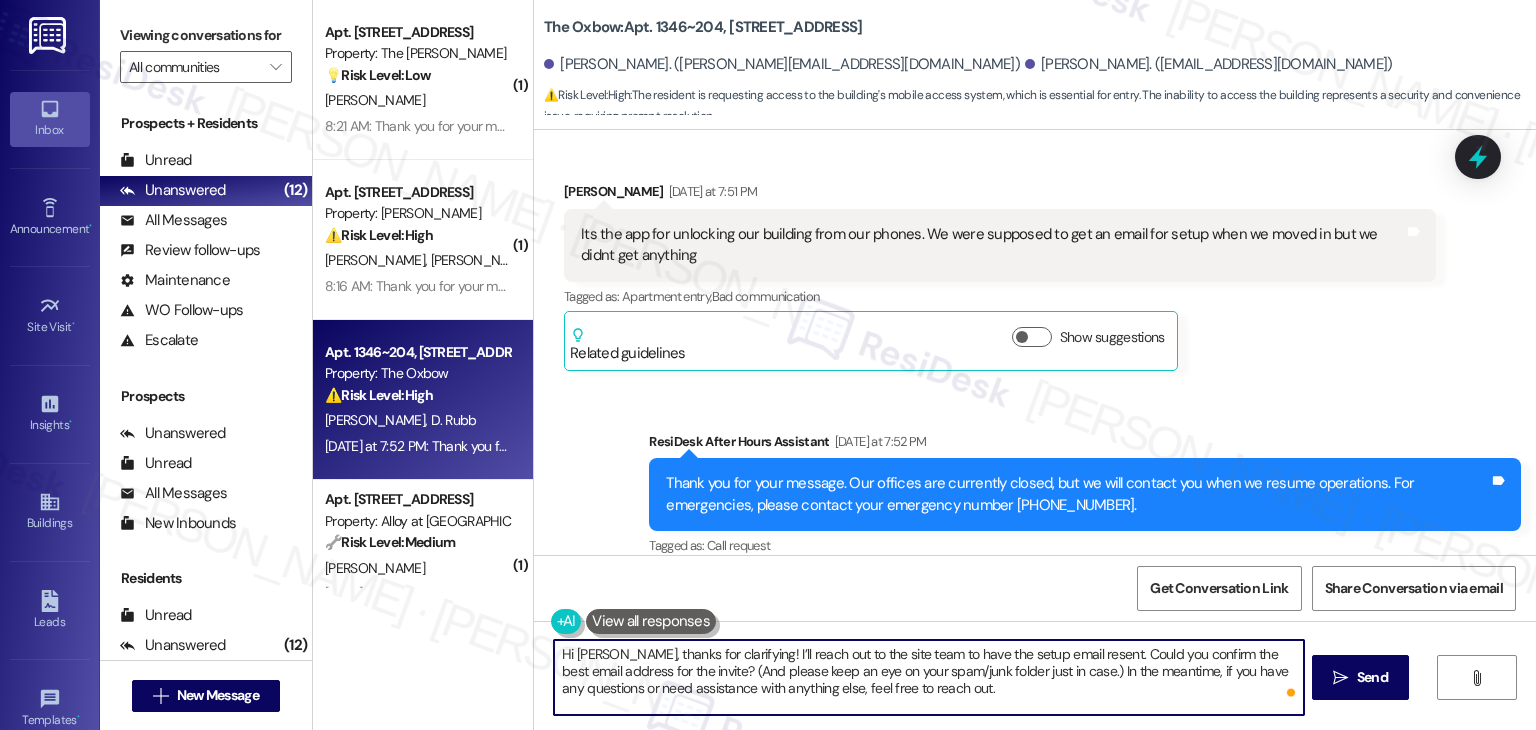 click on "Hi [PERSON_NAME], thanks for clarifying! I’ll reach out to the site team to have the setup email resent. Could you confirm the best email address for the invite? (And please keep an eye on your spam/junk folder just in case.) In the meantime, if you have any questions or need assistance with anything else, feel free to reach out." at bounding box center (928, 677) 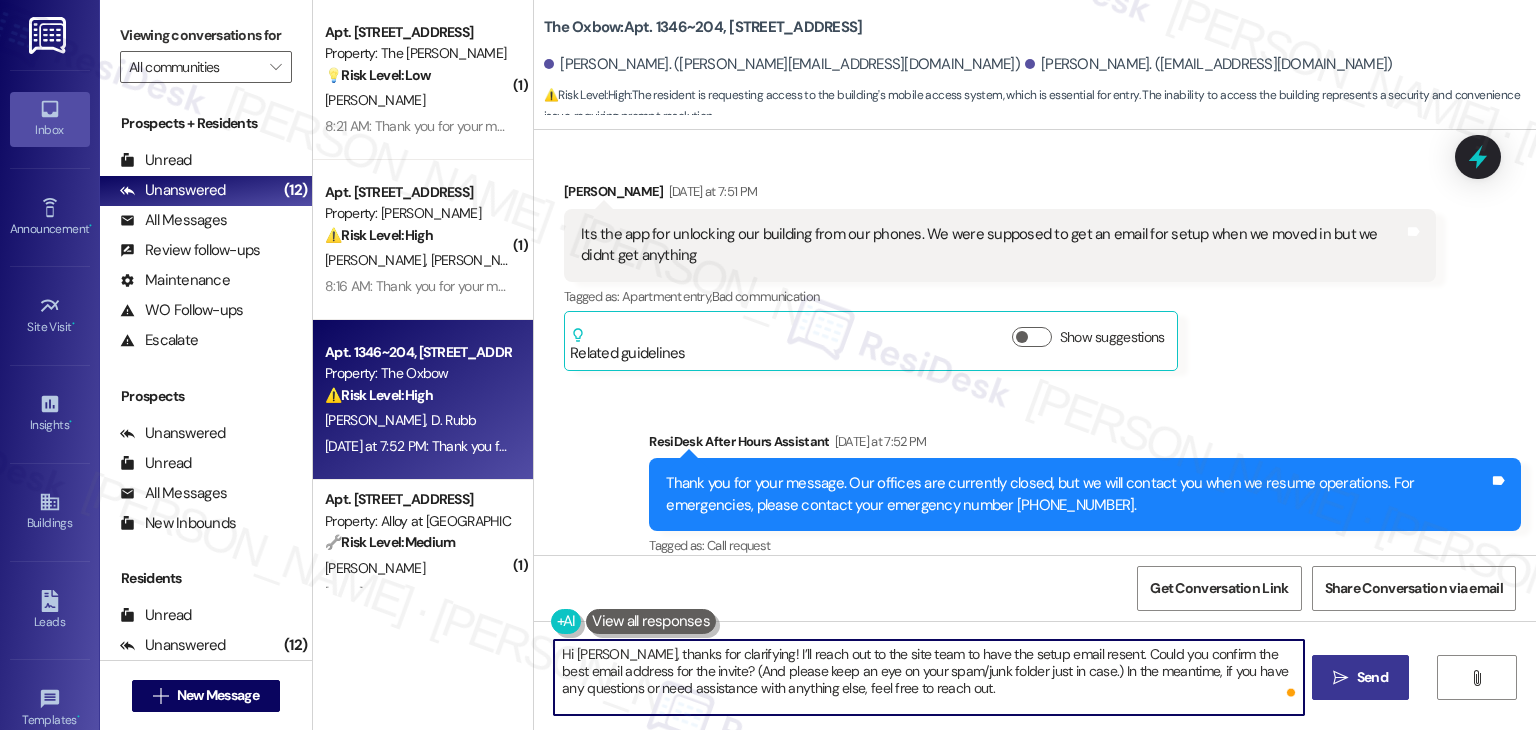 type on "Hi [PERSON_NAME], thanks for clarifying! I’ll reach out to the site team to have the setup email resent. Could you confirm the best email address for the invite? (And please keep an eye on your spam/junk folder just in case.) In the meantime, if you have any questions or need assistance with anything else, feel free to reach out." 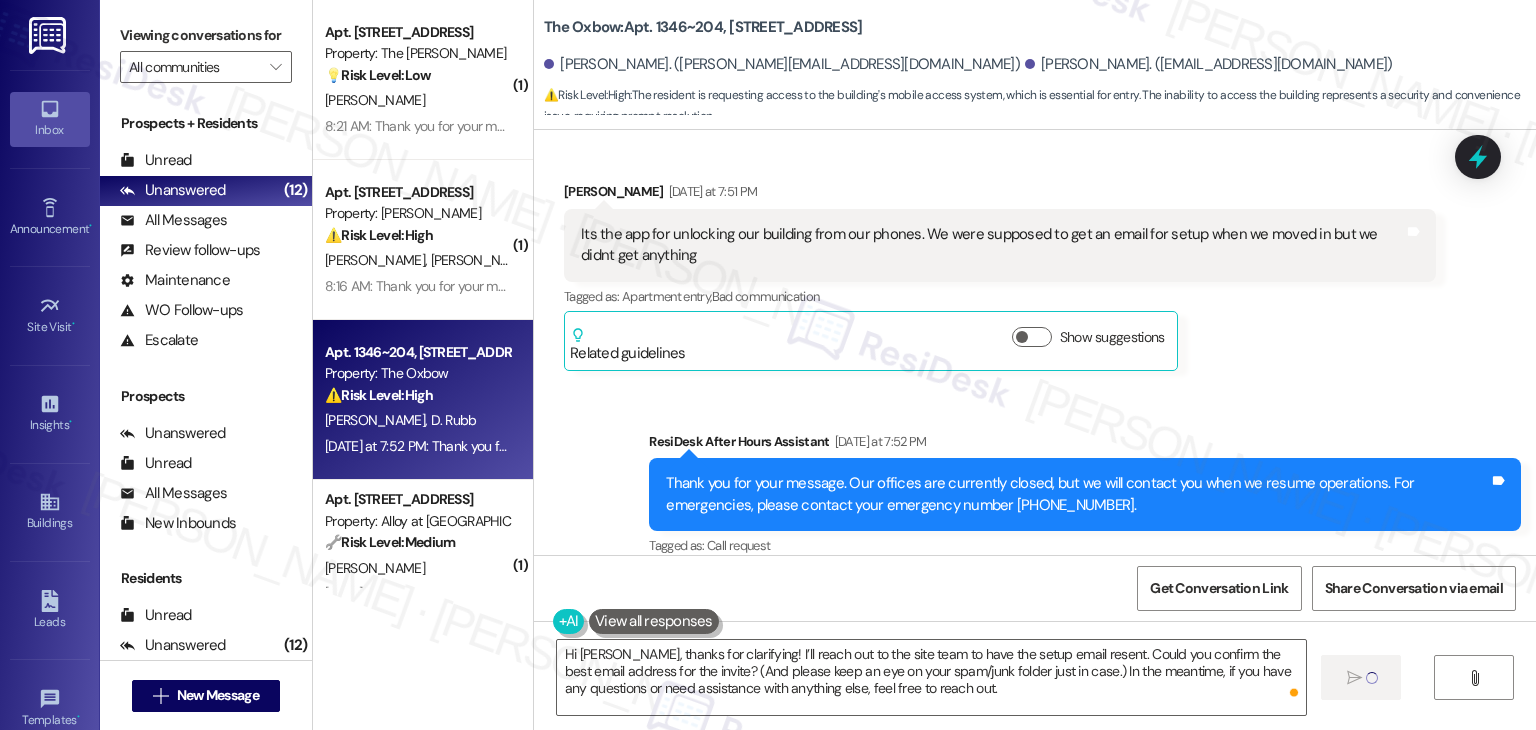 type 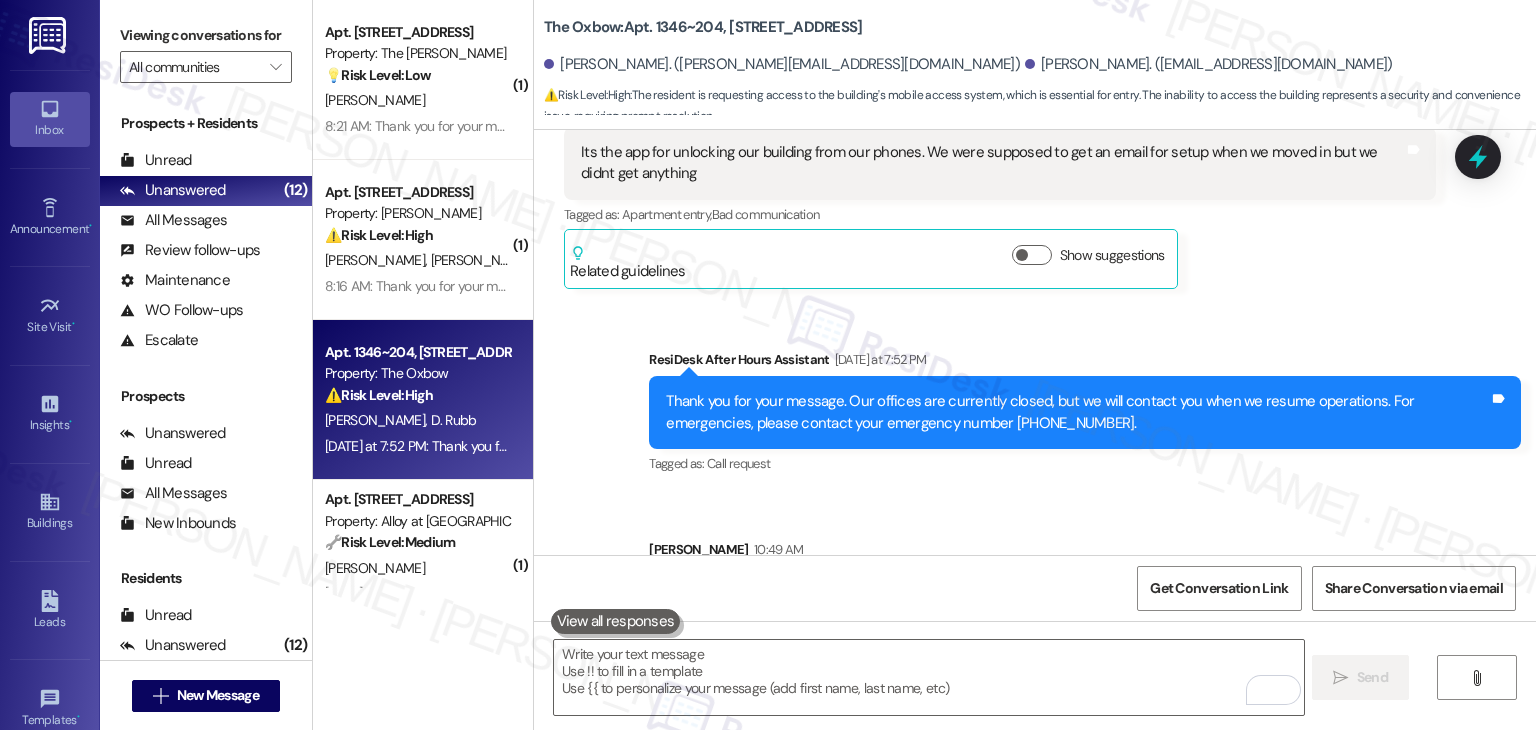 scroll, scrollTop: 1592, scrollLeft: 0, axis: vertical 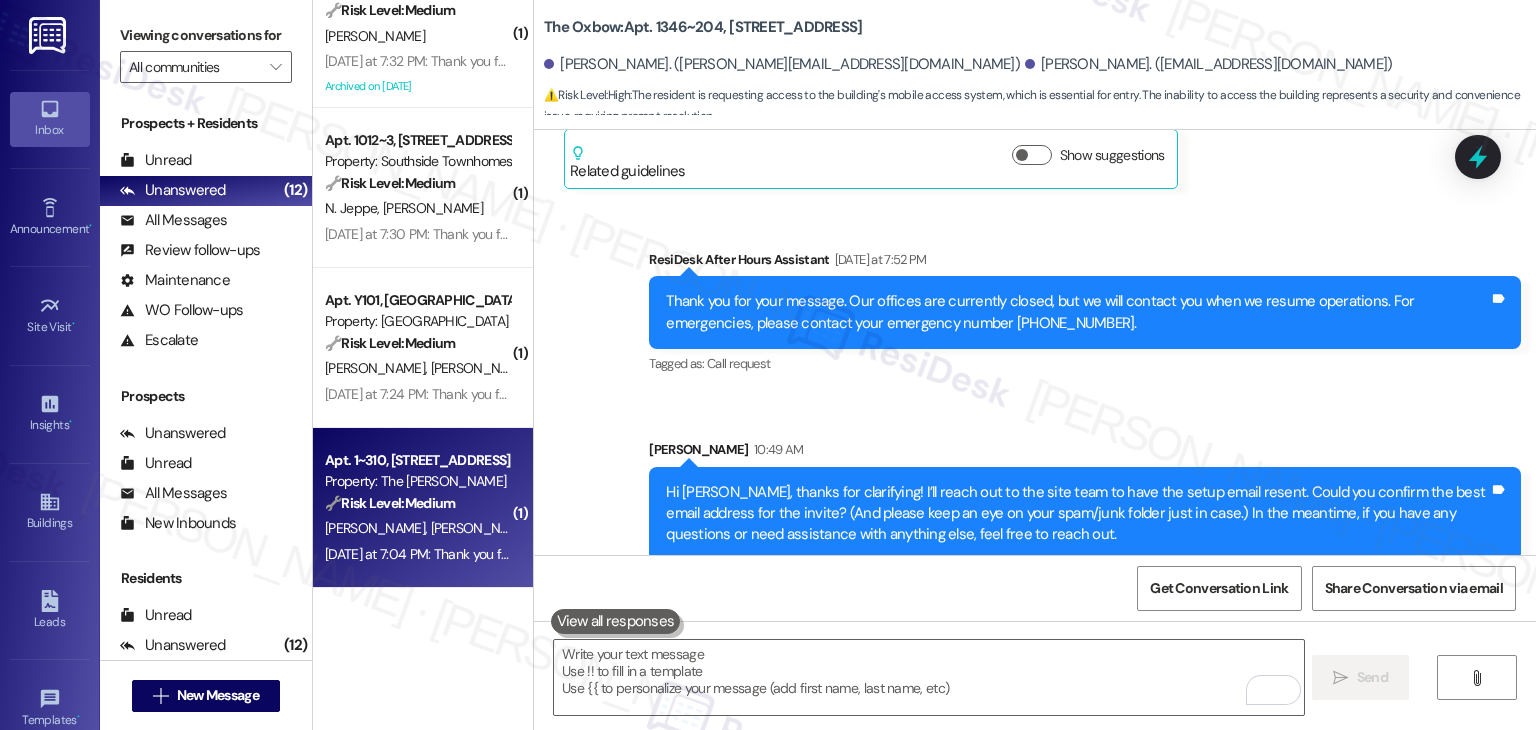 click on "[DATE] at 7:04 PM: Thank you for your message. Our offices are currently closed, but we will contact you when we resume operations. For emergencies, please contact your emergency number [PHONE_NUMBER]. [DATE] at 7:04 PM: Thank you for your message. Our offices are currently closed, but we will contact you when we resume operations. For emergencies, please contact your emergency number [PHONE_NUMBER]." at bounding box center (417, 554) 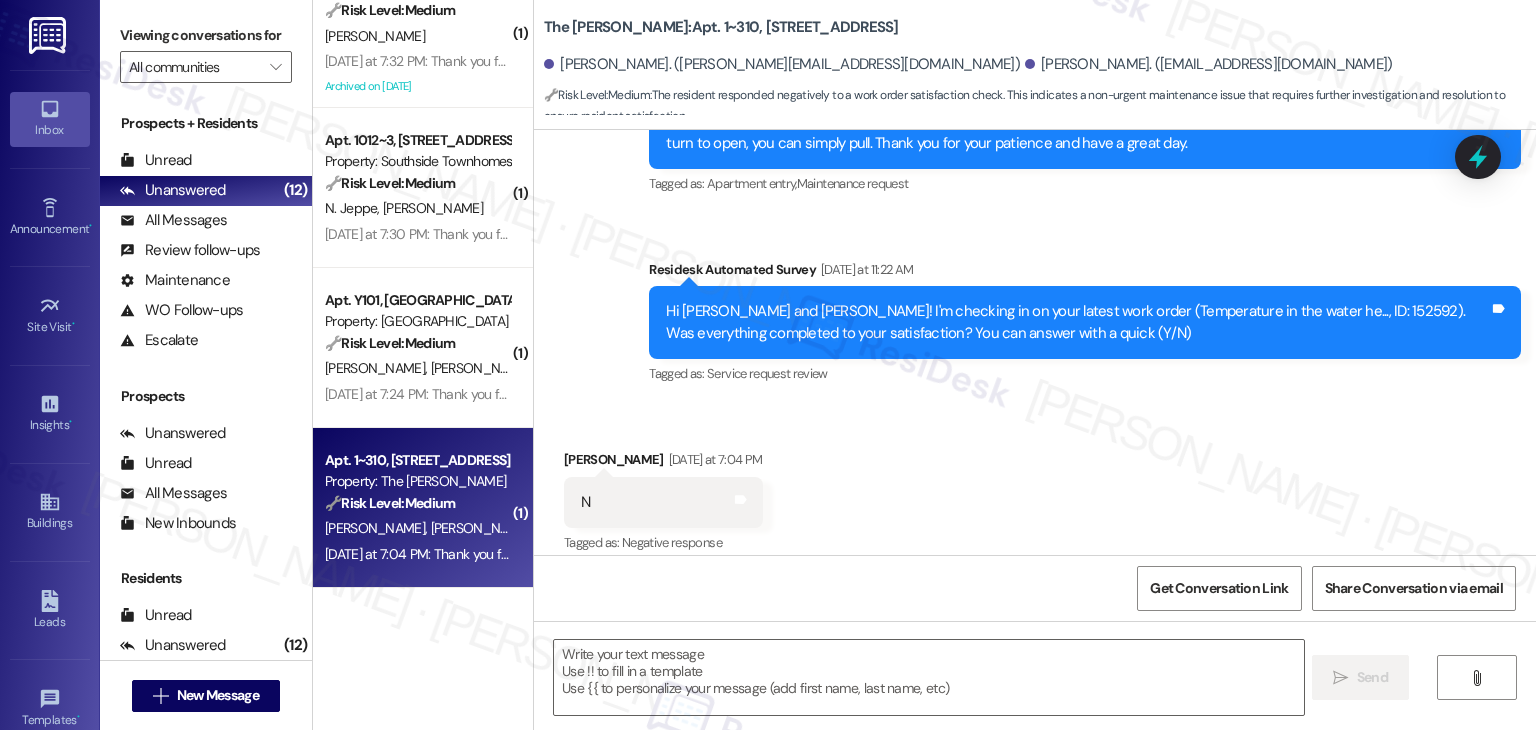 scroll, scrollTop: 512, scrollLeft: 0, axis: vertical 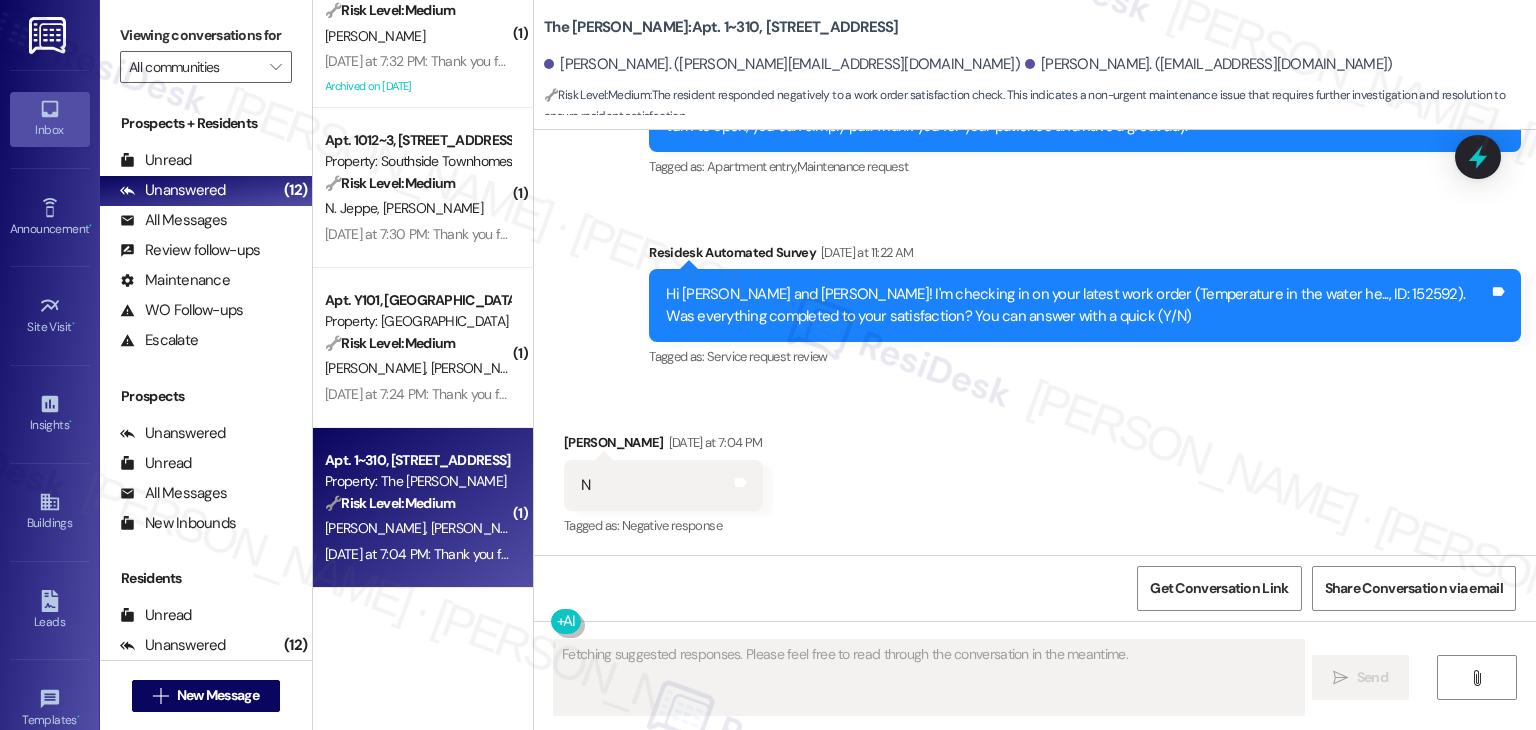 click on "Received via SMS [PERSON_NAME] [DATE] at 7:04 PM N Tags and notes Tagged as:   Negative response Click to highlight conversations about Negative response" at bounding box center (1035, 471) 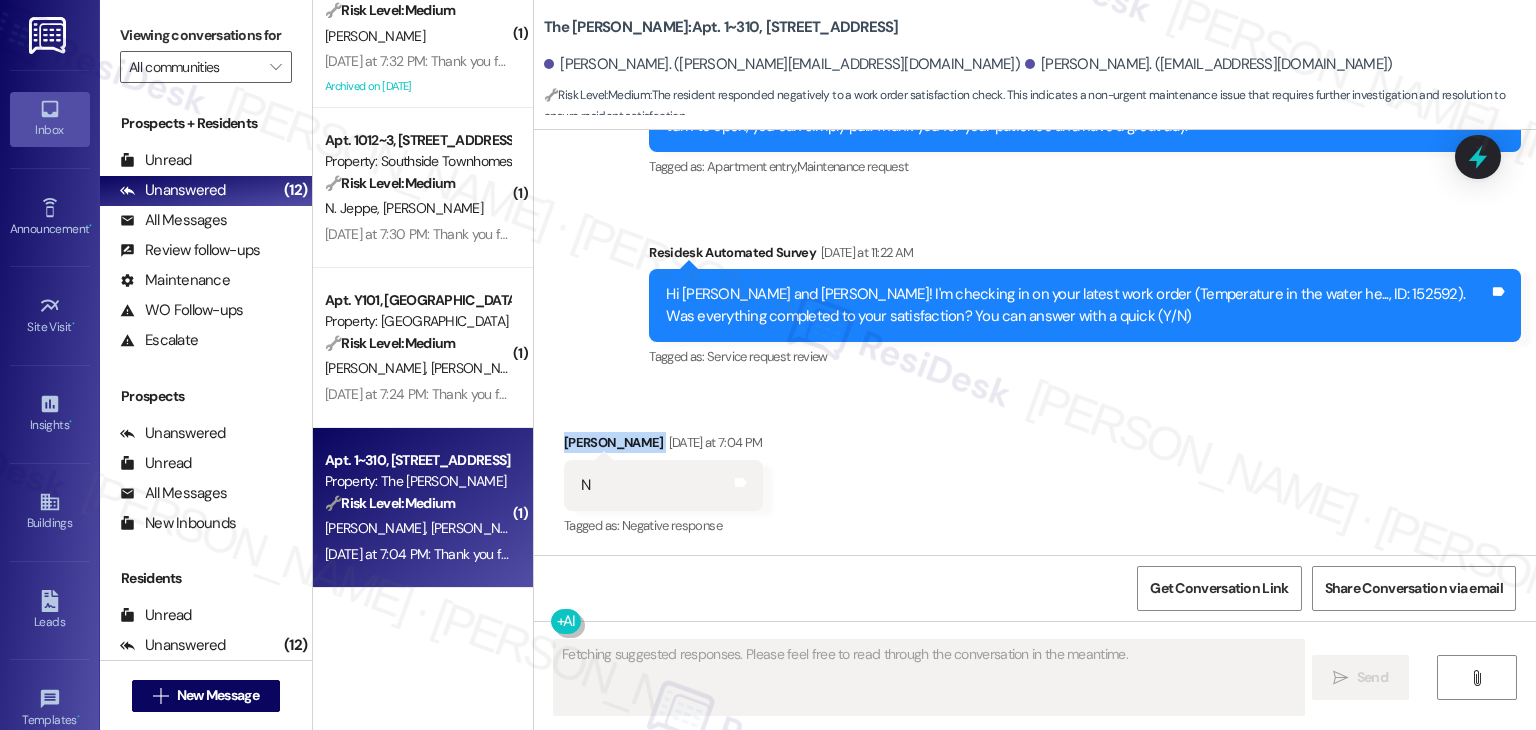 click on "Received via SMS [PERSON_NAME] [DATE] at 7:04 PM N Tags and notes Tagged as:   Negative response Click to highlight conversations about Negative response" at bounding box center [1035, 471] 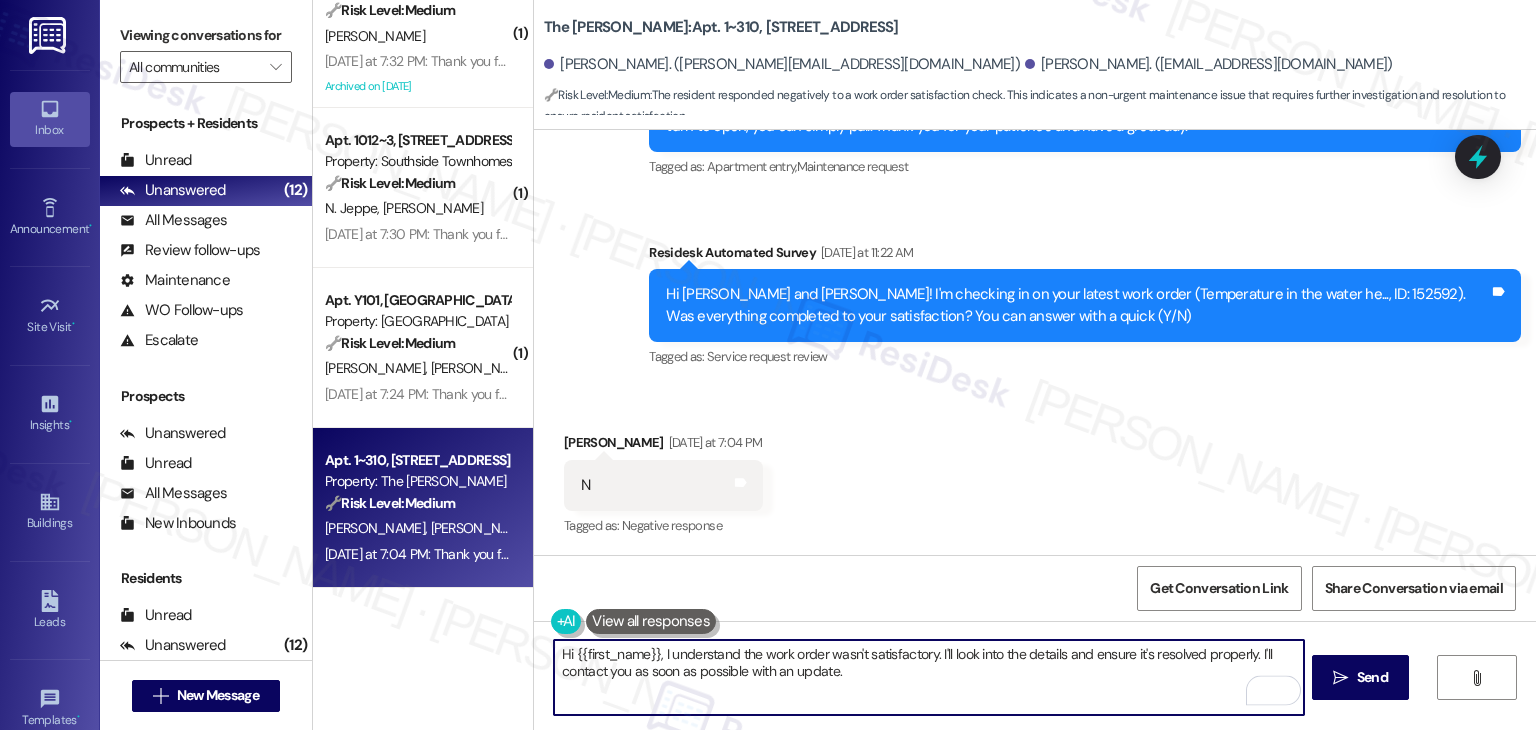 drag, startPoint x: 808, startPoint y: 672, endPoint x: 570, endPoint y: 638, distance: 240.4163 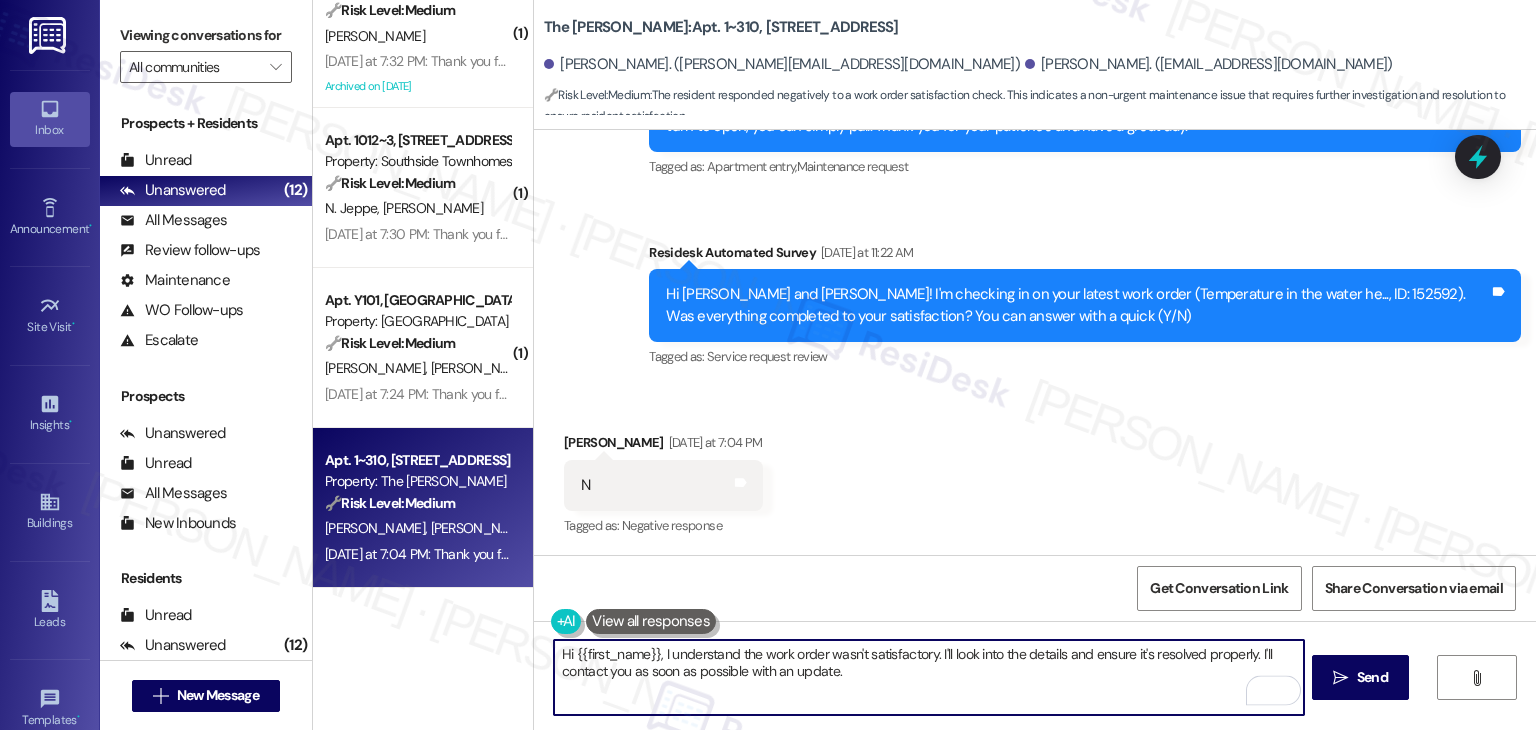 click on "Hi {{first_name}}, I understand the work order wasn't satisfactory. I'll look into the details and ensure it's resolved properly. I'll contact you as soon as possible with an update." at bounding box center (928, 677) 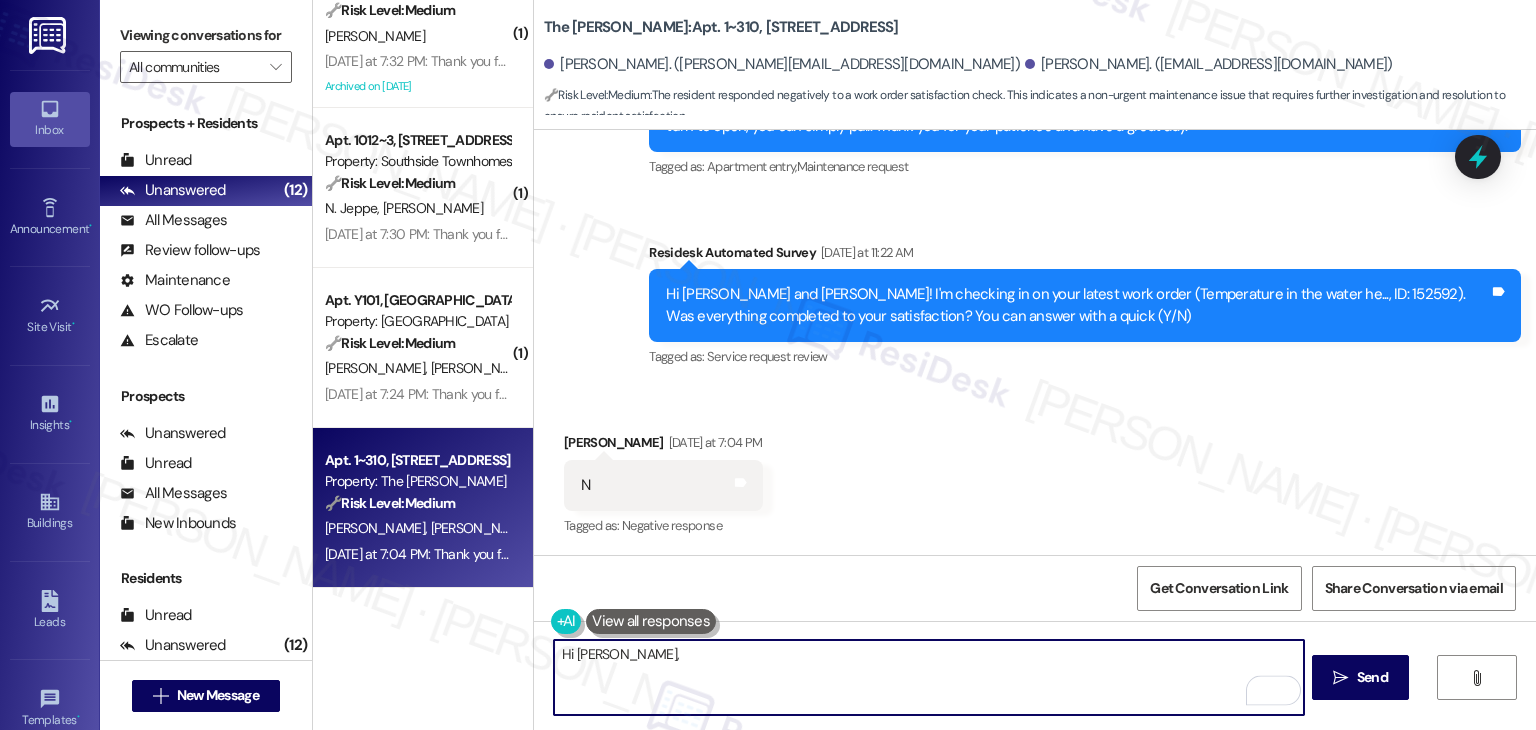 paste on "I’m sorry the work wasn’t completed to your satisfaction." 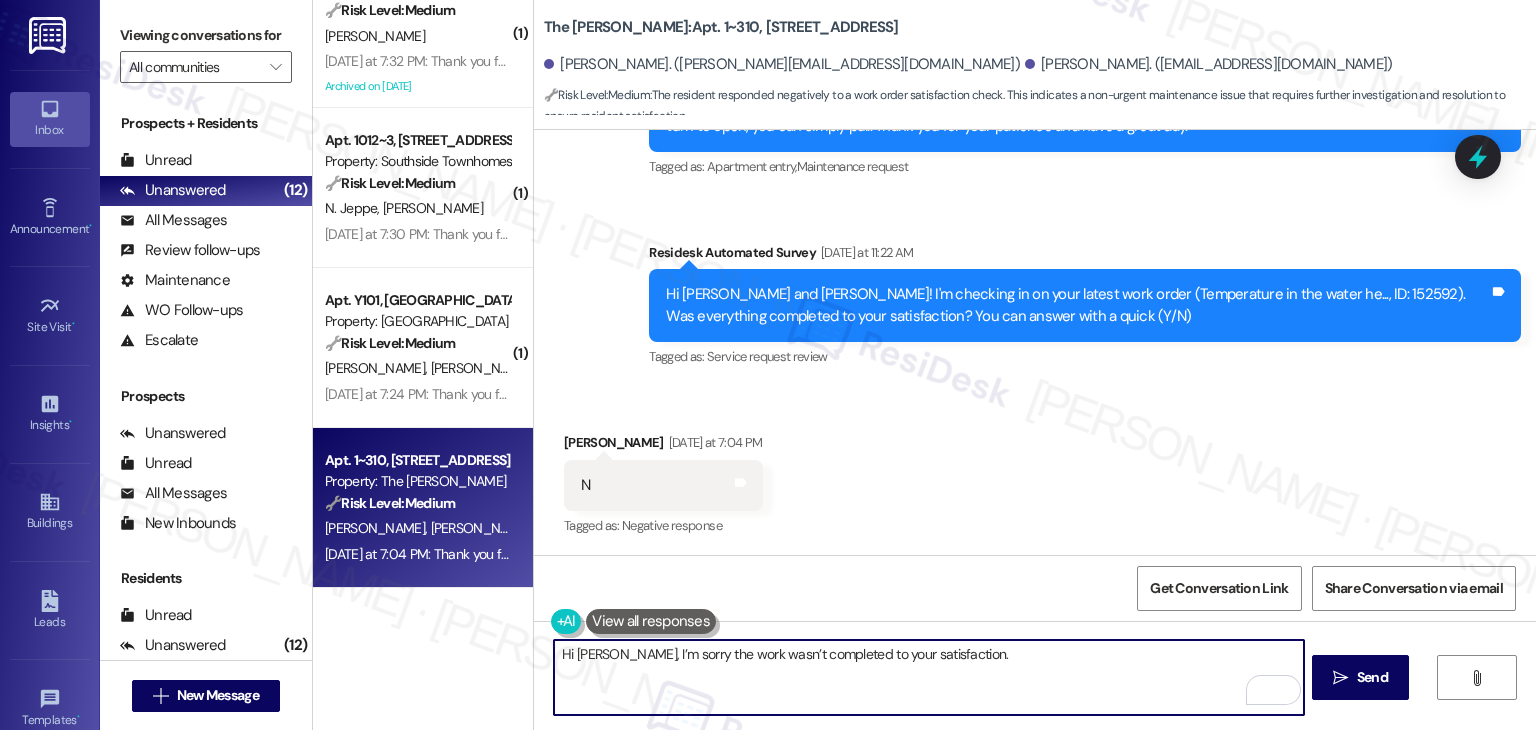 paste on "Can you provide more details about what wasn't addressed so I can follow up appropriately? Thank you, and I appreciate your patience." 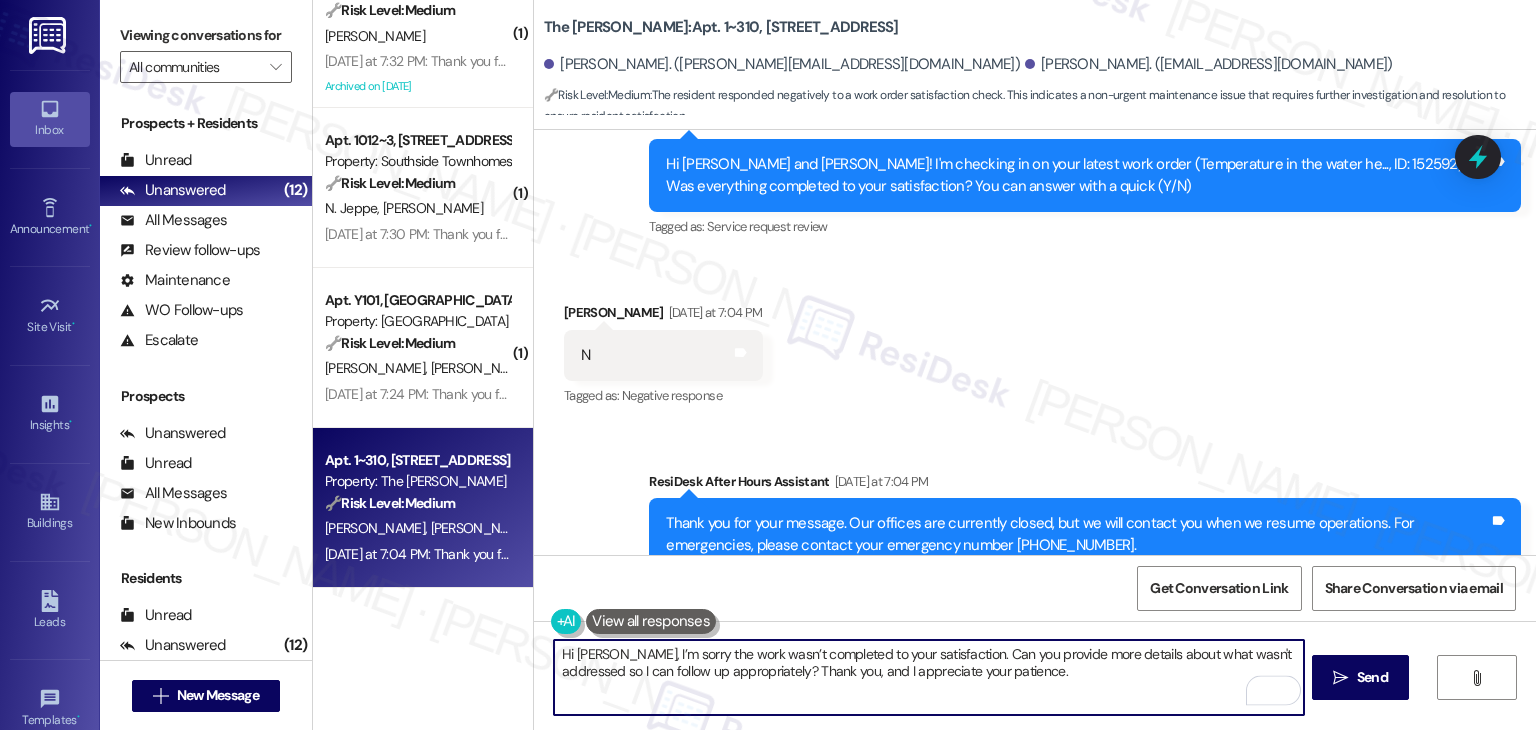 scroll, scrollTop: 704, scrollLeft: 0, axis: vertical 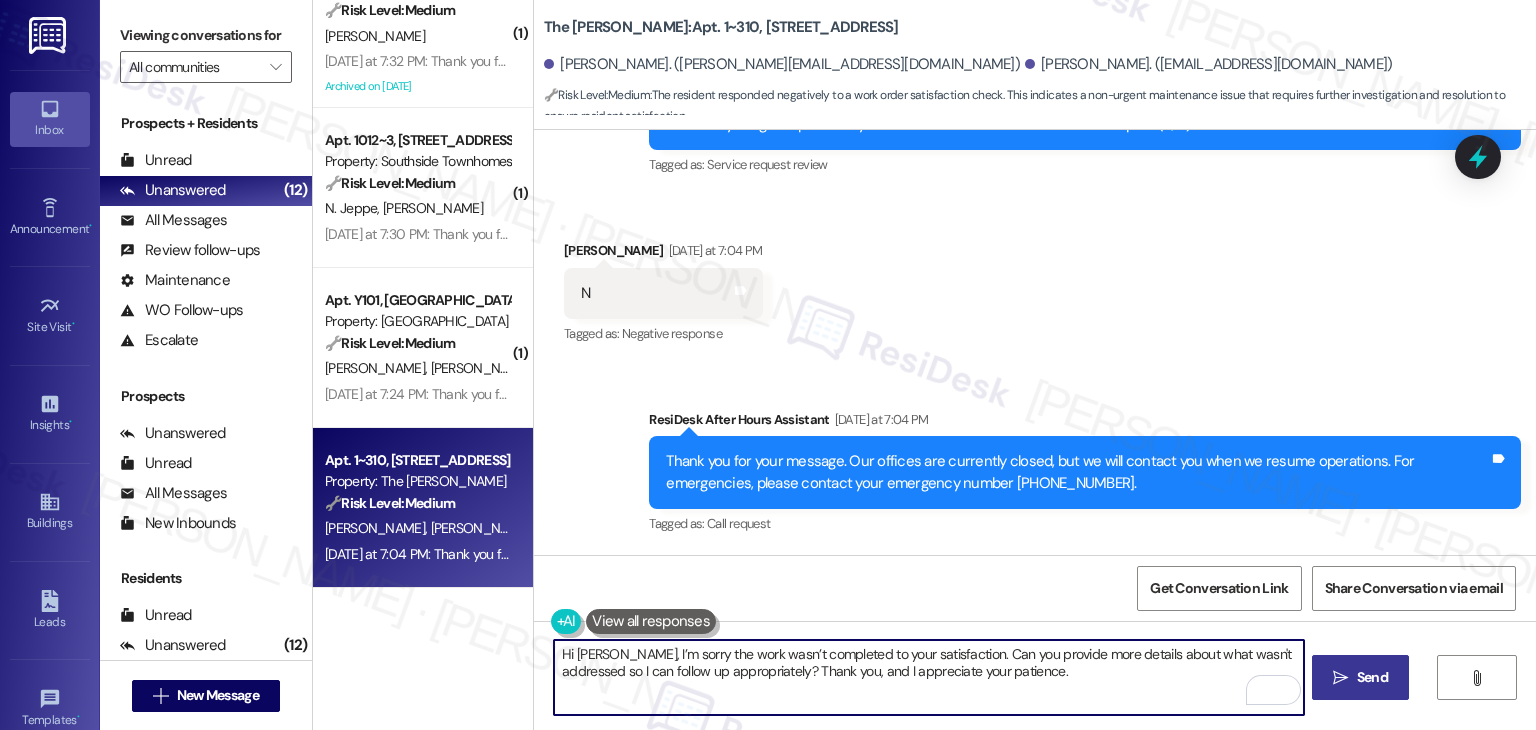 type on "Hi [PERSON_NAME], I’m sorry the work wasn’t completed to your satisfaction. Can you provide more details about what wasn't addressed so I can follow up appropriately? Thank you, and I appreciate your patience." 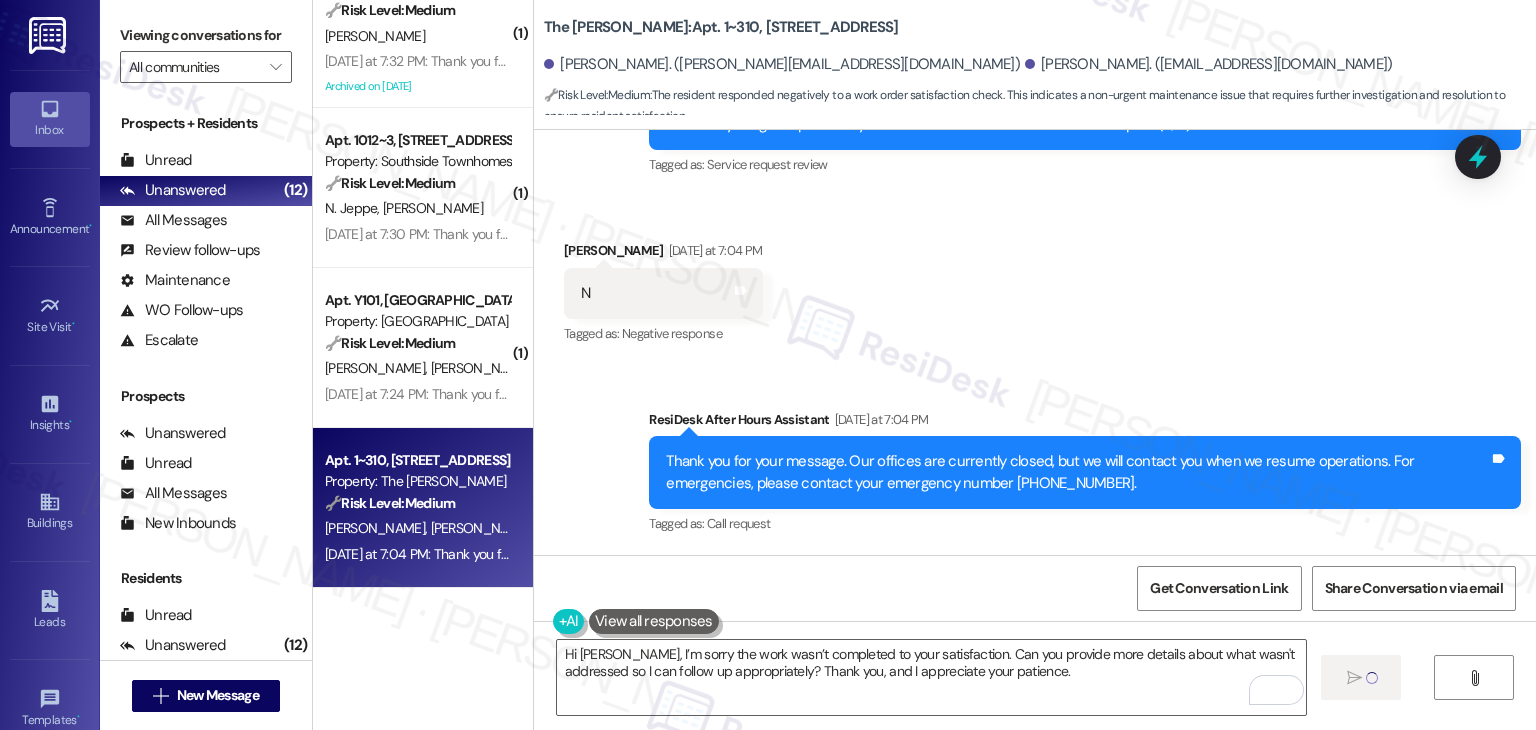 type 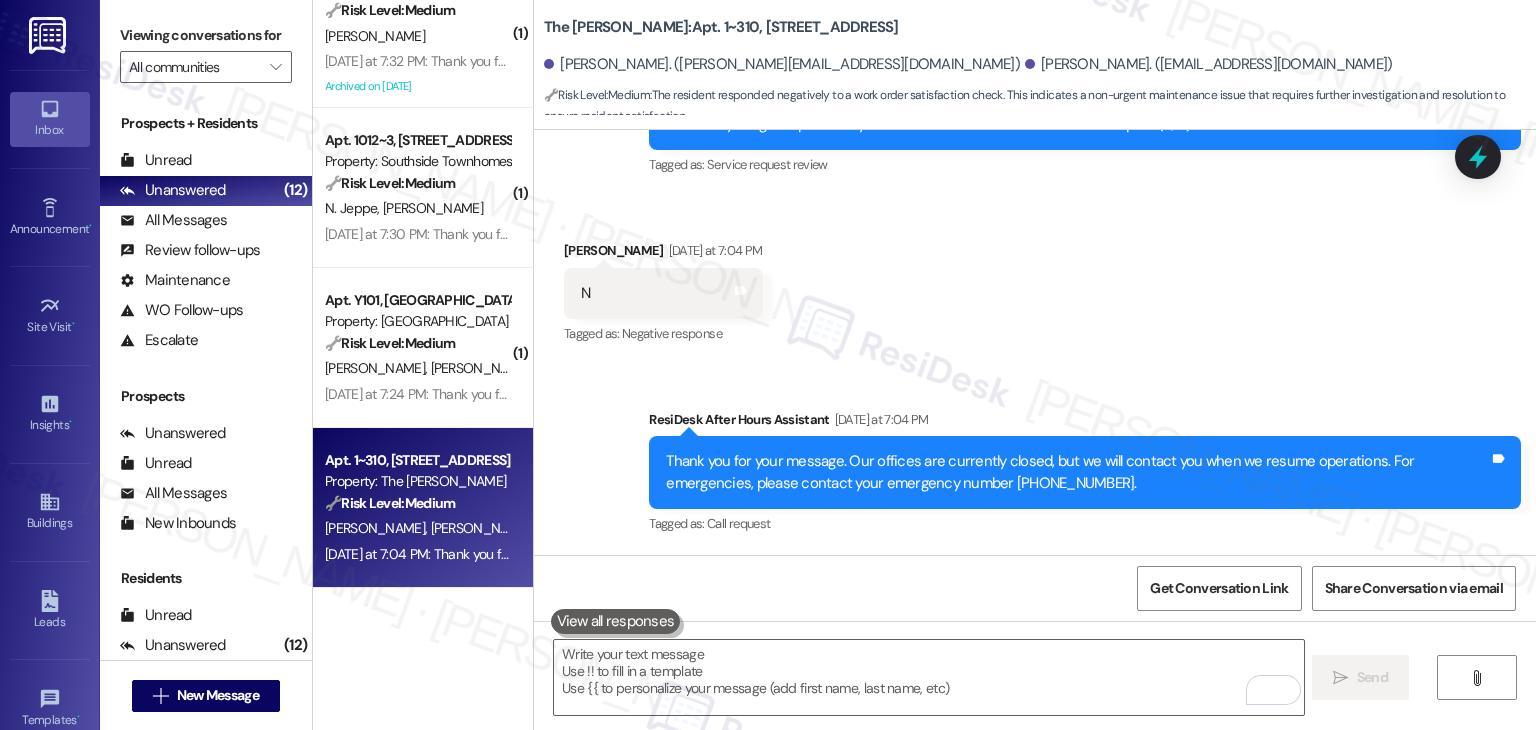 scroll, scrollTop: 512, scrollLeft: 0, axis: vertical 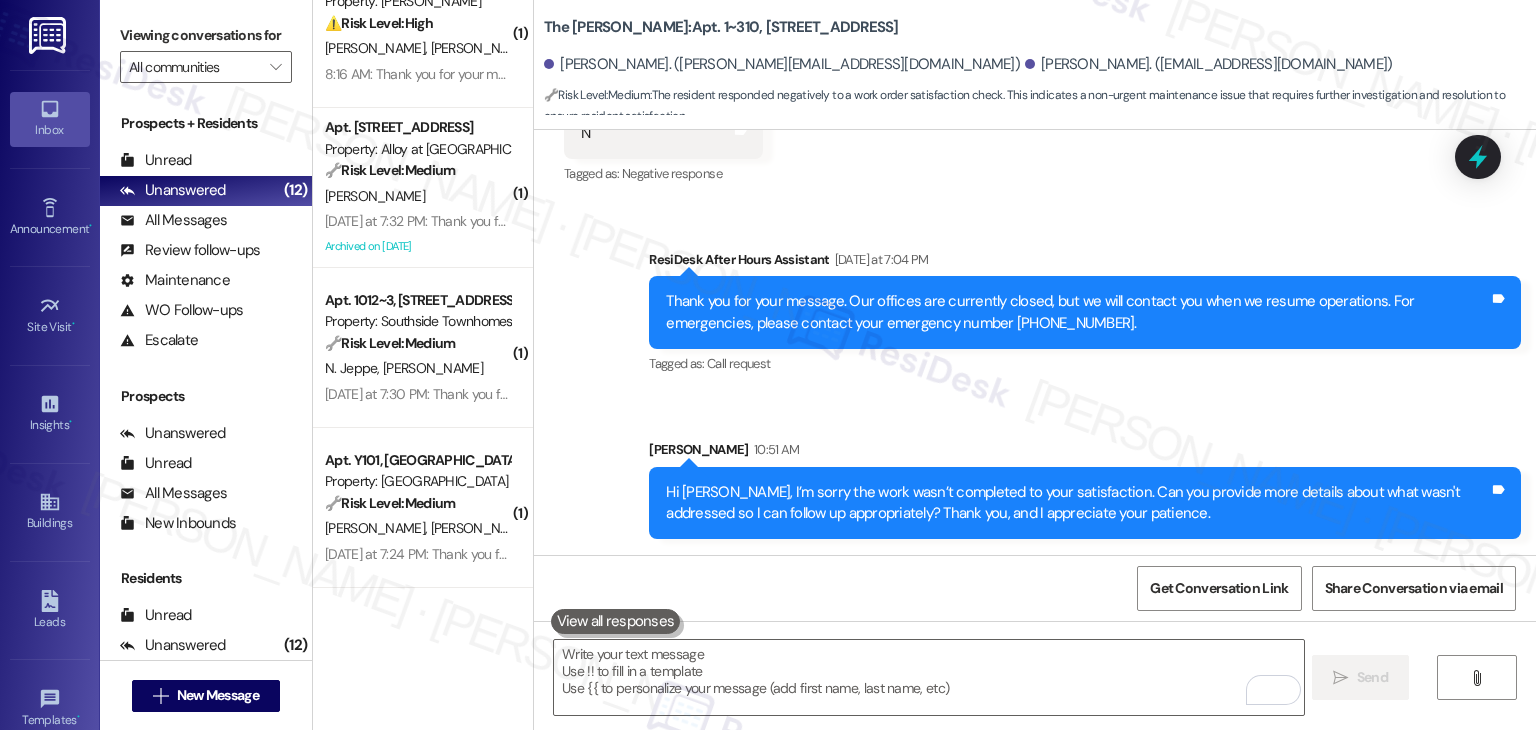 click on "Sent via SMS [PERSON_NAME] 10:51 AM Hi [PERSON_NAME], I’m sorry the work wasn’t completed to your satisfaction. Can you provide more details about what wasn't addressed so I can follow up appropriately? Thank you, and I appreciate your patience. Tags and notes" at bounding box center (1085, 489) 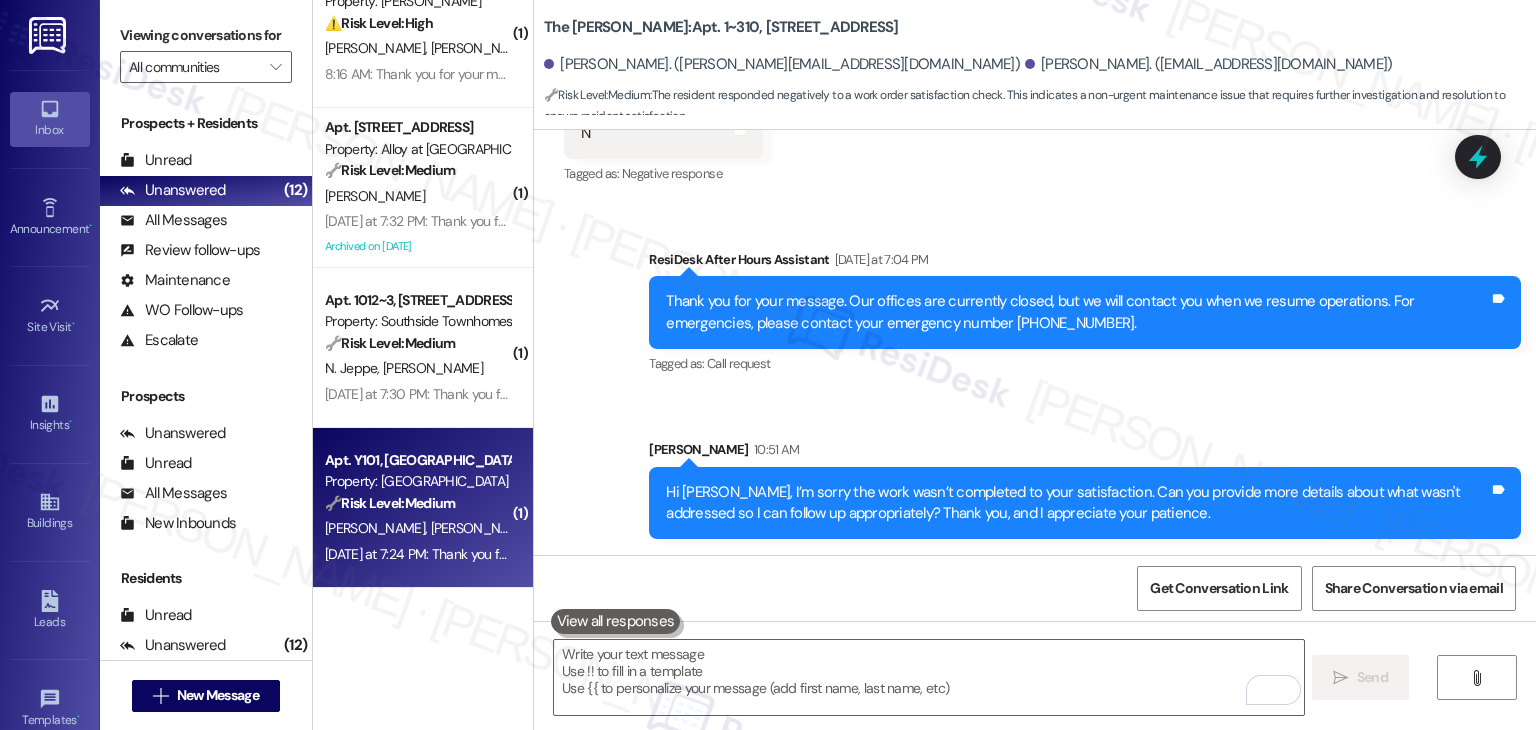 click on "[DATE] at 7:24 PM: Thank you for your message. Our offices are currently closed, but we will contact you when we resume operations. For emergencies, please contact your emergency number [PHONE_NUMBER]. [DATE] at 7:24 PM: Thank you for your message. Our offices are currently closed, but we will contact you when we resume operations. For emergencies, please contact your emergency number [PHONE_NUMBER]." at bounding box center (937, 554) 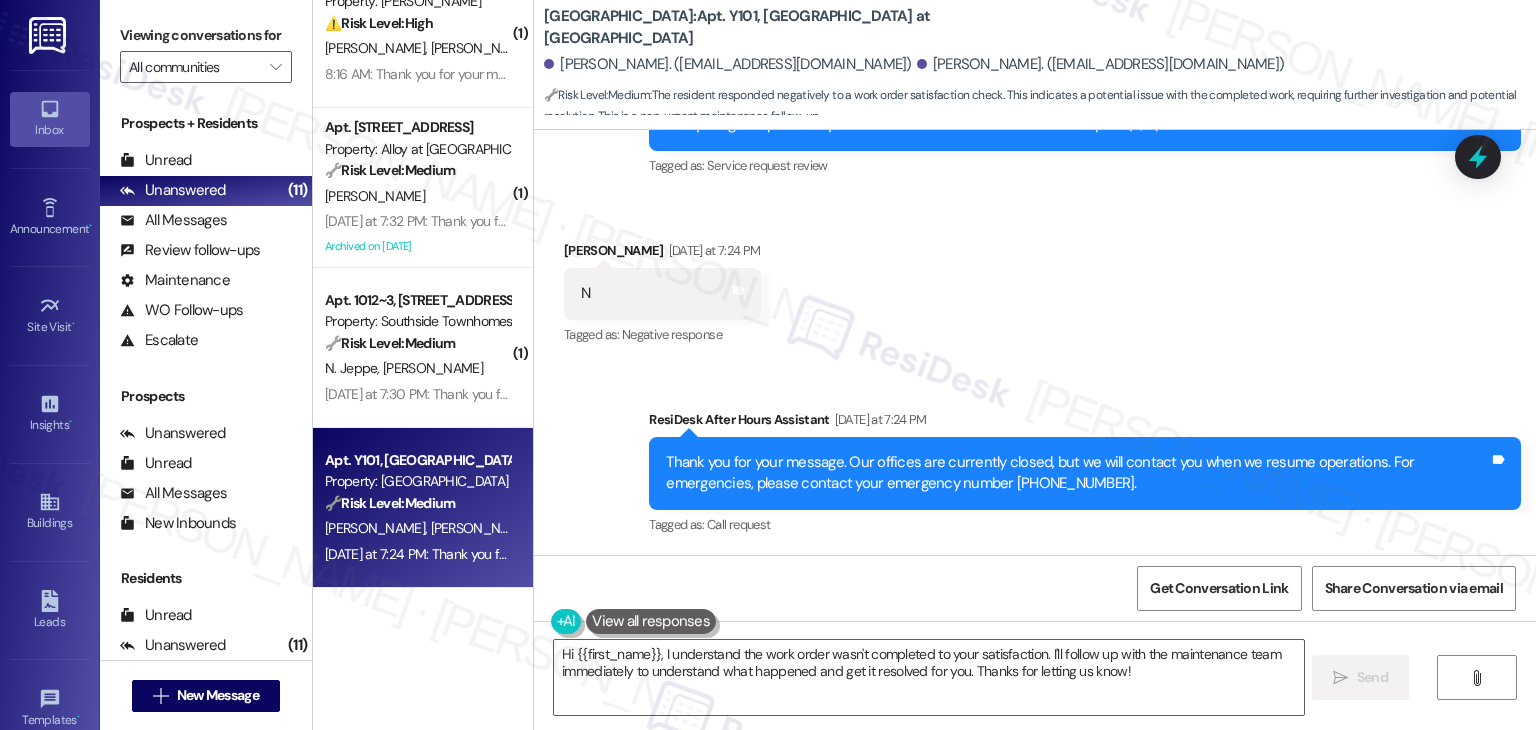 scroll, scrollTop: 1548, scrollLeft: 0, axis: vertical 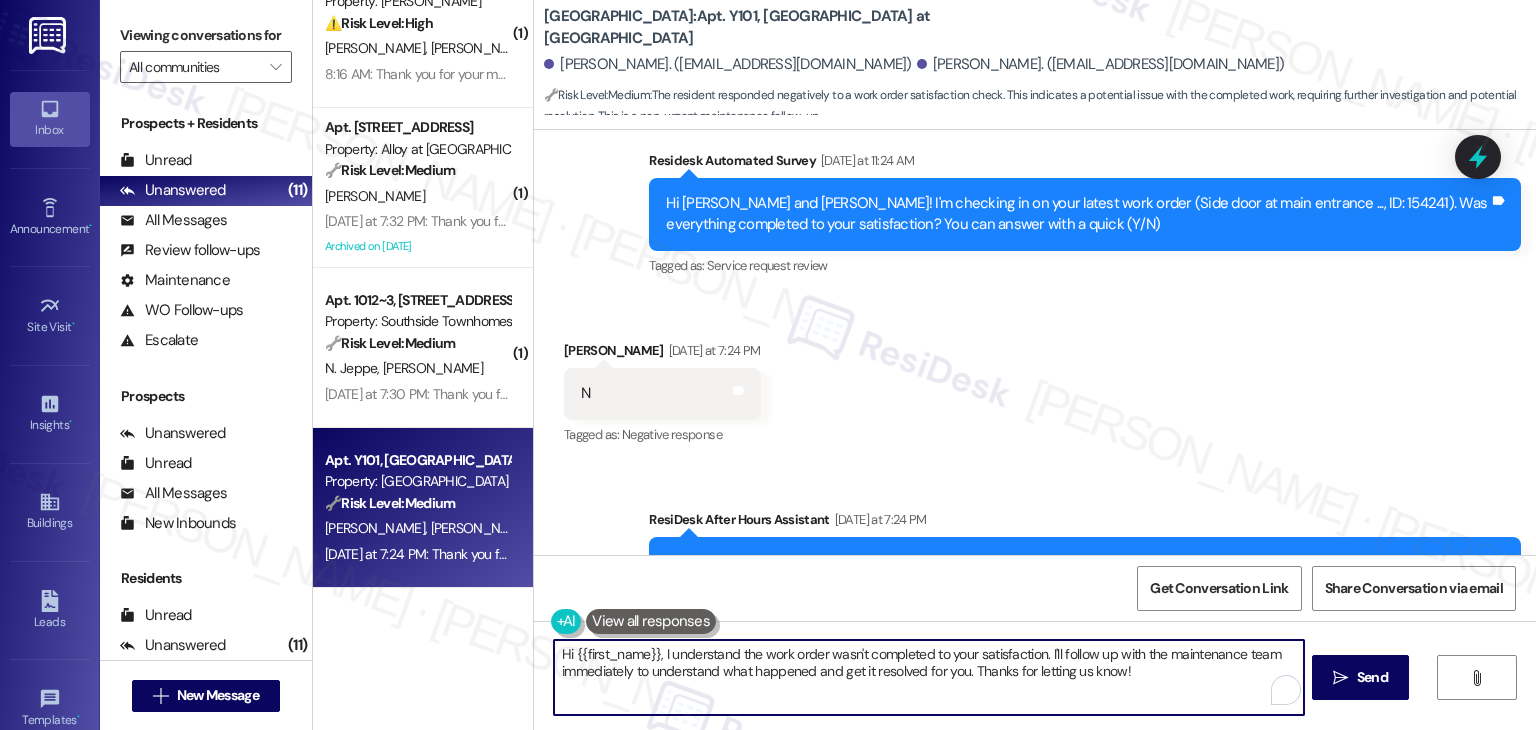 drag, startPoint x: 1135, startPoint y: 677, endPoint x: 1089, endPoint y: 655, distance: 50.990196 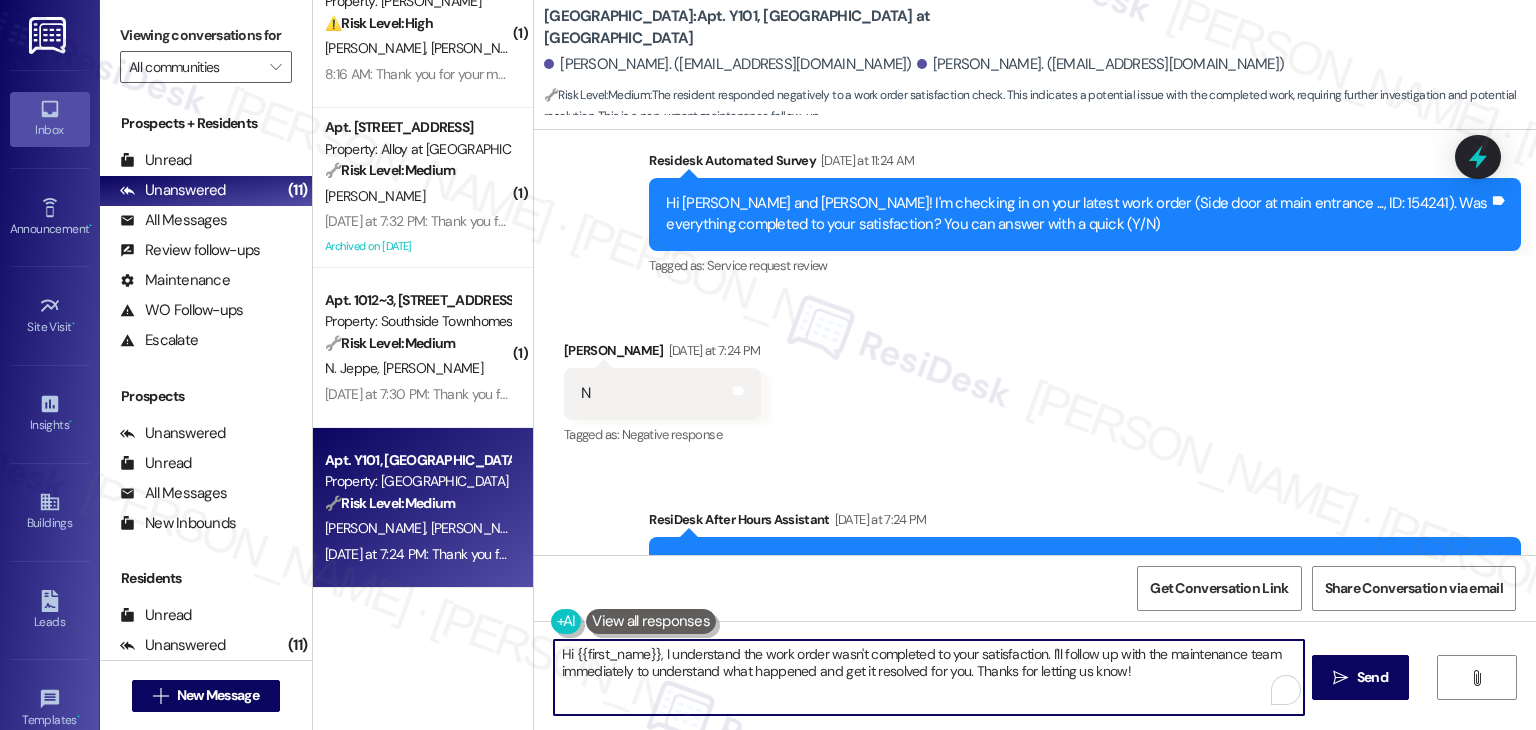click on "Hi {{first_name}}, I understand the work order wasn't completed to your satisfaction. I'll follow up with the maintenance team immediately to understand what happened and get it resolved for you. Thanks for letting us know!" at bounding box center [928, 677] 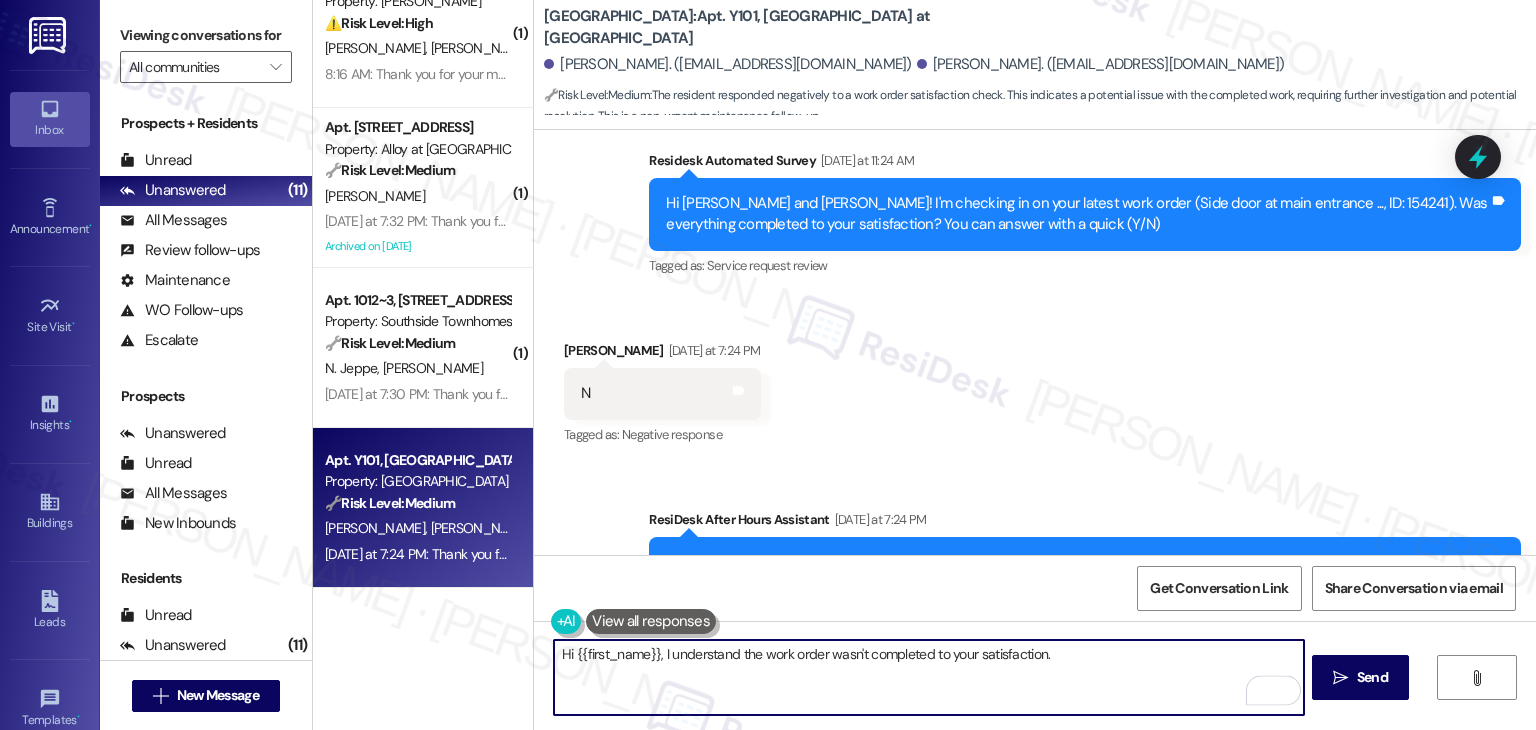 paste on "Can you provide more details about what wasn't addressed so I can follow up appropriately? Thank you, and I appreciate your patience." 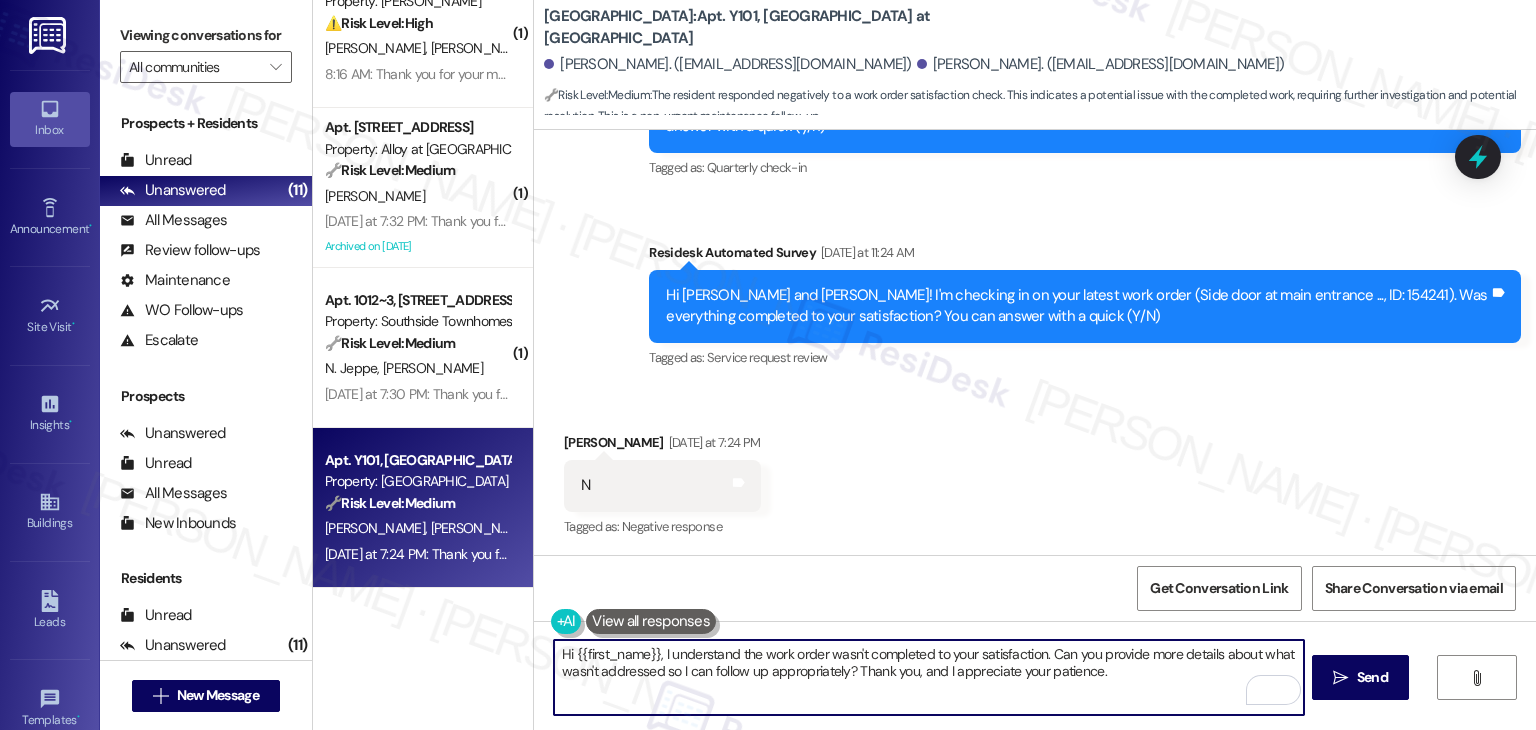 scroll, scrollTop: 1648, scrollLeft: 0, axis: vertical 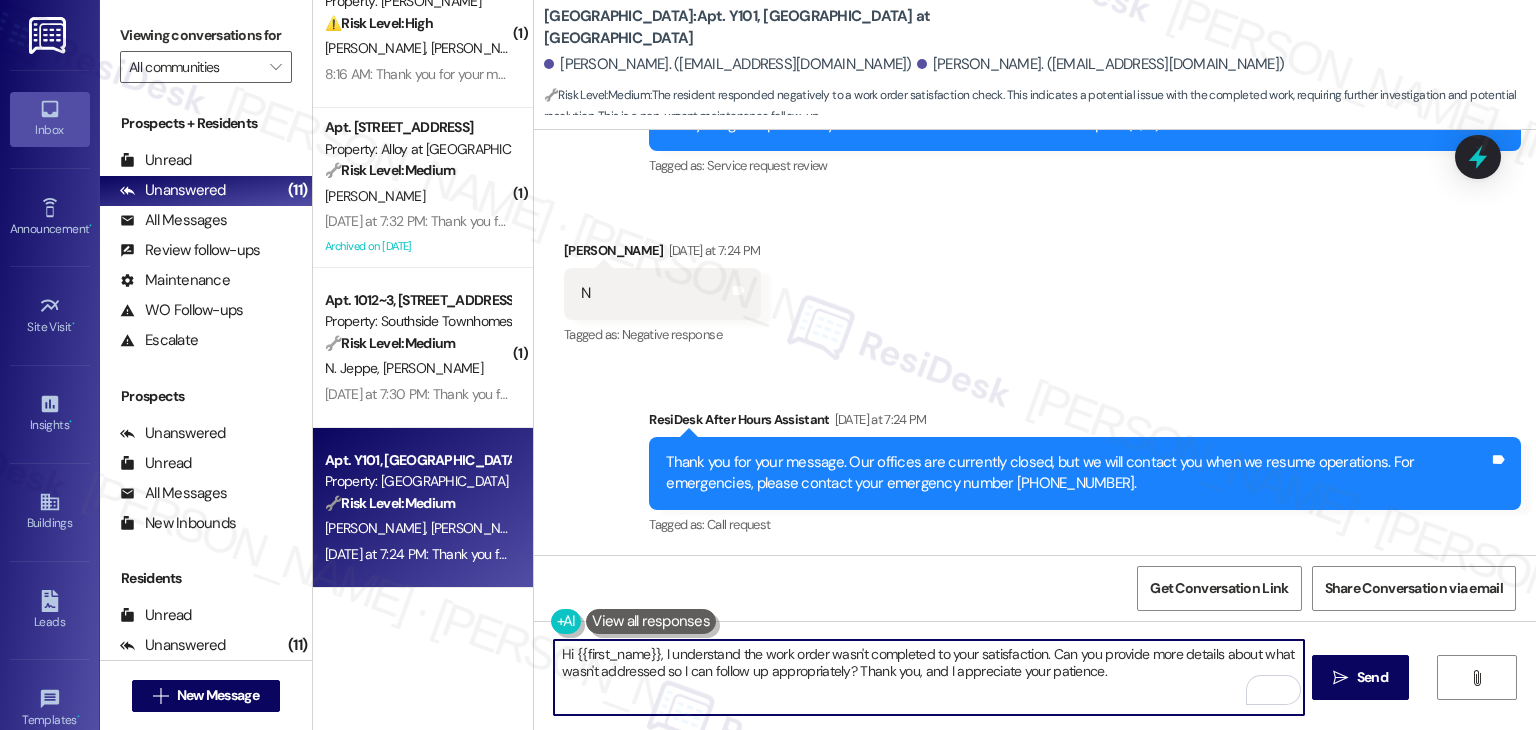 click on "Hi {{first_name}}, I understand the work order wasn't completed to your satisfaction. Can you provide more details about what wasn't addressed so I can follow up appropriately? Thank you, and I appreciate your patience." at bounding box center (928, 677) 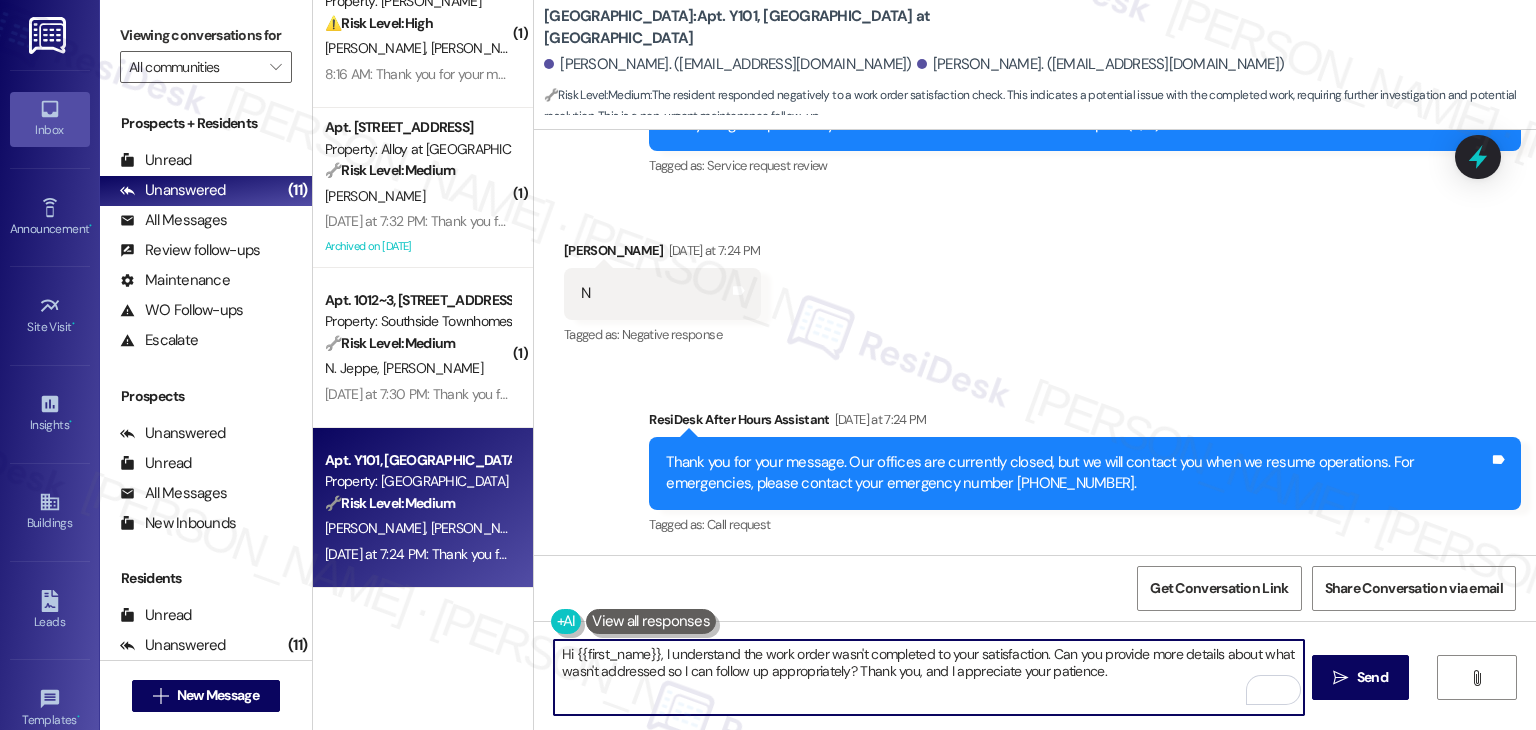 drag, startPoint x: 648, startPoint y: 645, endPoint x: 564, endPoint y: 654, distance: 84.48077 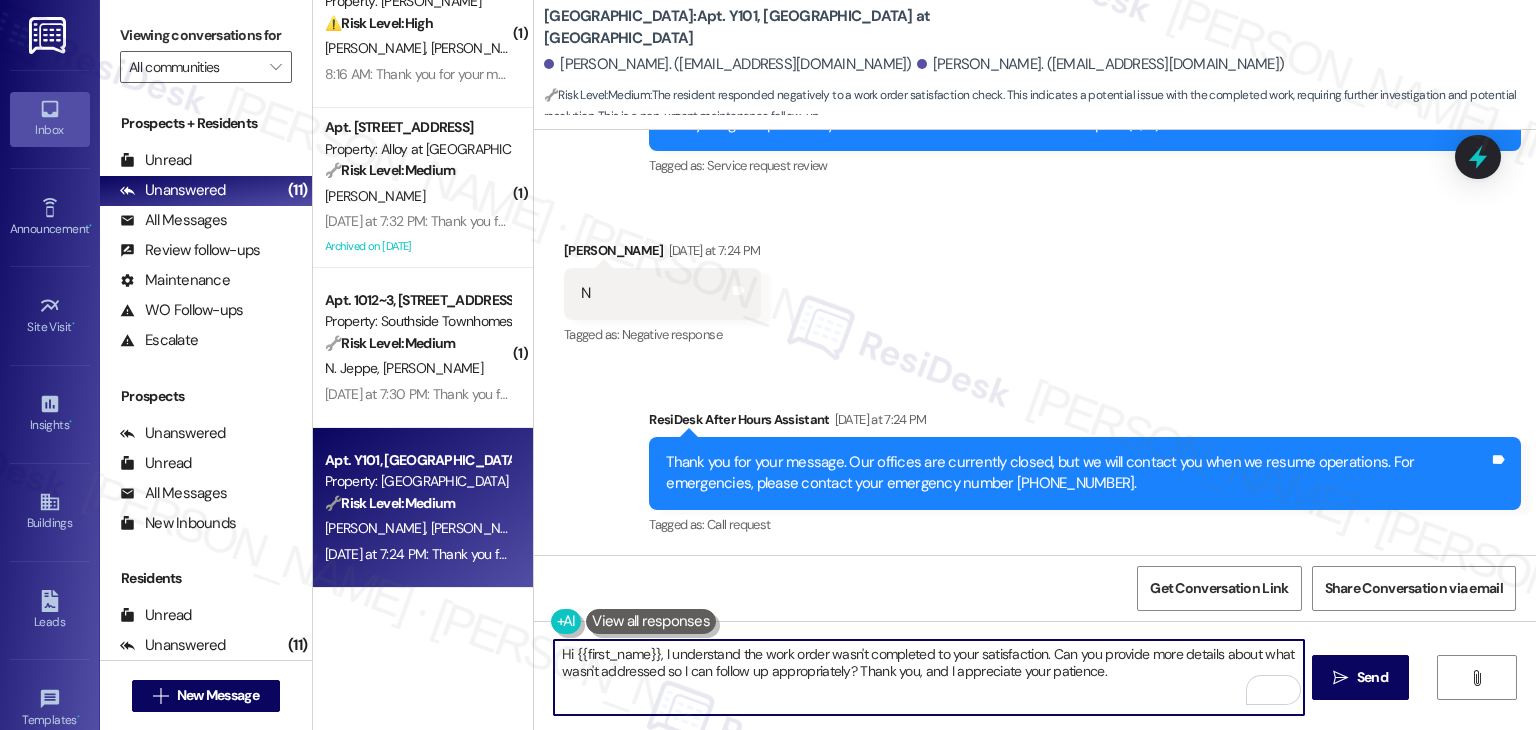 click on "Hi {{first_name}}, I understand the work order wasn't completed to your satisfaction. Can you provide more details about what wasn't addressed so I can follow up appropriately? Thank you, and I appreciate your patience." at bounding box center [928, 677] 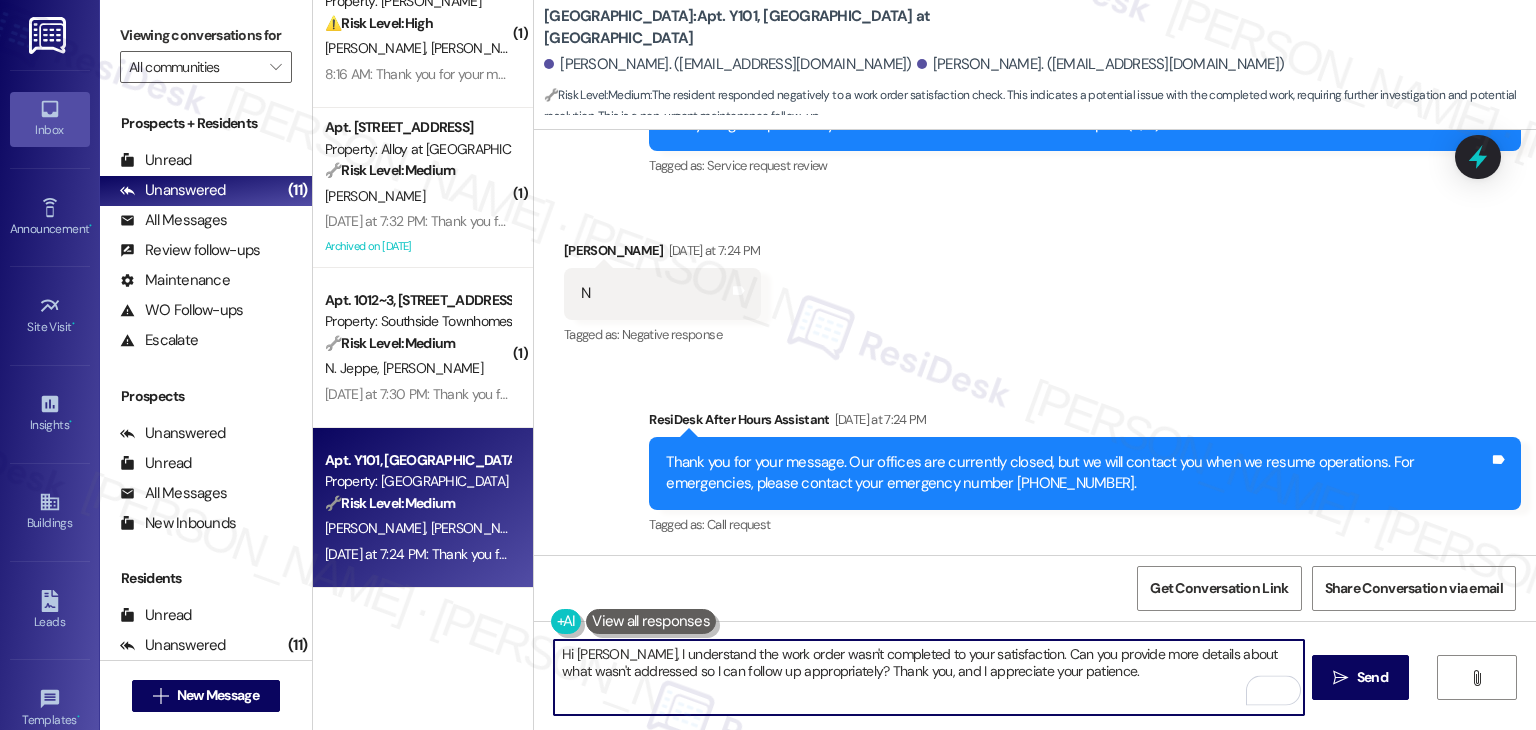 click on "Hi [PERSON_NAME], I understand the work order wasn't completed to your satisfaction. Can you provide more details about what wasn't addressed so I can follow up appropriately? Thank you, and I appreciate your patience." at bounding box center [928, 677] 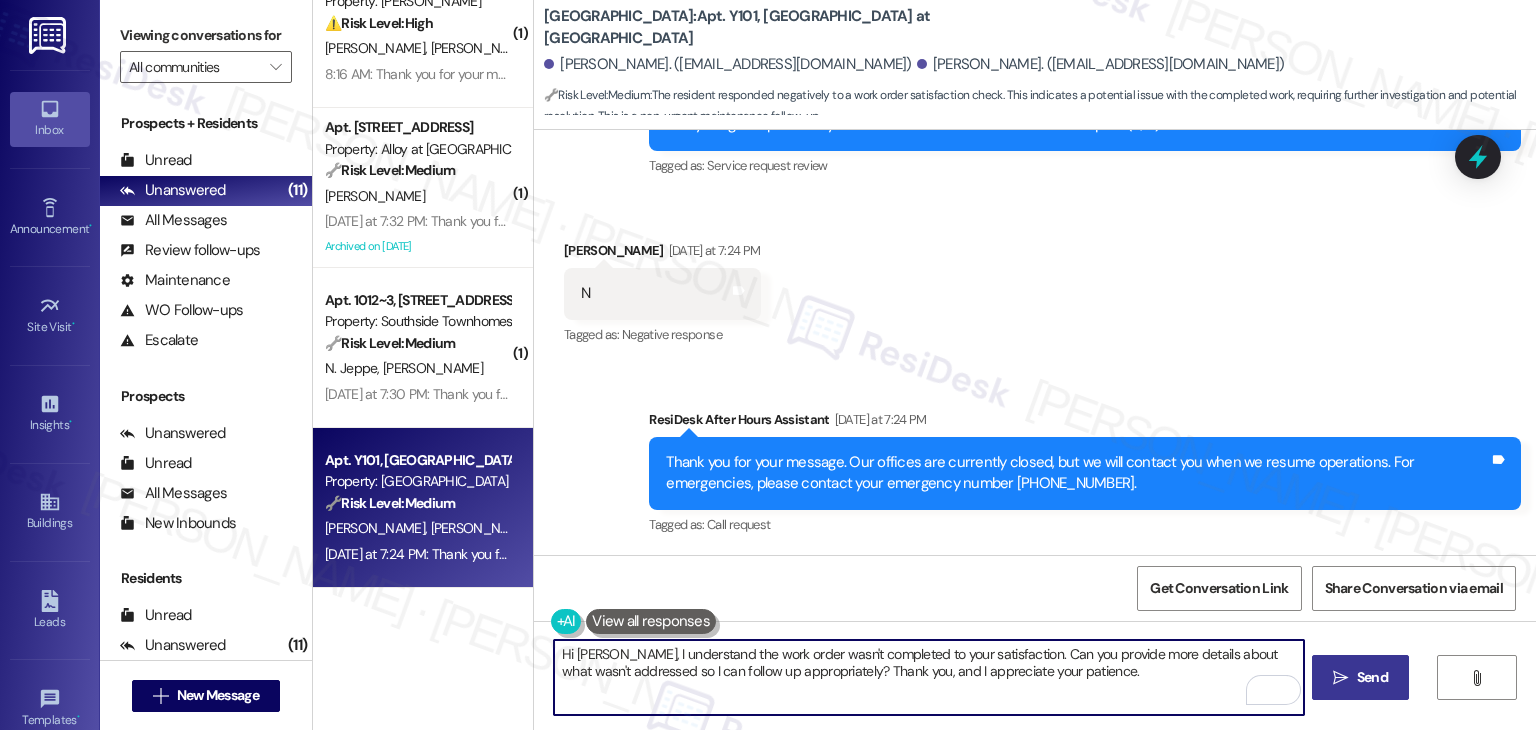 type on "Hi [PERSON_NAME], I understand the work order wasn't completed to your satisfaction. Can you provide more details about what wasn't addressed so I can follow up appropriately? Thank you, and I appreciate your patience." 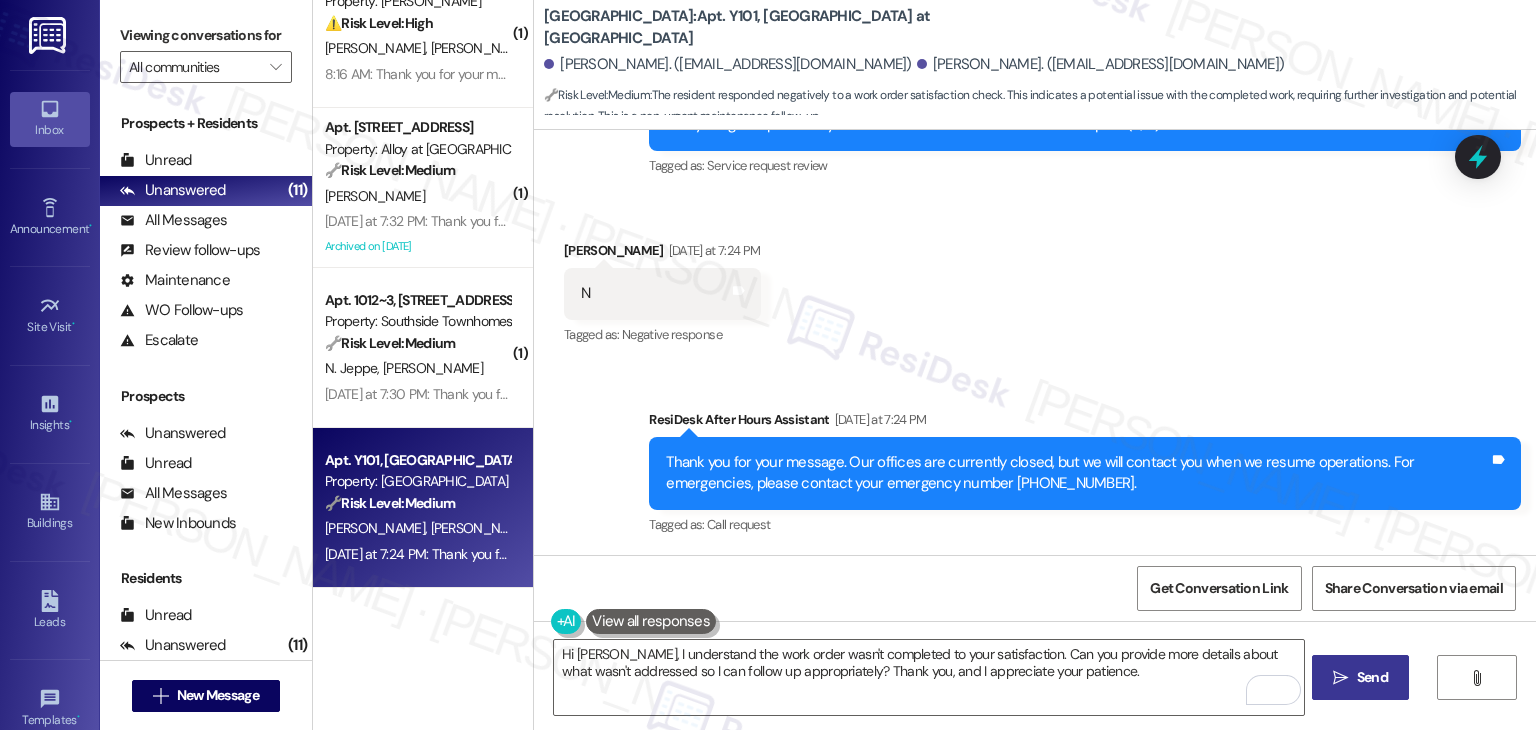 click on "Send" at bounding box center [1372, 677] 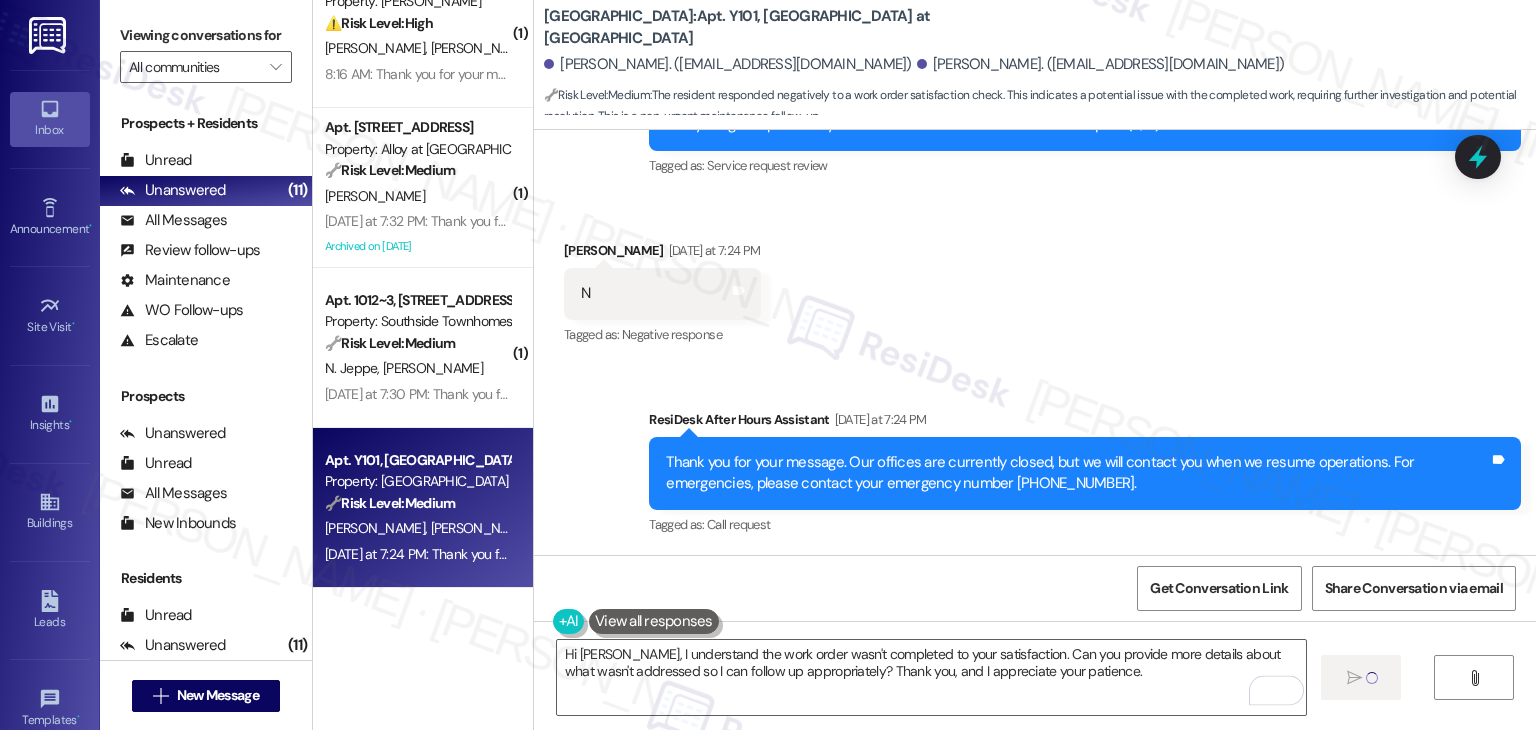 type 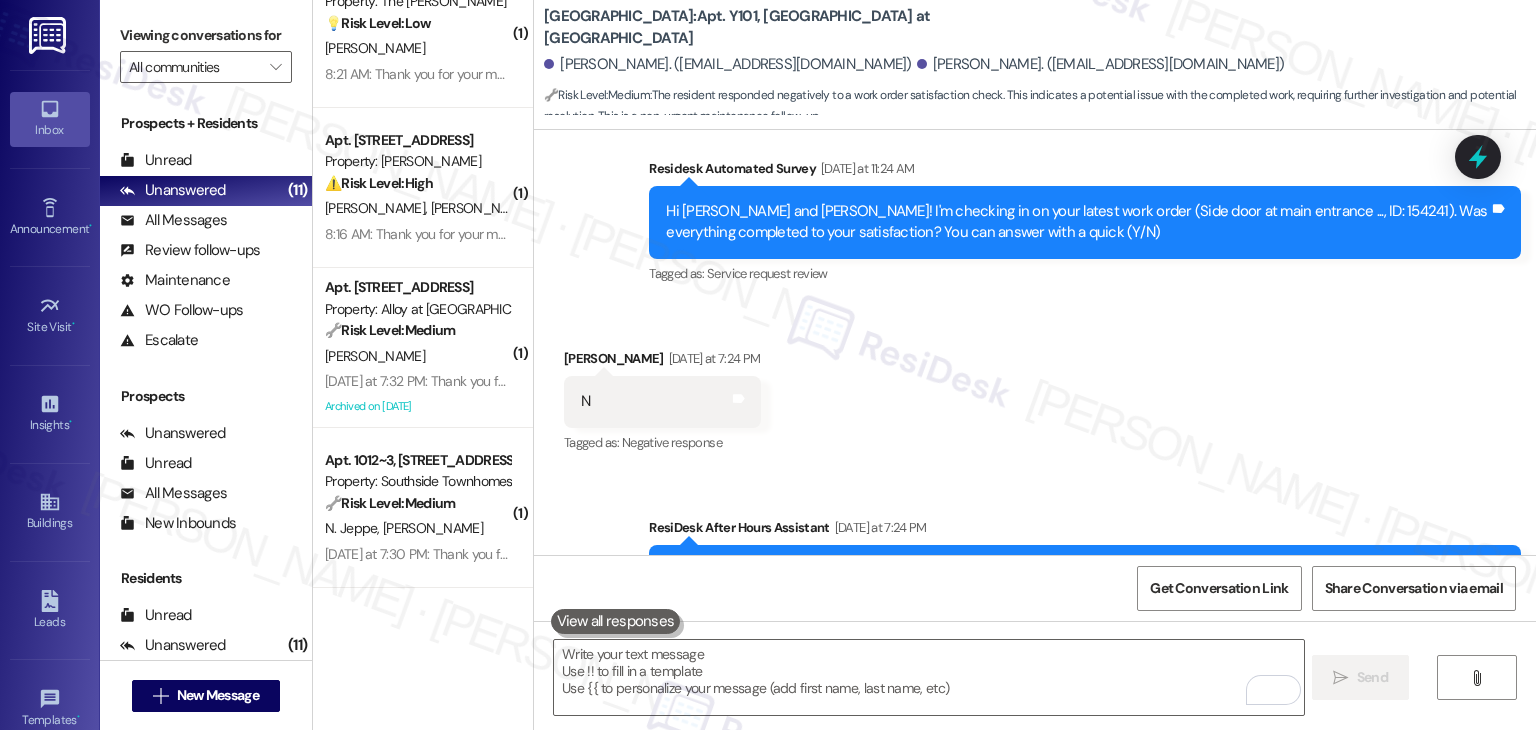 scroll, scrollTop: 1557, scrollLeft: 0, axis: vertical 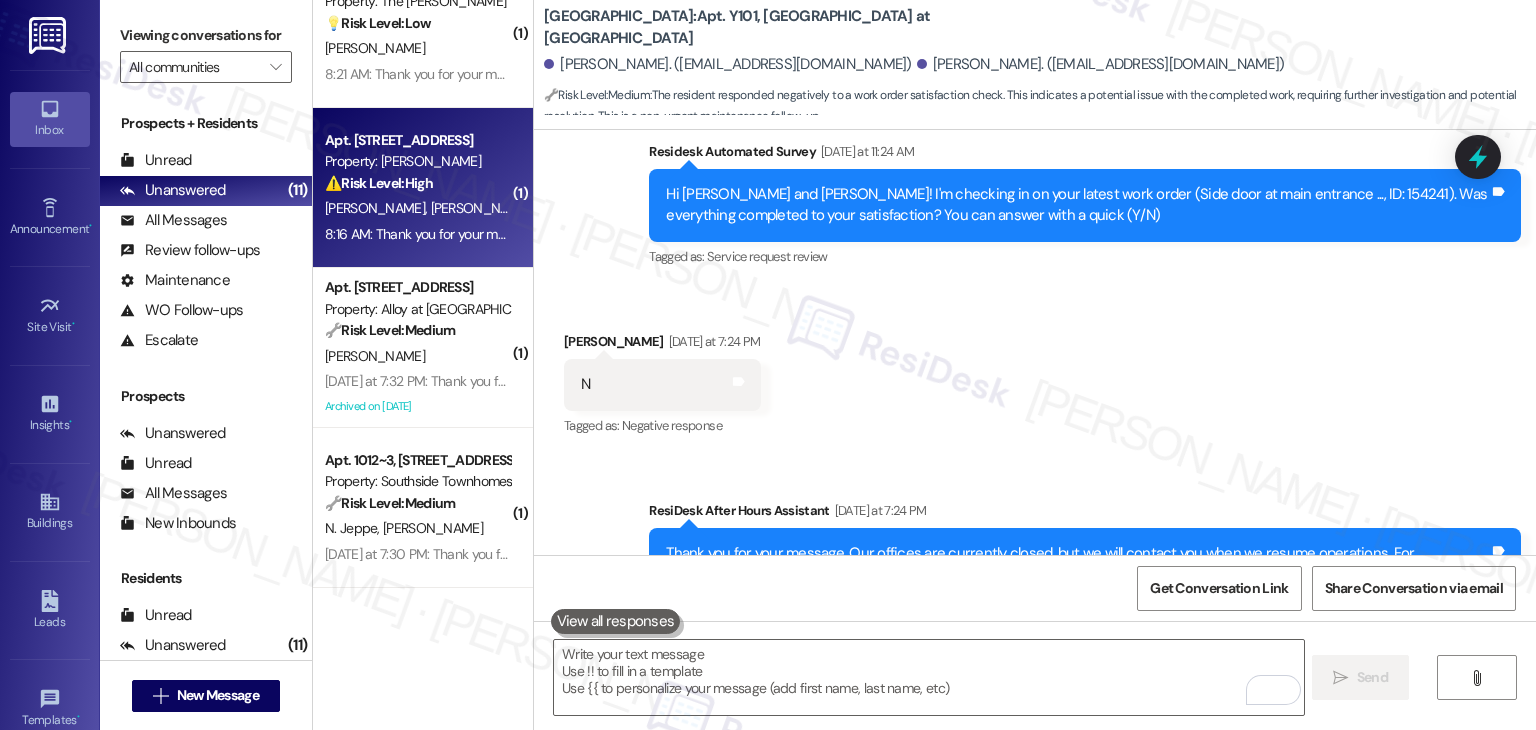 click on "[PERSON_NAME]" at bounding box center [378, 208] 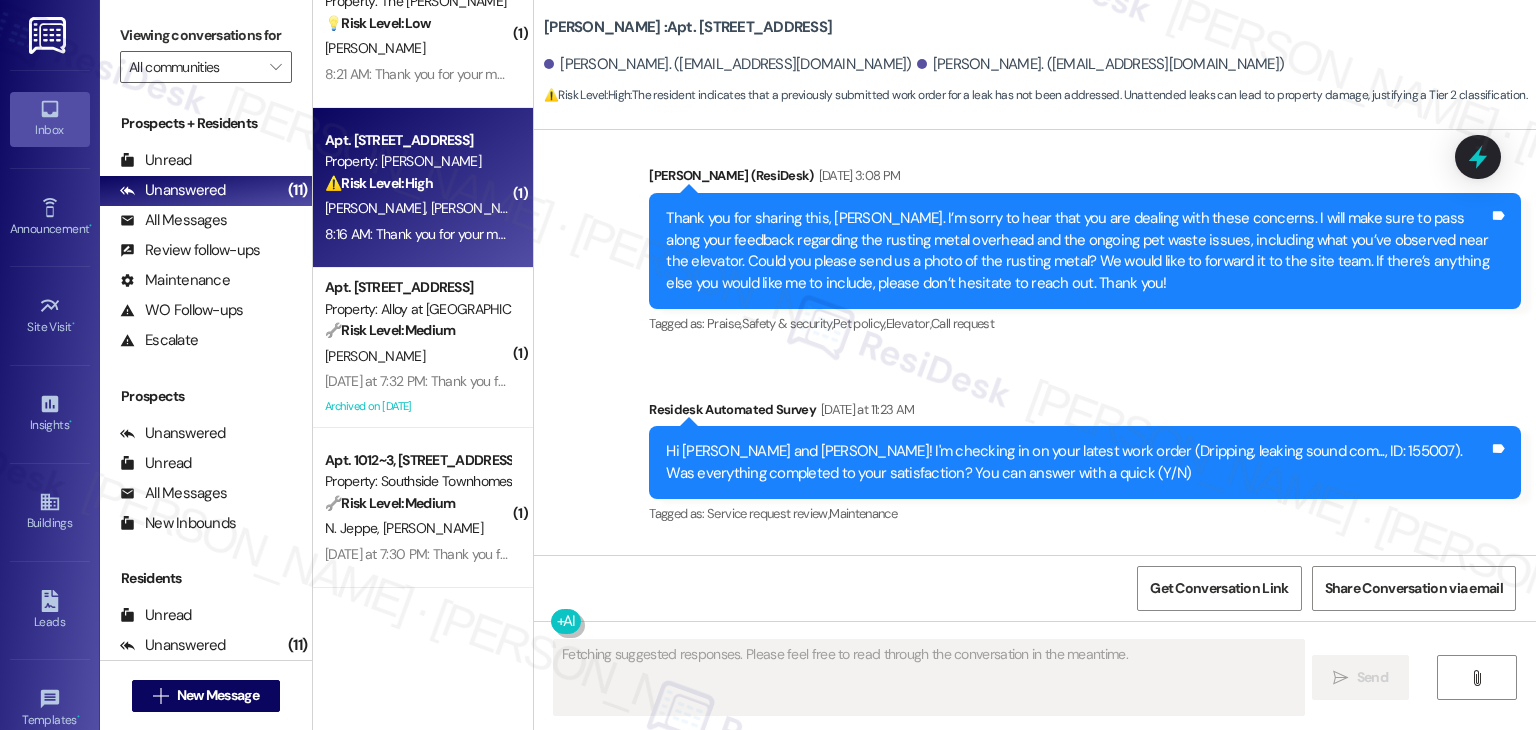 scroll, scrollTop: 2262, scrollLeft: 0, axis: vertical 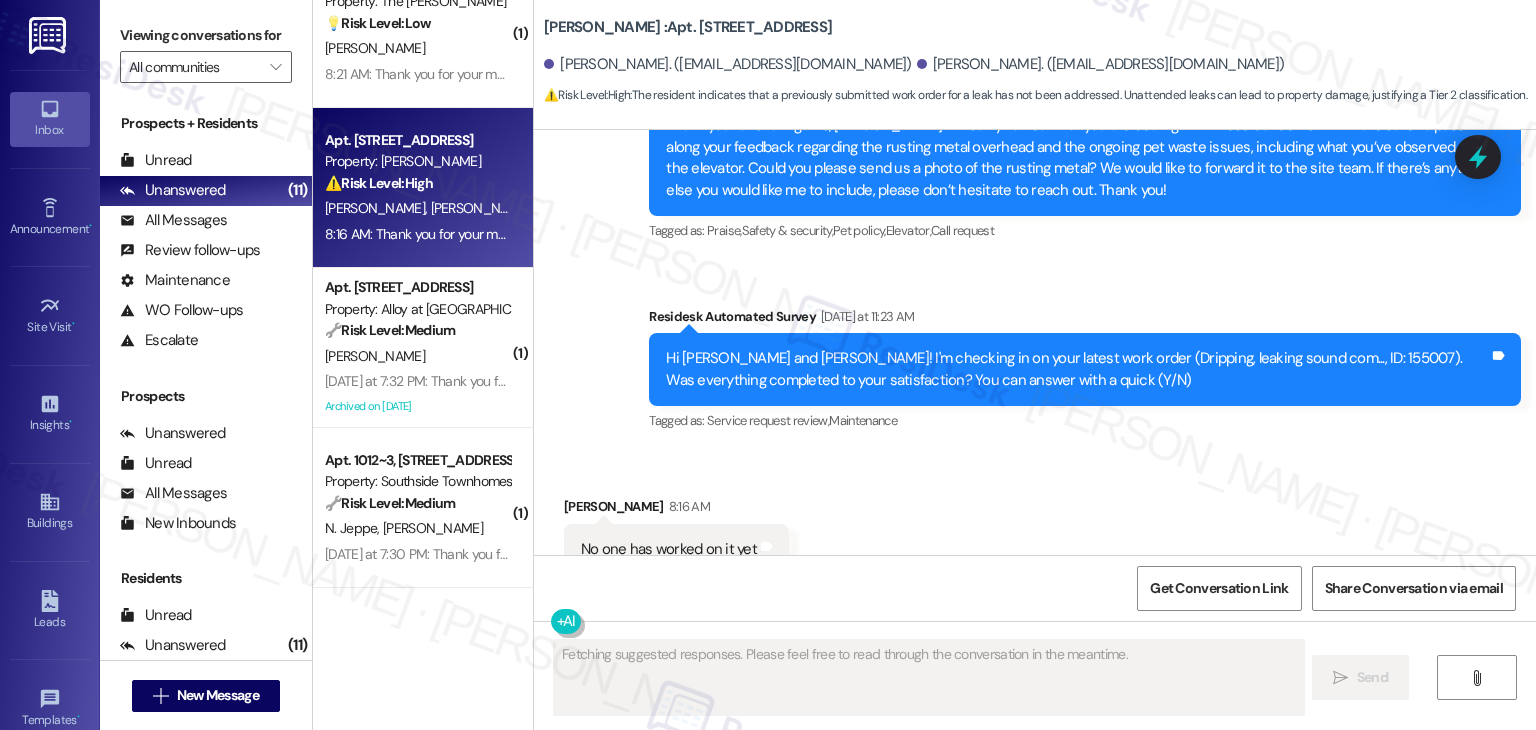 click on "Received via SMS [PERSON_NAME] 8:16 AM No one has worked on it yet Tags and notes Tagged as:   Bad experience Click to highlight conversations about Bad experience" at bounding box center [1035, 535] 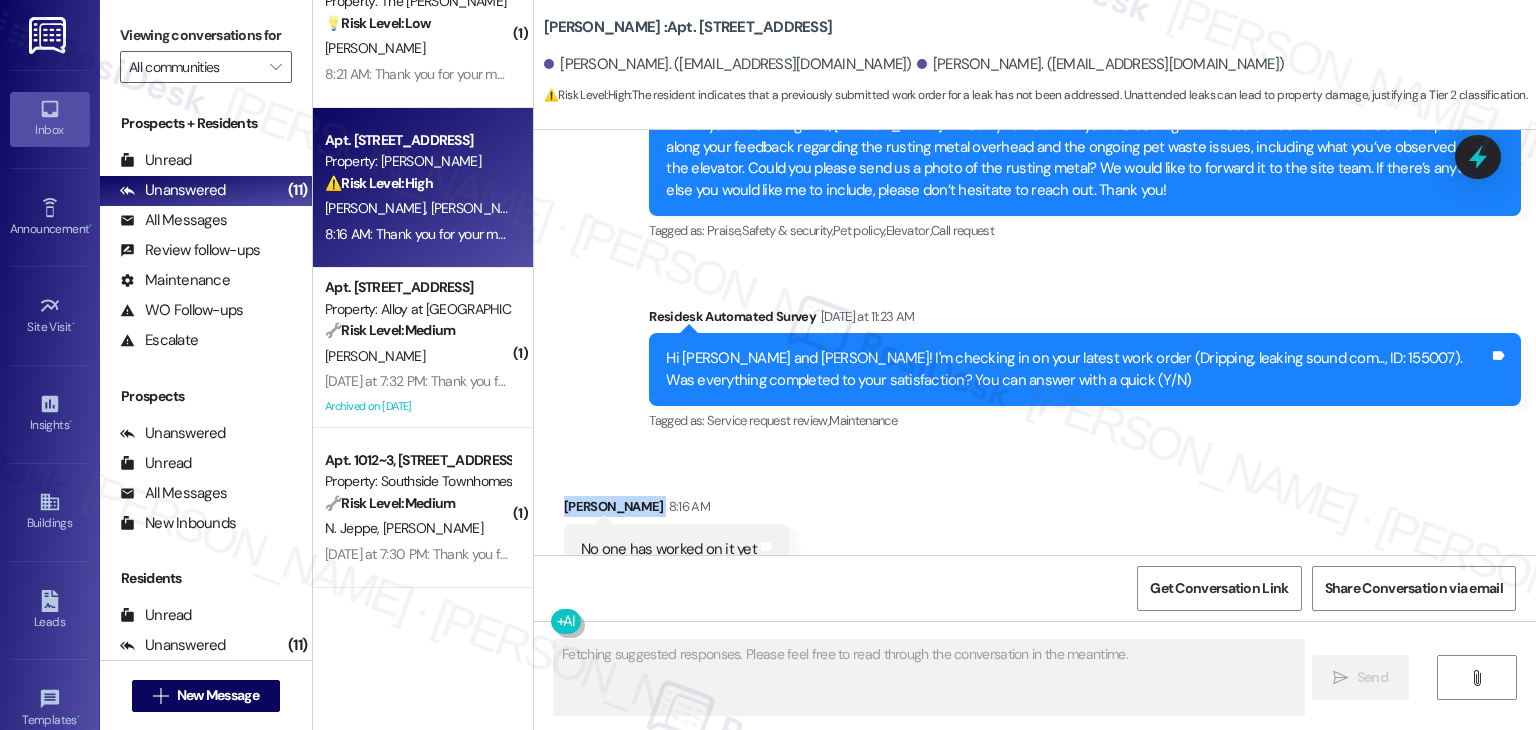 click on "Received via SMS [PERSON_NAME] 8:16 AM No one has worked on it yet Tags and notes Tagged as:   Bad experience Click to highlight conversations about Bad experience" at bounding box center [1035, 535] 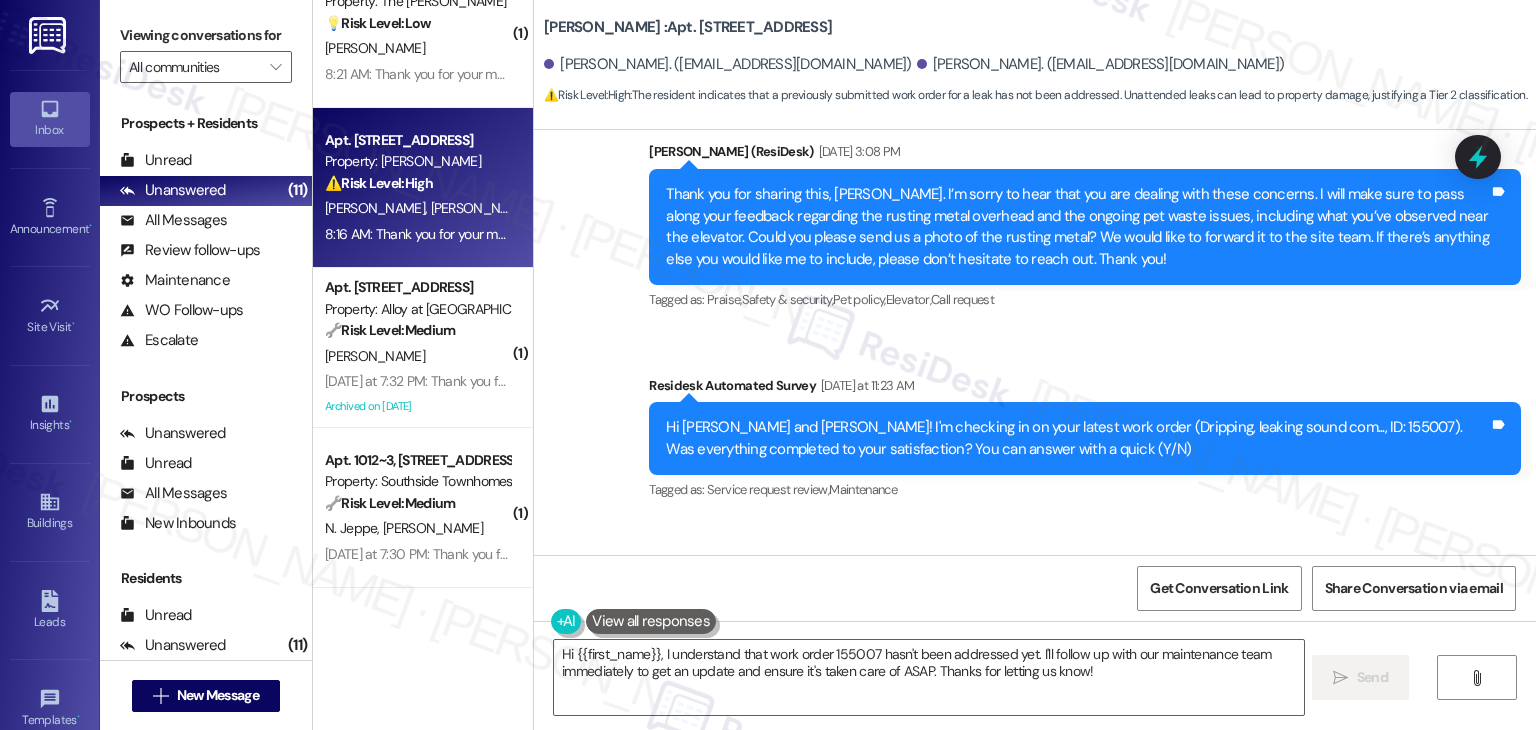 scroll, scrollTop: 2264, scrollLeft: 0, axis: vertical 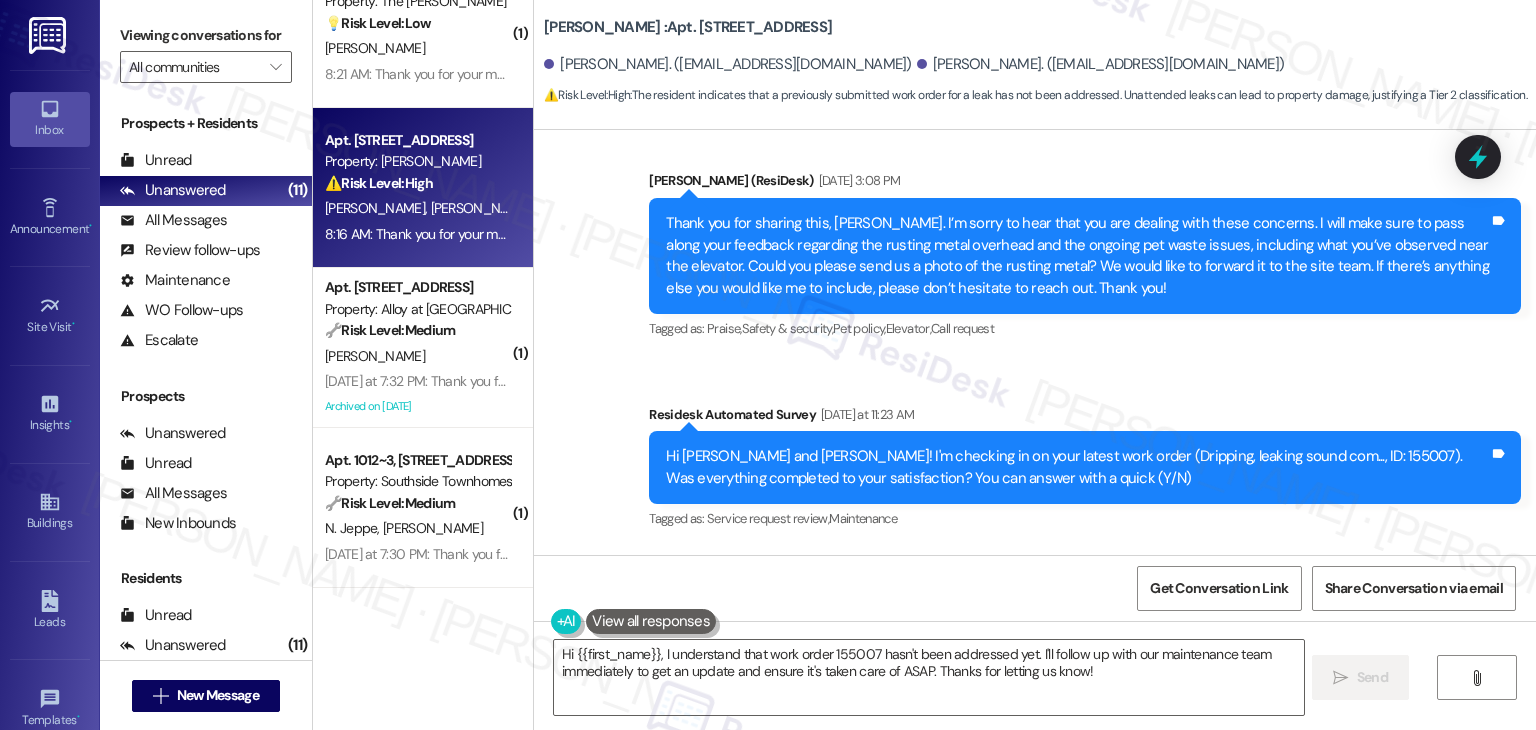 click on "Received via SMS [PERSON_NAME] 8:16 AM No one has worked on it yet Tags and notes Tagged as:   Bad experience Click to highlight conversations about Bad experience" at bounding box center (1035, 633) 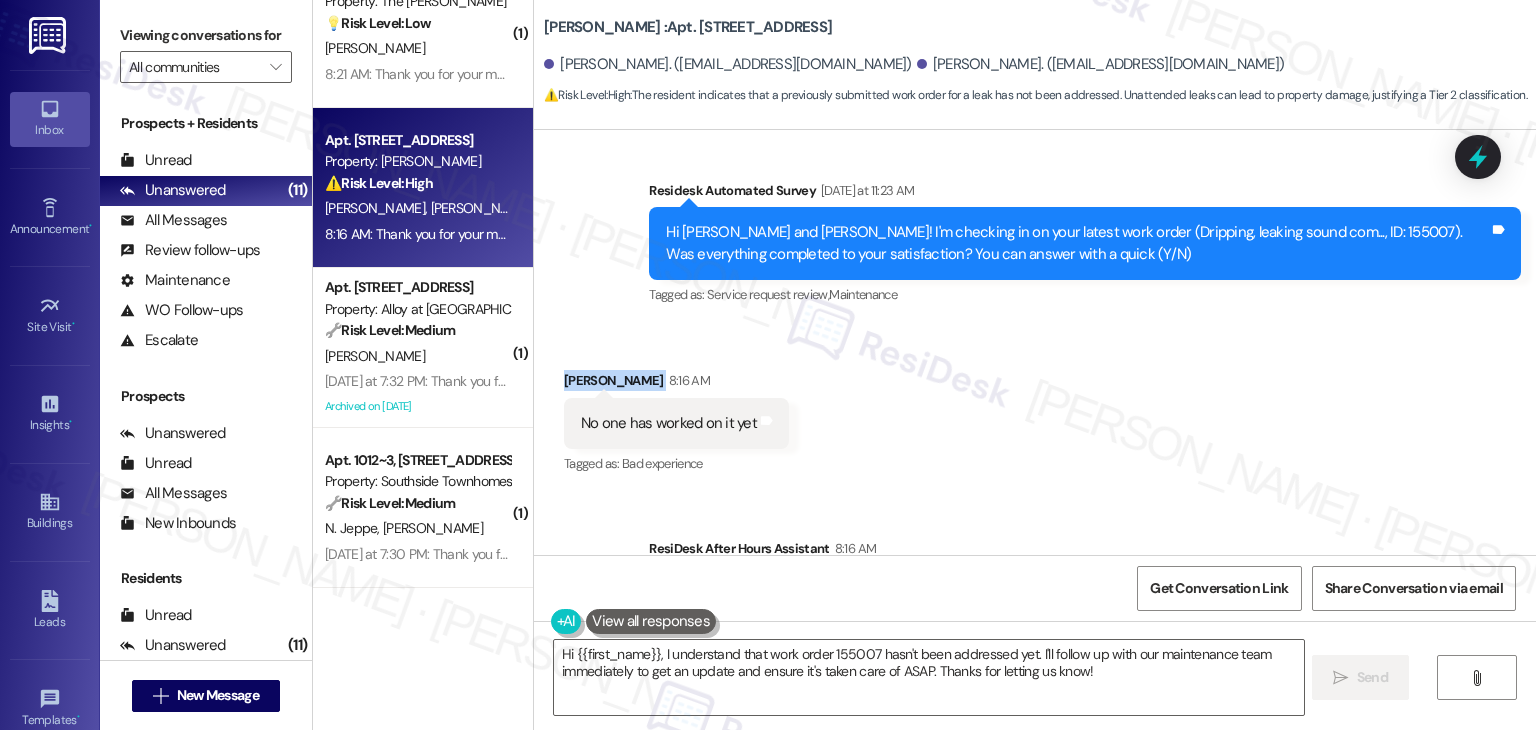 scroll, scrollTop: 2453, scrollLeft: 0, axis: vertical 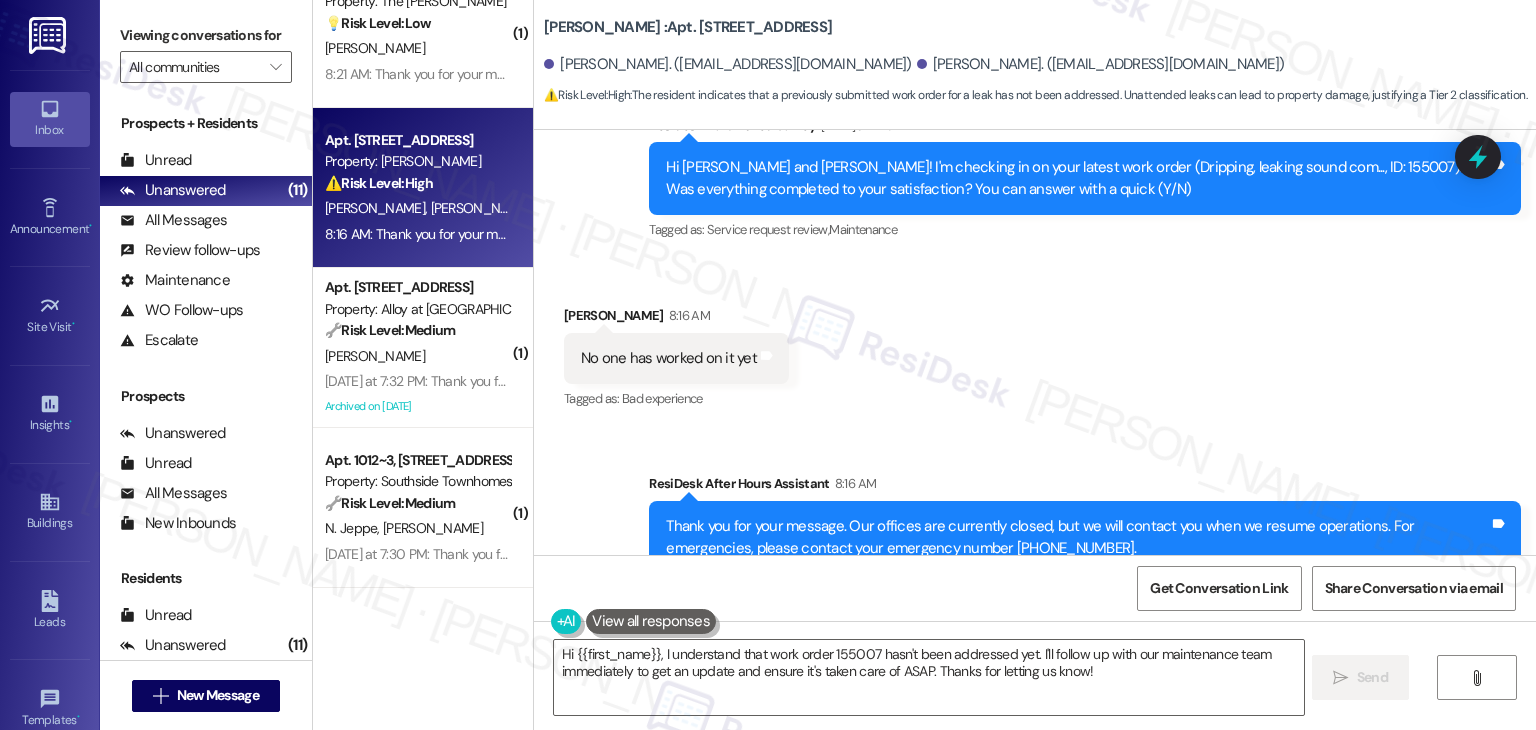 click on "Sent via SMS ResiDesk After Hours Assistant 8:16 AM Thank you for your message. Our offices are currently closed, but we will contact you when we resume operations. For emergencies, please contact your emergency number [PHONE_NUMBER]. Tags and notes Tagged as:   Call request Click to highlight conversations about Call request" at bounding box center [1035, 523] 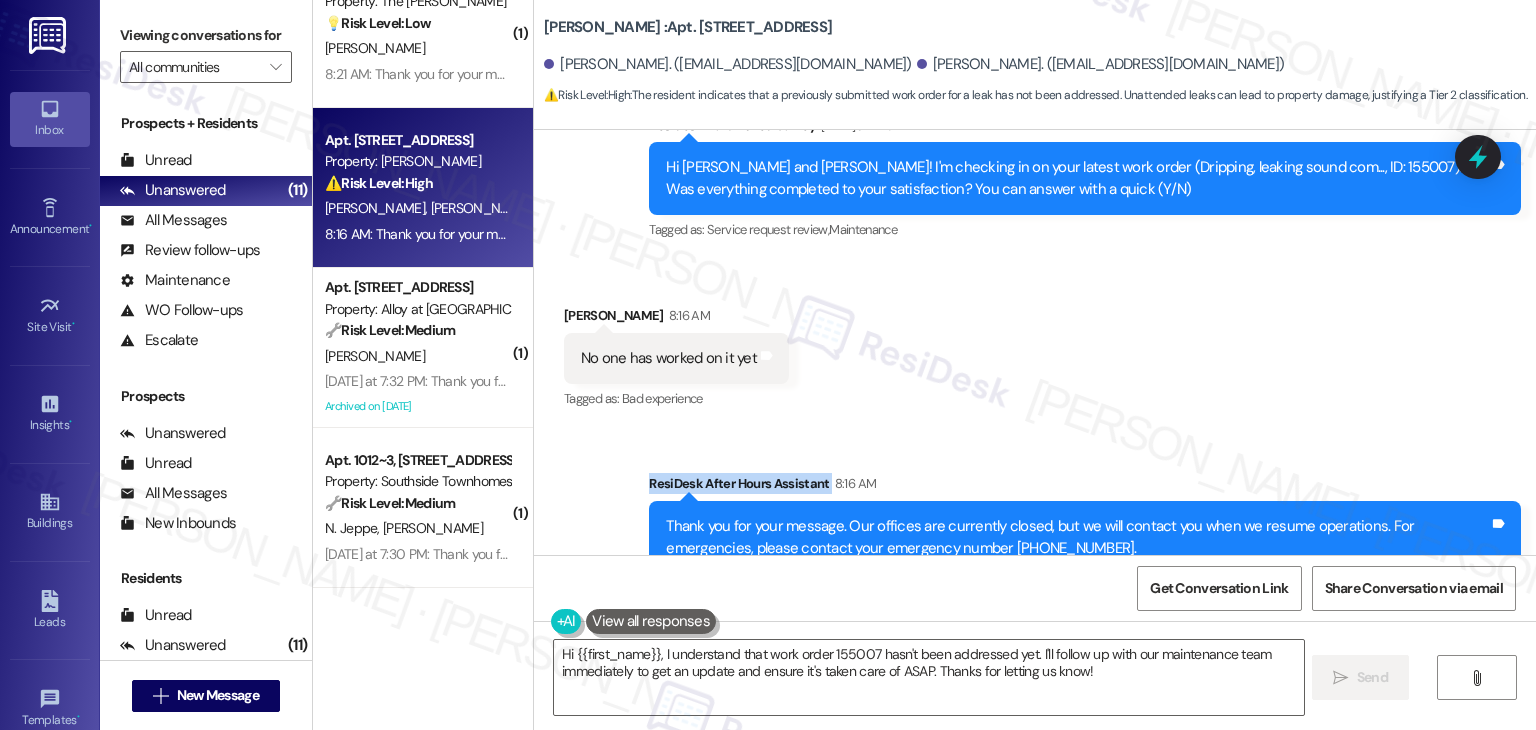 click on "Sent via SMS ResiDesk After Hours Assistant 8:16 AM Thank you for your message. Our offices are currently closed, but we will contact you when we resume operations. For emergencies, please contact your emergency number [PHONE_NUMBER]. Tags and notes Tagged as:   Call request Click to highlight conversations about Call request" at bounding box center (1035, 523) 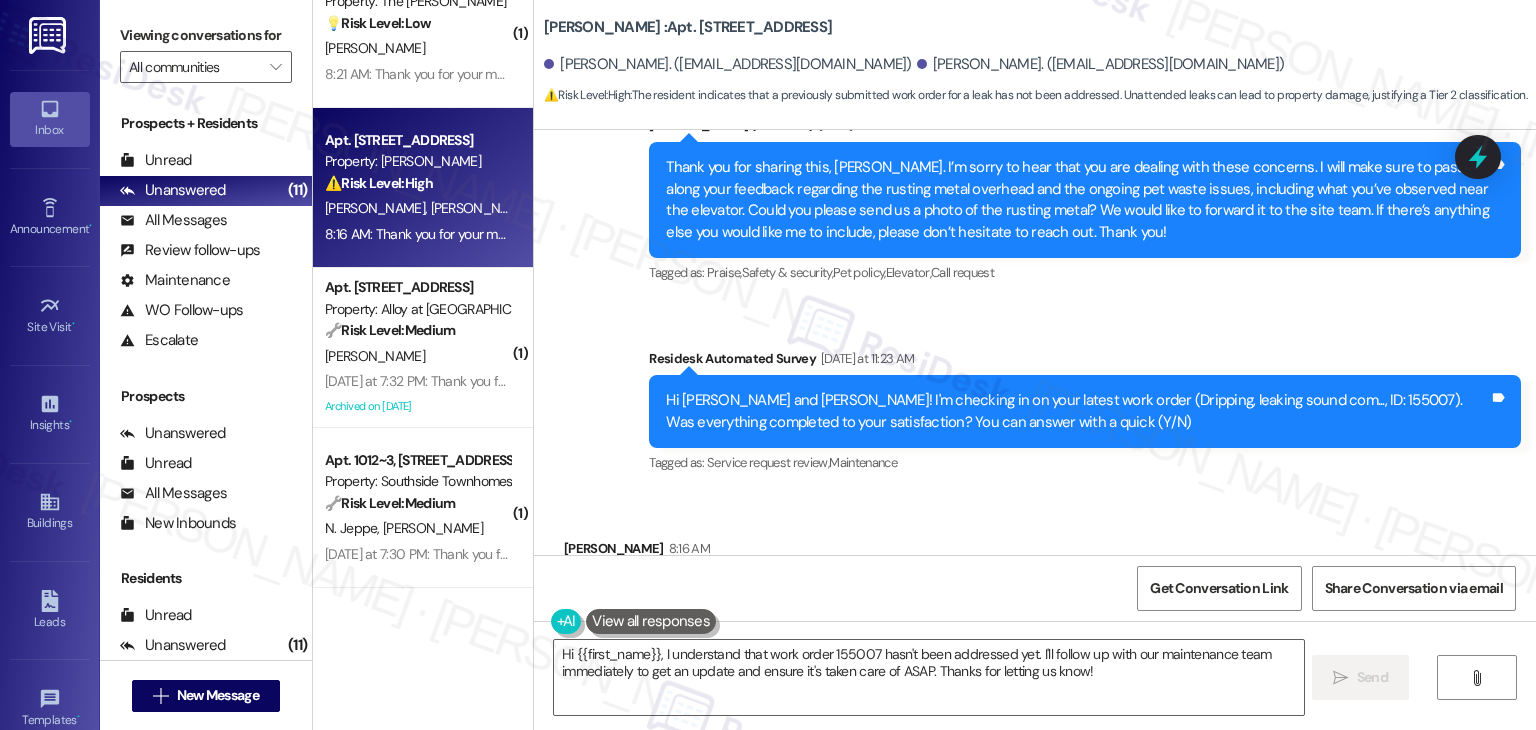 scroll, scrollTop: 2253, scrollLeft: 0, axis: vertical 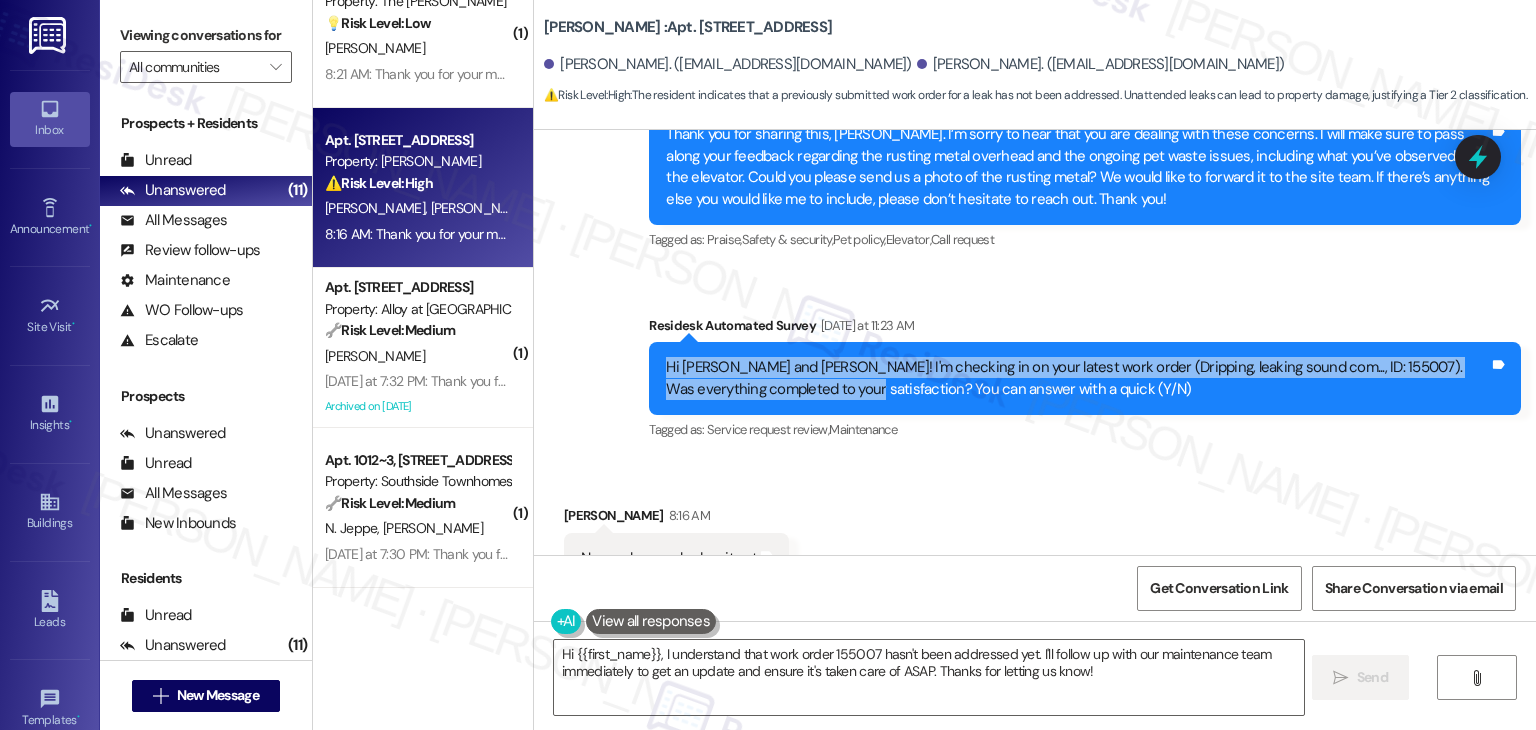 drag, startPoint x: 853, startPoint y: 322, endPoint x: 655, endPoint y: 300, distance: 199.21848 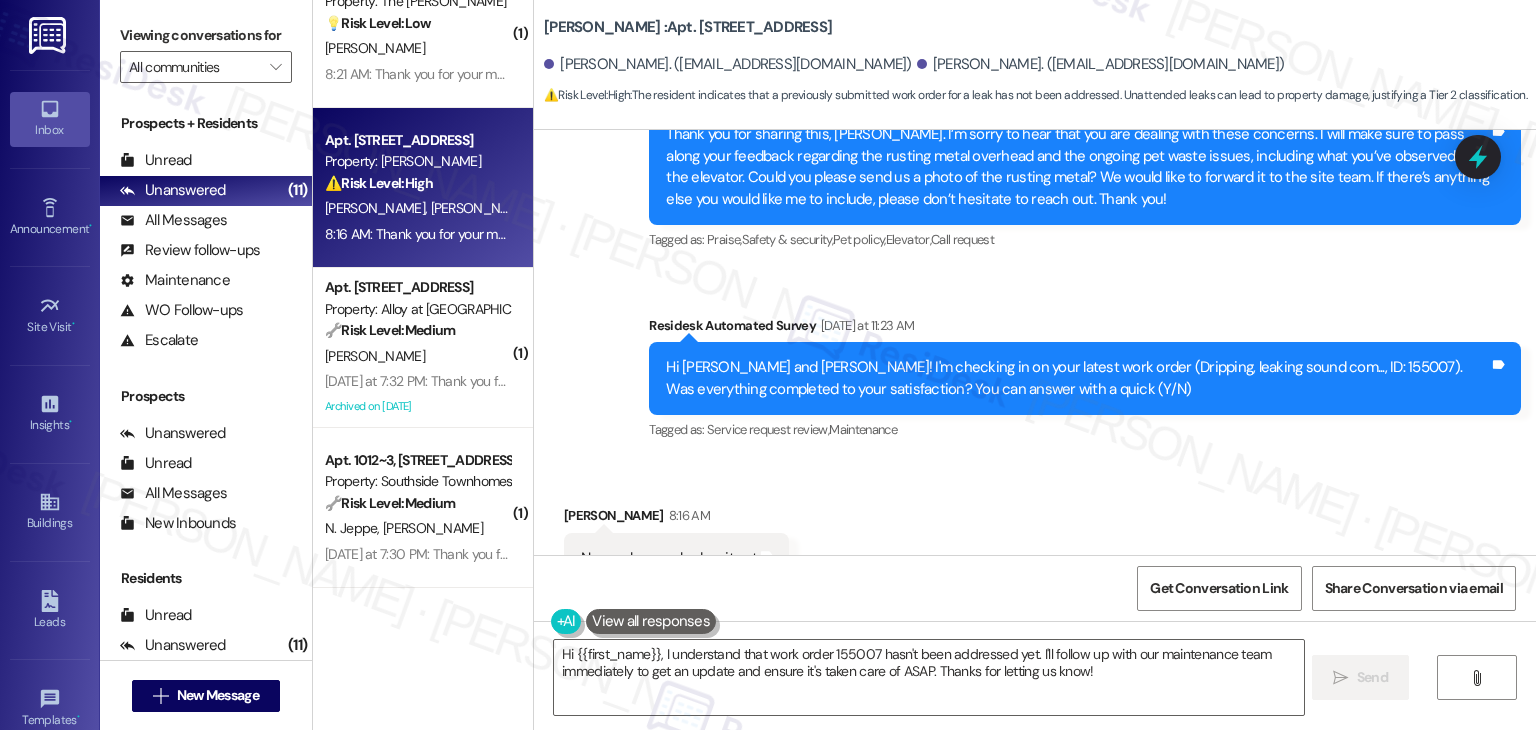 click on "No one has worked on it yet" at bounding box center [669, 558] 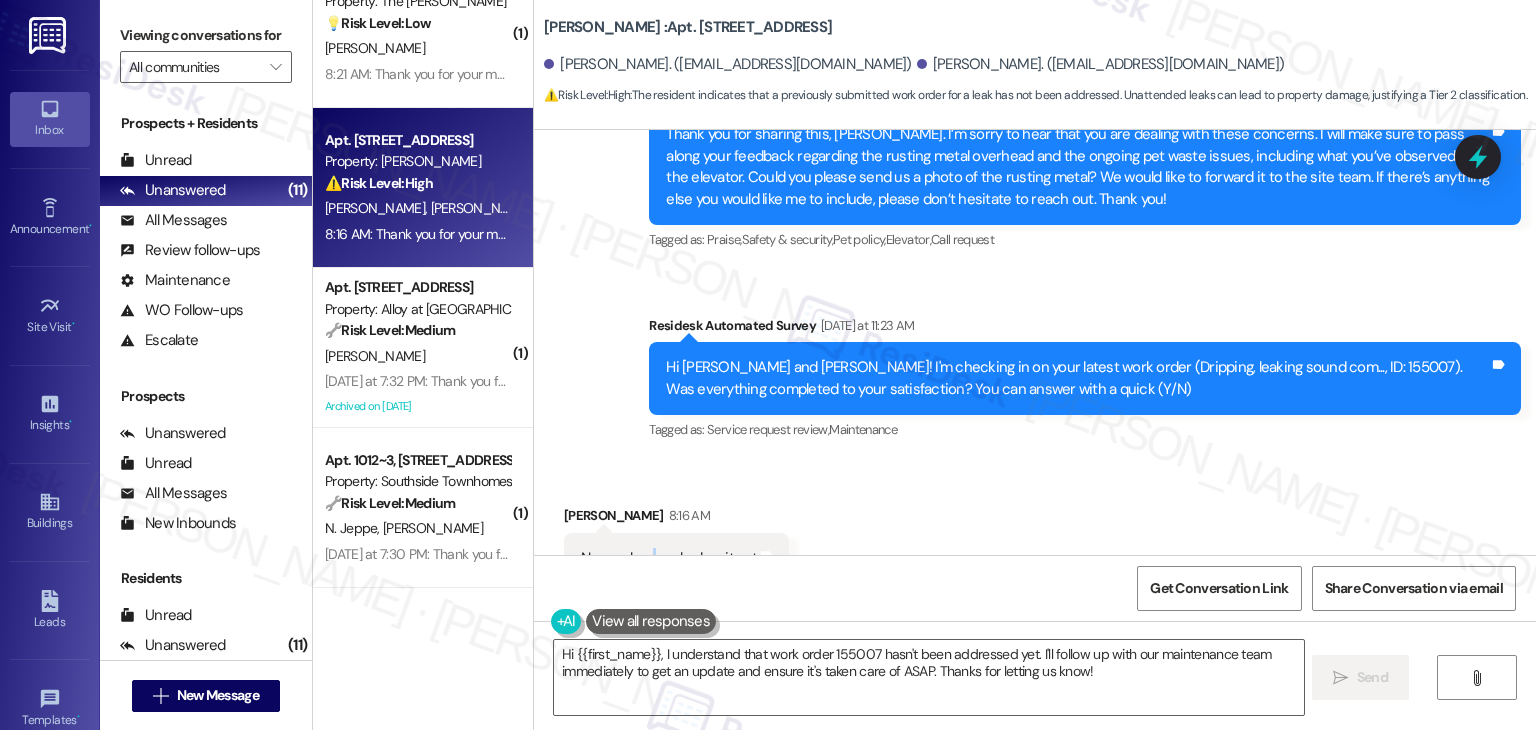 click on "No one has worked on it yet" at bounding box center (669, 558) 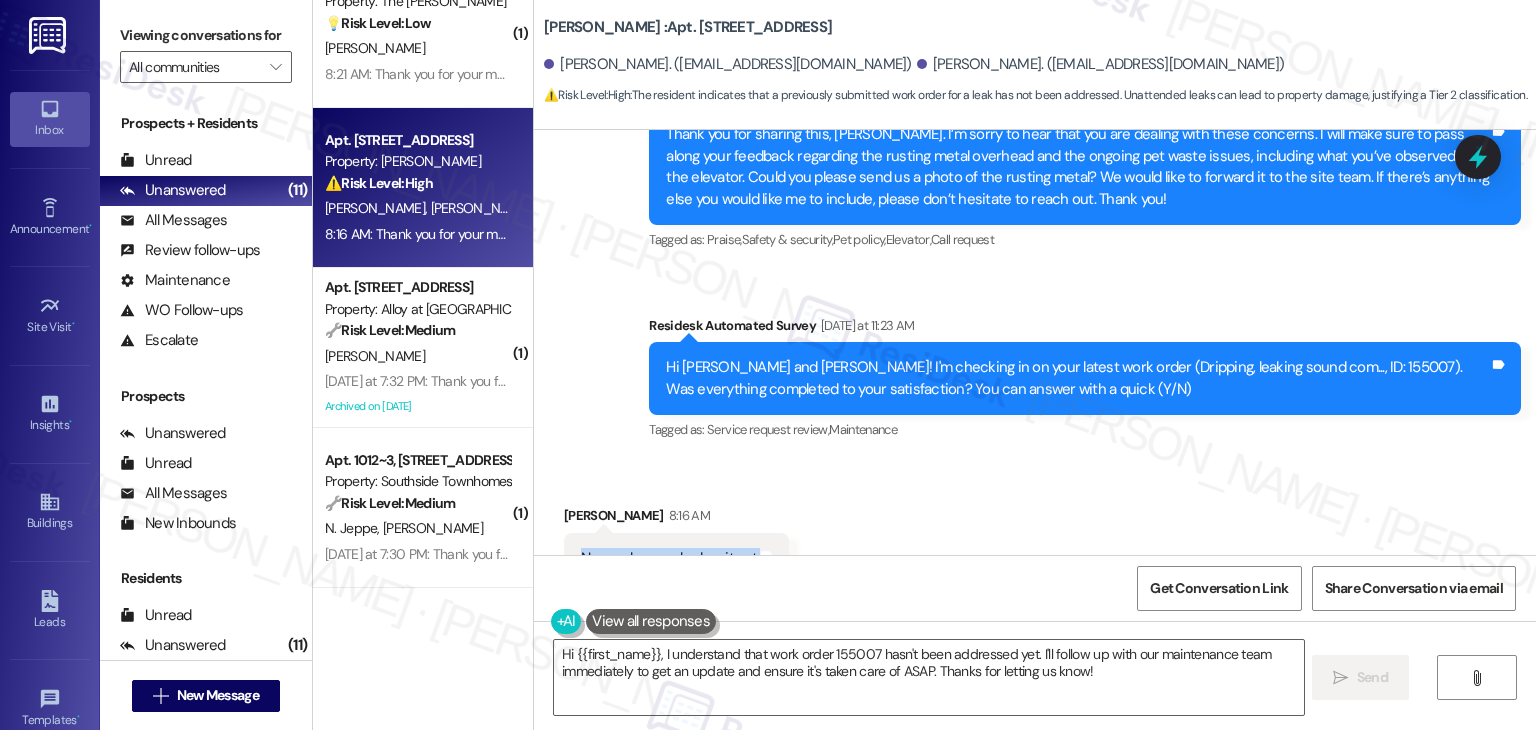 click on "No one has worked on it yet" at bounding box center [669, 558] 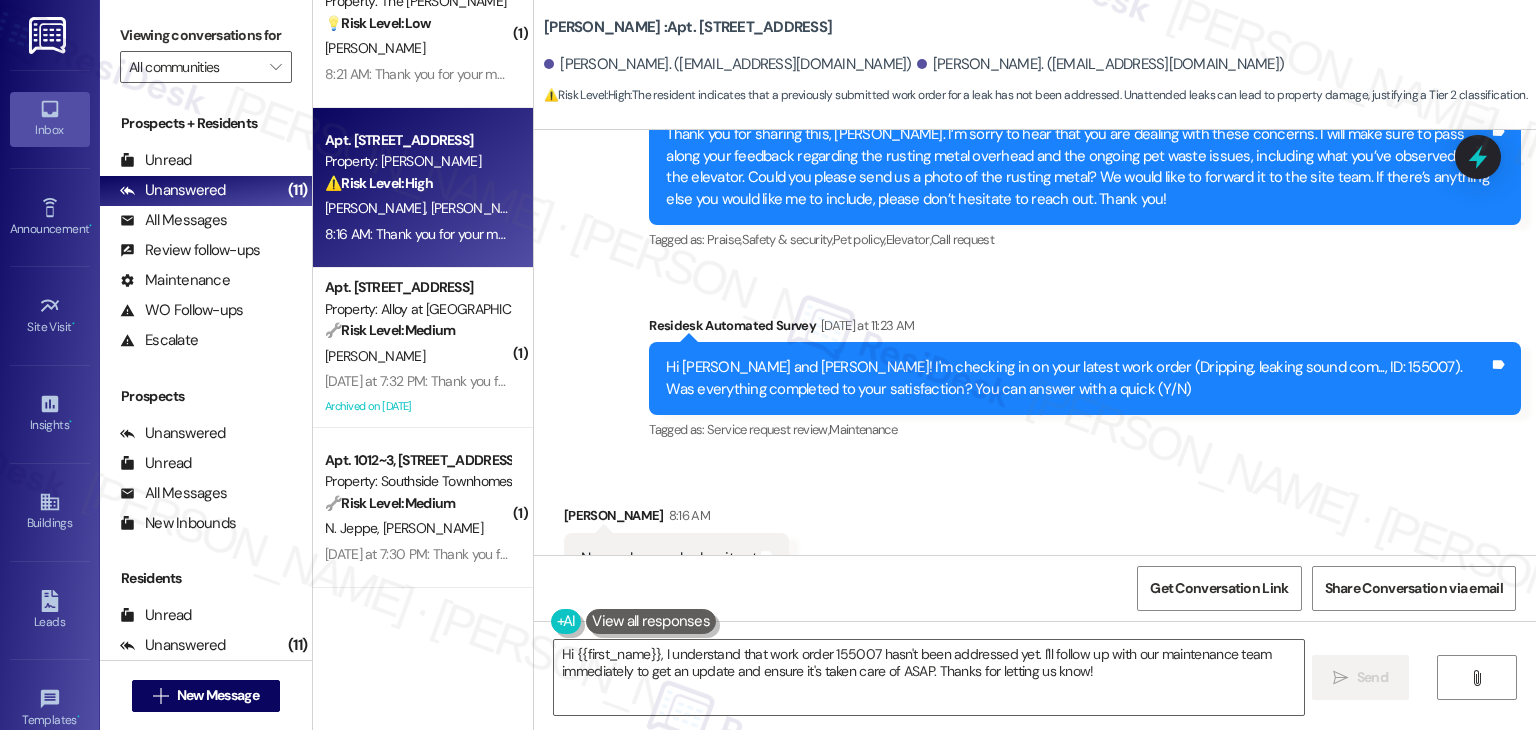 click on "Received via SMS [PERSON_NAME] 8:16 AM No one has worked on it yet Tags and notes Tagged as:   Bad experience Click to highlight conversations about Bad experience" at bounding box center [1035, 544] 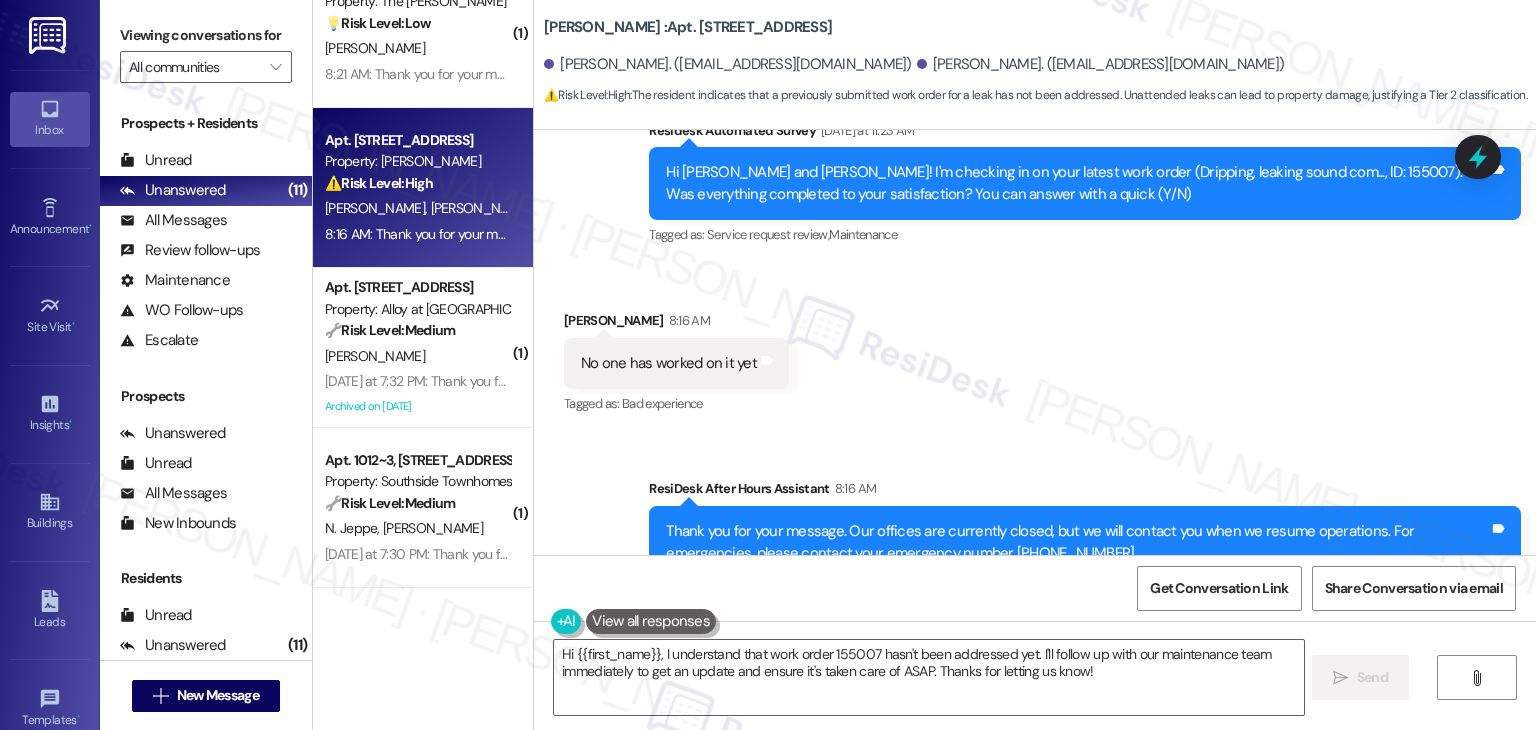 scroll, scrollTop: 2453, scrollLeft: 0, axis: vertical 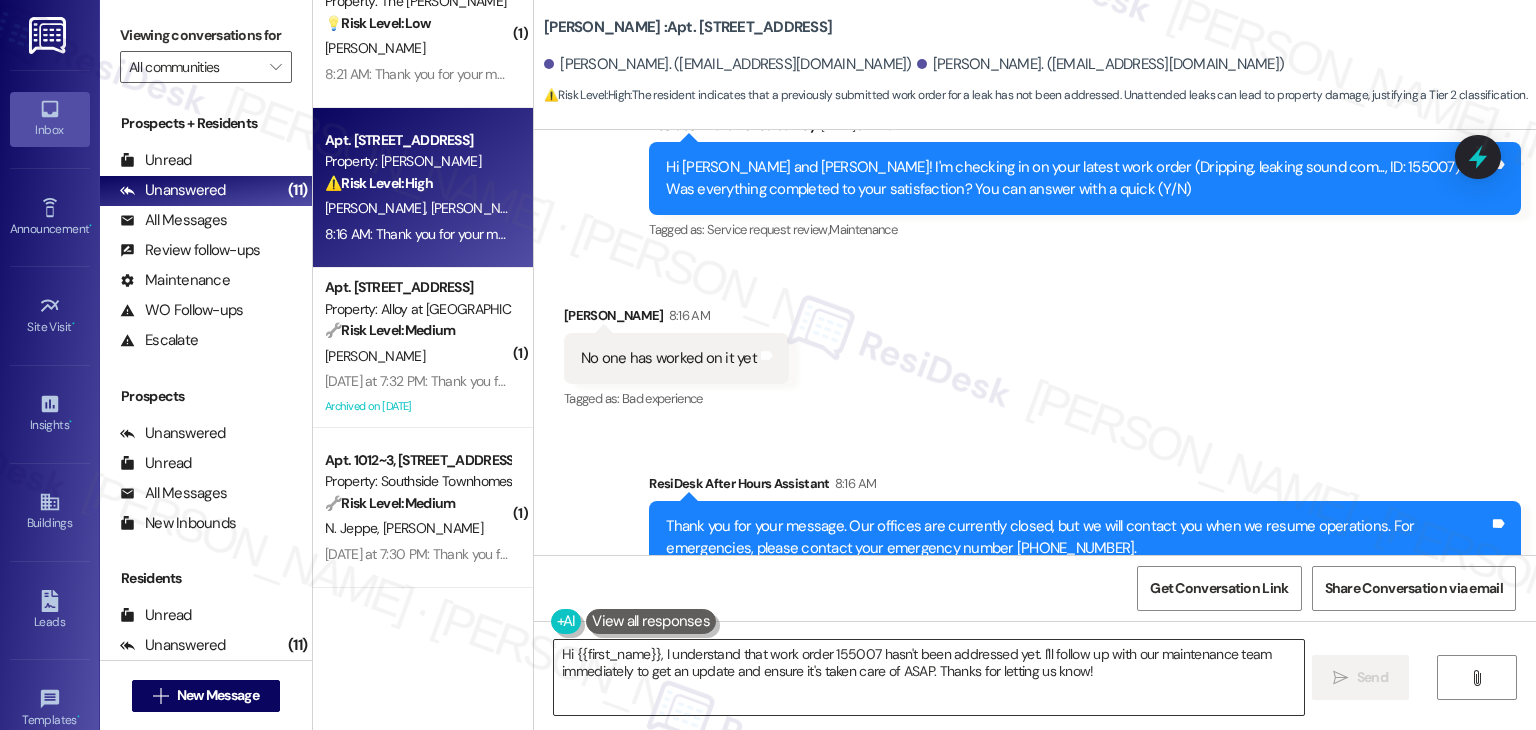 click on "Hi {{first_name}}, I understand that work order 155007 hasn't been addressed yet. I'll follow up with our maintenance team immediately to get an update and ensure it's taken care of ASAP. Thanks for letting us know!" at bounding box center (928, 677) 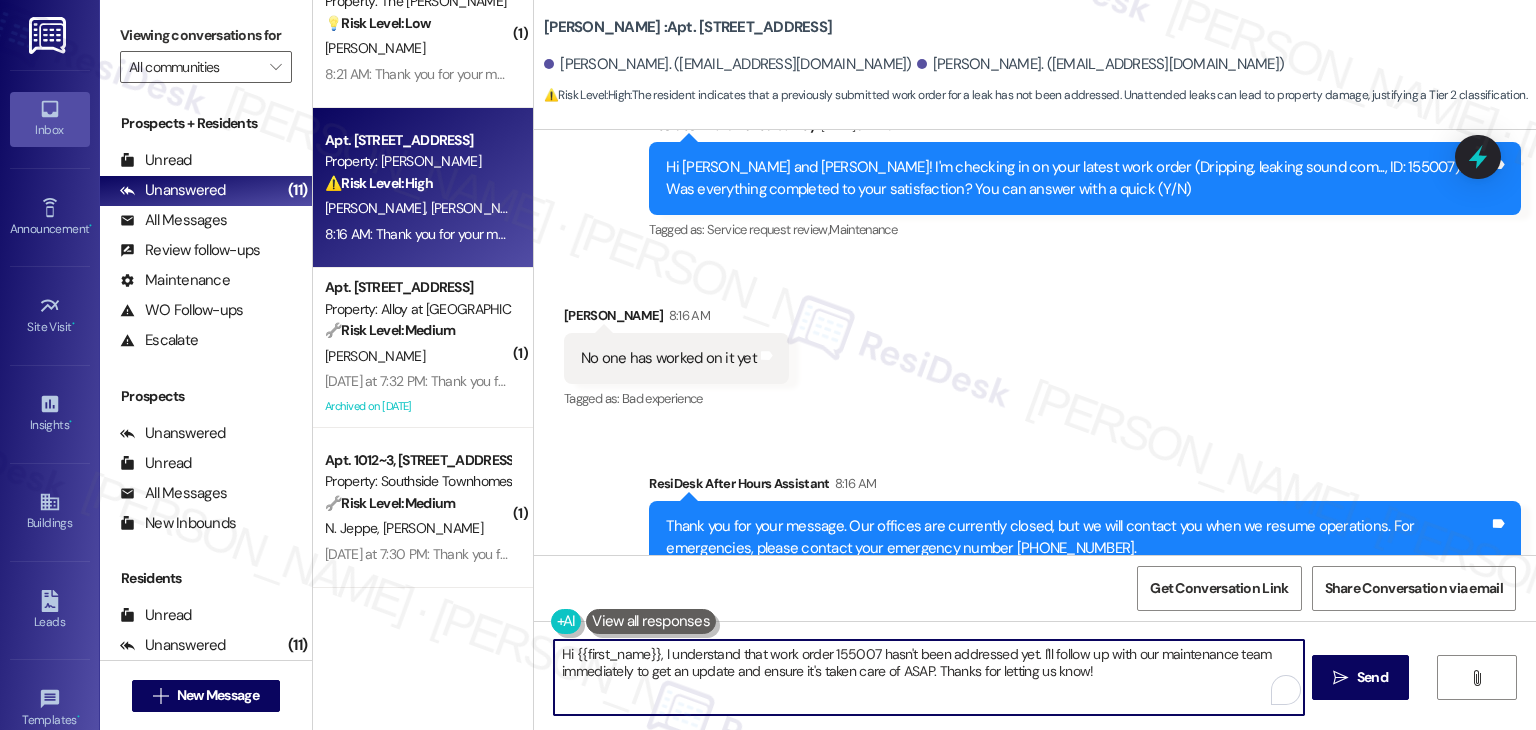 click on "Hi {{first_name}}, I understand that work order 155007 hasn't been addressed yet. I'll follow up with our maintenance team immediately to get an update and ensure it's taken care of ASAP. Thanks for letting us know!" at bounding box center (928, 677) 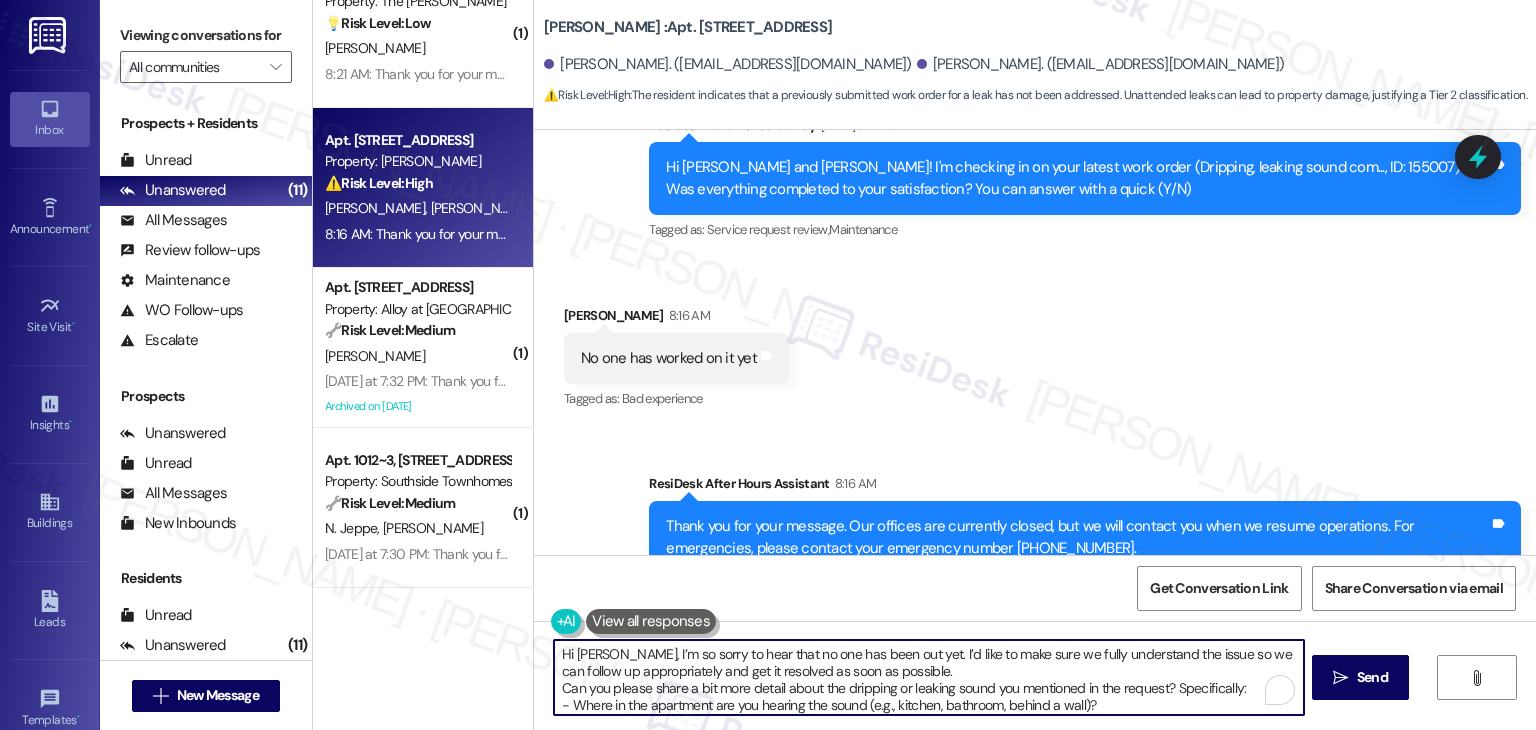 scroll, scrollTop: 33, scrollLeft: 0, axis: vertical 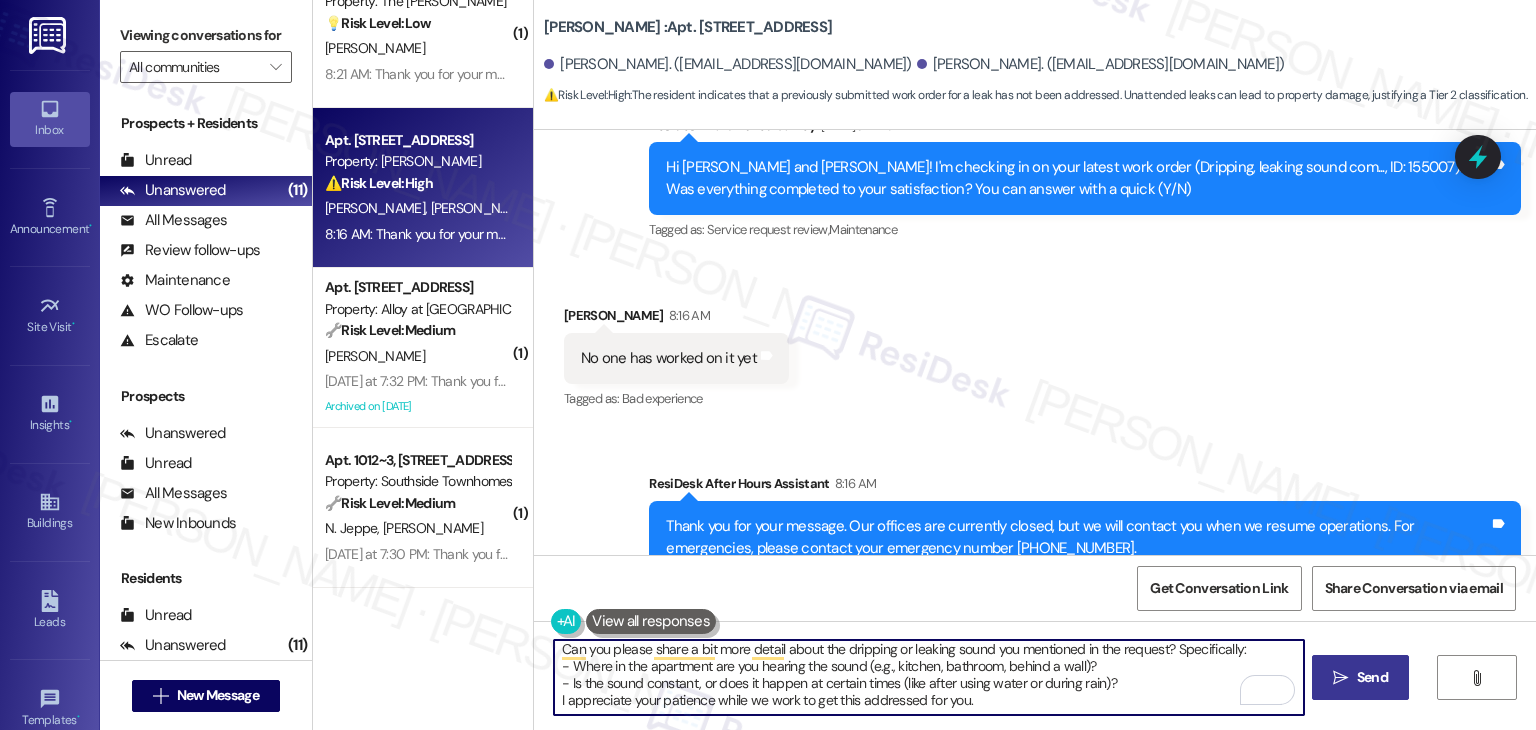 type on "Hi [PERSON_NAME], I’m so sorry to hear that no one has been out yet. I’d like to ensure we fully understand the issue so we can follow up appropriately and resolve it as soon as possible.
Can you please share a bit more detail about the dripping or leaking sound you mentioned in the request? Specifically:
- Where in the apartment are you hearing the sound (e.g., kitchen, bathroom, behind a wall)?
- Is the sound constant, or does it happen at certain times (like after using water or during rain)?
I appreciate your patience while we work to get this addressed for you." 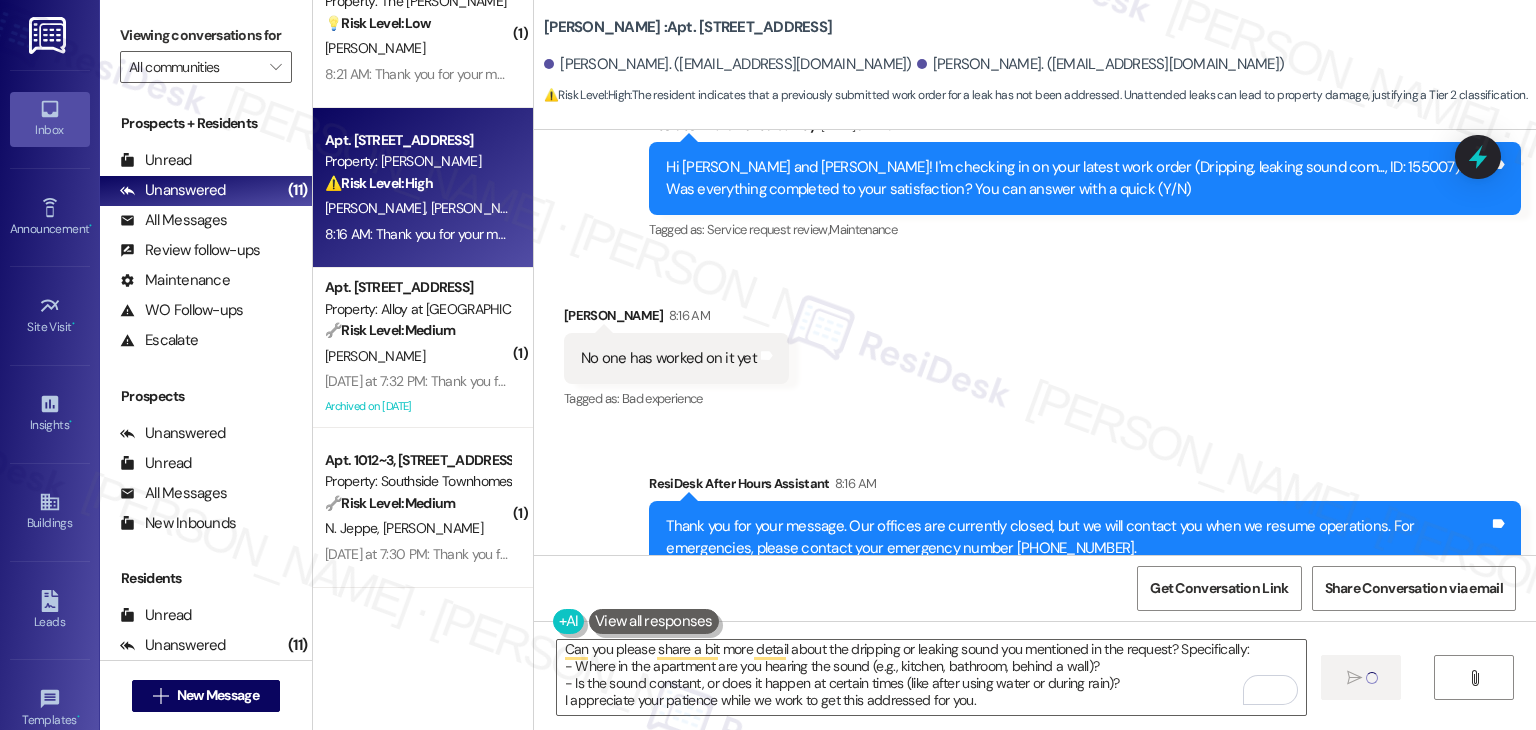 type 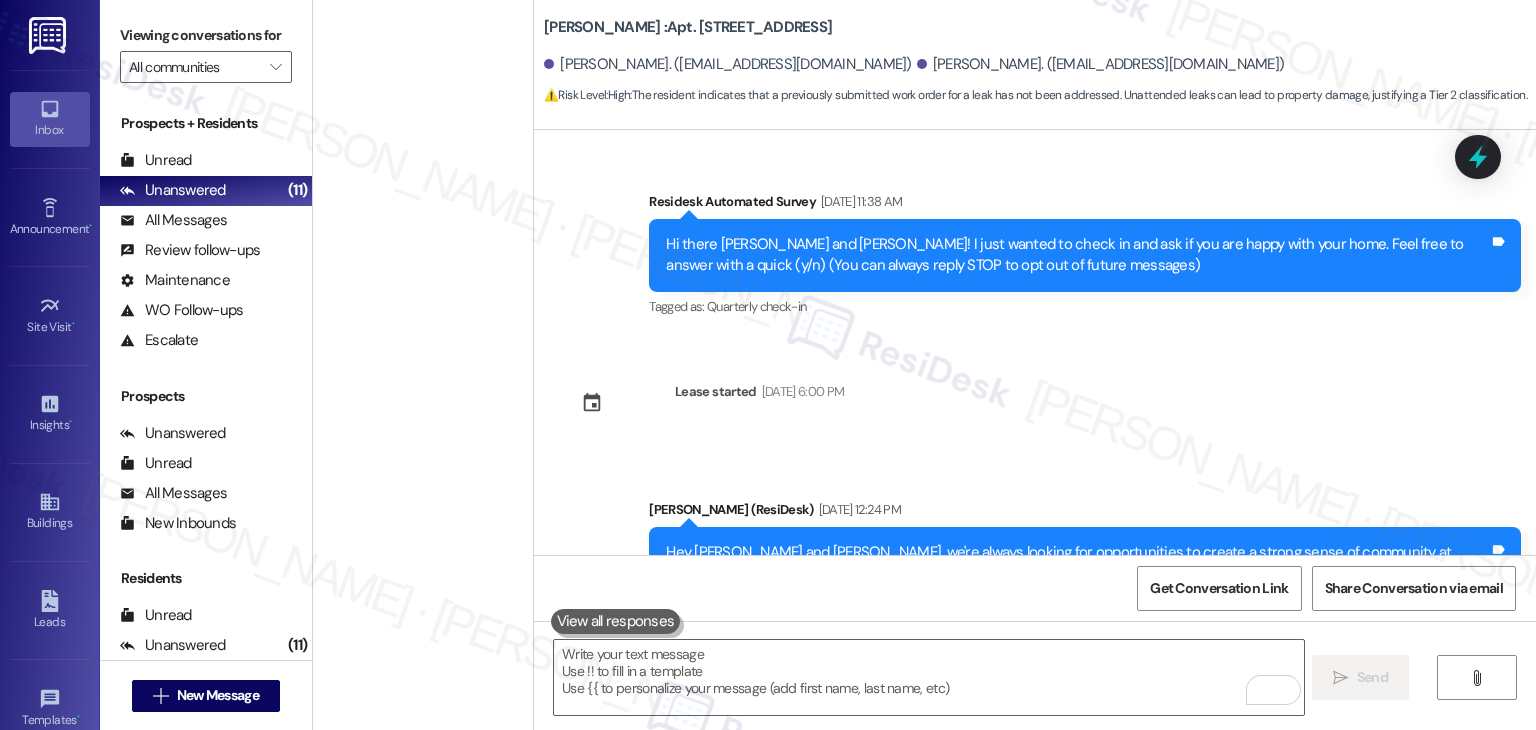 scroll, scrollTop: 0, scrollLeft: 0, axis: both 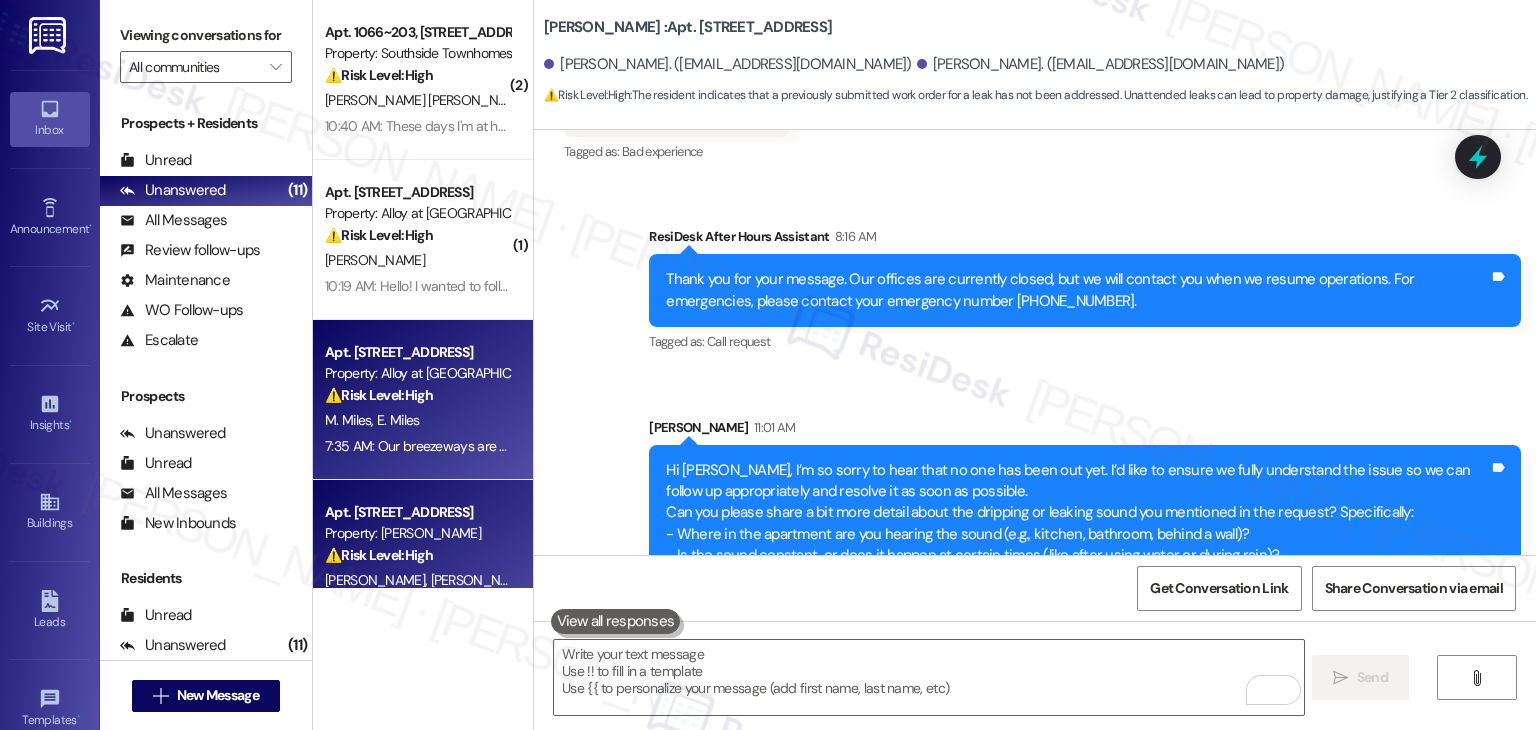click on "7:35 AM: Our breezeways are also infested with spiders, is there anyway that can get taken care of too? 7:35 AM: Our breezeways are also infested with spiders, is there anyway that can get taken care of too?" at bounding box center [417, 446] 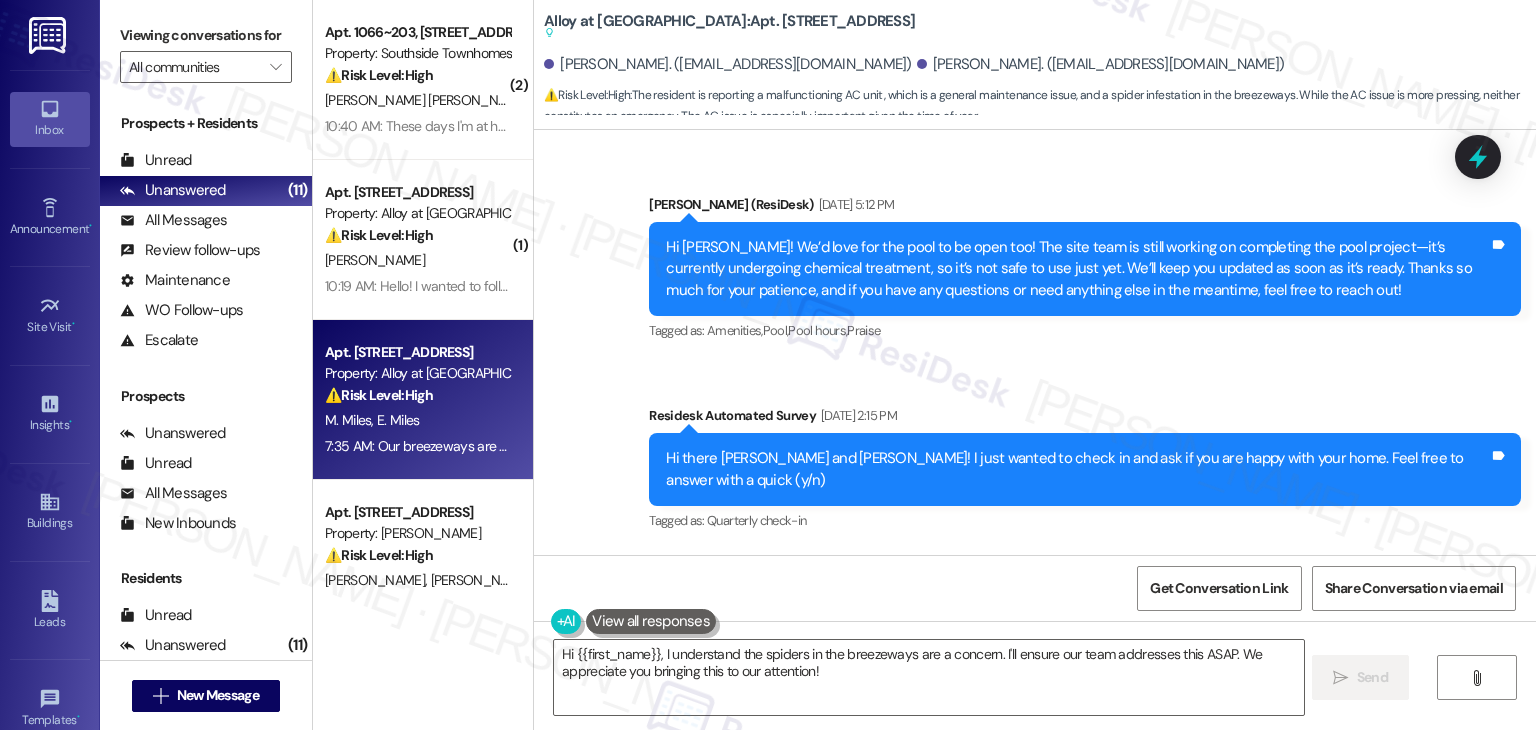 scroll, scrollTop: 14728, scrollLeft: 0, axis: vertical 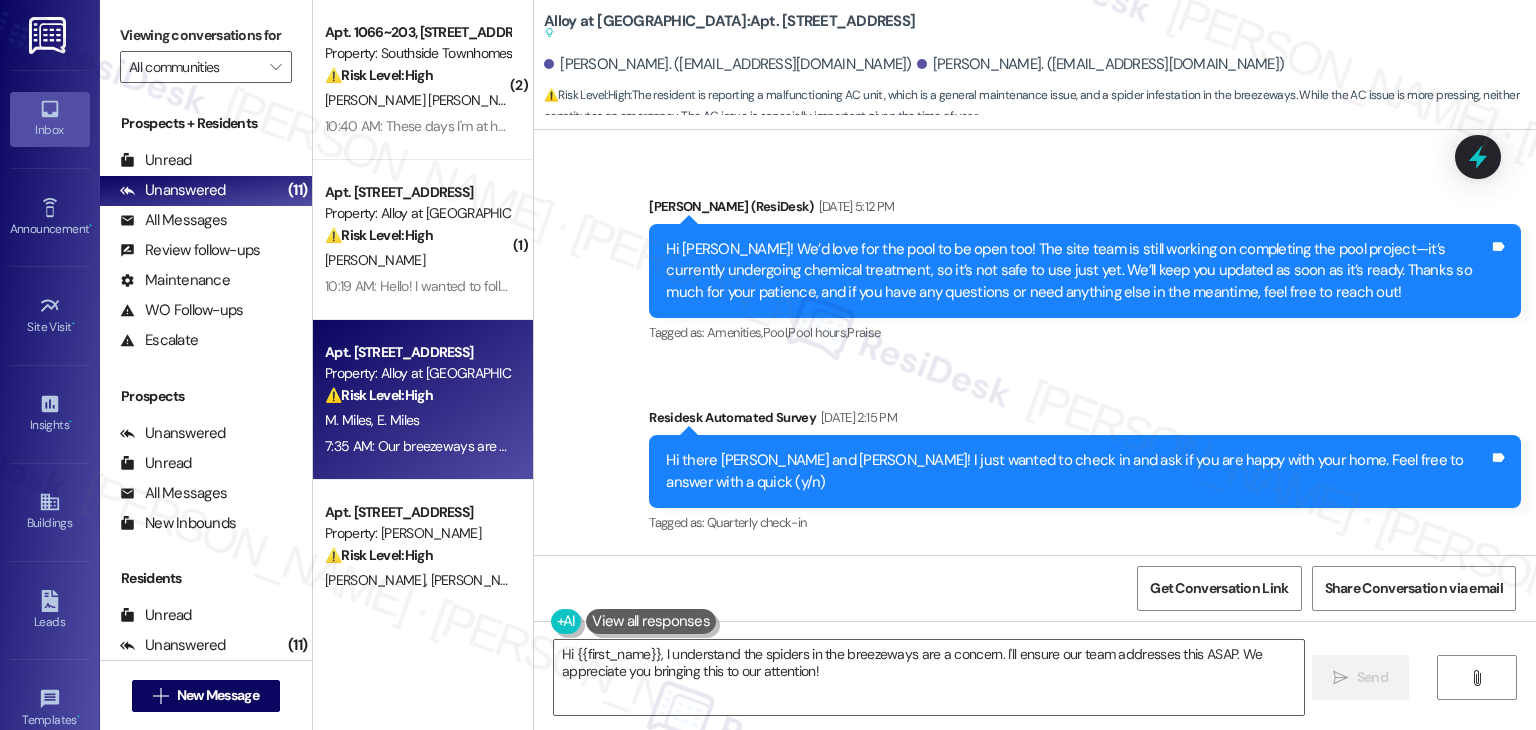 click on "Received via SMS Elyssa Miles Question   Neutral Yesterday at 9:17 PM Hi! Our AC isn't working very well. I think only the fan is turning on but the actual AC isn't working. We changed the batteries in the thermostat but it still isn't working. Can we get someone sent to our apartment to look at it asap?  Tags and notes Tagged as:   Heat or a/c ,  Click to highlight conversations about Heat or a/c High risk ,  Click to highlight conversations about High risk Maintenance request Click to highlight conversations about Maintenance request  Related guidelines Show suggestions" at bounding box center [1000, 703] 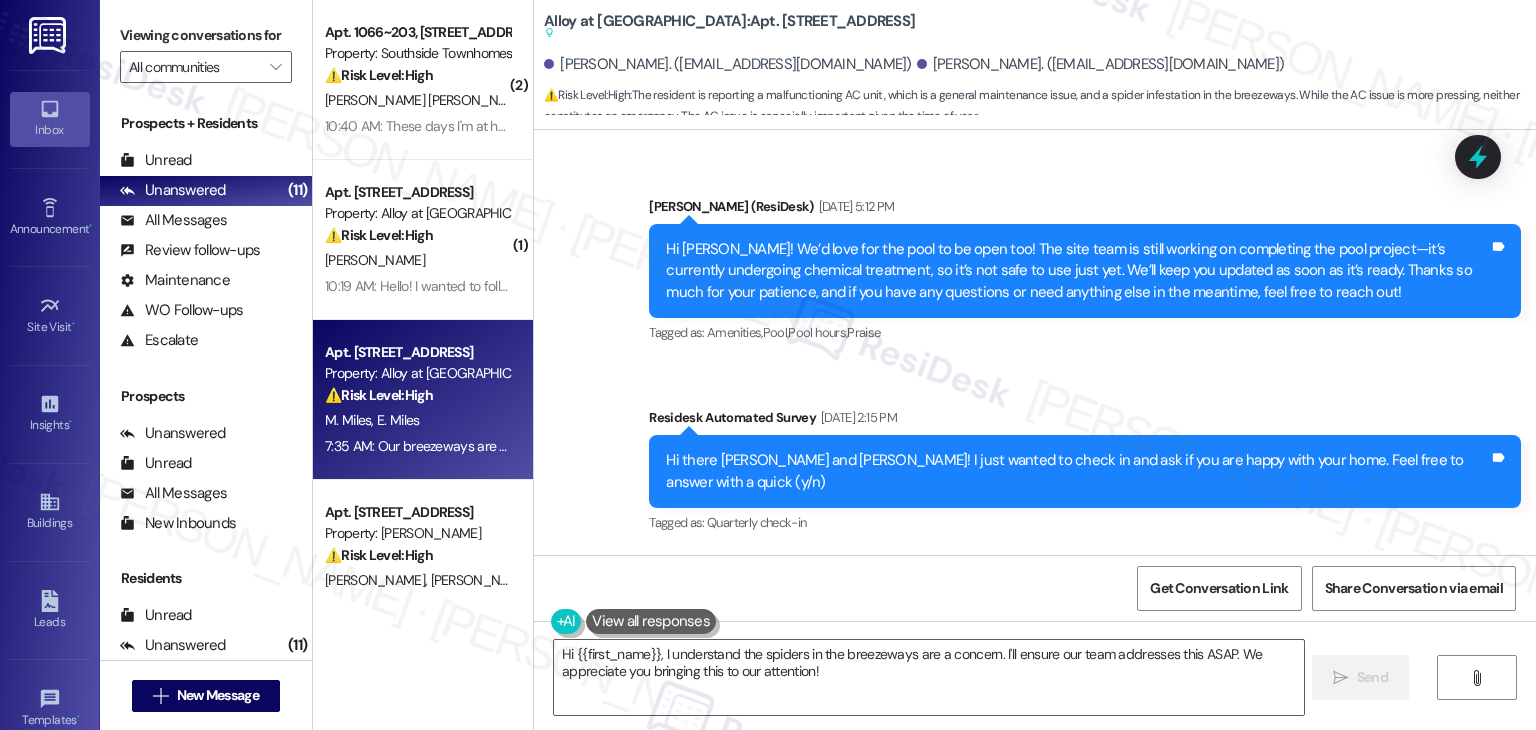 click on "Received via SMS Elyssa Miles Question   Neutral Yesterday at 9:17 PM Hi! Our AC isn't working very well. I think only the fan is turning on but the actual AC isn't working. We changed the batteries in the thermostat but it still isn't working. Can we get someone sent to our apartment to look at it asap?  Tags and notes Tagged as:   Heat or a/c ,  Click to highlight conversations about Heat or a/c High risk ,  Click to highlight conversations about High risk Maintenance request Click to highlight conversations about Maintenance request  Related guidelines Show suggestions" at bounding box center [1000, 703] 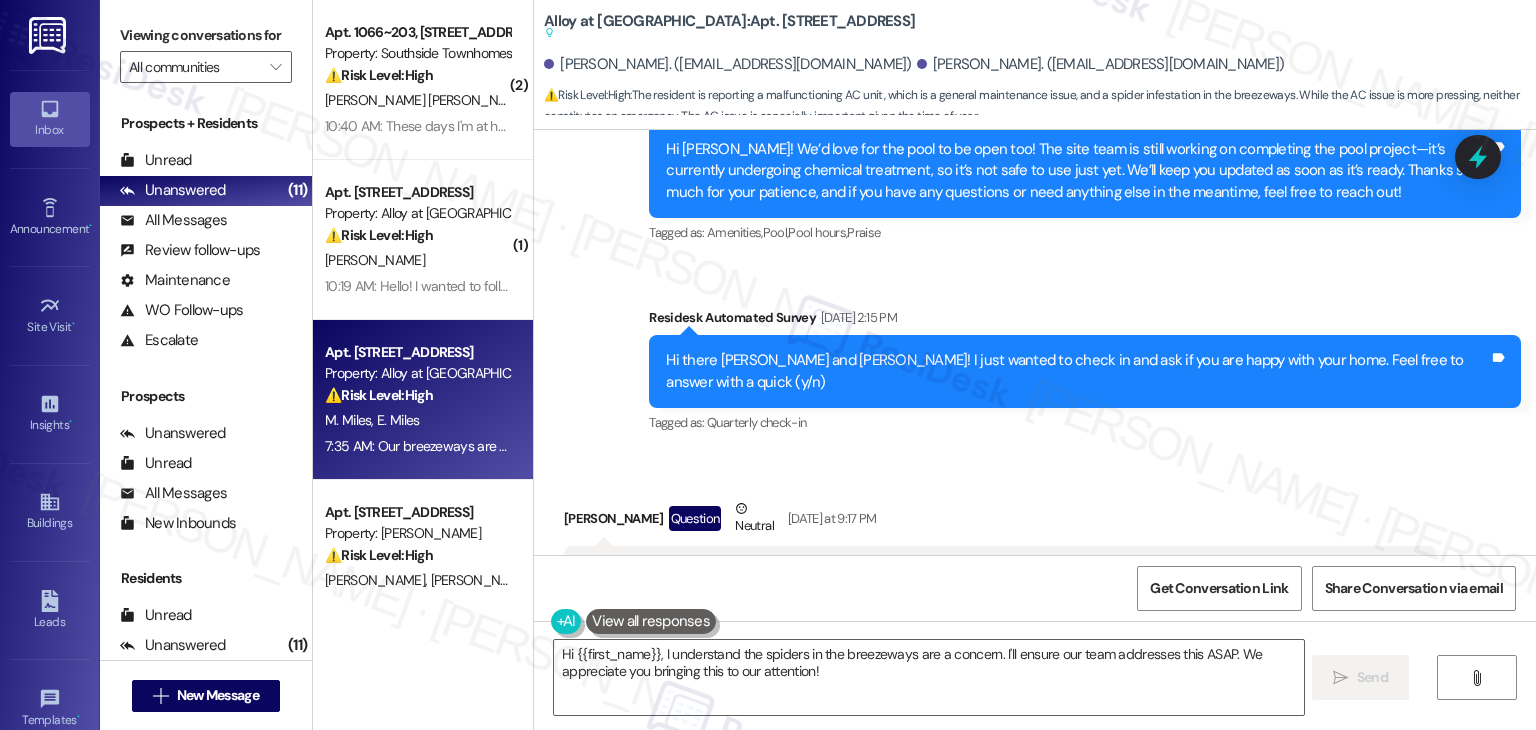 click on "Elyssa Miles Question   Neutral Yesterday at 9:17 PM Hi! Our AC isn't working very well. I think only the fan is turning on but the actual AC isn't working. We changed the batteries in the thermostat but it still isn't working. Can we get someone sent to our apartment to look at it asap?  Tags and notes Tagged as:   Heat or a/c ,  Click to highlight conversations about Heat or a/c High risk ,  Click to highlight conversations about High risk Maintenance request Click to highlight conversations about Maintenance request  Related guidelines Show suggestions" at bounding box center [1000, 603] 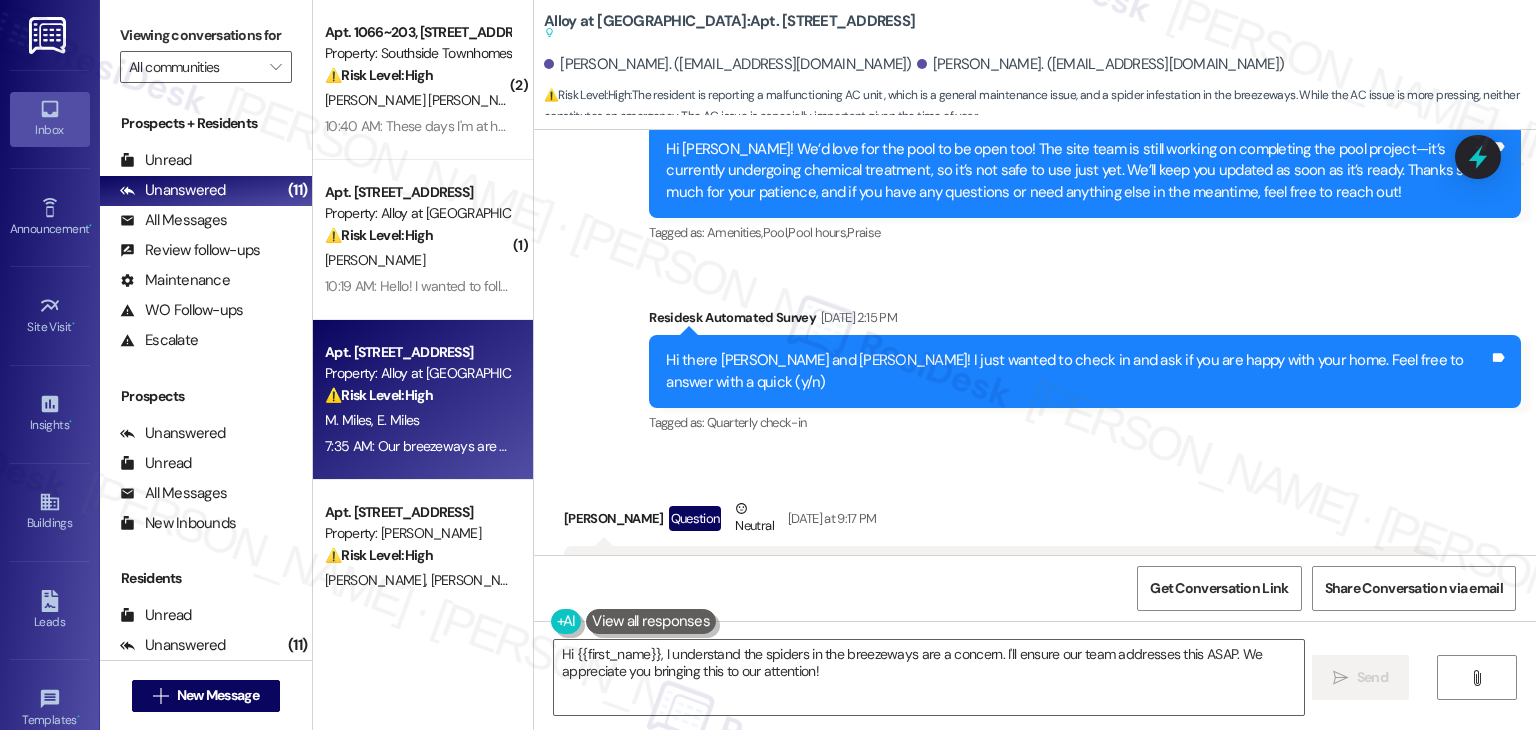click on "Tagged as:   Quarterly check-in Click to highlight conversations about Quarterly check-in" at bounding box center (1085, 422) 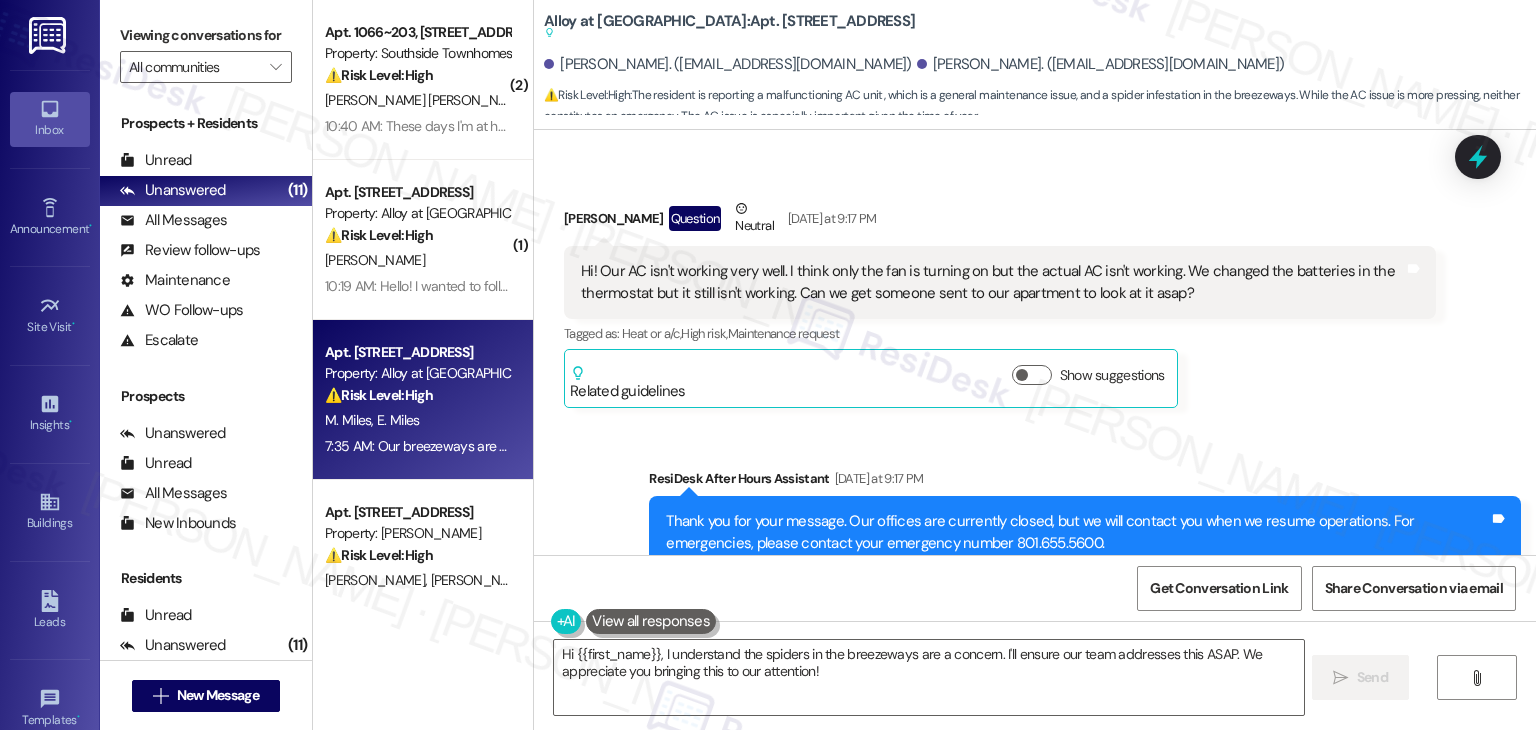 scroll, scrollTop: 15228, scrollLeft: 0, axis: vertical 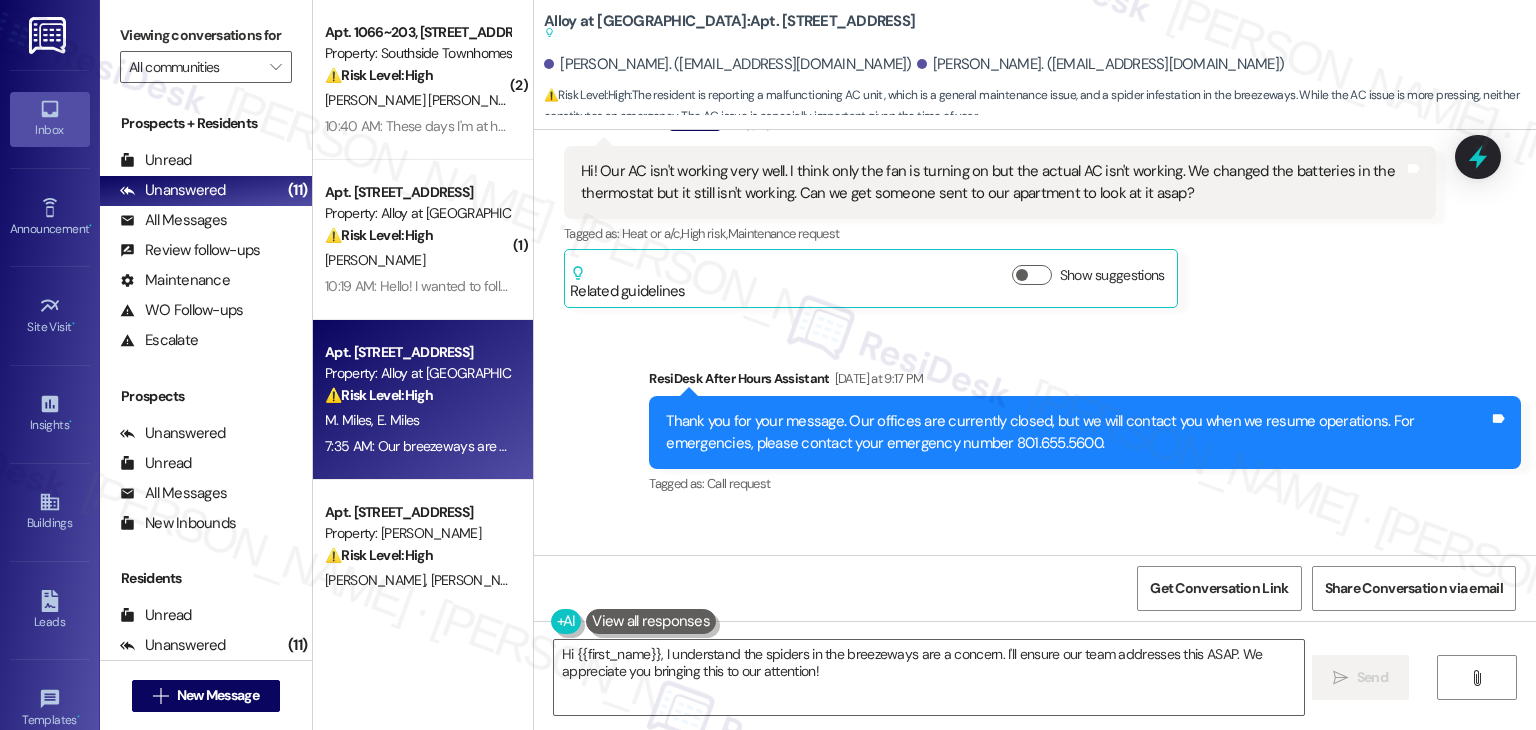 click on "Received via SMS Elyssa Miles Question 7:35 AM Our breezeways are also infested with spiders, is there anyway that can get taken care of too? Tags and notes Tagged as:   Bugs ,  Click to highlight conversations about Bugs Maintenance request Click to highlight conversations about Maintenance request" at bounding box center (1035, 599) 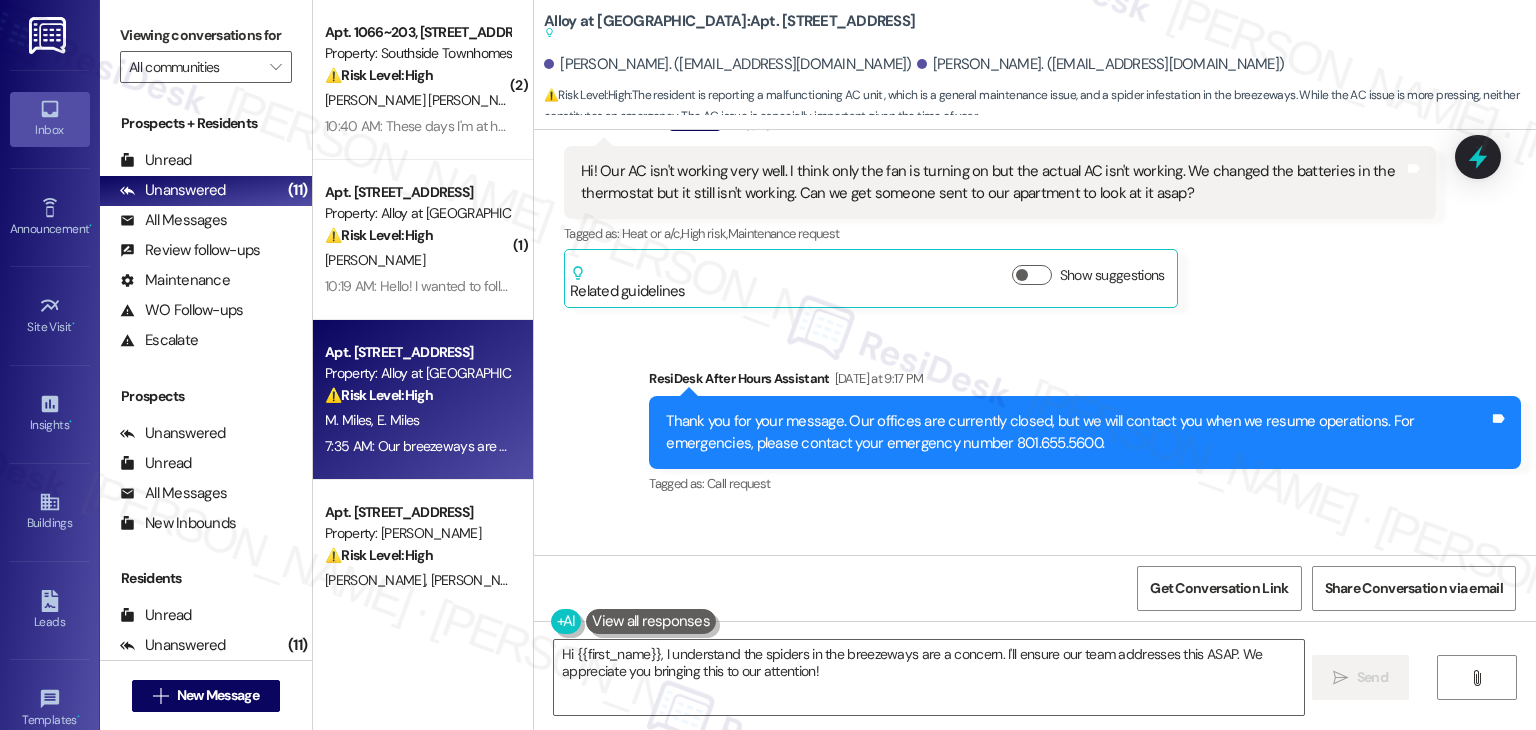 click on "Received via SMS Elyssa Miles Question 7:35 AM Our breezeways are also infested with spiders, is there anyway that can get taken care of too? Tags and notes Tagged as:   Bugs ,  Click to highlight conversations about Bugs Maintenance request Click to highlight conversations about Maintenance request" at bounding box center (1035, 599) 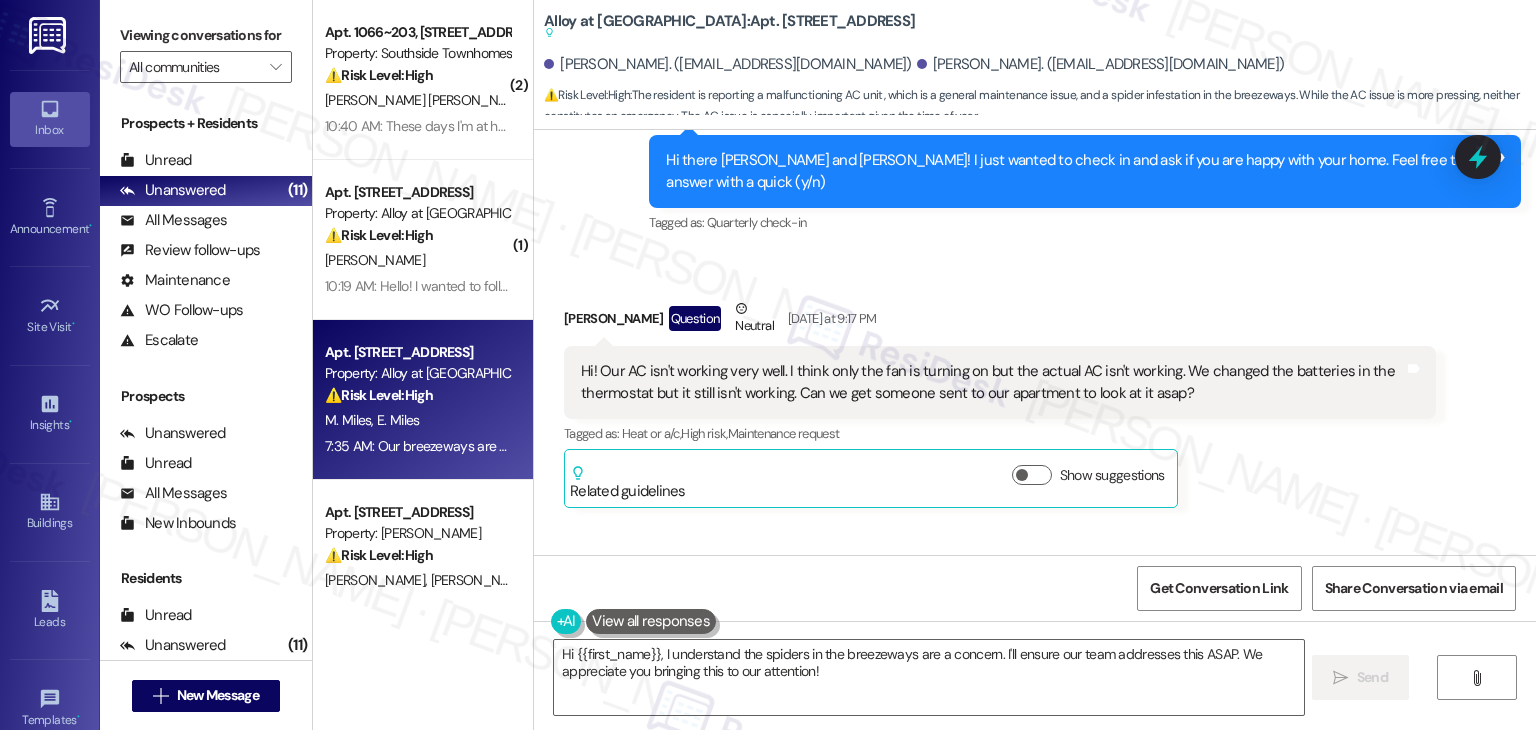 scroll, scrollTop: 14928, scrollLeft: 0, axis: vertical 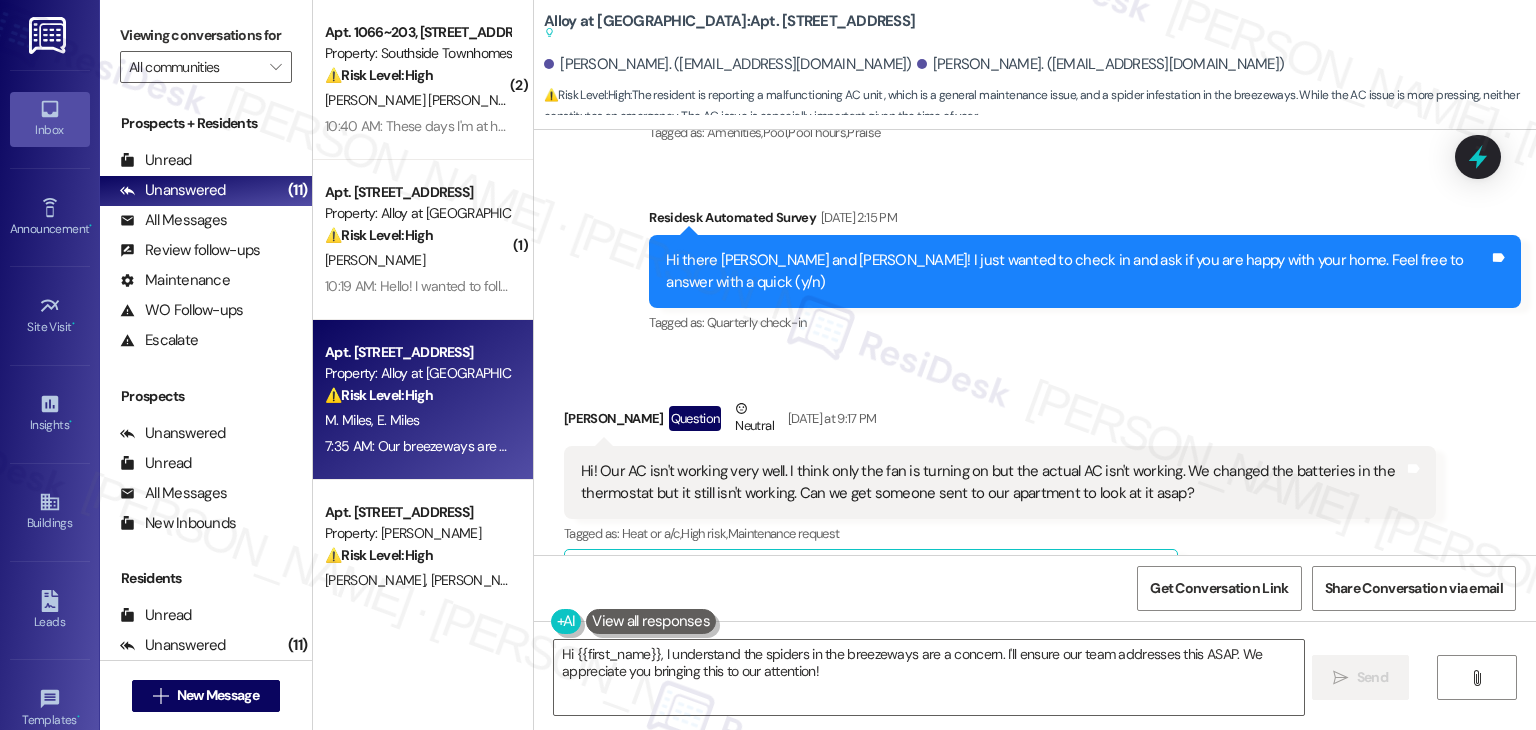 click on "Elyssa Miles Question   Neutral Yesterday at 9:17 PM Hi! Our AC isn't working very well. I think only the fan is turning on but the actual AC isn't working. We changed the batteries in the thermostat but it still isn't working. Can we get someone sent to our apartment to look at it asap?  Tags and notes Tagged as:   Heat or a/c ,  Click to highlight conversations about Heat or a/c High risk ,  Click to highlight conversations about High risk Maintenance request Click to highlight conversations about Maintenance request  Related guidelines Show suggestions" at bounding box center (1000, 503) 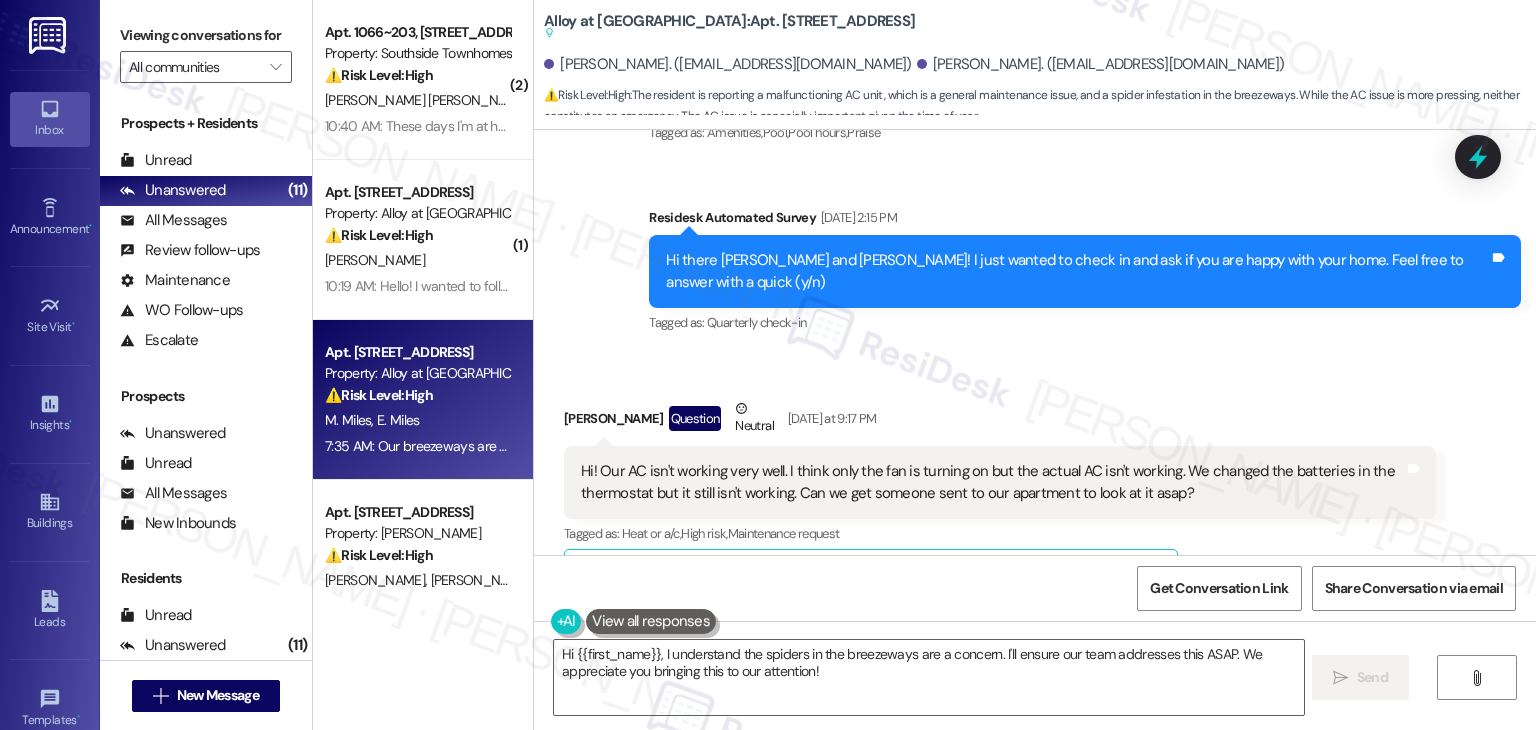 click on "Hi! Our AC isn't working very well. I think only the fan is turning on but the actual AC isn't working. We changed the batteries in the thermostat but it still isn't working. Can we get someone sent to our apartment to look at it asap?" at bounding box center (992, 482) 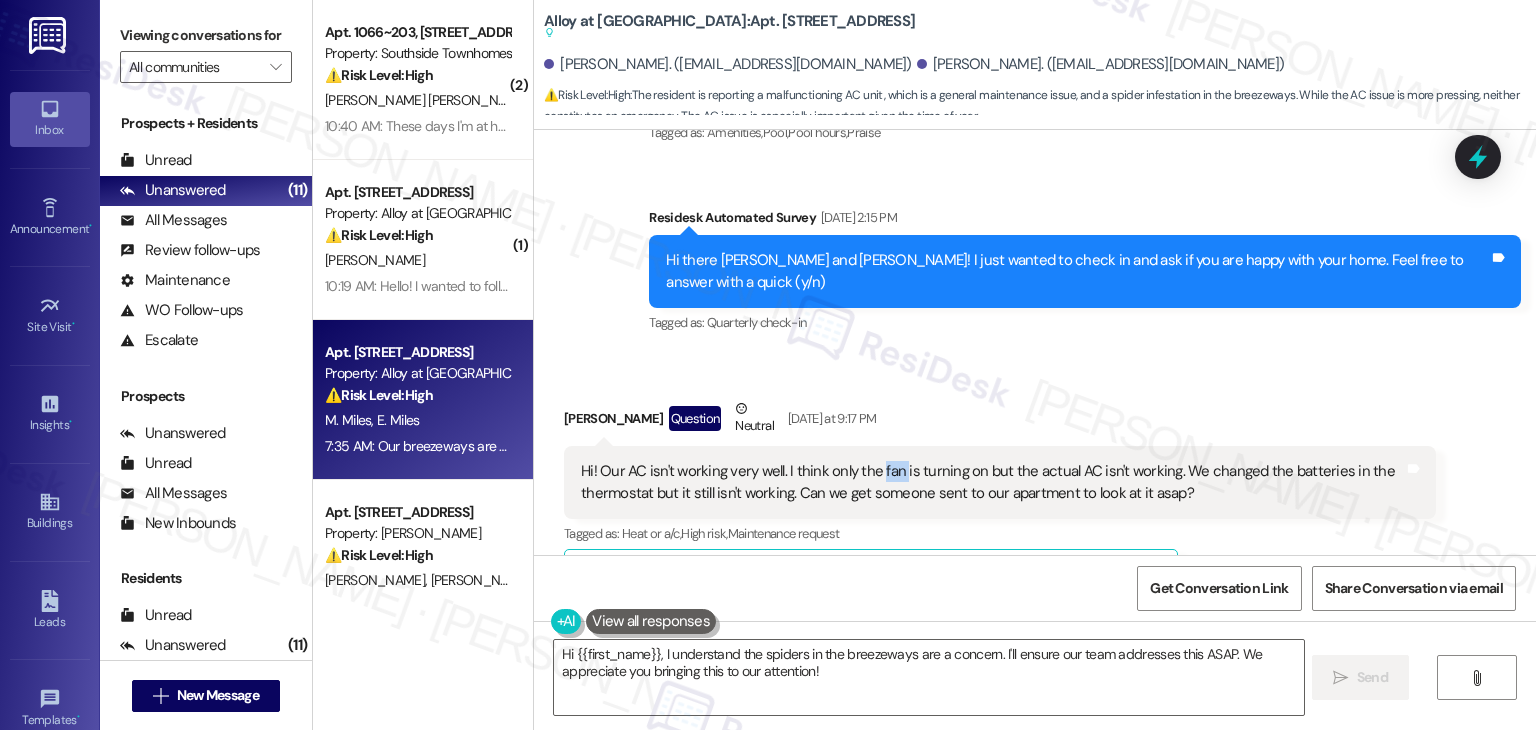 click on "Hi! Our AC isn't working very well. I think only the fan is turning on but the actual AC isn't working. We changed the batteries in the thermostat but it still isn't working. Can we get someone sent to our apartment to look at it asap?" at bounding box center (992, 482) 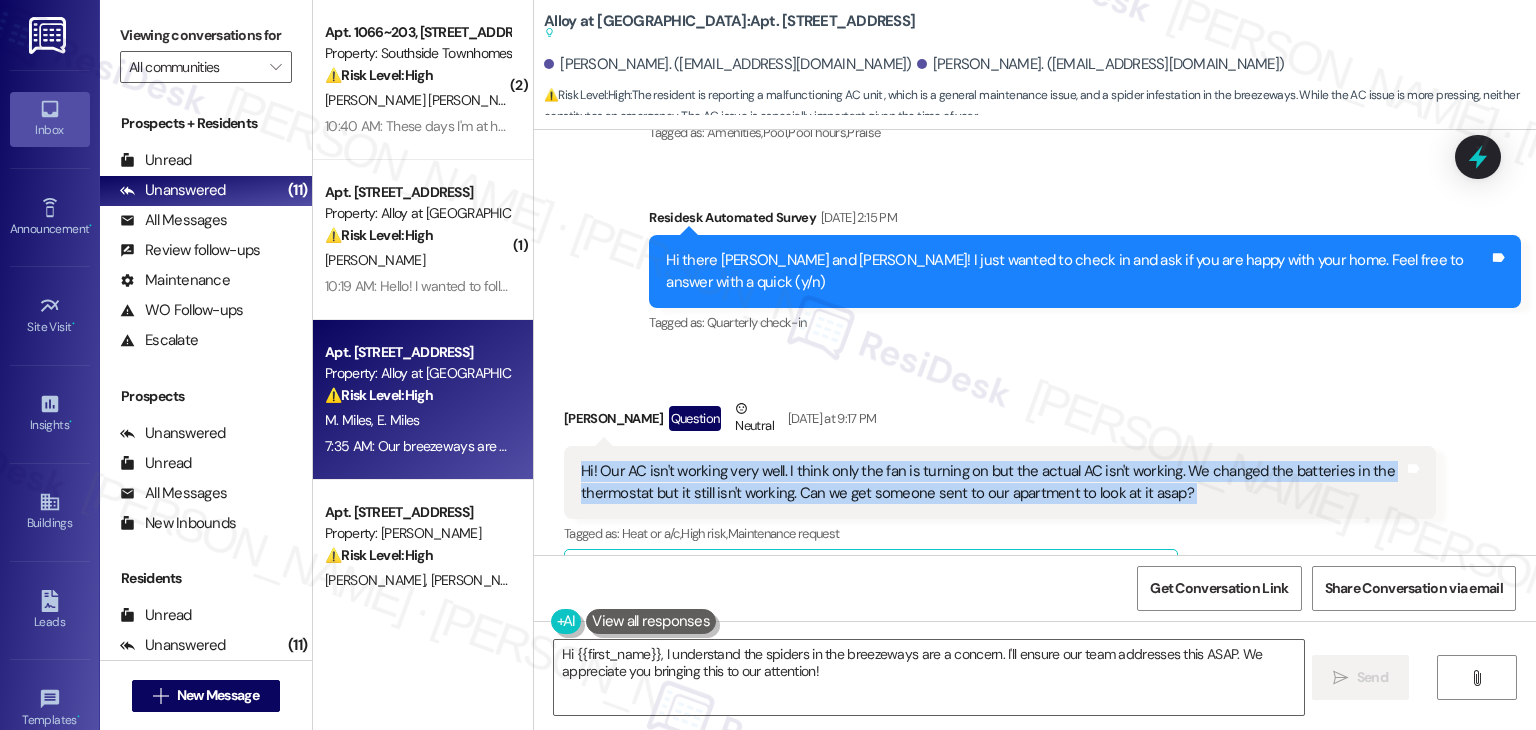 click on "Hi! Our AC isn't working very well. I think only the fan is turning on but the actual AC isn't working. We changed the batteries in the thermostat but it still isn't working. Can we get someone sent to our apartment to look at it asap?" at bounding box center (992, 482) 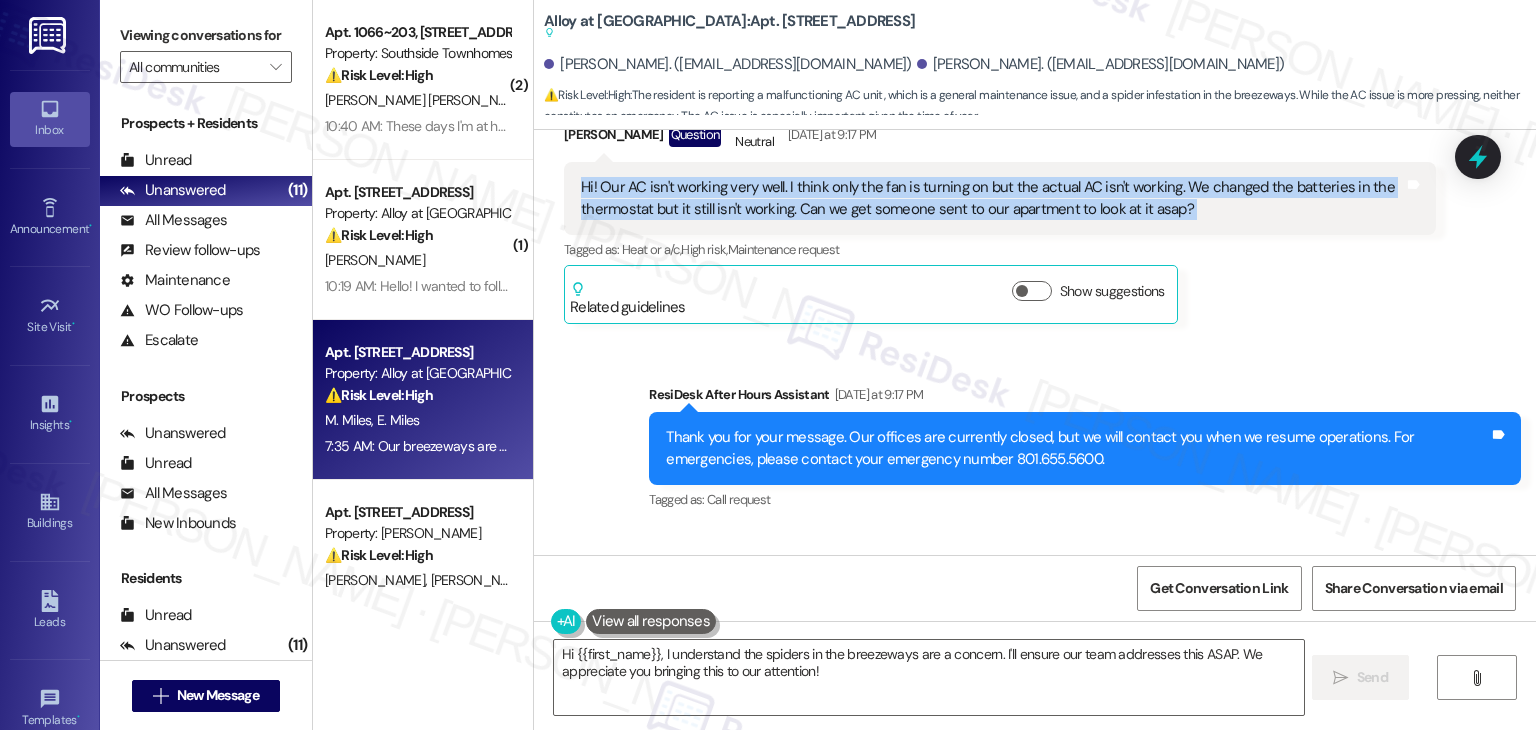scroll, scrollTop: 15228, scrollLeft: 0, axis: vertical 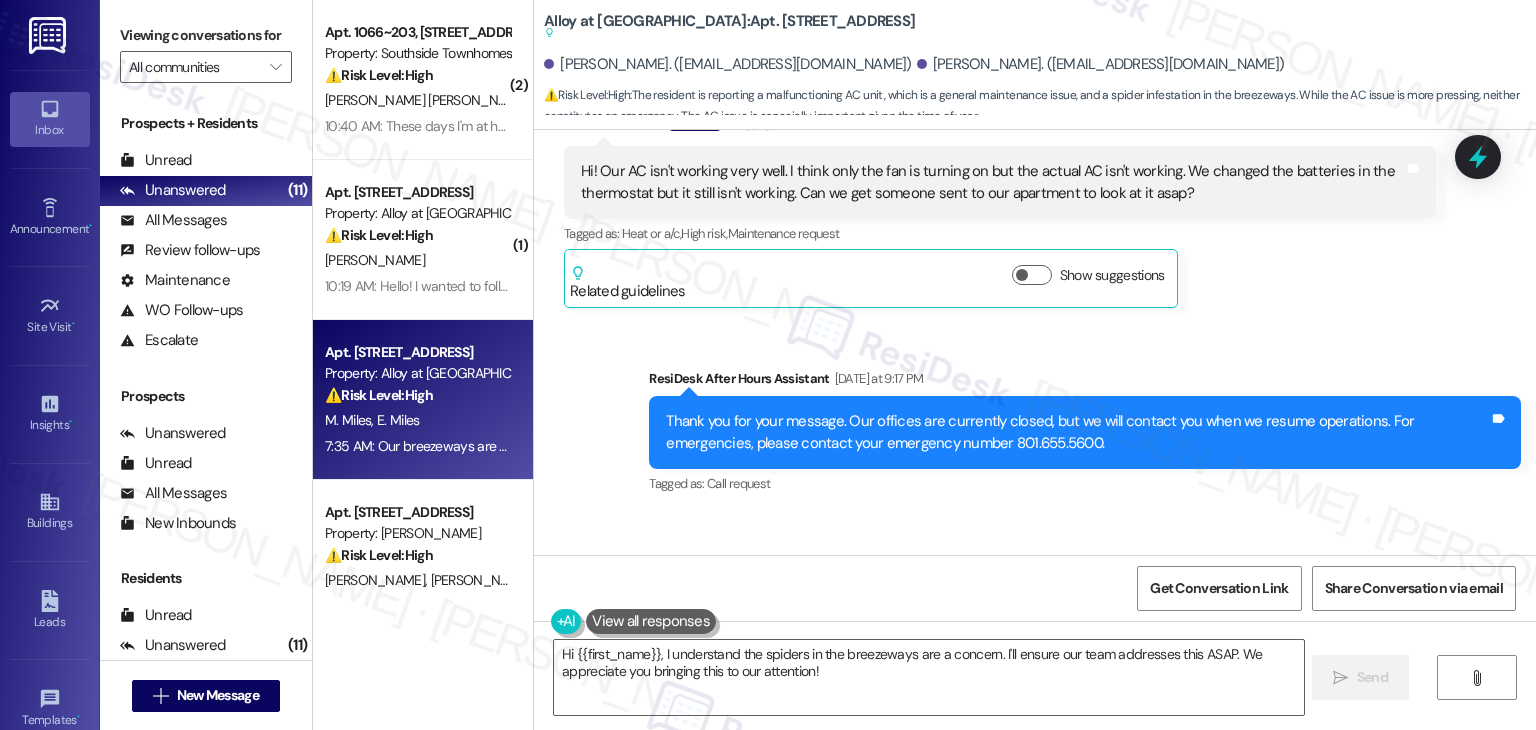 click on "Our breezeways are also infested with spiders, is there anyway that can get taken care of too? Tags and notes" at bounding box center [888, 615] 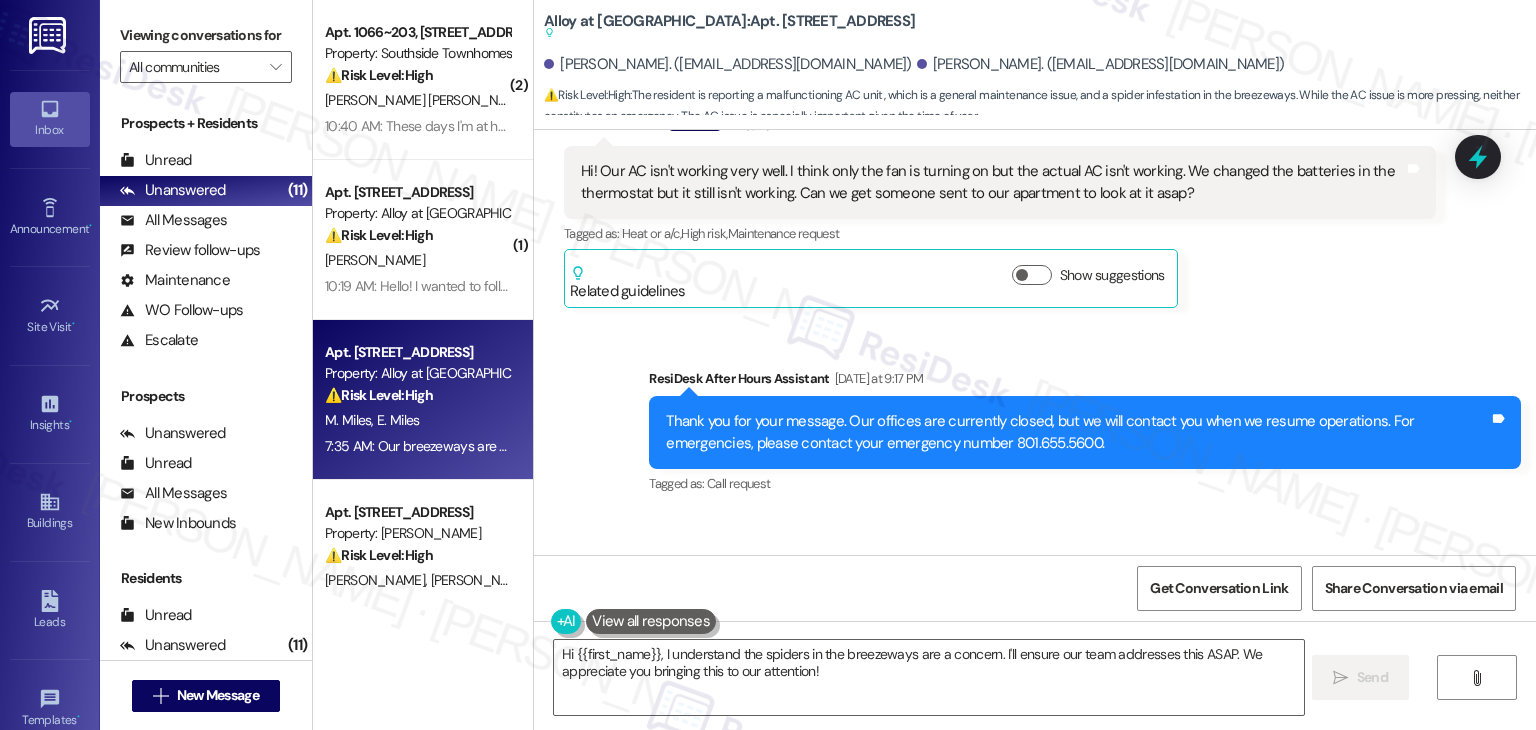 click on "Elyssa Miles Question 7:35 AM" at bounding box center [888, 574] 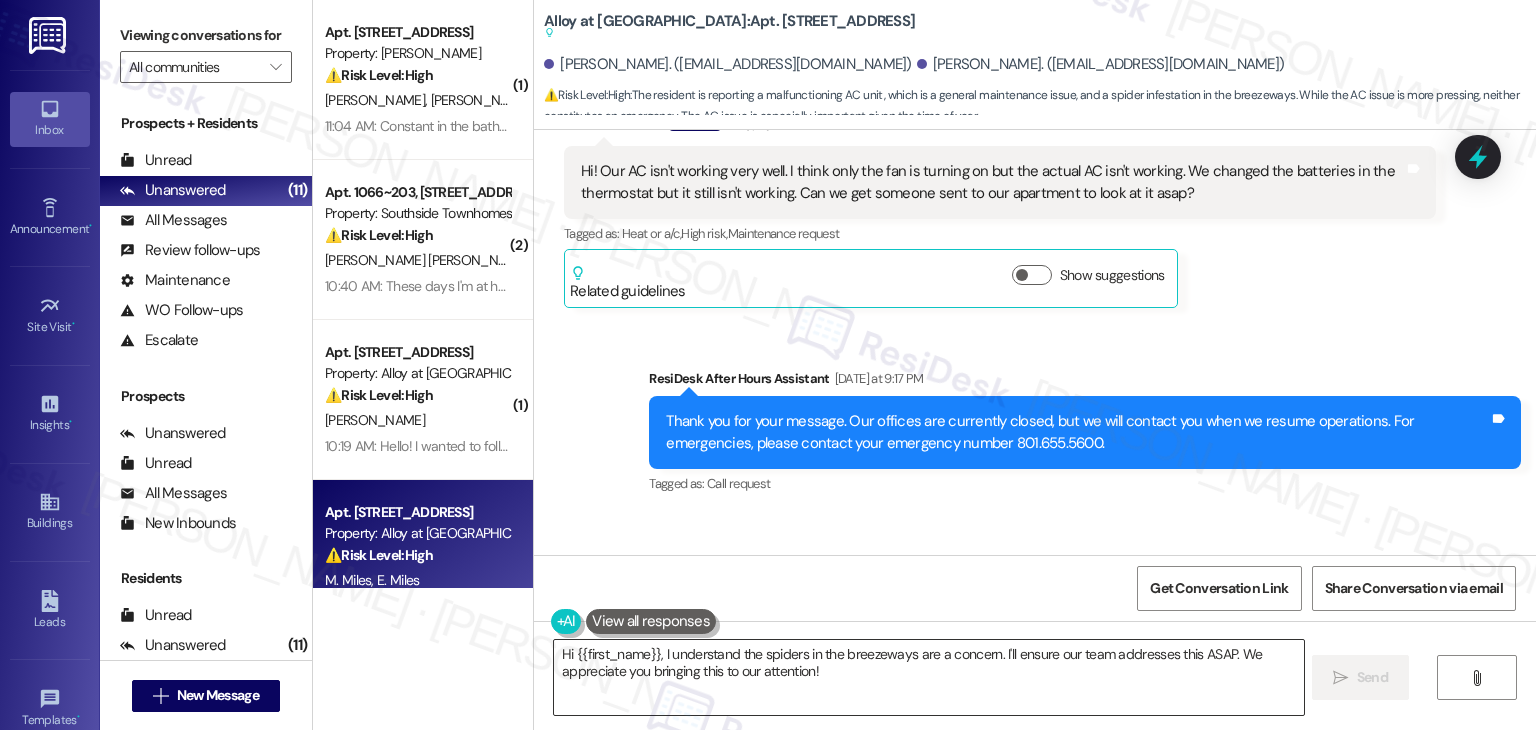 click on "Hi {{first_name}}, I understand the spiders in the breezeways are a concern. I'll ensure our team addresses this ASAP. We appreciate you bringing this to our attention!" at bounding box center (928, 677) 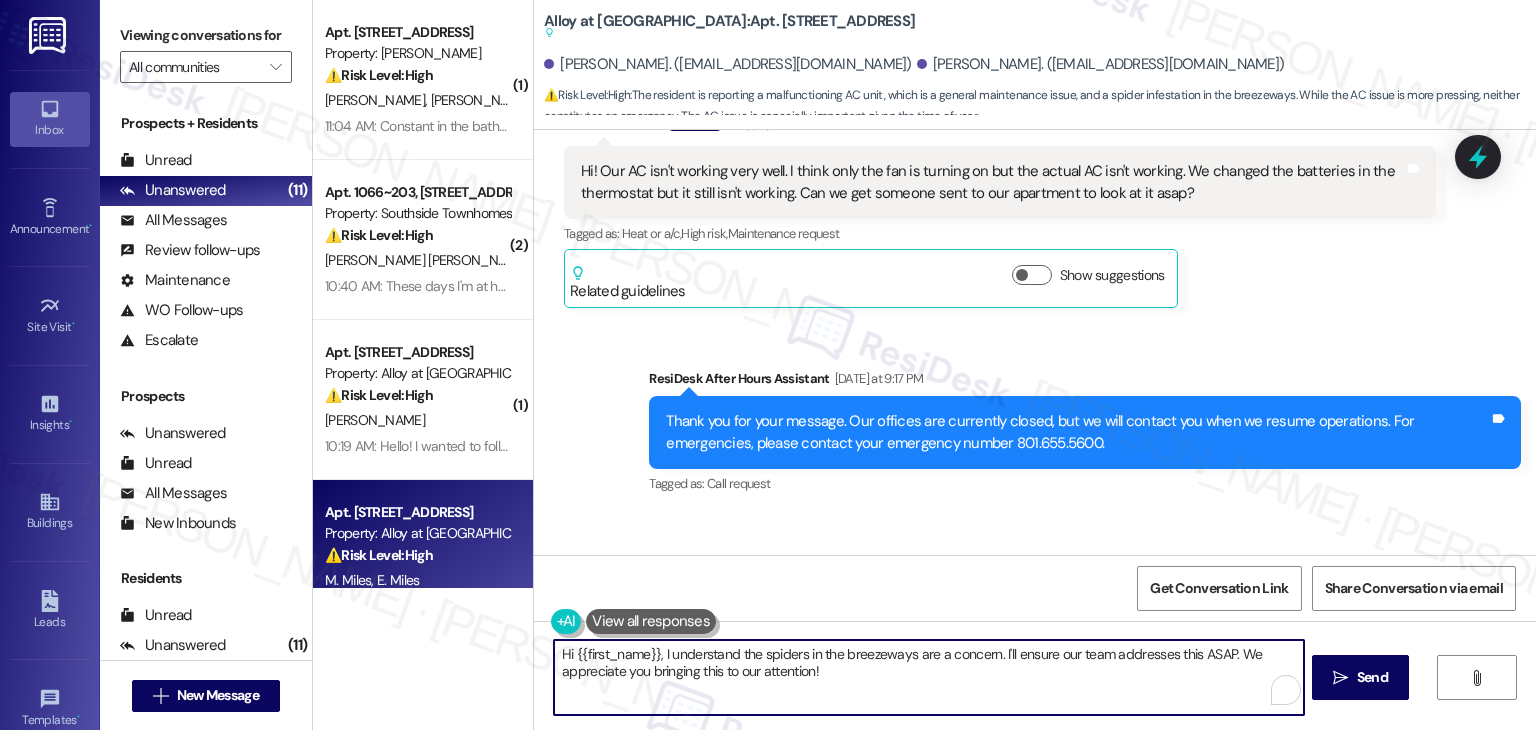 paste on "Elyssa, thank you for reaching out, and I’m sorry to hear you’re having trouble with the AC and the spiders in the breezeways. I want to make sure we have all the necessary information so we can help get these issues taken care of.
For the AC issue:
- Are you currently getting any cool air at all, or is it just room temperature air blowing?
- Have you noticed if the outdoor AC unit is running when the thermostat is set to cool?" 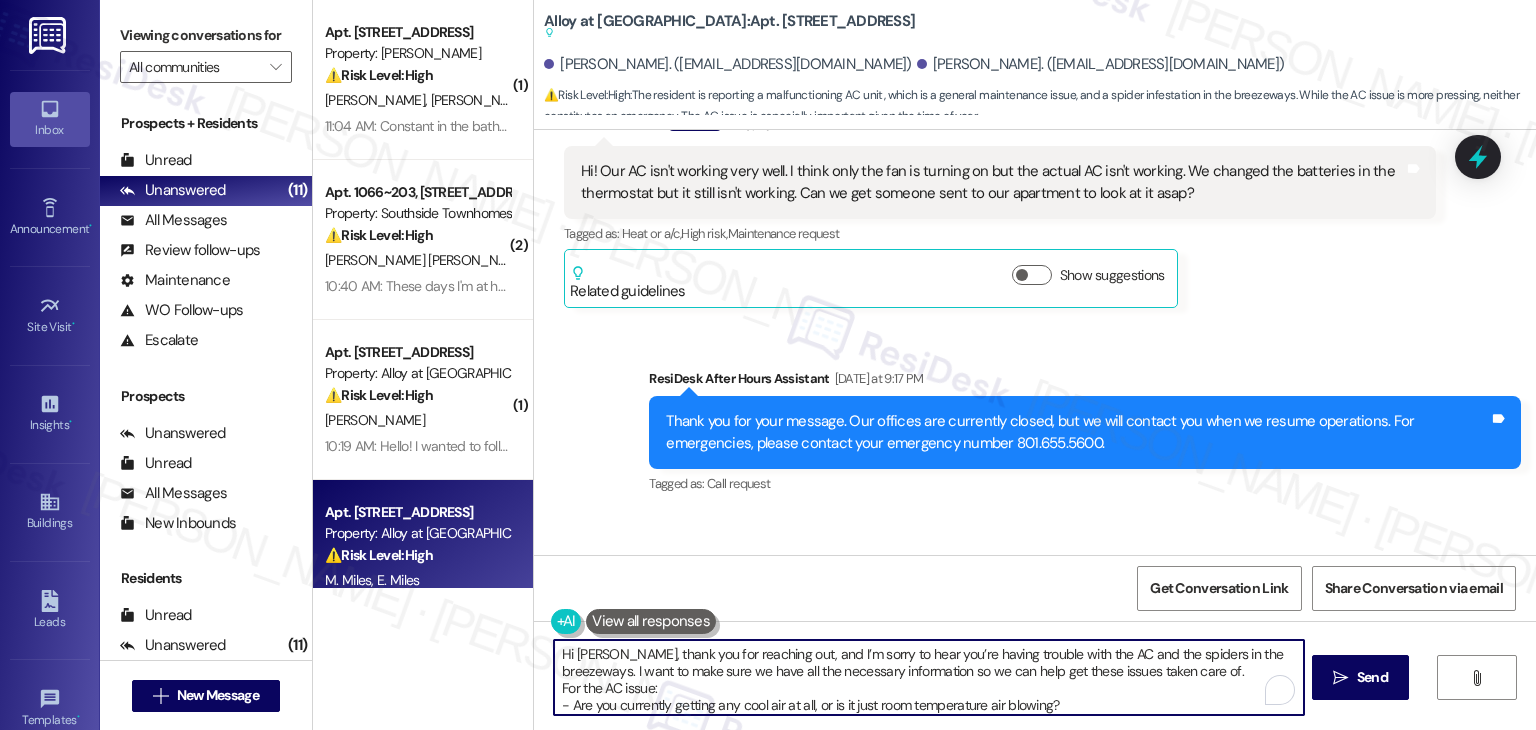 scroll, scrollTop: 16, scrollLeft: 0, axis: vertical 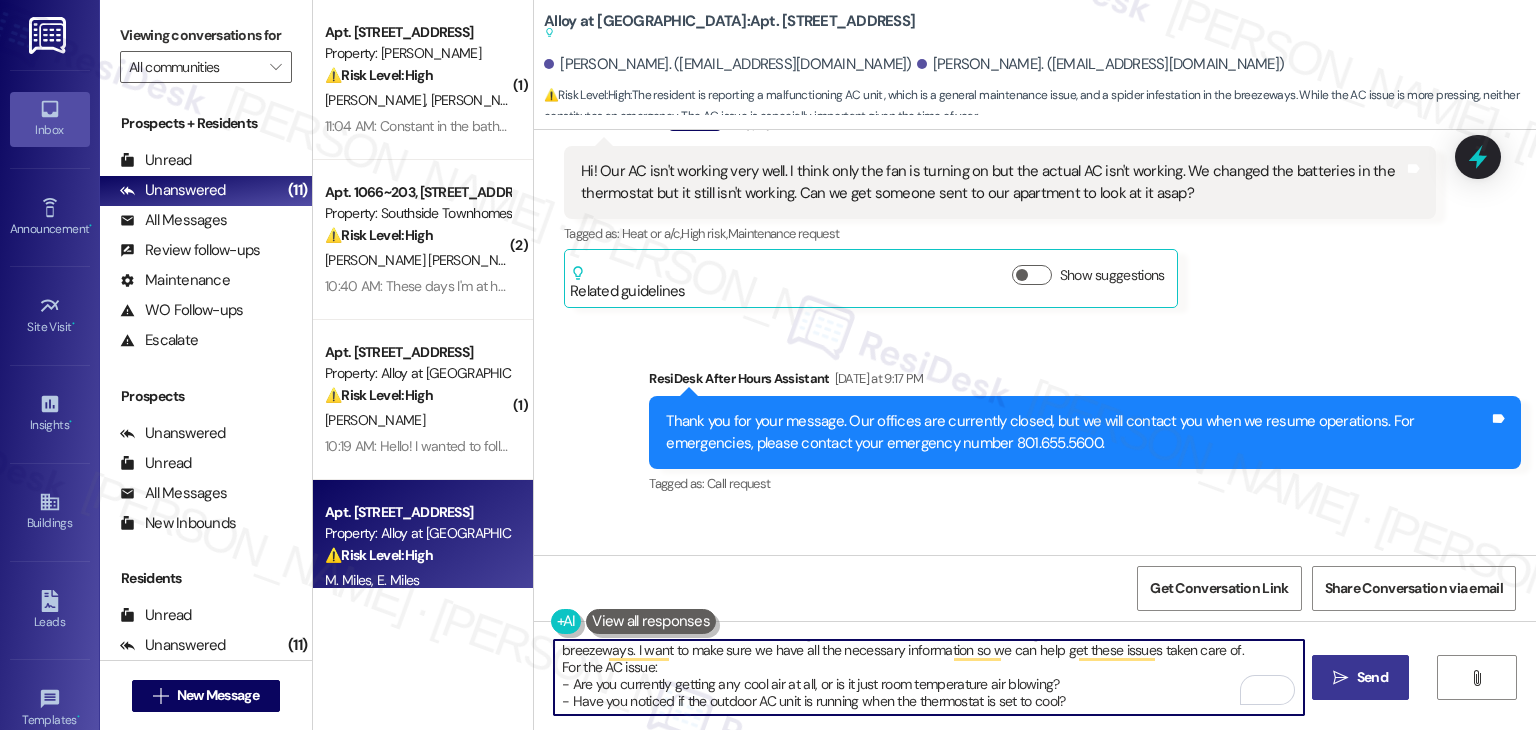 type on "Hi Elyssa, thank you for reaching out, and I’m sorry to hear you’re having trouble with the AC and the spiders in the breezeways. I want to make sure we have all the necessary information so we can help get these issues taken care of.
For the AC issue:
- Are you currently getting any cool air at all, or is it just room temperature air blowing?
- Have you noticed if the outdoor AC unit is running when the thermostat is set to cool?" 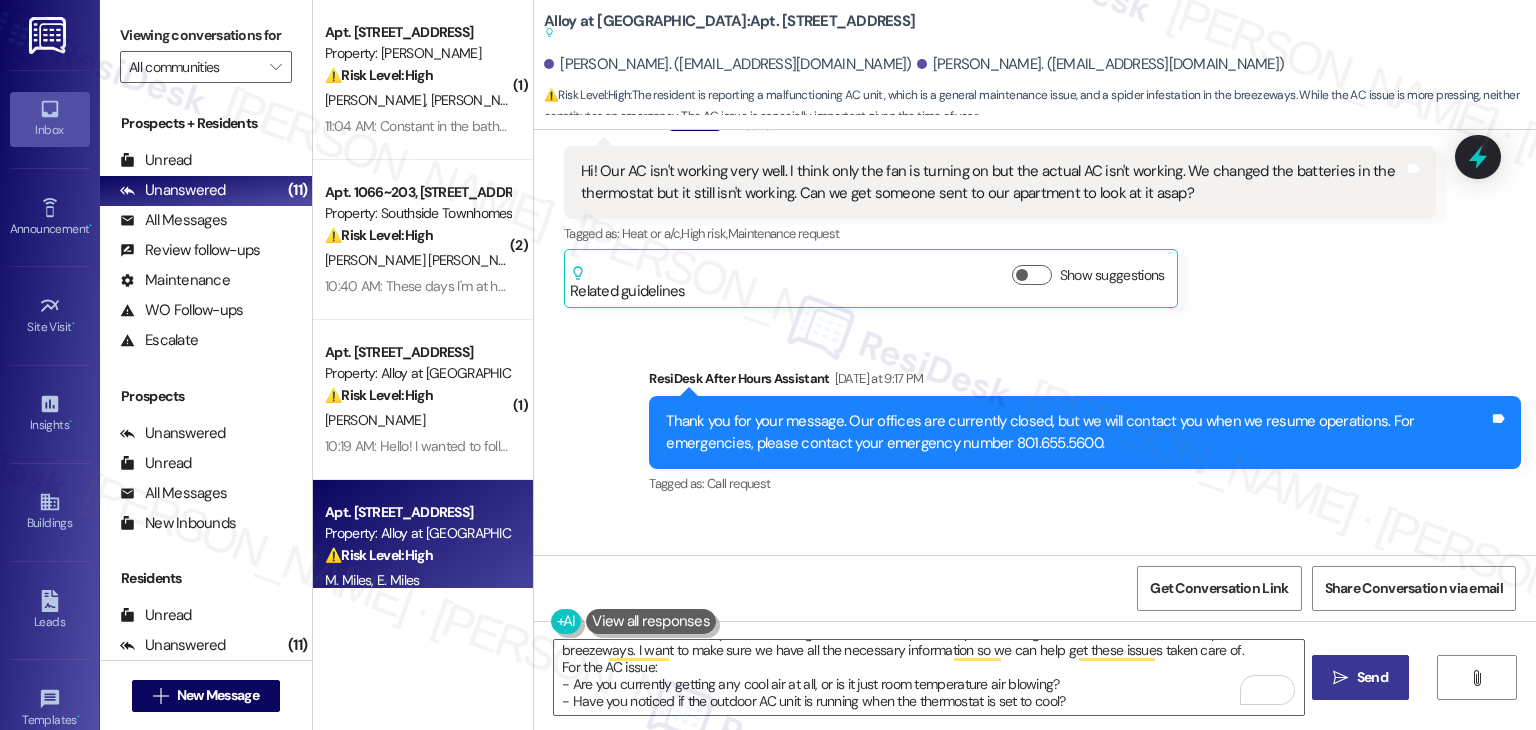 click on "Send" at bounding box center (1372, 677) 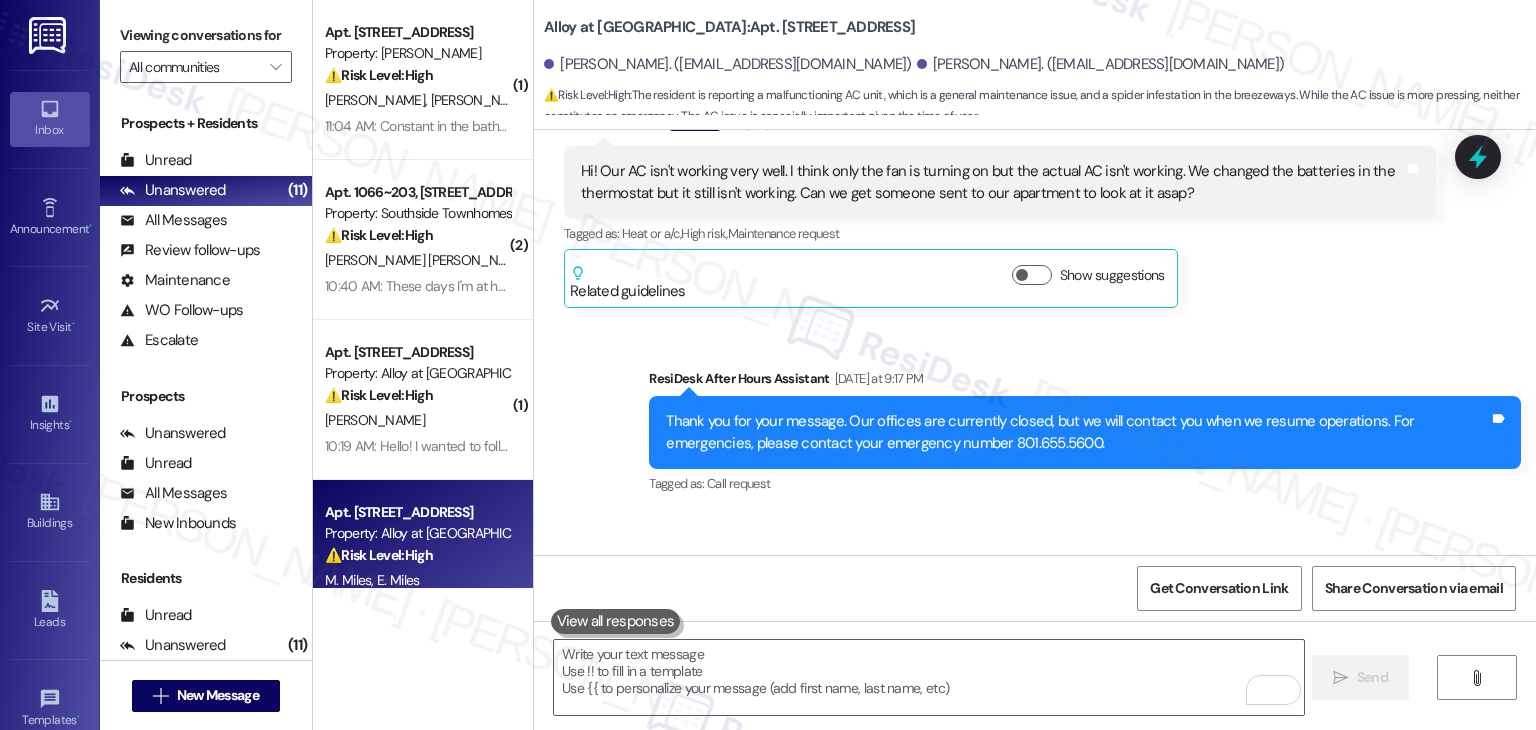 scroll, scrollTop: 0, scrollLeft: 0, axis: both 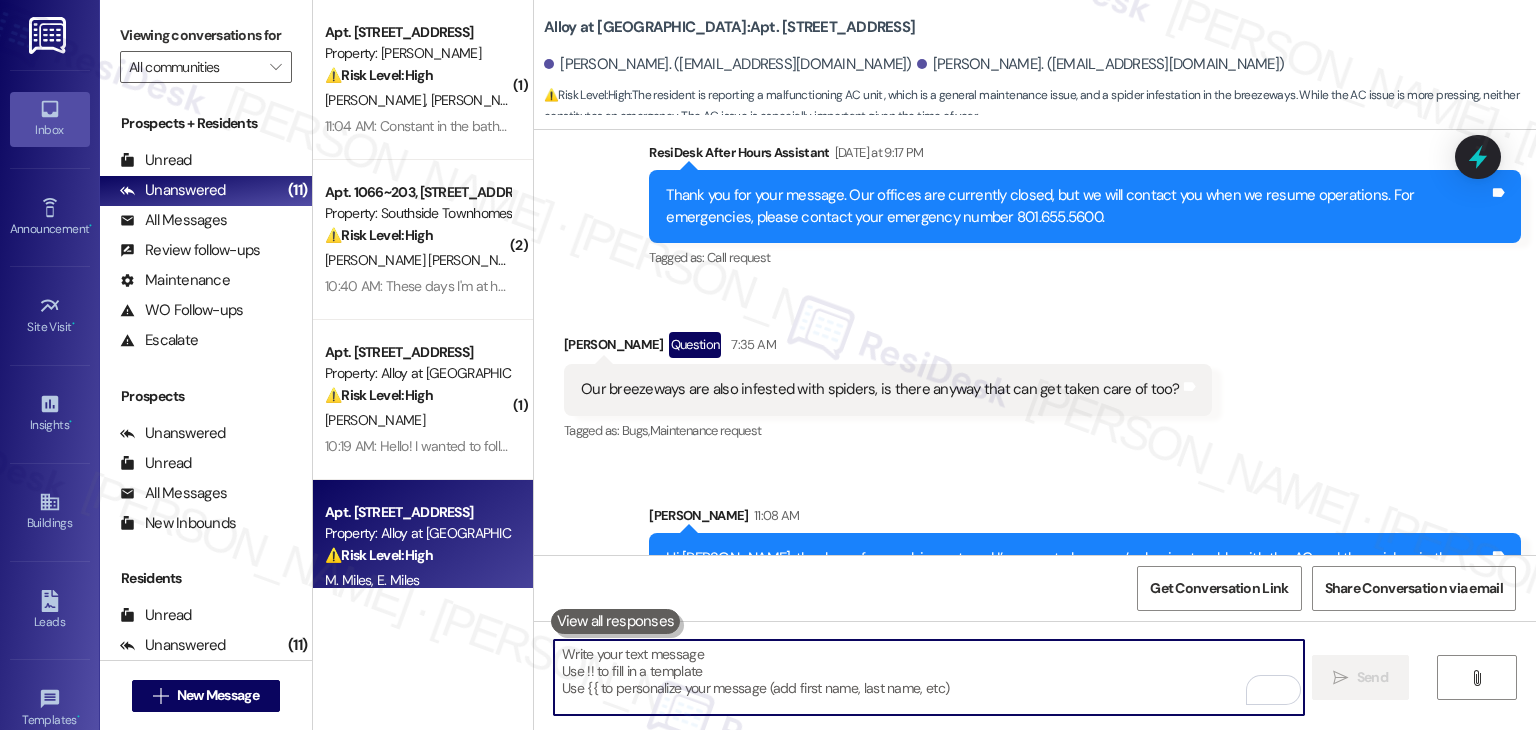 click at bounding box center (928, 677) 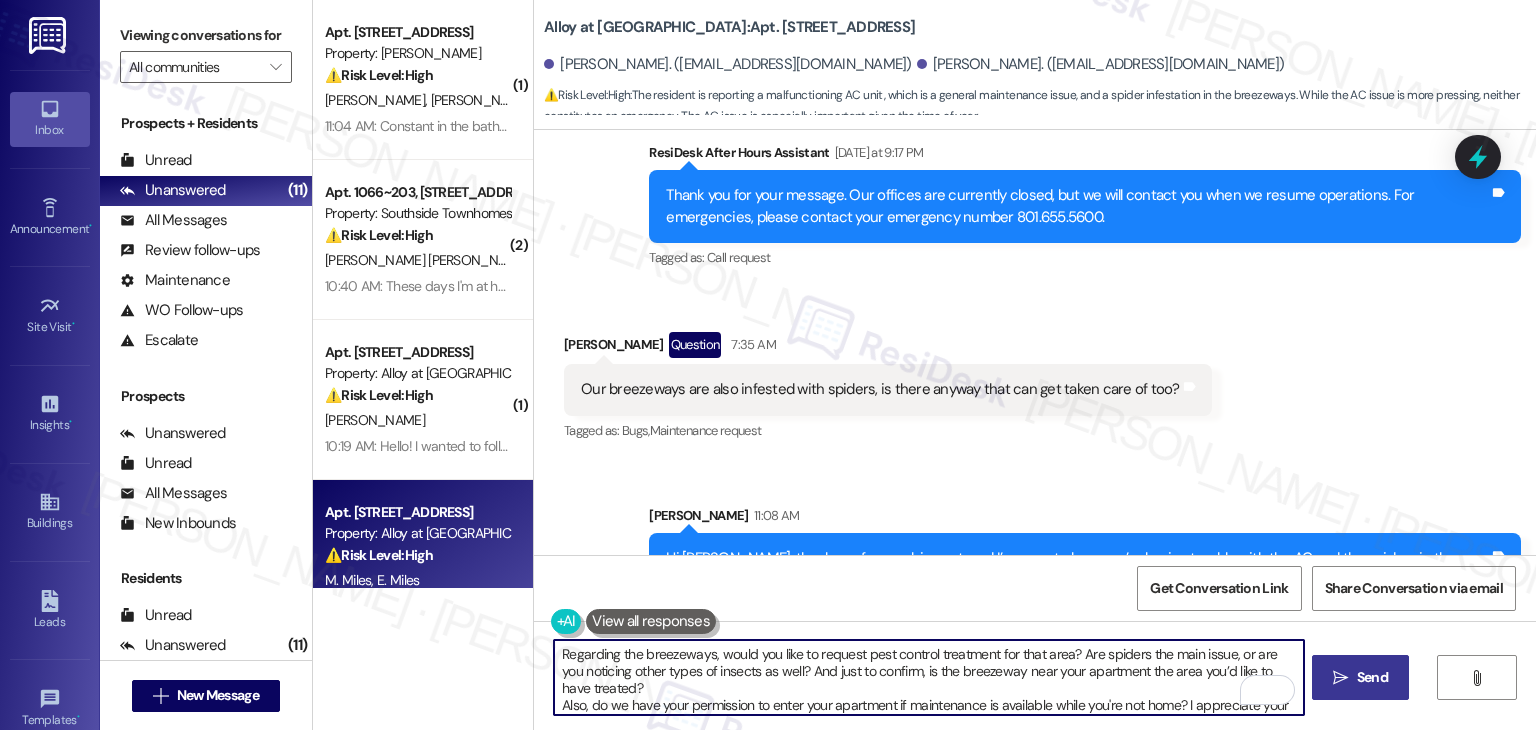 scroll, scrollTop: 16, scrollLeft: 0, axis: vertical 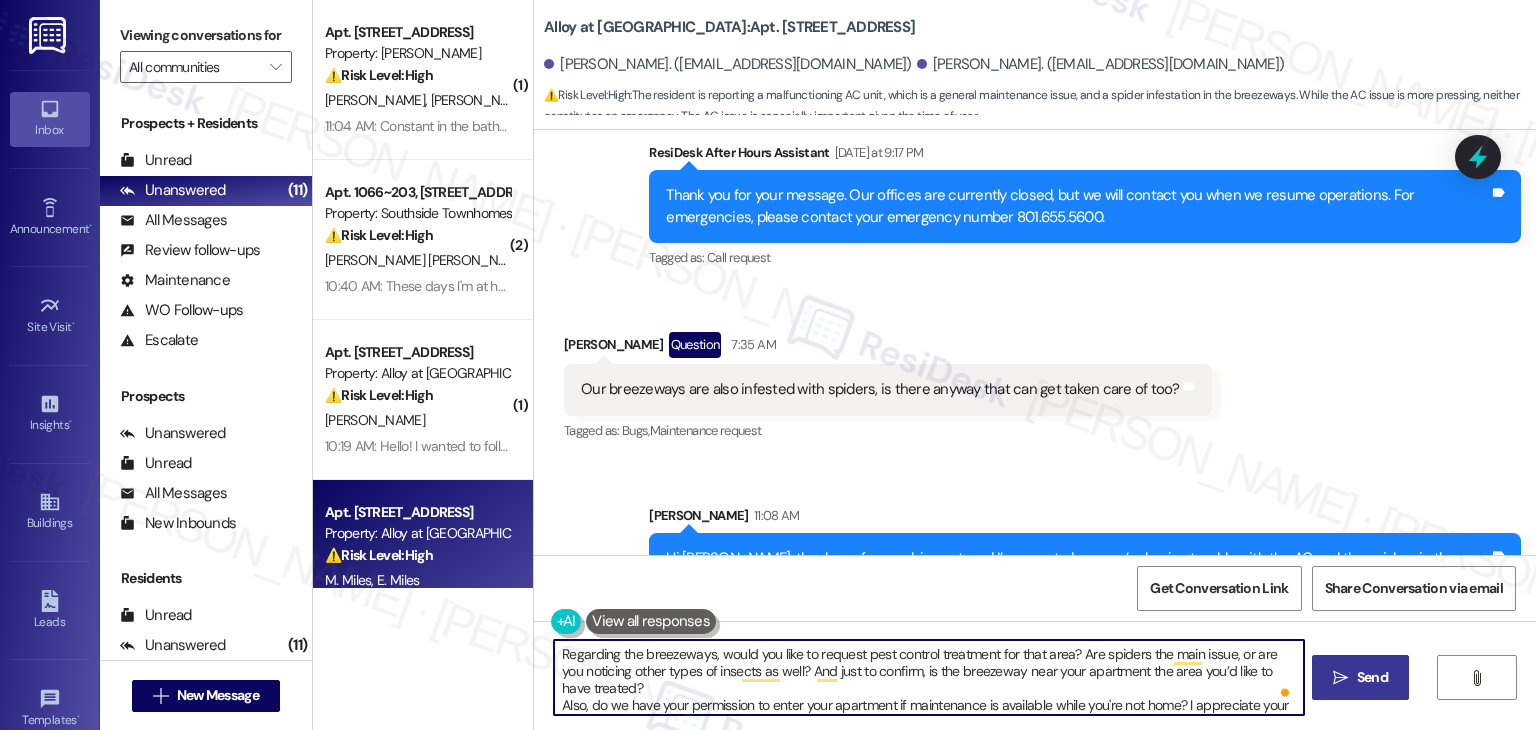 type on "Regarding the breezeways, would you like to request pest control treatment for that area? Are spiders the main issue, or are you noticing other types of insects as well? And just to confirm, is the breezeway near your apartment the area you’d like to have treated?
Also, do we have your permission to enter your apartment if maintenance is available while you're not home? I appreciate your patience while we work to get this resolved!" 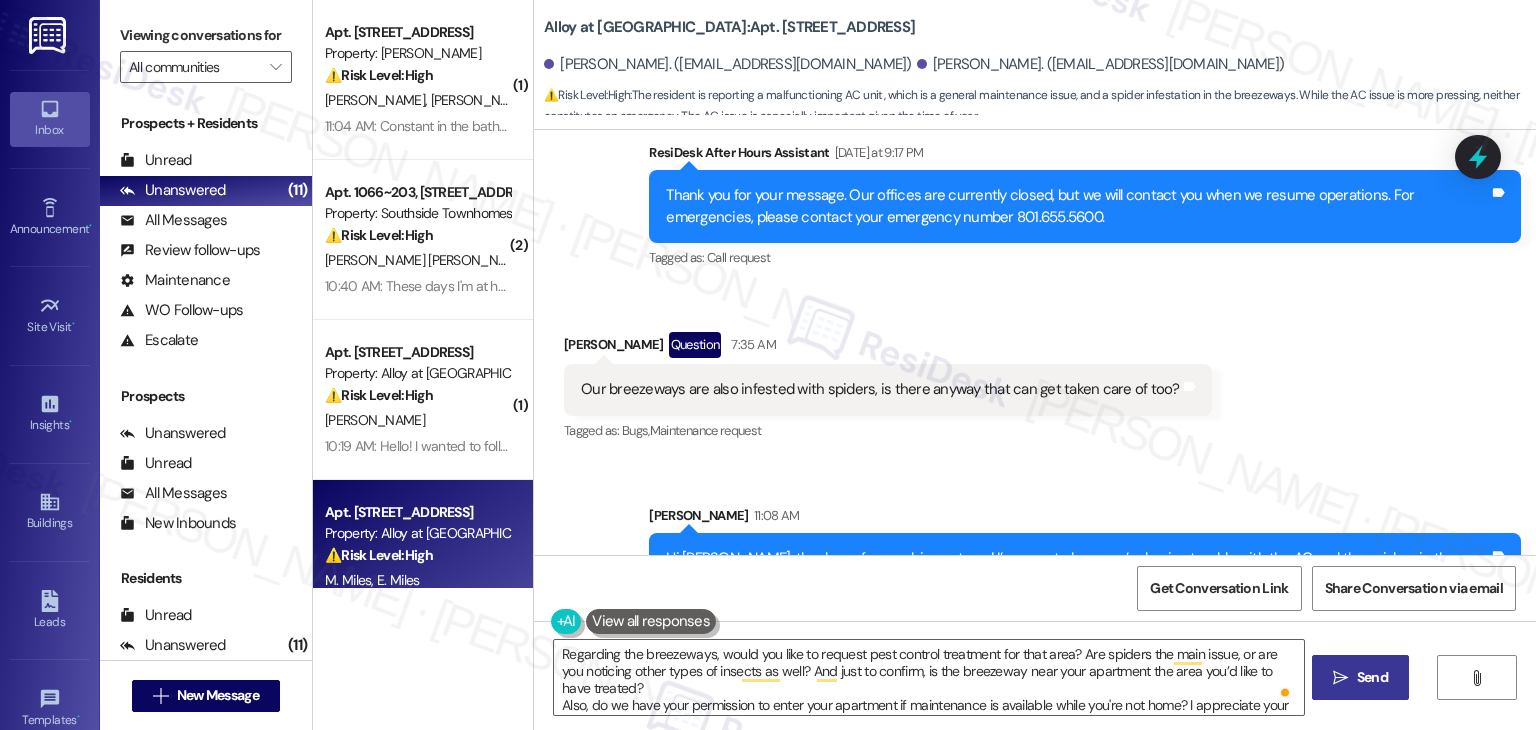 click on "Send" at bounding box center (1372, 677) 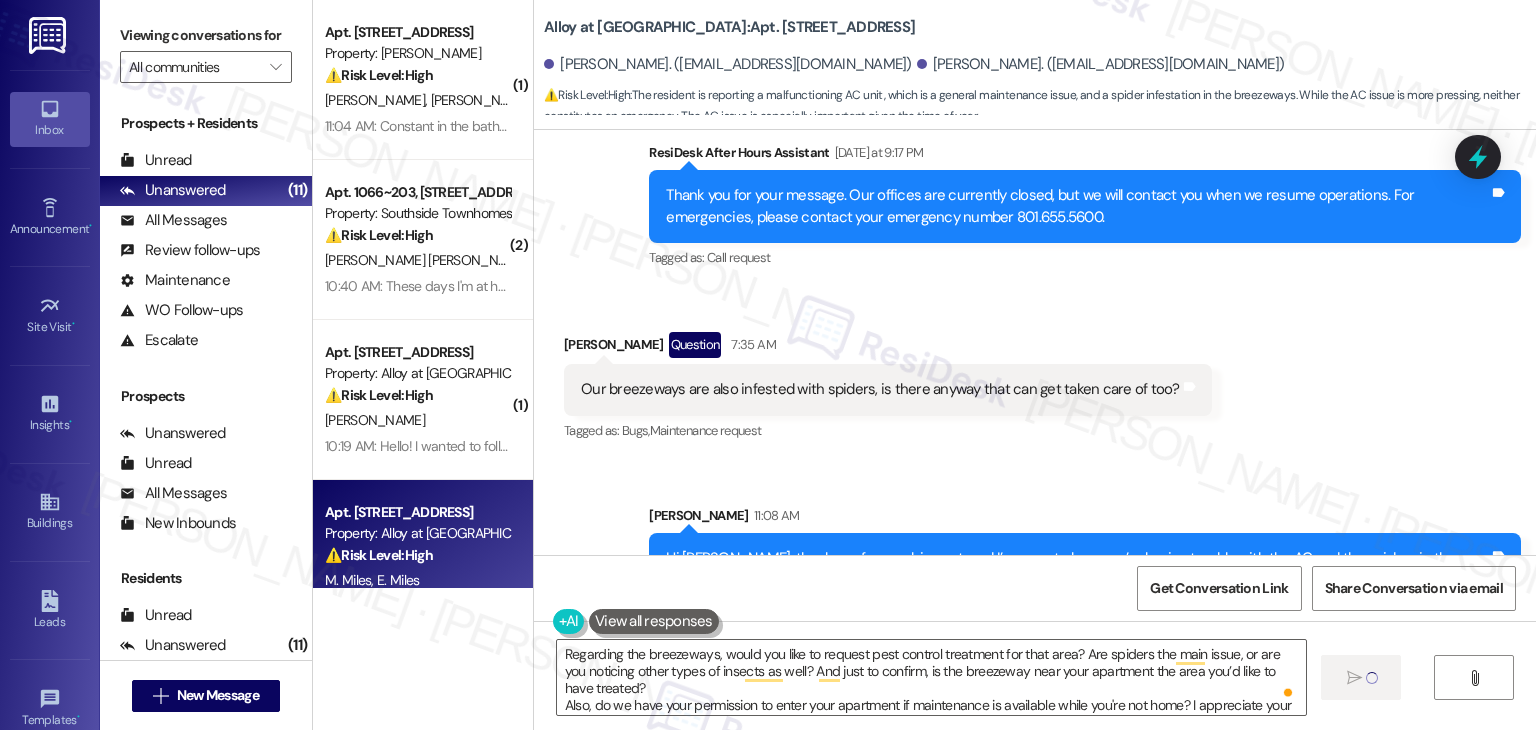 type 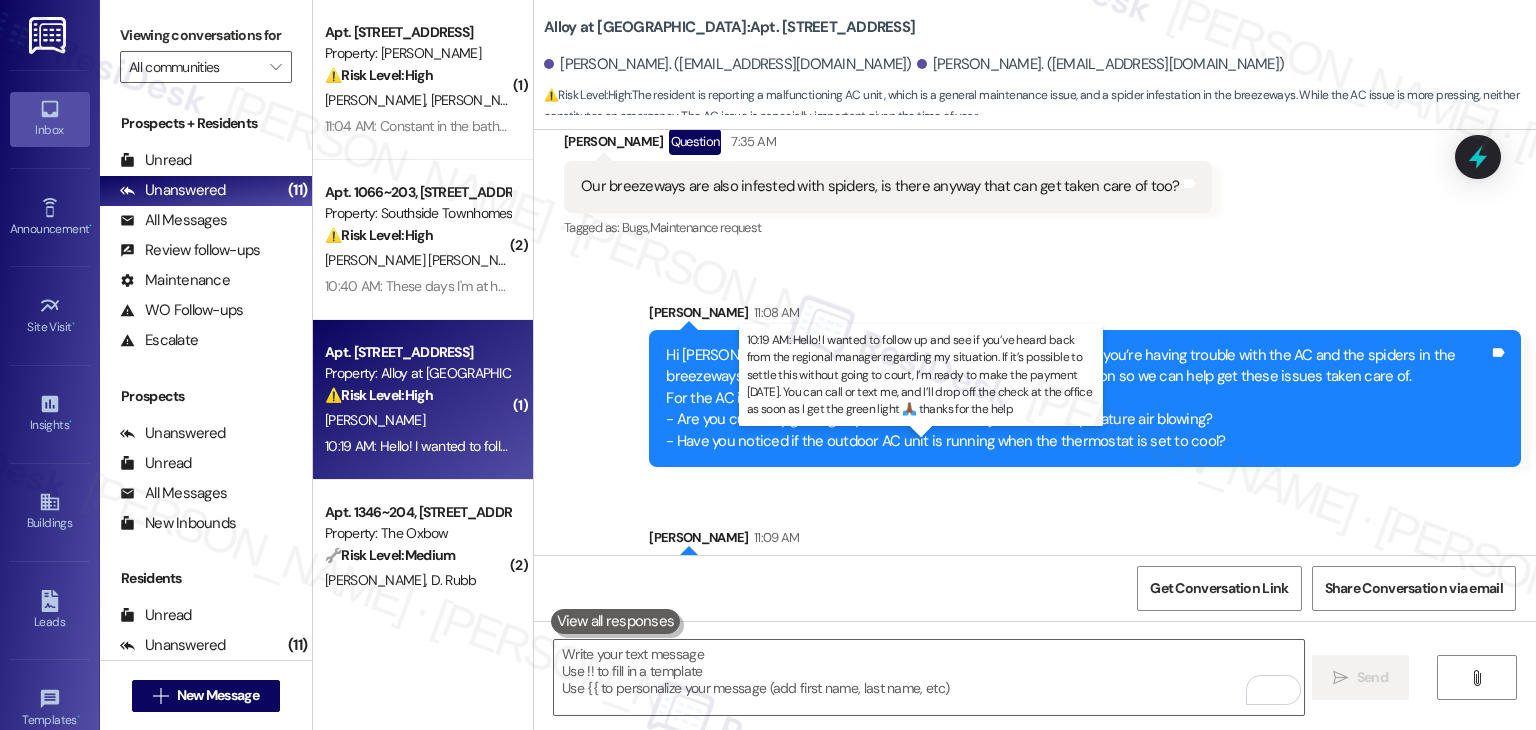 click on "10:19 AM: Hello! I wanted to follow up and see if you’ve heard back from the regional manager regarding my situation.
If it’s possible to settle this without going to court, I’m ready to make the payment today. You can call or text me, and I’ll drop off the check at the office as soon as I get the green light 🙏🏾 thanks for the help 10:19 AM: Hello! I wanted to follow up and see if you’ve heard back from the regional manager regarding my situation.
If it’s possible to settle this without going to court, I’m ready to make the payment today. You can call or text me, and I’ll drop off the check at the office as soon as I get the green light 🙏🏾 thanks for the help" at bounding box center (1254, 446) 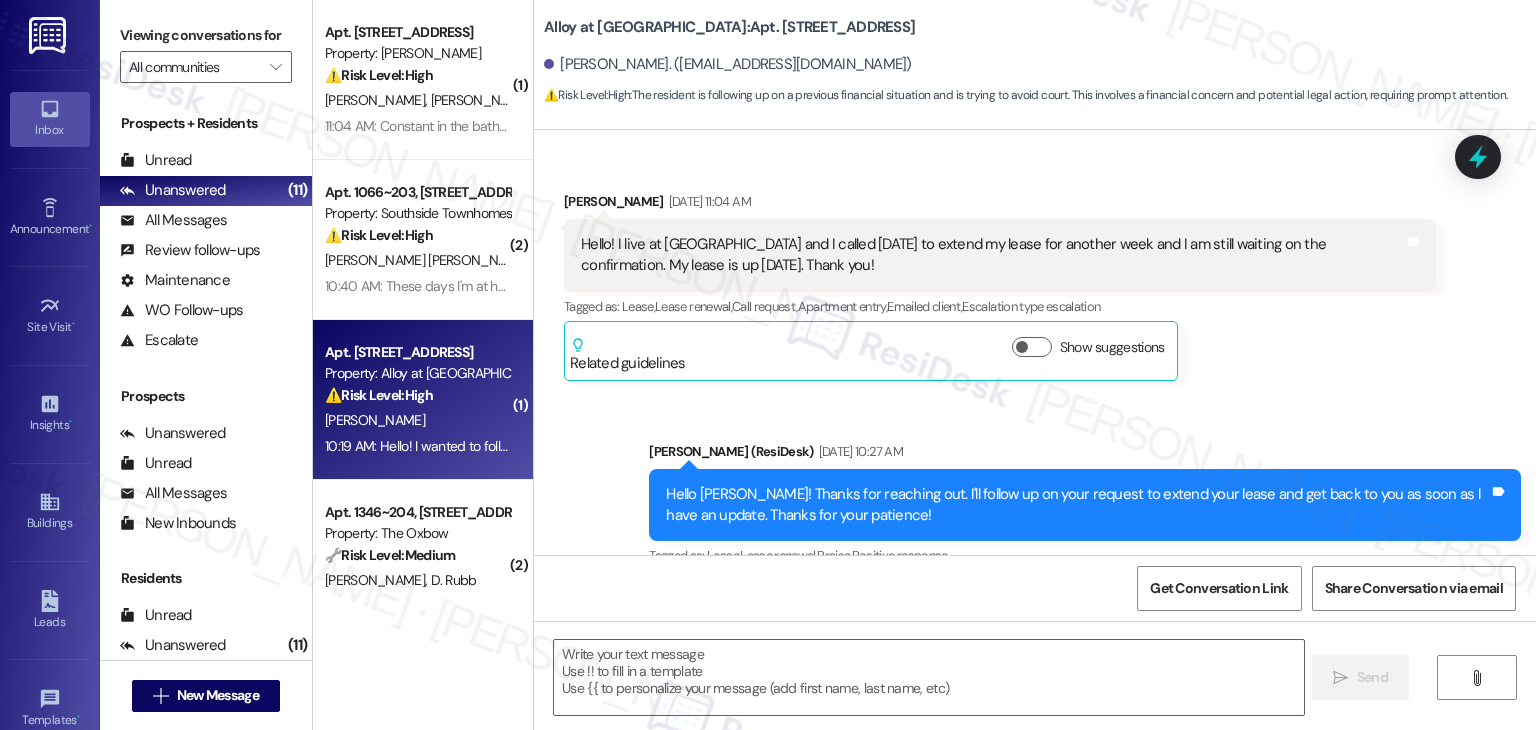 scroll, scrollTop: 11569, scrollLeft: 0, axis: vertical 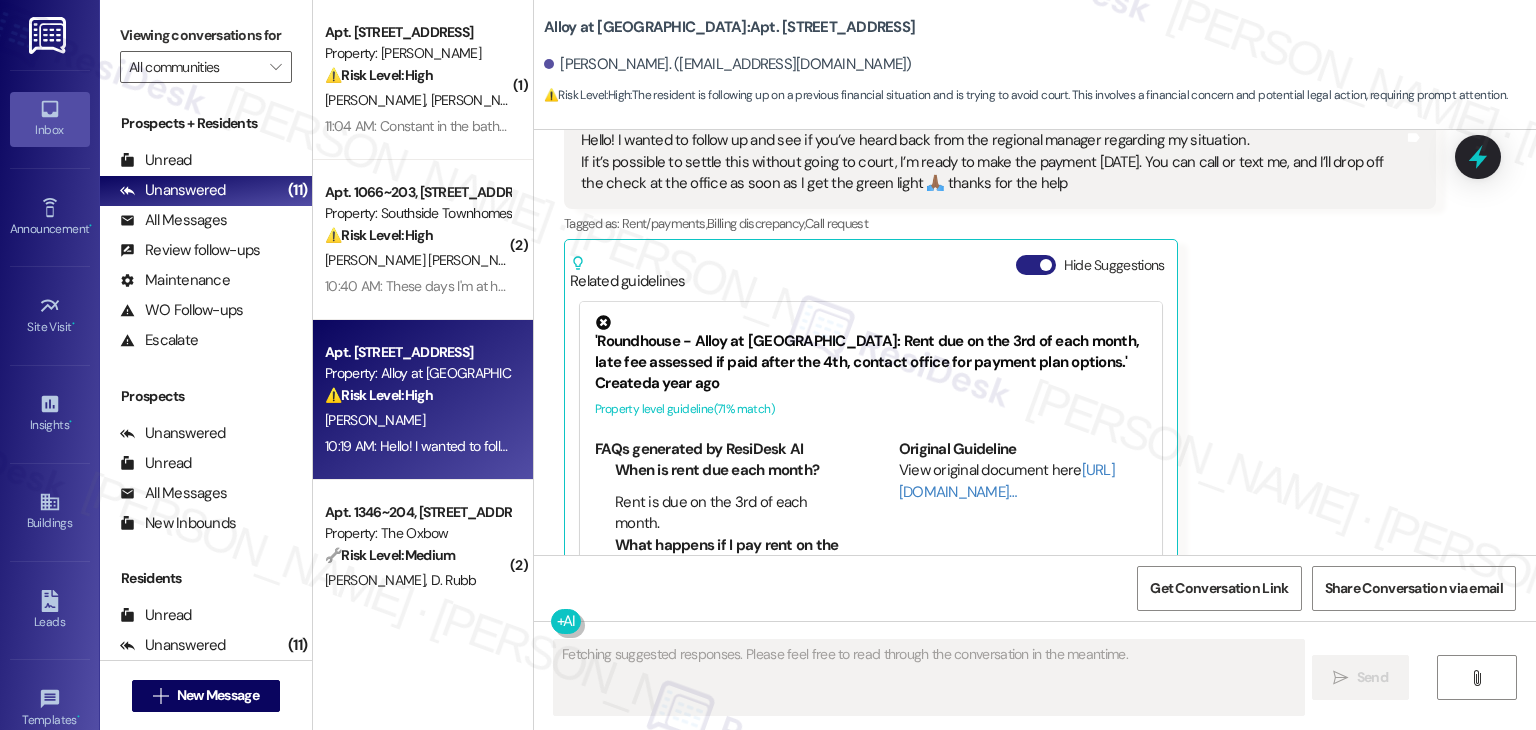 click on "Hide Suggestions" at bounding box center [1036, 265] 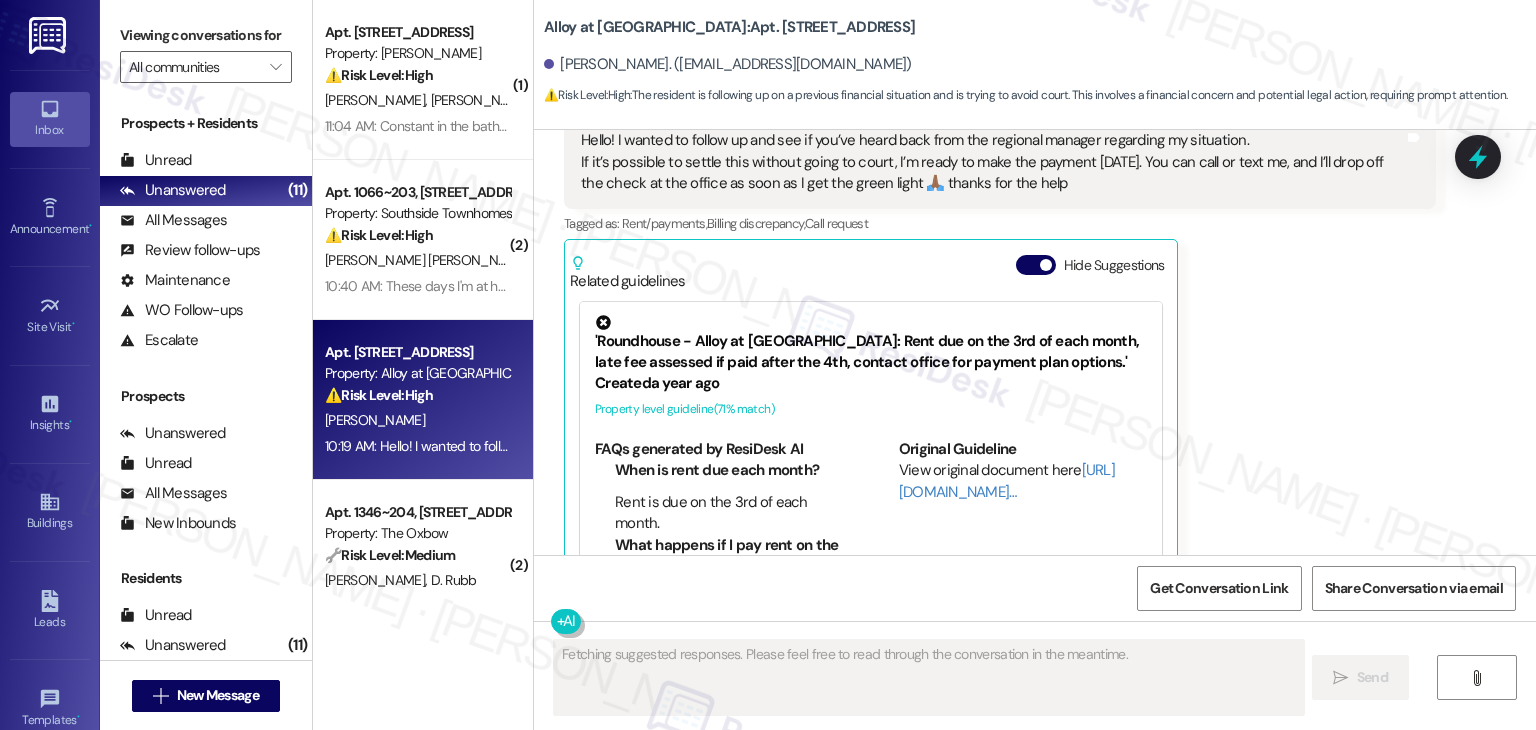 scroll, scrollTop: 11278, scrollLeft: 0, axis: vertical 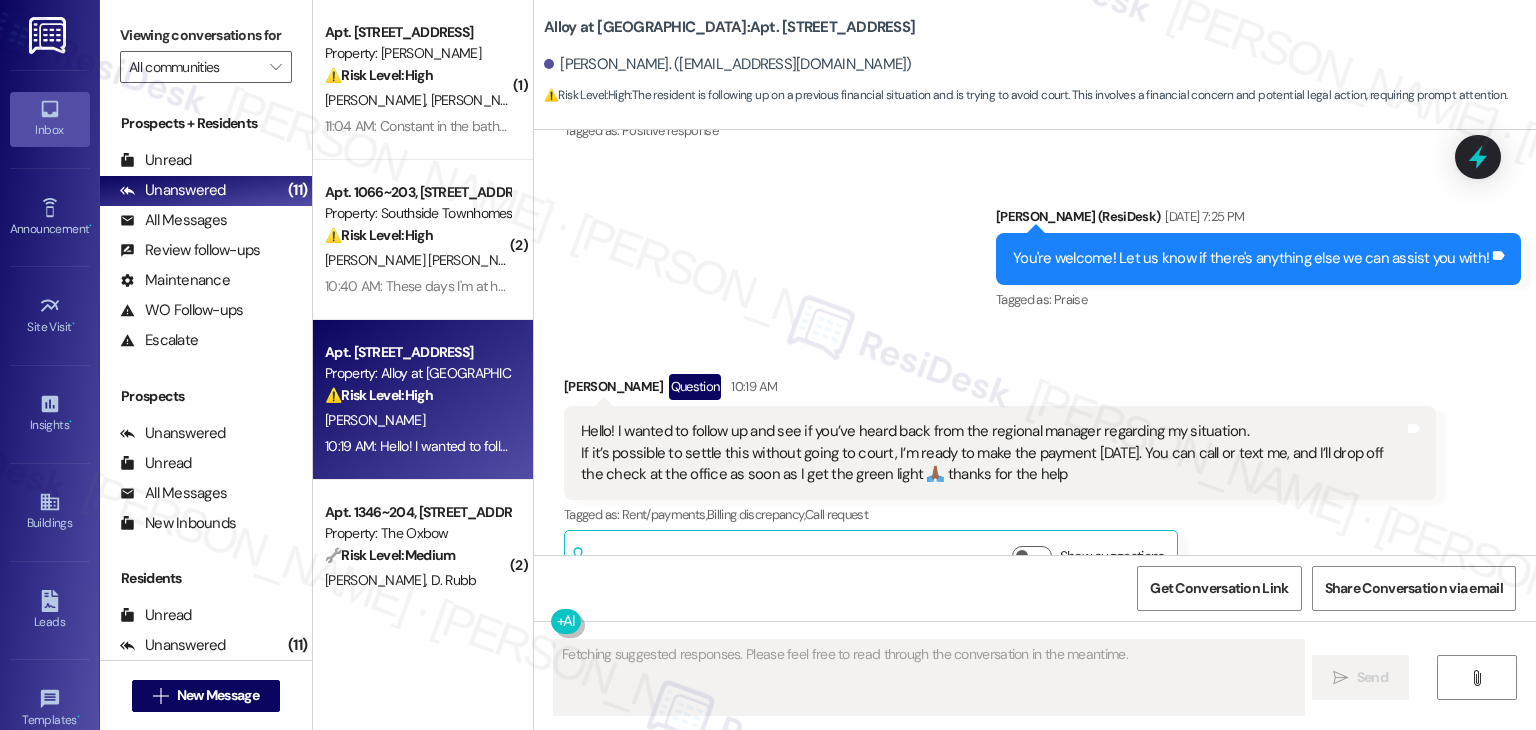click on "Received via SMS Thaina Ferreira Question 10:19 AM Hello! I wanted to follow up and see if you’ve heard back from the regional manager regarding my situation.
If it’s possible to settle this without going to court, I’m ready to make the payment today. You can call or text me, and I’ll drop off the check at the office as soon as I get the green light 🙏🏾 thanks for the help Tags and notes Tagged as:   Rent/payments ,  Click to highlight conversations about Rent/payments Billing discrepancy ,  Click to highlight conversations about Billing discrepancy Call request Click to highlight conversations about Call request  Related guidelines Show suggestions" at bounding box center (1035, 466) 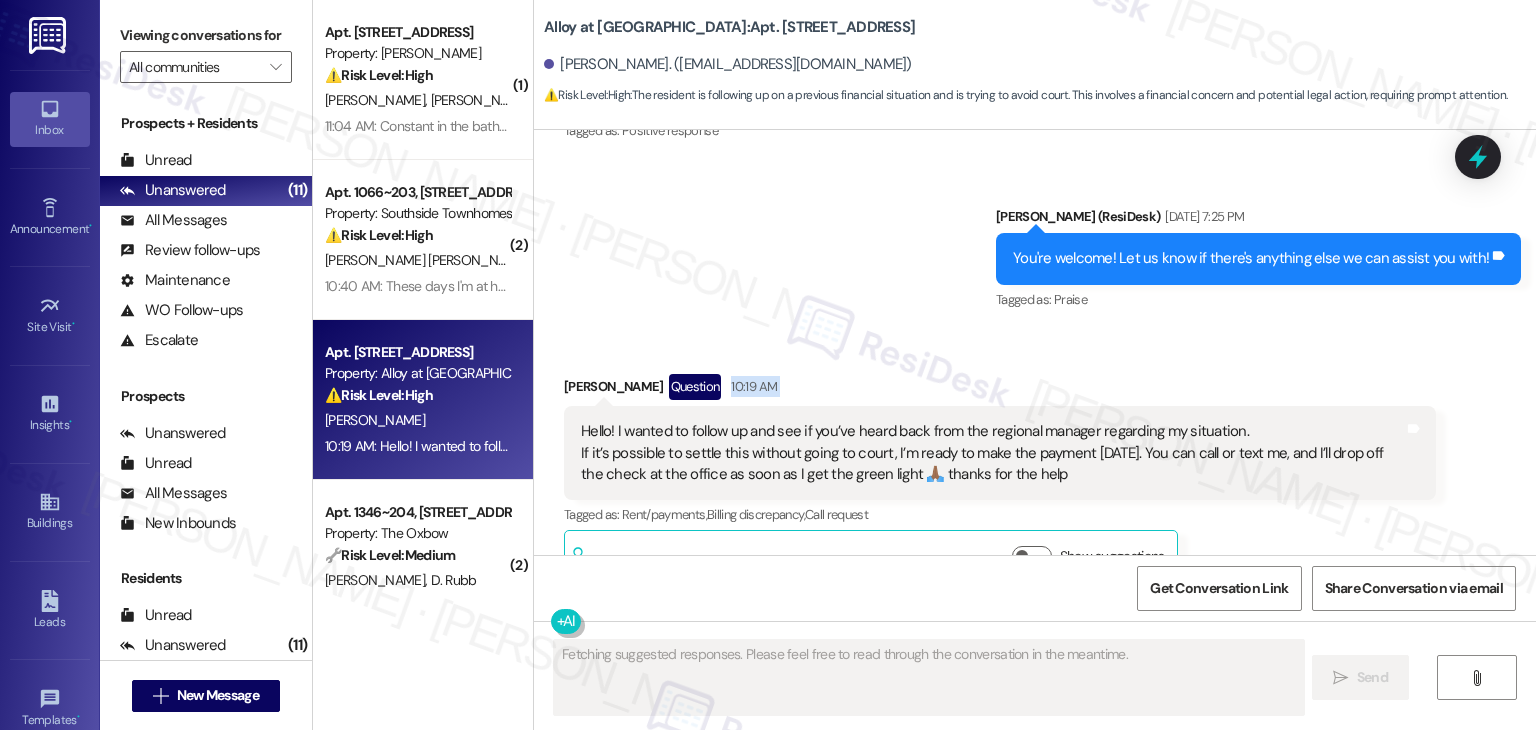 click on "Received via SMS Thaina Ferreira Question 10:19 AM Hello! I wanted to follow up and see if you’ve heard back from the regional manager regarding my situation.
If it’s possible to settle this without going to court, I’m ready to make the payment today. You can call or text me, and I’ll drop off the check at the office as soon as I get the green light 🙏🏾 thanks for the help Tags and notes Tagged as:   Rent/payments ,  Click to highlight conversations about Rent/payments Billing discrepancy ,  Click to highlight conversations about Billing discrepancy Call request Click to highlight conversations about Call request  Related guidelines Show suggestions" at bounding box center (1035, 466) 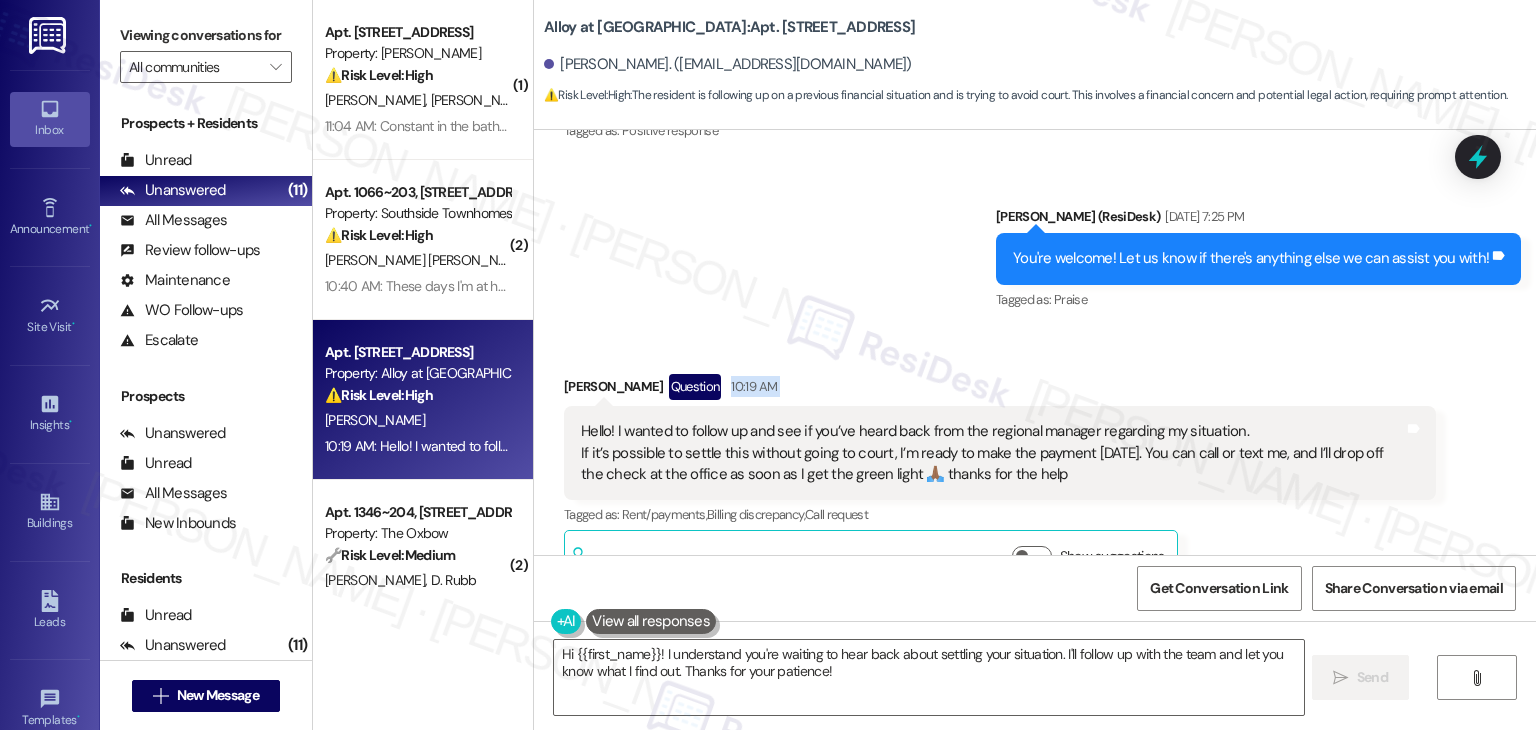 click on "Received via SMS Thaina Ferreira Question 10:19 AM Hello! I wanted to follow up and see if you’ve heard back from the regional manager regarding my situation.
If it’s possible to settle this without going to court, I’m ready to make the payment today. You can call or text me, and I’ll drop off the check at the office as soon as I get the green light 🙏🏾 thanks for the help Tags and notes Tagged as:   Rent/payments ,  Click to highlight conversations about Rent/payments Billing discrepancy ,  Click to highlight conversations about Billing discrepancy Call request Click to highlight conversations about Call request  Related guidelines Show suggestions" at bounding box center (1035, 466) 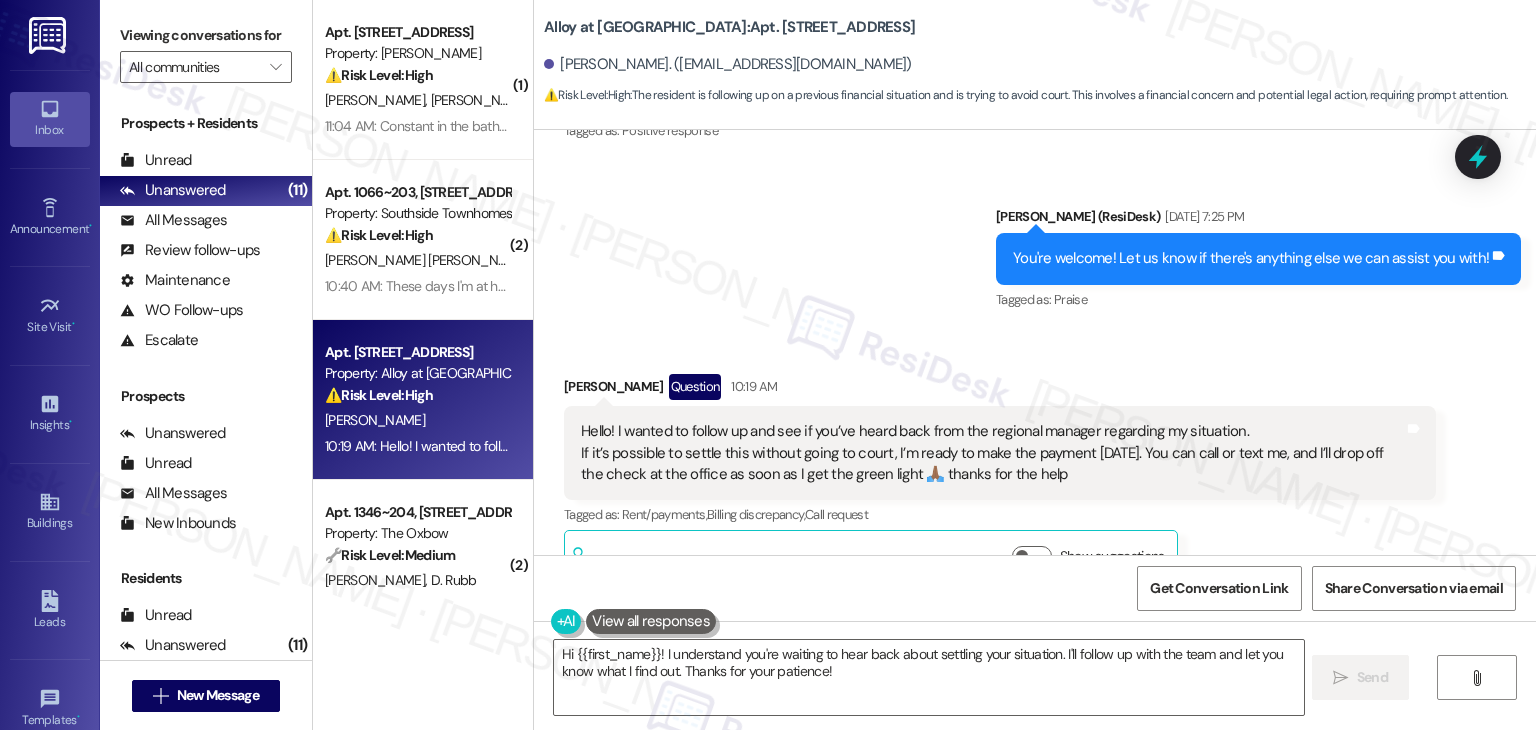 click on "Received via SMS Thaina Ferreira Question 10:19 AM Hello! I wanted to follow up and see if you’ve heard back from the regional manager regarding my situation.
If it’s possible to settle this without going to court, I’m ready to make the payment today. You can call or text me, and I’ll drop off the check at the office as soon as I get the green light 🙏🏾 thanks for the help Tags and notes Tagged as:   Rent/payments ,  Click to highlight conversations about Rent/payments Billing discrepancy ,  Click to highlight conversations about Billing discrepancy Call request Click to highlight conversations about Call request  Related guidelines Show suggestions" at bounding box center [1035, 466] 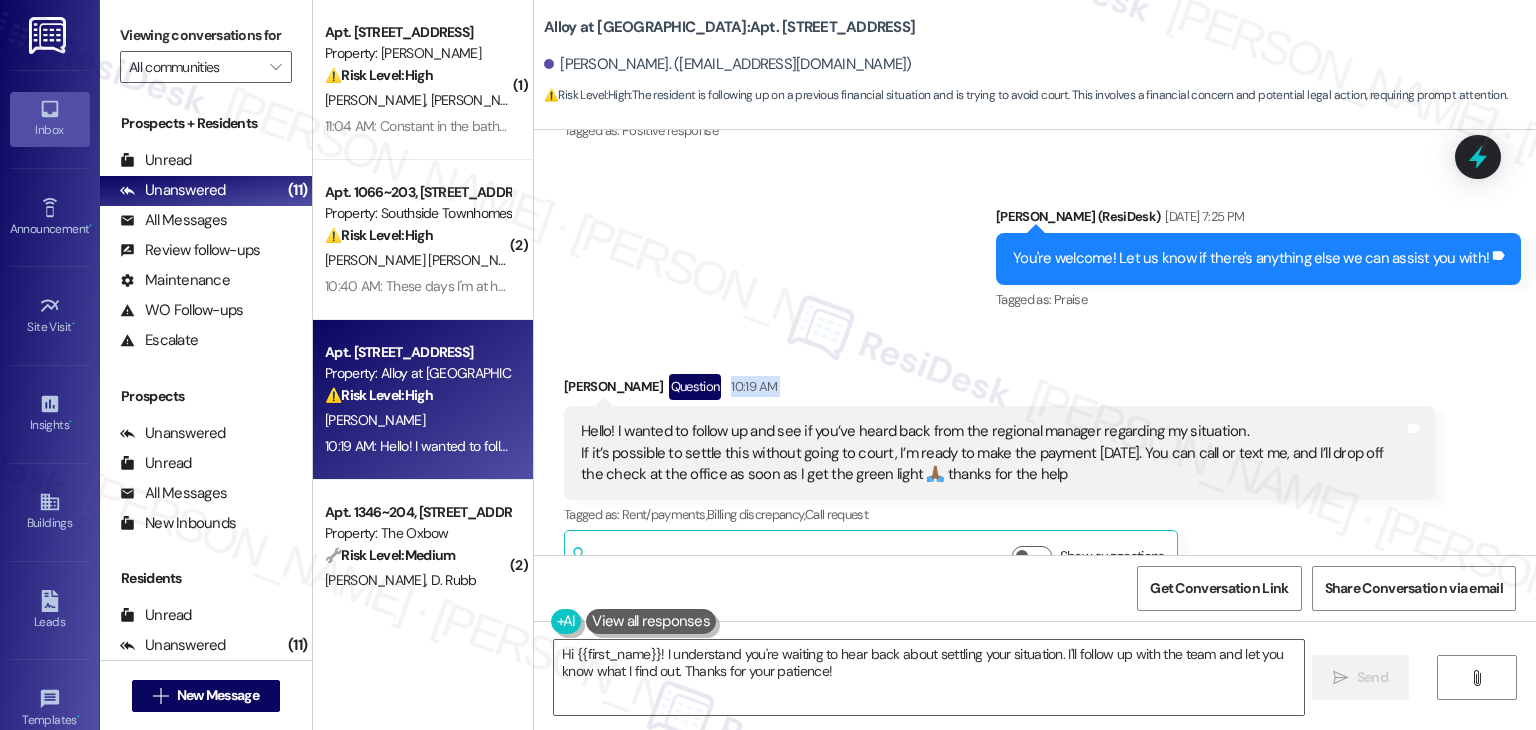 click on "Received via SMS Thaina Ferreira Question 10:19 AM Hello! I wanted to follow up and see if you’ve heard back from the regional manager regarding my situation.
If it’s possible to settle this without going to court, I’m ready to make the payment today. You can call or text me, and I’ll drop off the check at the office as soon as I get the green light 🙏🏾 thanks for the help Tags and notes Tagged as:   Rent/payments ,  Click to highlight conversations about Rent/payments Billing discrepancy ,  Click to highlight conversations about Billing discrepancy Call request Click to highlight conversations about Call request  Related guidelines Show suggestions" at bounding box center [1035, 466] 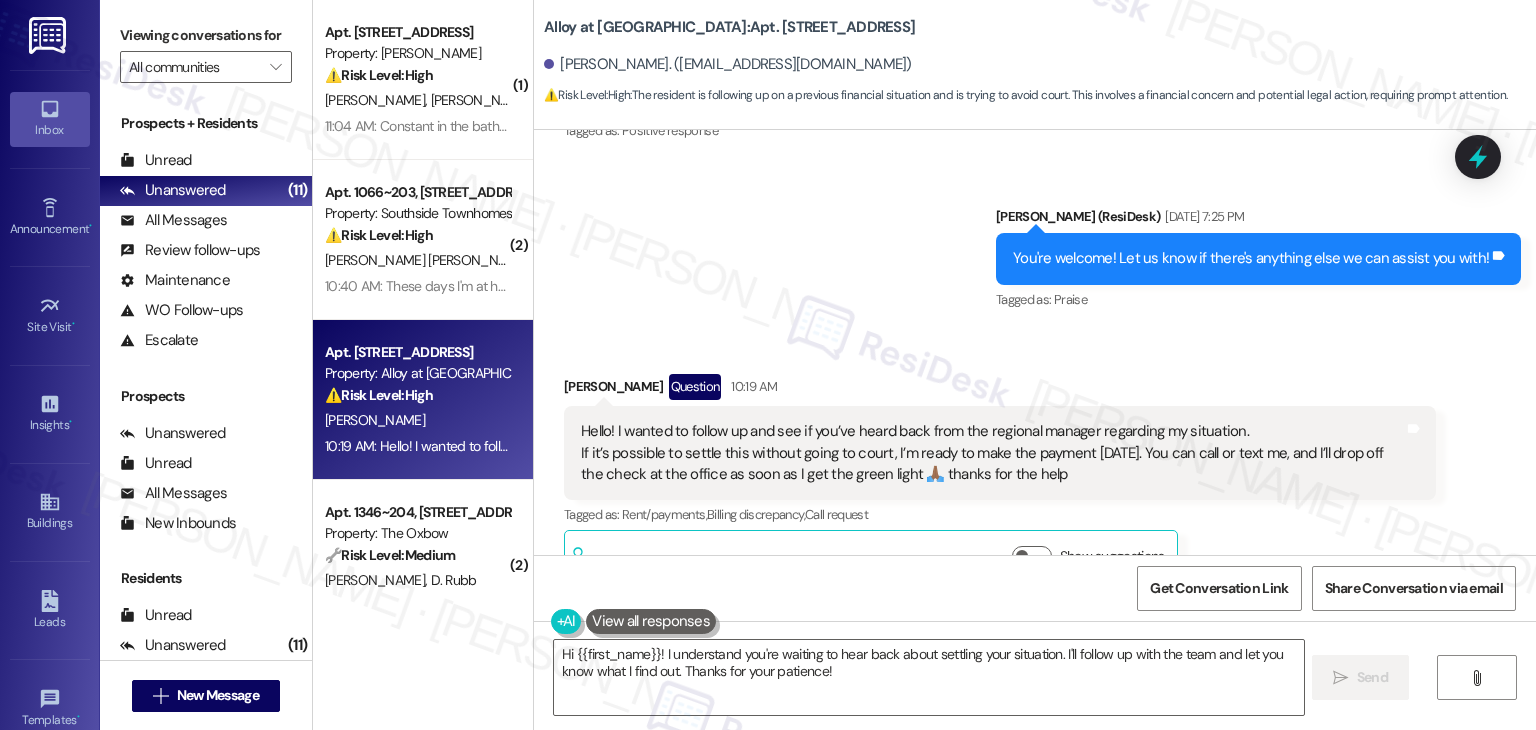 click on "Received via SMS Thaina Ferreira Question 10:19 AM Hello! I wanted to follow up and see if you’ve heard back from the regional manager regarding my situation.
If it’s possible to settle this without going to court, I’m ready to make the payment today. You can call or text me, and I’ll drop off the check at the office as soon as I get the green light 🙏🏾 thanks for the help Tags and notes Tagged as:   Rent/payments ,  Click to highlight conversations about Rent/payments Billing discrepancy ,  Click to highlight conversations about Billing discrepancy Call request Click to highlight conversations about Call request  Related guidelines Show suggestions" at bounding box center [1035, 466] 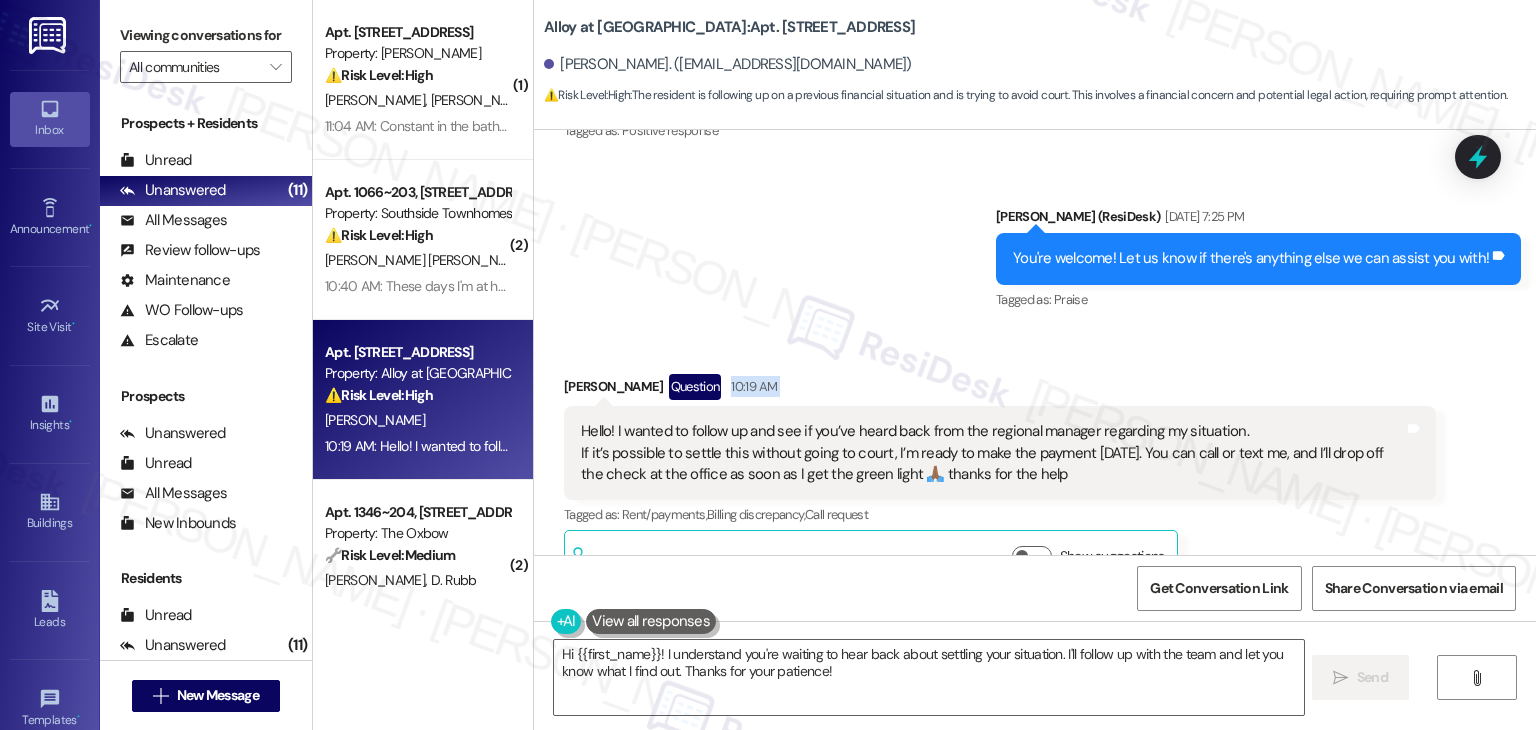 click on "Received via SMS Thaina Ferreira Question 10:19 AM Hello! I wanted to follow up and see if you’ve heard back from the regional manager regarding my situation.
If it’s possible to settle this without going to court, I’m ready to make the payment today. You can call or text me, and I’ll drop off the check at the office as soon as I get the green light 🙏🏾 thanks for the help Tags and notes Tagged as:   Rent/payments ,  Click to highlight conversations about Rent/payments Billing discrepancy ,  Click to highlight conversations about Billing discrepancy Call request Click to highlight conversations about Call request  Related guidelines Show suggestions" at bounding box center (1035, 466) 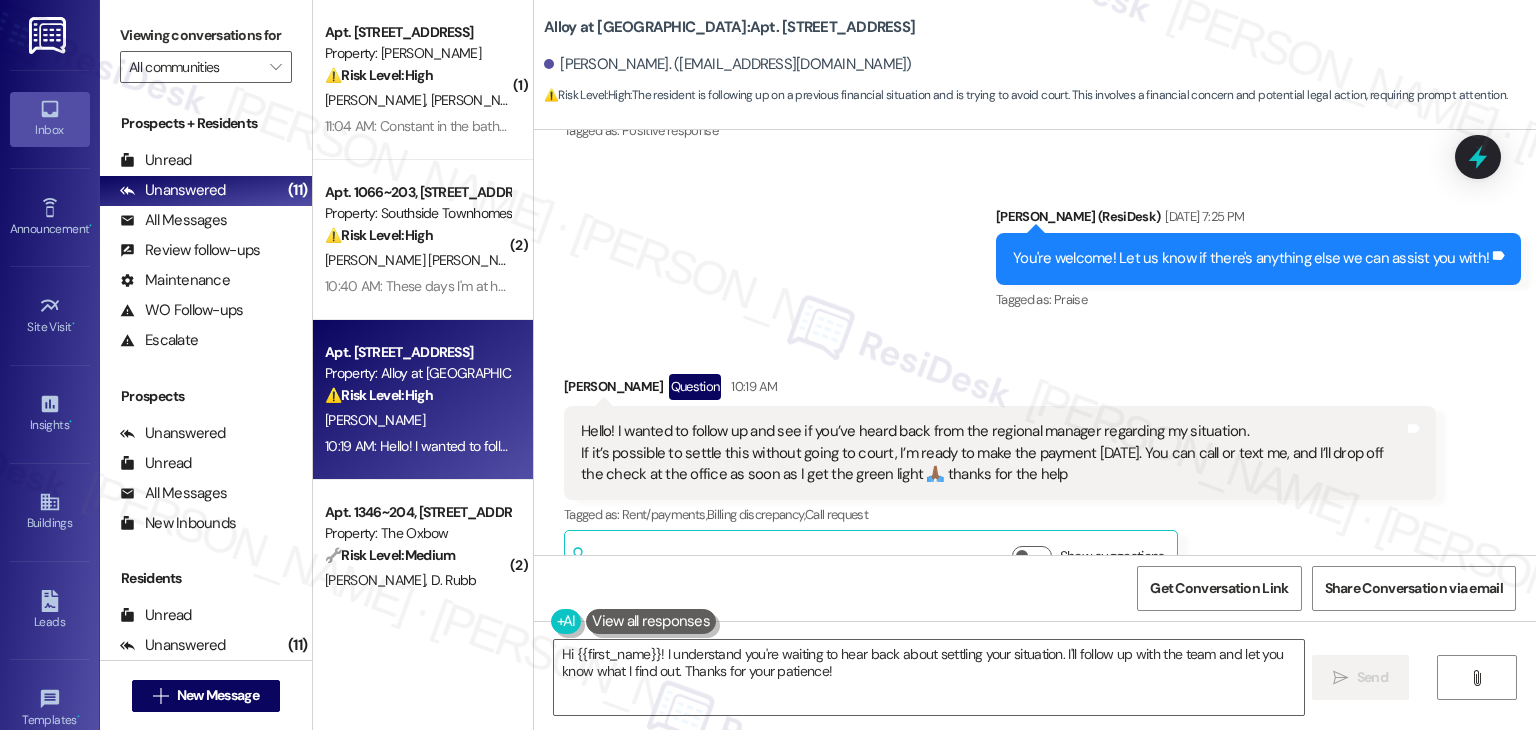 click on "Received via SMS Thaina Ferreira Question 10:19 AM Hello! I wanted to follow up and see if you’ve heard back from the regional manager regarding my situation.
If it’s possible to settle this without going to court, I’m ready to make the payment today. You can call or text me, and I’ll drop off the check at the office as soon as I get the green light 🙏🏾 thanks for the help Tags and notes Tagged as:   Rent/payments ,  Click to highlight conversations about Rent/payments Billing discrepancy ,  Click to highlight conversations about Billing discrepancy Call request Click to highlight conversations about Call request  Related guidelines Show suggestions" at bounding box center [1035, 466] 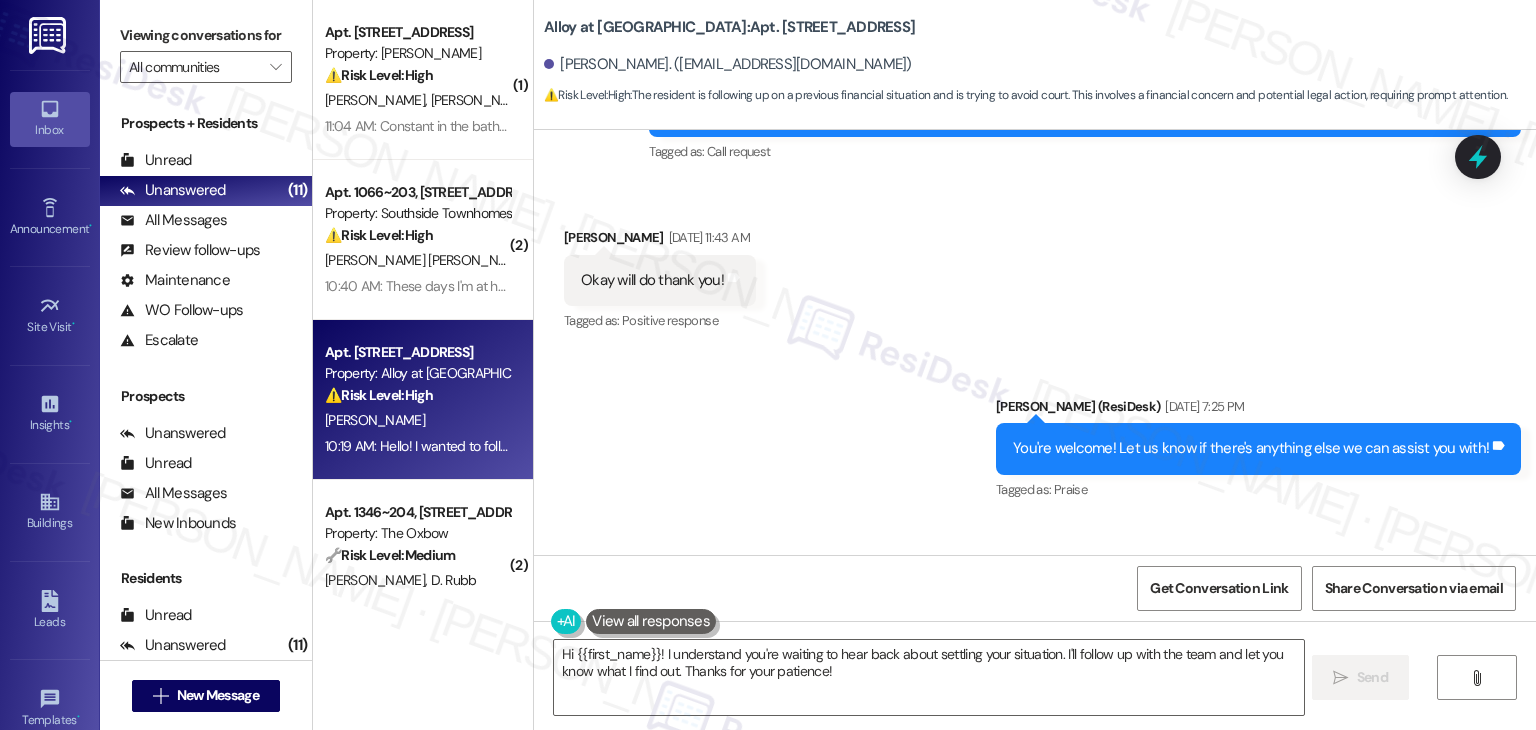 scroll, scrollTop: 11078, scrollLeft: 0, axis: vertical 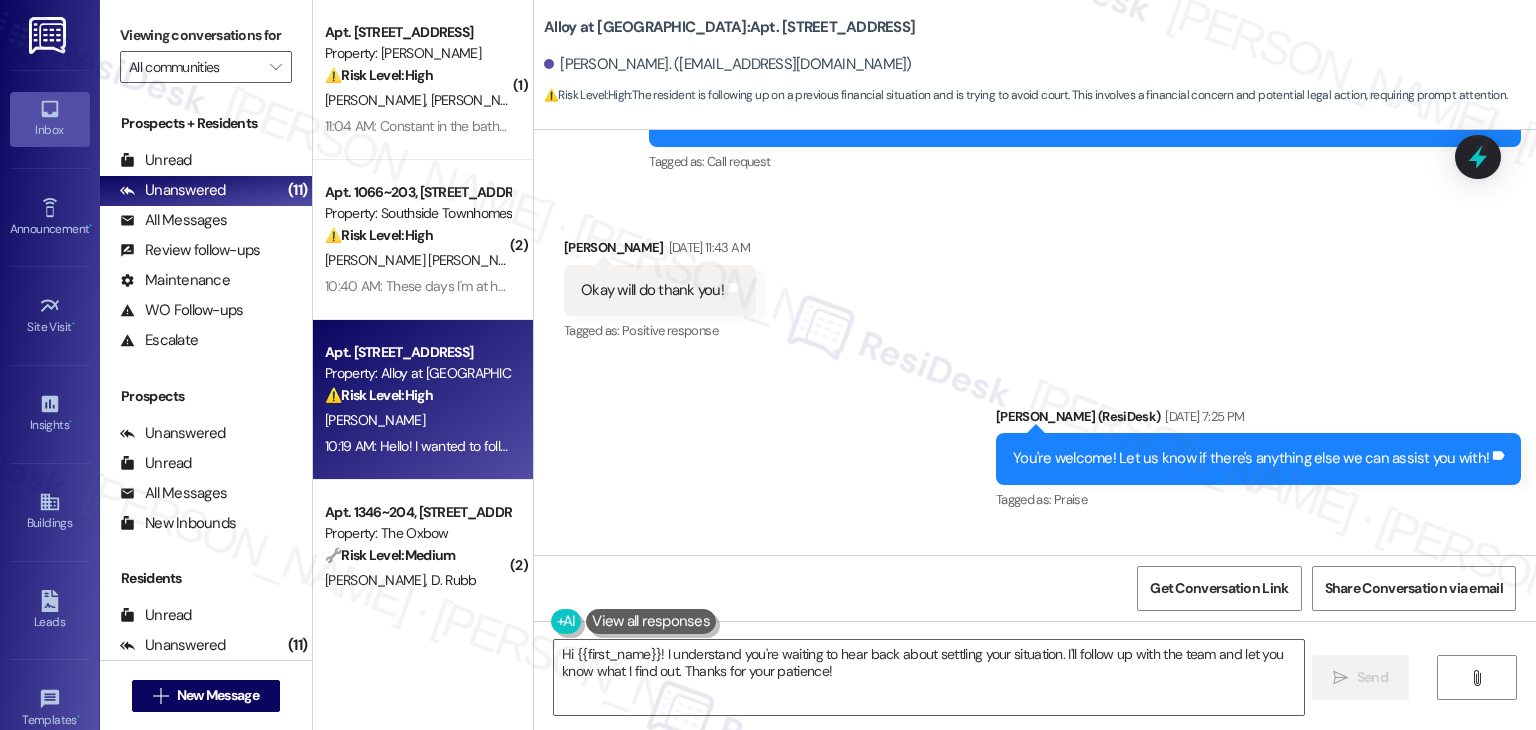 click on "Sent via SMS Sarah   (ResiDesk) Jul 21, 2025 at 7:25 PM You're welcome! Let us know if there's anything else we can assist you with! Tags and notes Tagged as:   Praise Click to highlight conversations about Praise" at bounding box center [1035, 445] 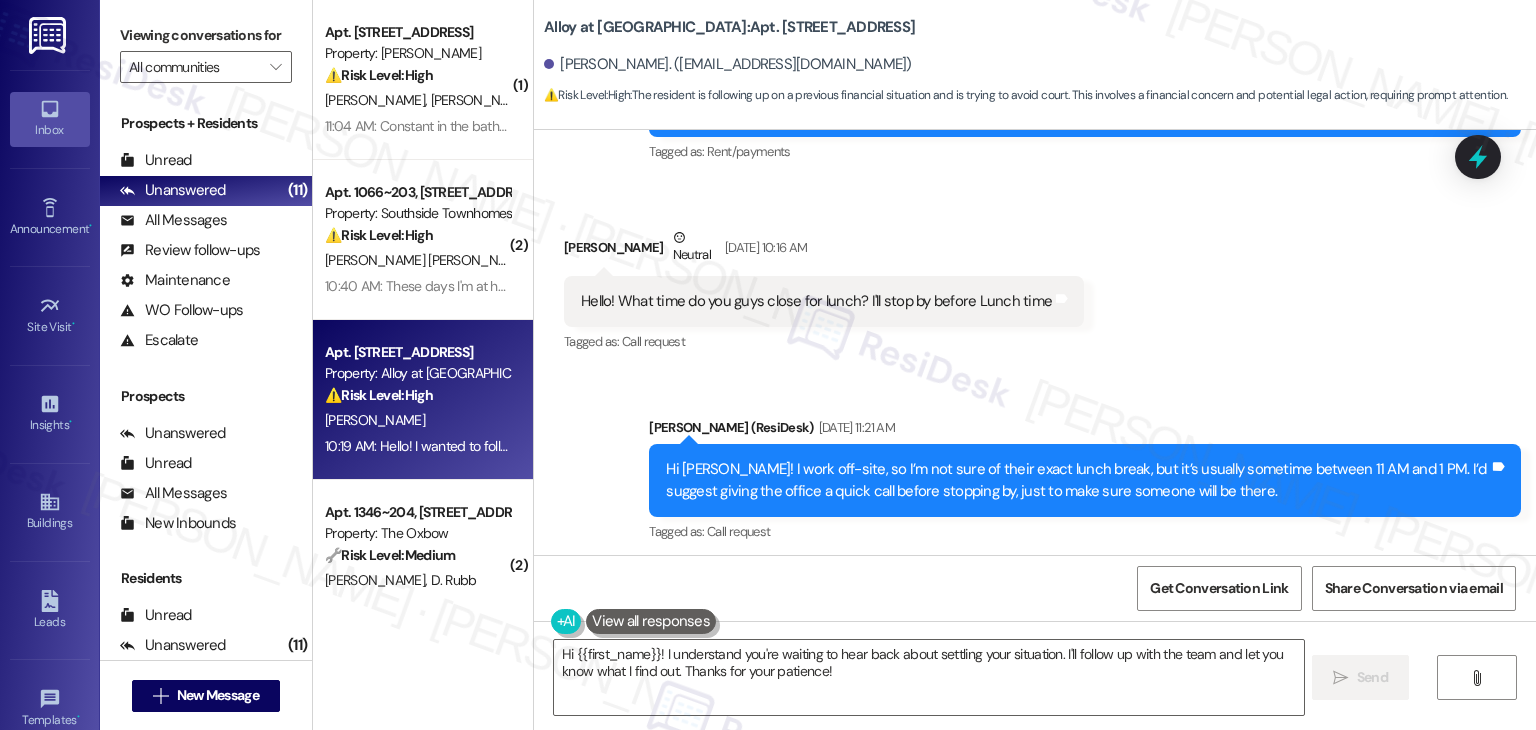 scroll, scrollTop: 10678, scrollLeft: 0, axis: vertical 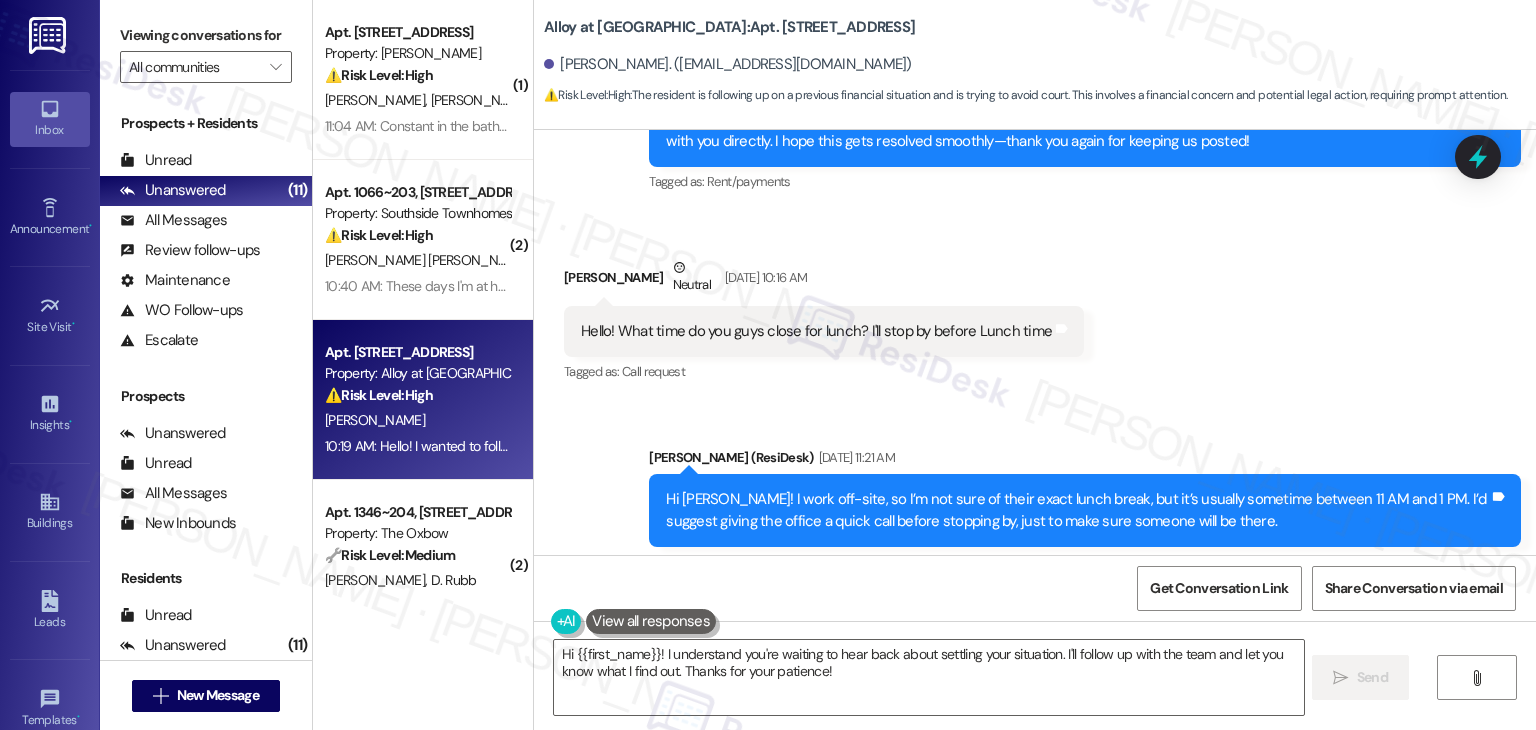 click on "Received via SMS Thaina Ferreira Jul 21, 2025 at 11:43 AM Okay will do thank you!  Tags and notes Tagged as:   Positive response Click to highlight conversations about Positive response" at bounding box center [1035, 676] 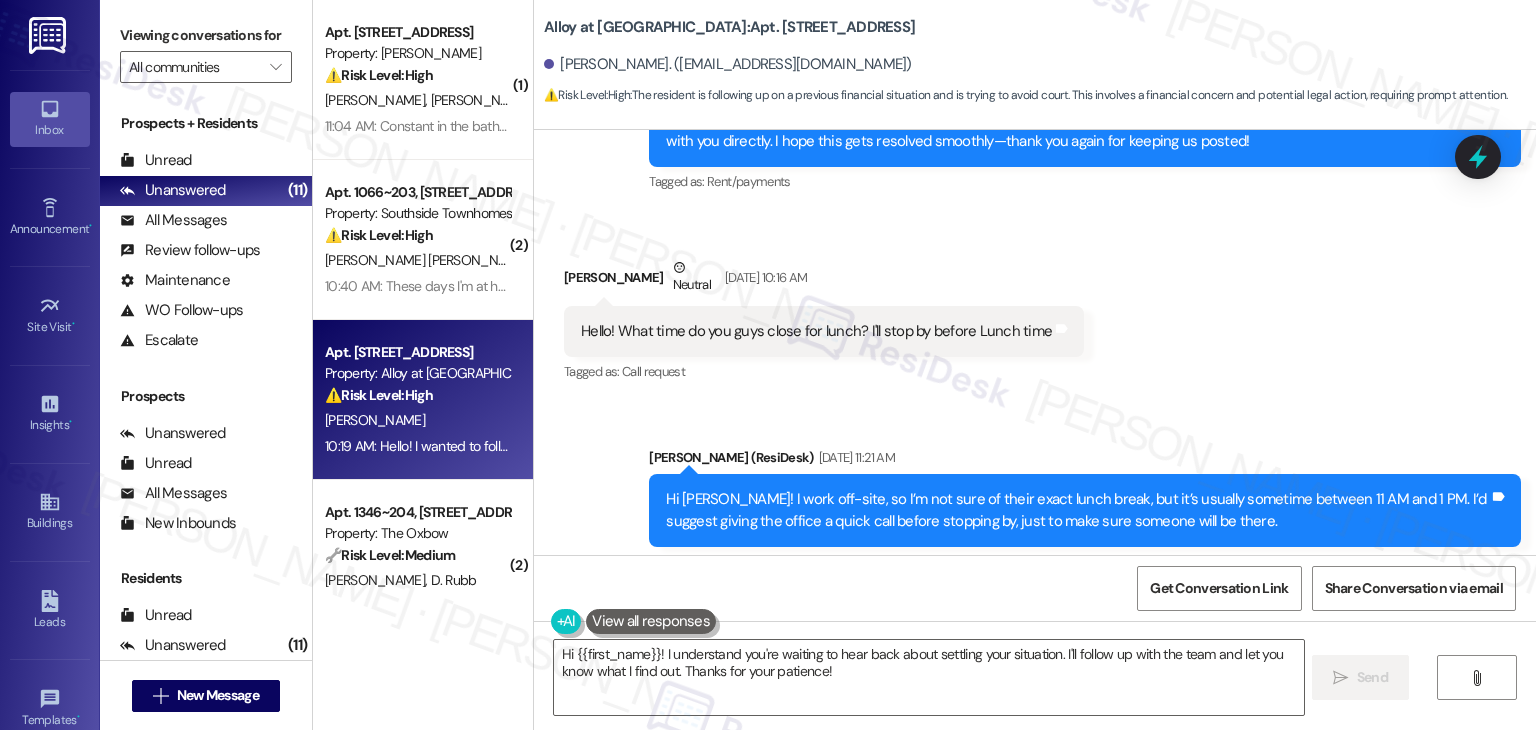 scroll, scrollTop: 11178, scrollLeft: 0, axis: vertical 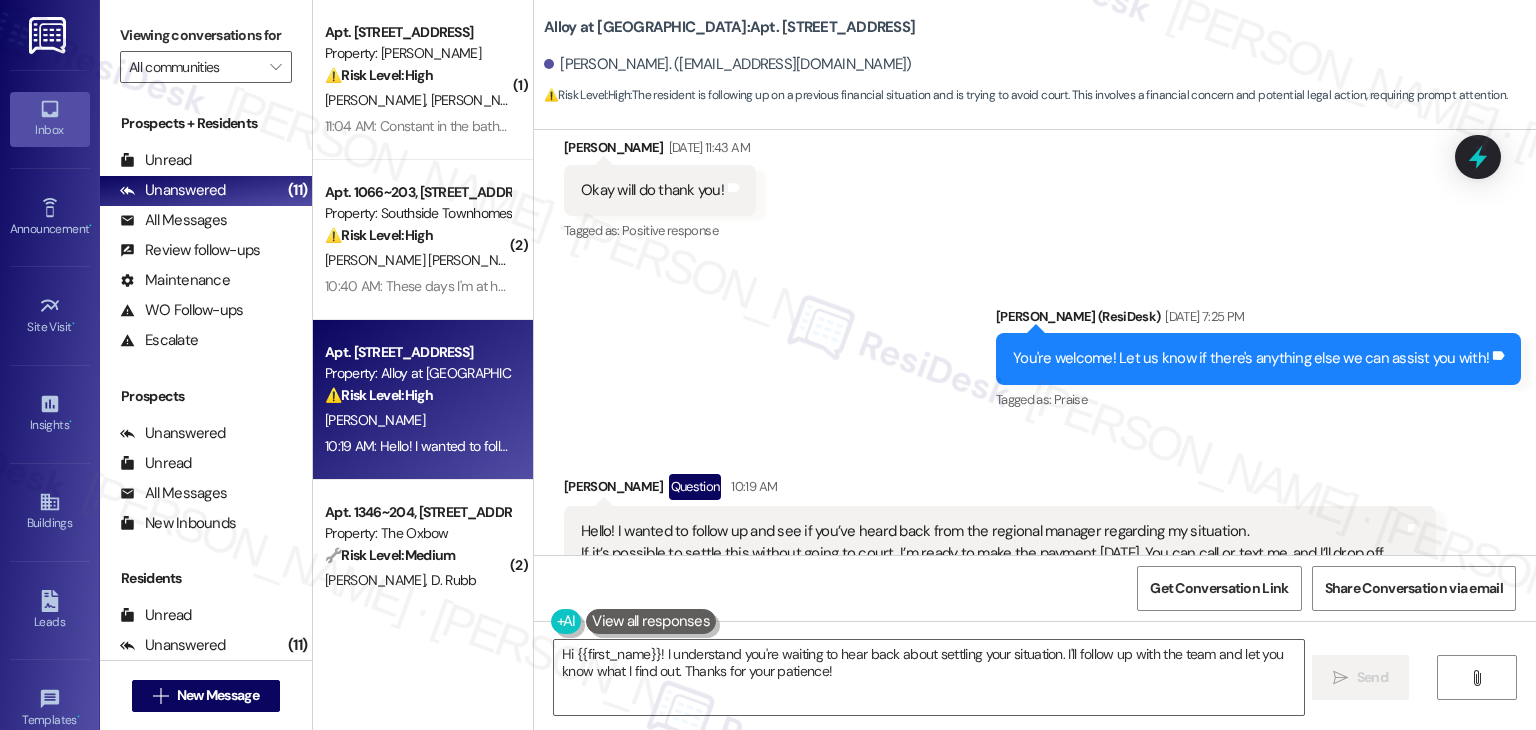click on "Thaina Ferreira Question 10:19 AM" at bounding box center [1000, 490] 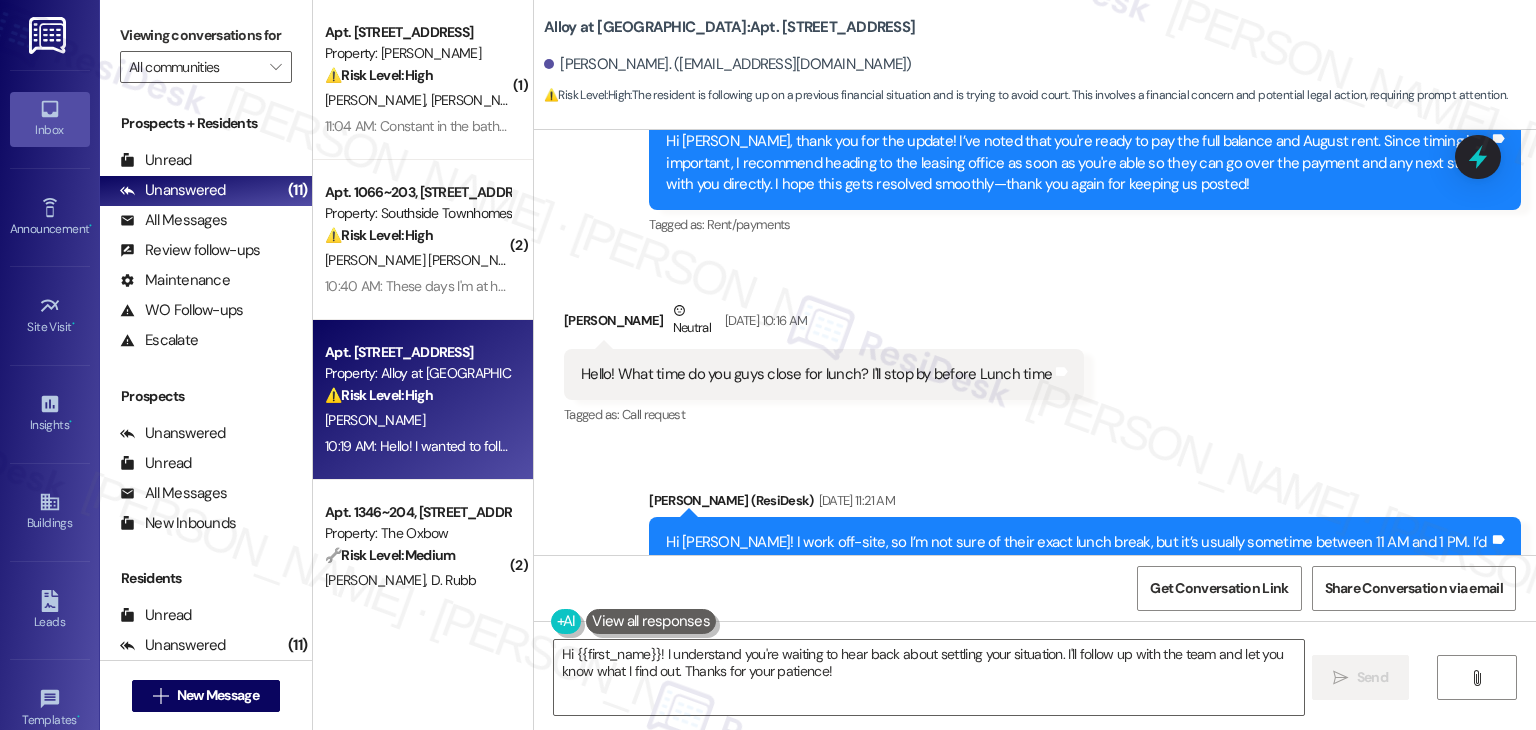 scroll, scrollTop: 10478, scrollLeft: 0, axis: vertical 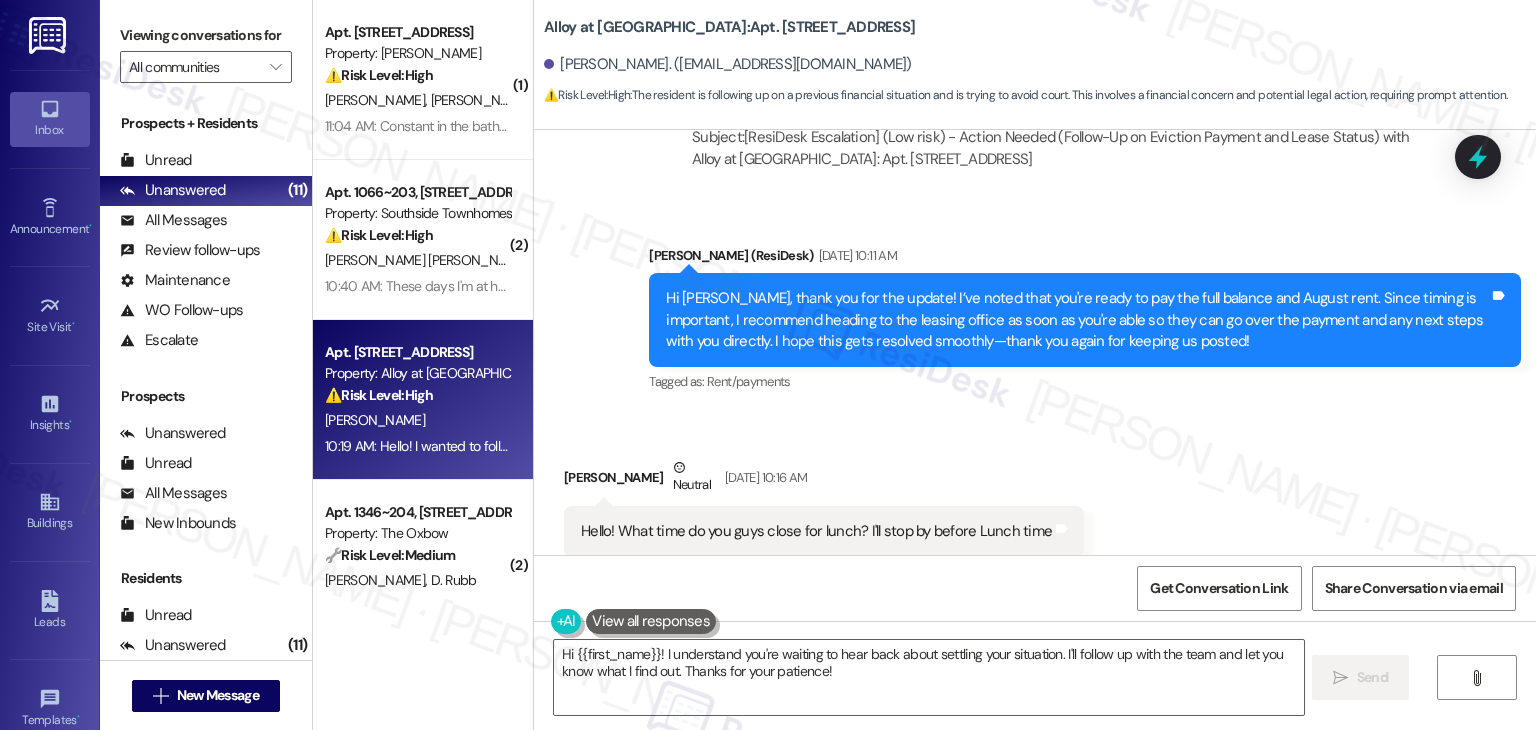 click on "Hi Thaina, thank you for the update! I’ve noted that you're ready to pay the full balance and August rent. Since timing is important, I recommend heading to the leasing office as soon as you're able so they can go over the payment and any next steps with you directly. I hope this gets resolved smoothly—thank you again for keeping us posted!" at bounding box center (1077, 320) 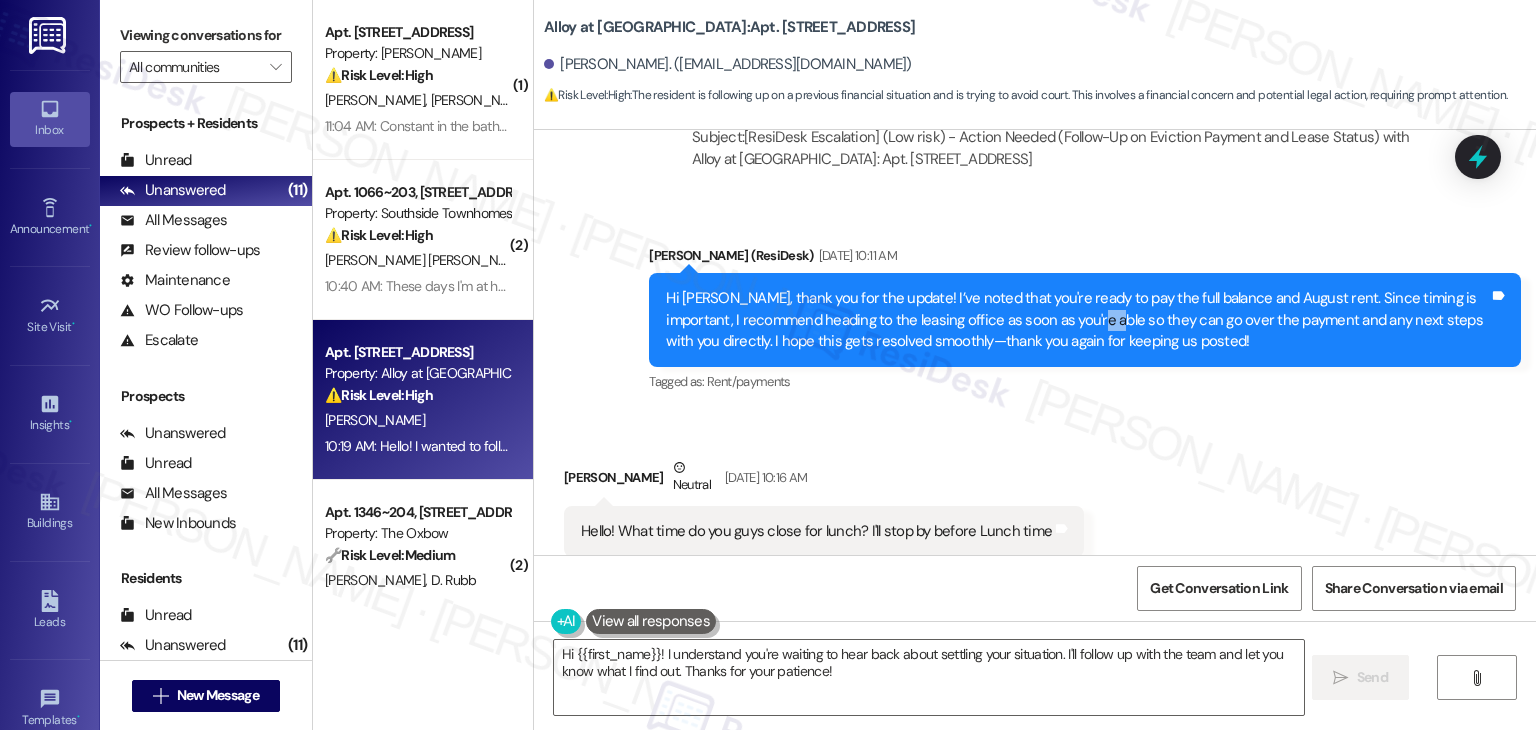 click on "Hi Thaina, thank you for the update! I’ve noted that you're ready to pay the full balance and August rent. Since timing is important, I recommend heading to the leasing office as soon as you're able so they can go over the payment and any next steps with you directly. I hope this gets resolved smoothly—thank you again for keeping us posted!" at bounding box center (1077, 320) 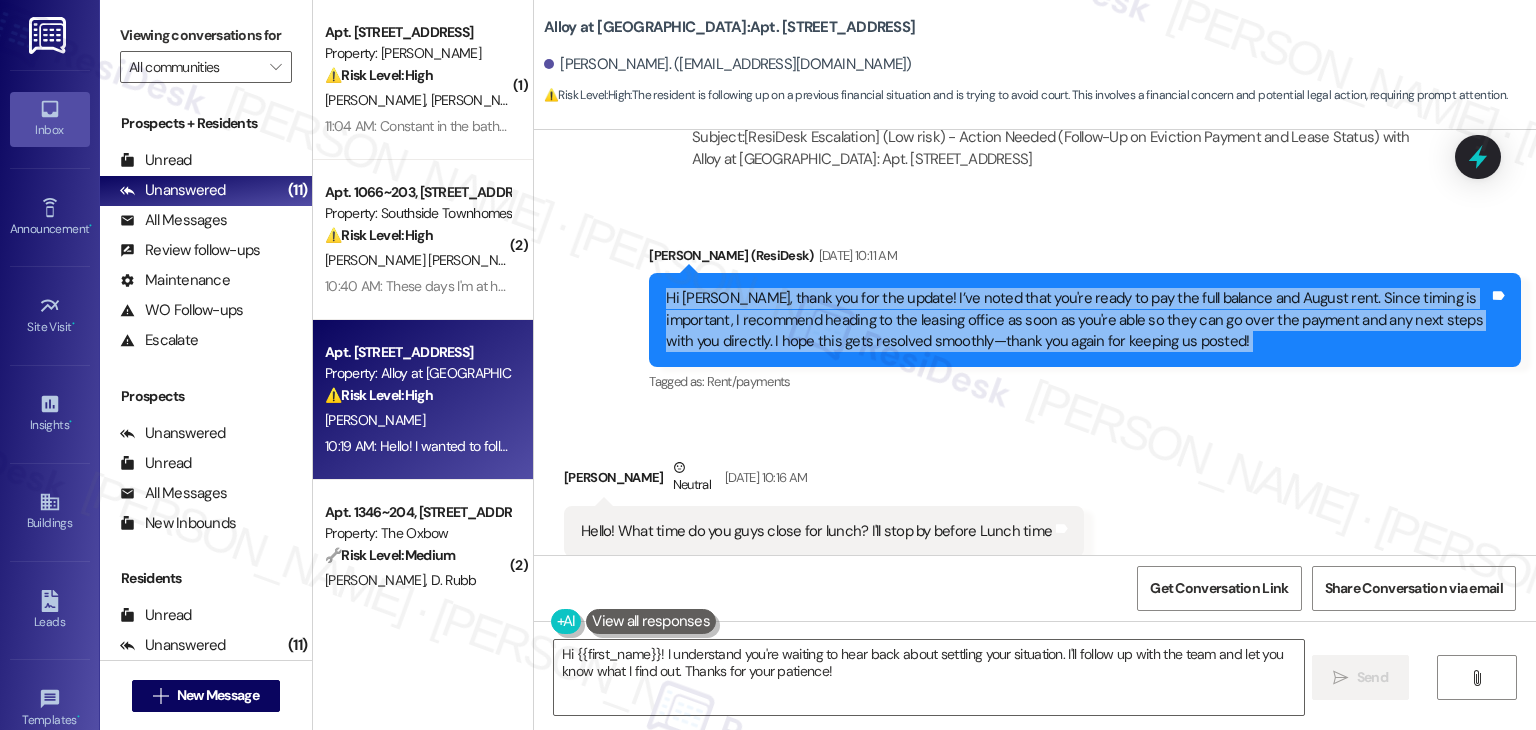 click on "Hi Thaina, thank you for the update! I’ve noted that you're ready to pay the full balance and August rent. Since timing is important, I recommend heading to the leasing office as soon as you're able so they can go over the payment and any next steps with you directly. I hope this gets resolved smoothly—thank you again for keeping us posted!" at bounding box center [1077, 320] 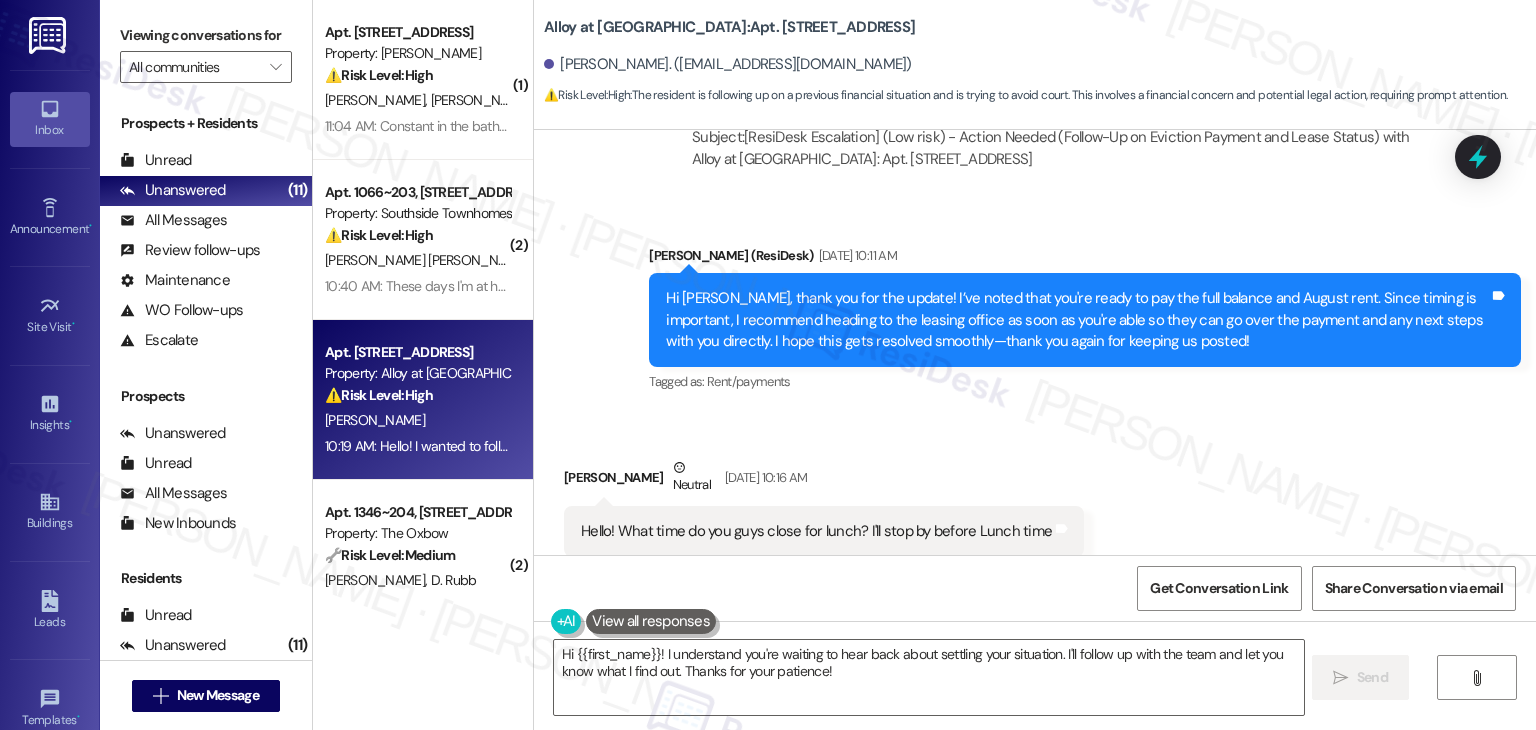click on "Hello! What time do you guys close for lunch? I'll stop by before Lunch time" at bounding box center [816, 531] 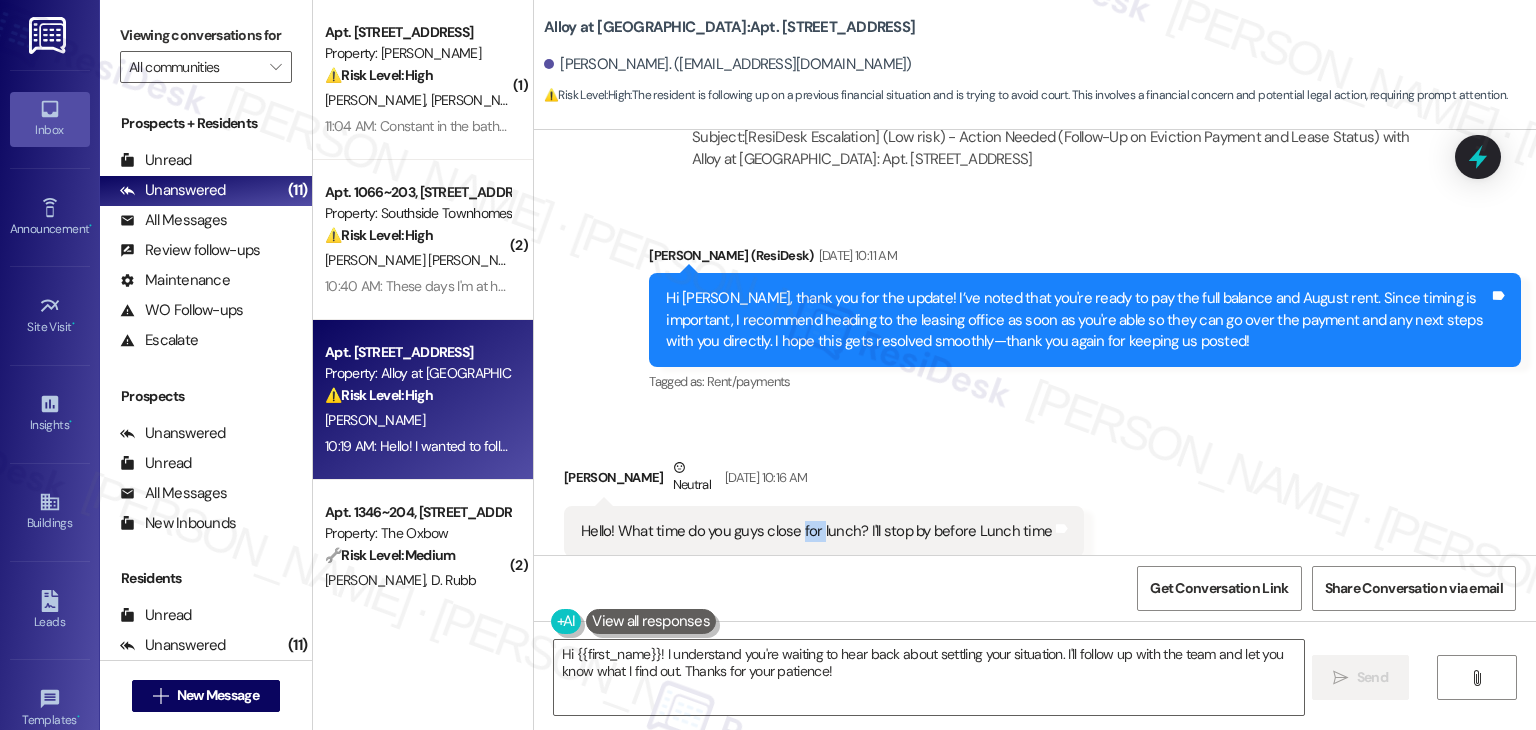 click on "Hello! What time do you guys close for lunch? I'll stop by before Lunch time" at bounding box center [816, 531] 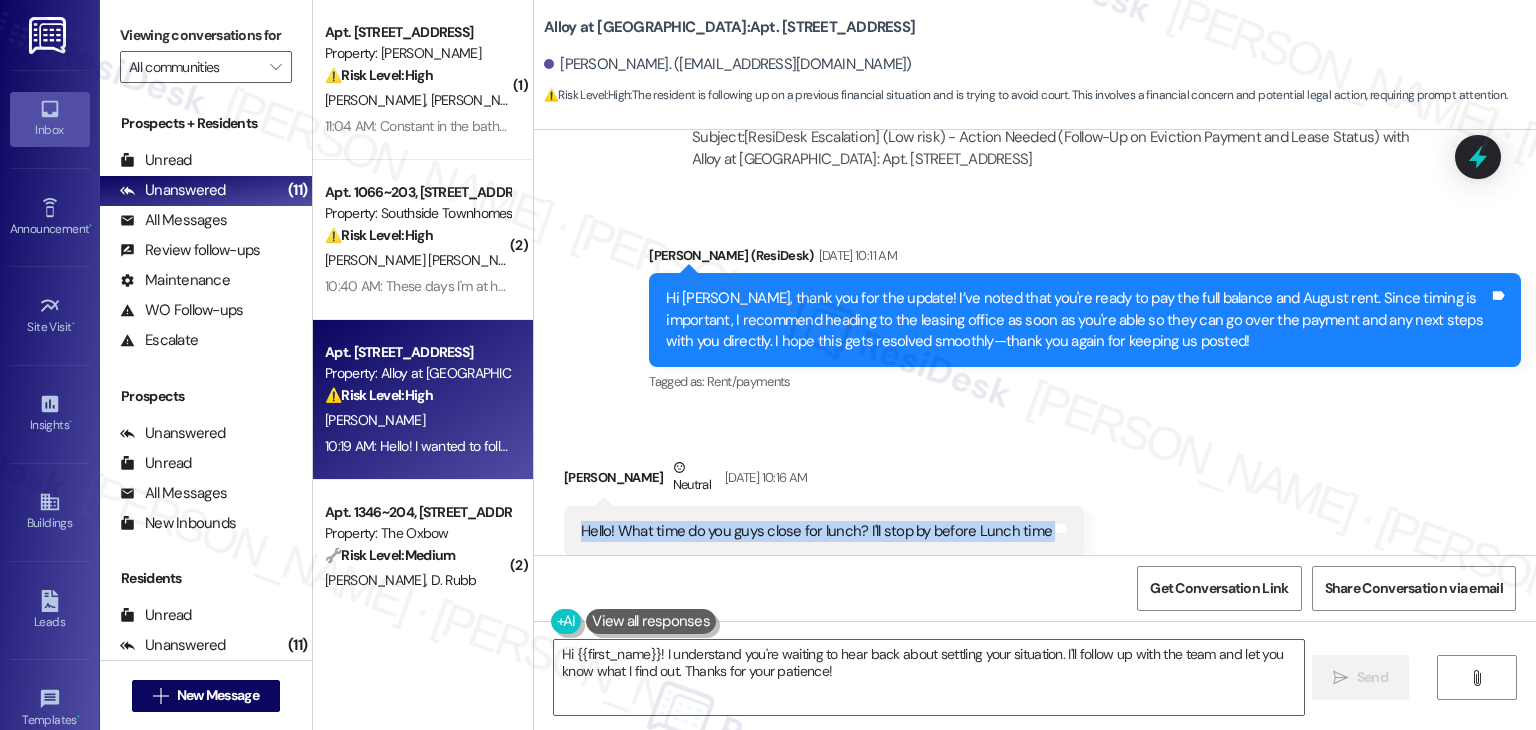 click on "Hello! What time do you guys close for lunch? I'll stop by before Lunch time" at bounding box center (816, 531) 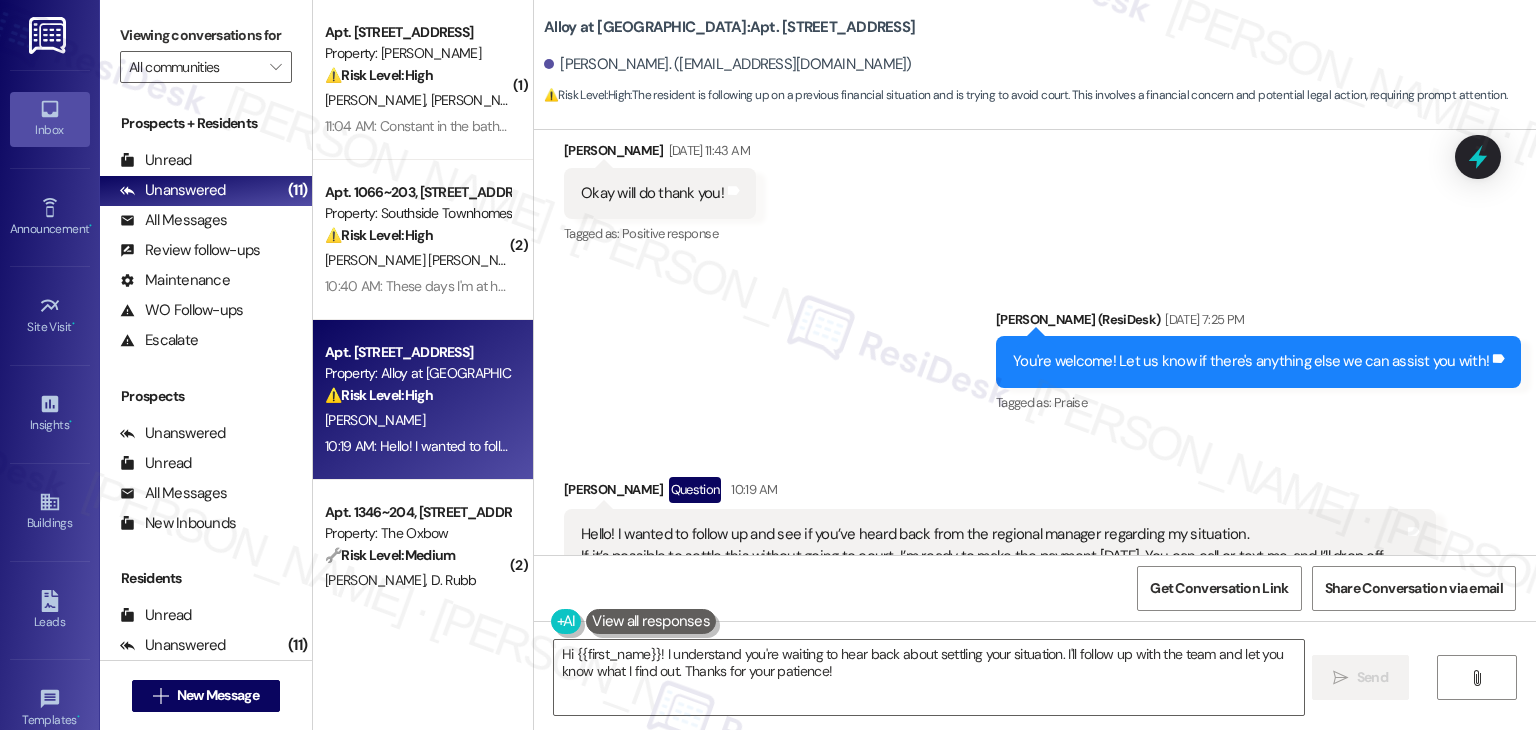 scroll, scrollTop: 11178, scrollLeft: 0, axis: vertical 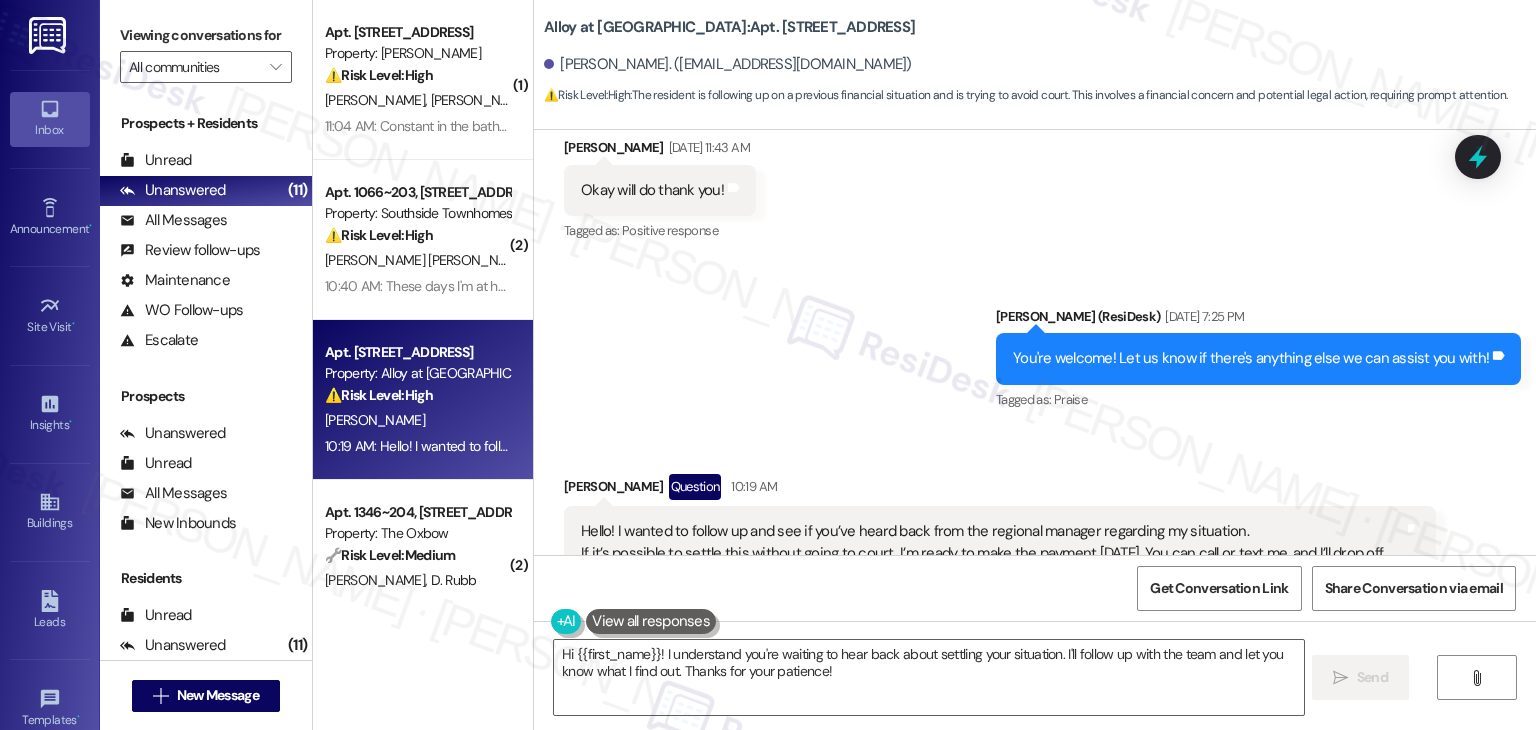 click on "Hello! I wanted to follow up and see if you’ve heard back from the regional manager regarding my situation.
If it’s possible to settle this without going to court, I’m ready to make the payment today. You can call or text me, and I’ll drop off the check at the office as soon as I get the green light 🙏🏾 thanks for the help" at bounding box center (992, 553) 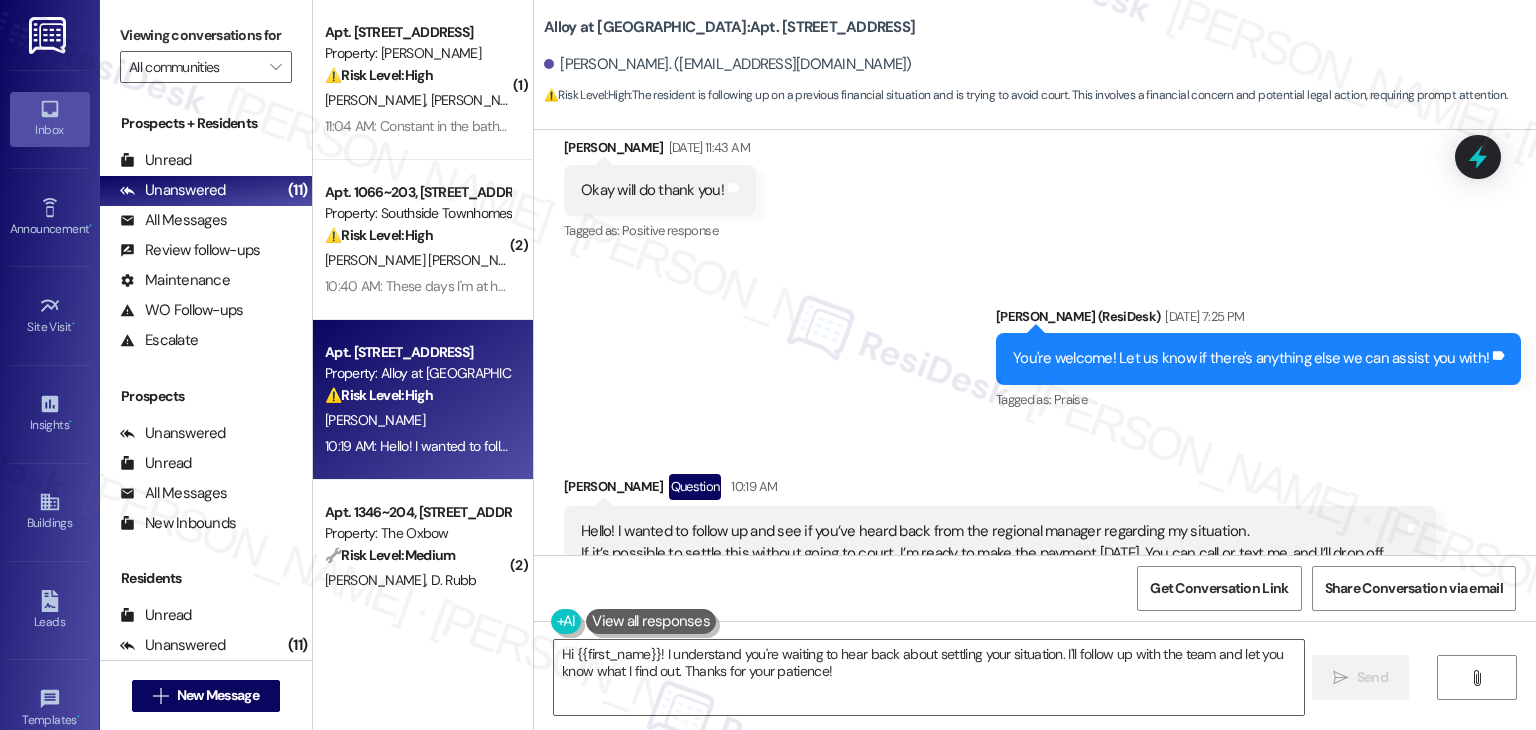 click on "Hello! I wanted to follow up and see if you’ve heard back from the regional manager regarding my situation.
If it’s possible to settle this without going to court, I’m ready to make the payment today. You can call or text me, and I’ll drop off the check at the office as soon as I get the green light 🙏🏾 thanks for the help" at bounding box center (992, 553) 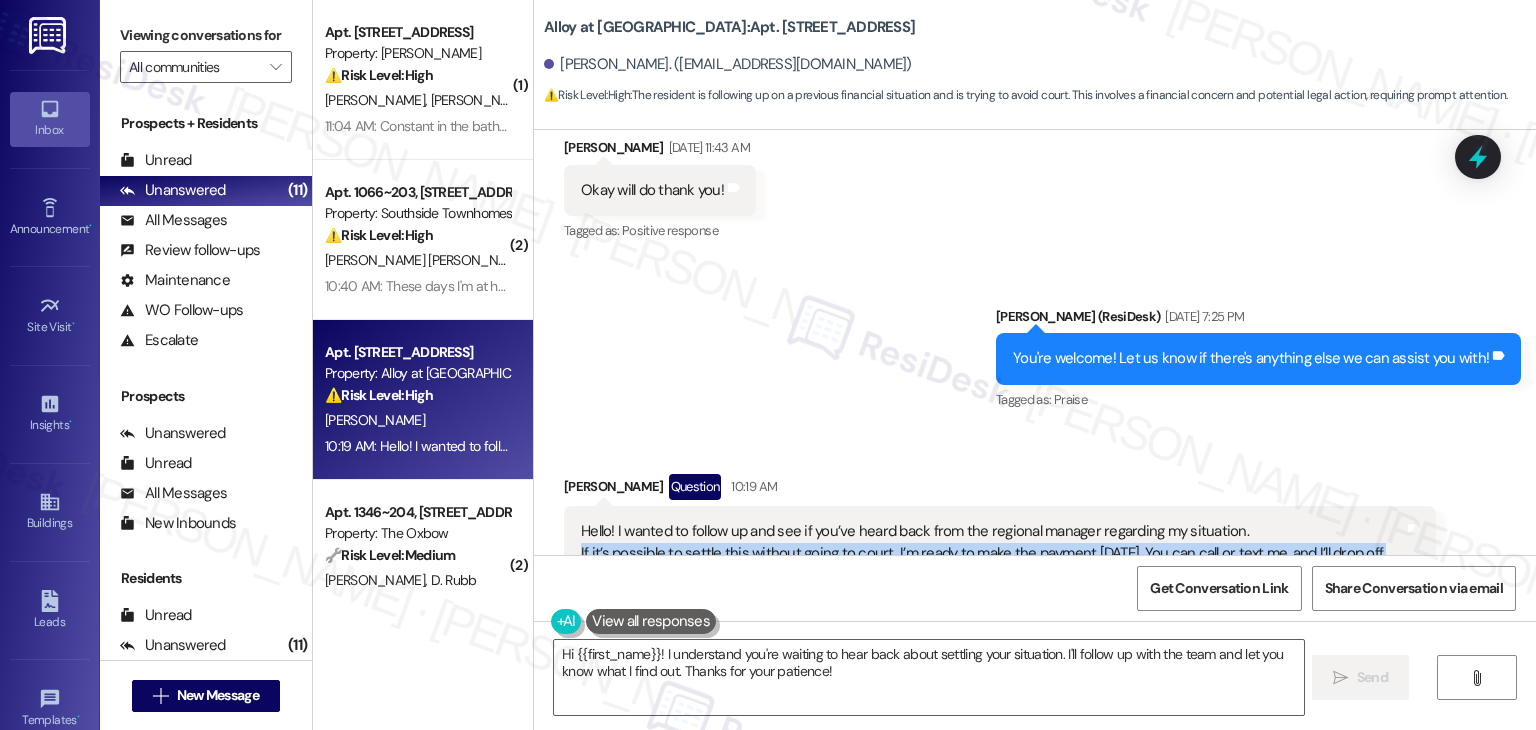 click on "Hello! I wanted to follow up and see if you’ve heard back from the regional manager regarding my situation.
If it’s possible to settle this without going to court, I’m ready to make the payment today. You can call or text me, and I’ll drop off the check at the office as soon as I get the green light 🙏🏾 thanks for the help" at bounding box center [992, 553] 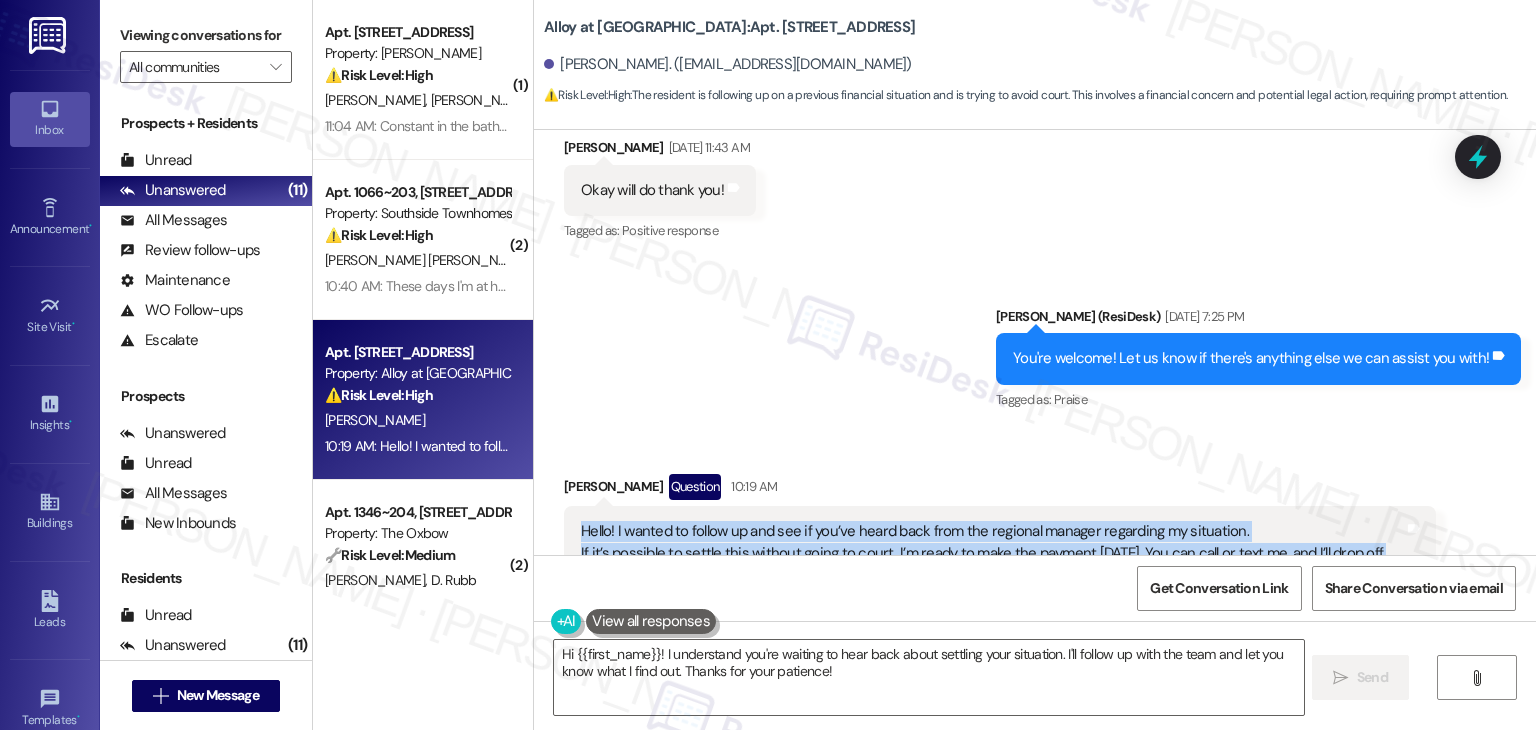 drag, startPoint x: 1055, startPoint y: 525, endPoint x: 560, endPoint y: 464, distance: 498.74442 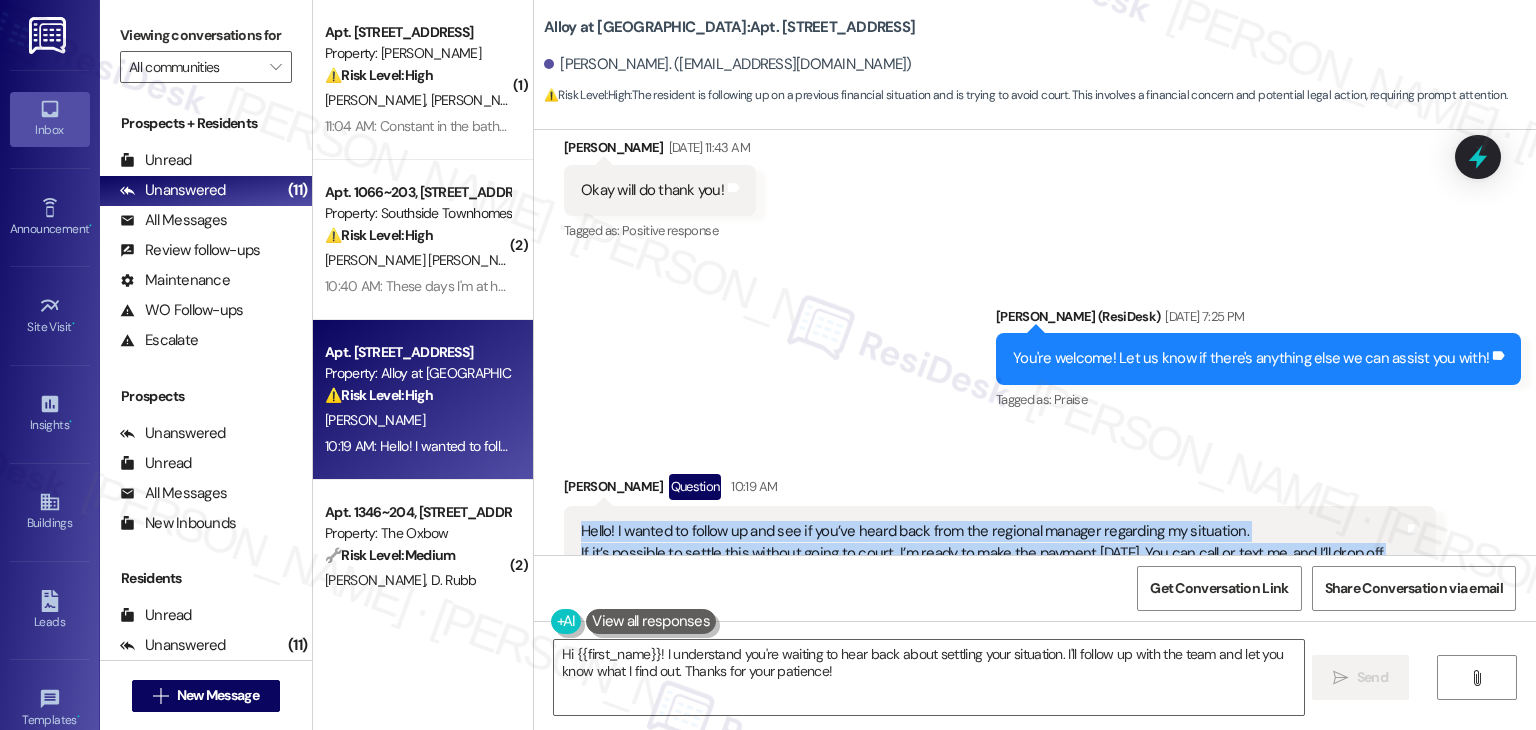 copy on "Hello! I wanted to follow up and see if you’ve heard back from the regional manager regarding my situation.
If it’s possible to settle this without going to court, I’m ready to make the payment today. You can call or text me, and I’ll drop off the check at the office as soon as I get the green light 🙏🏾 thanks for the help" 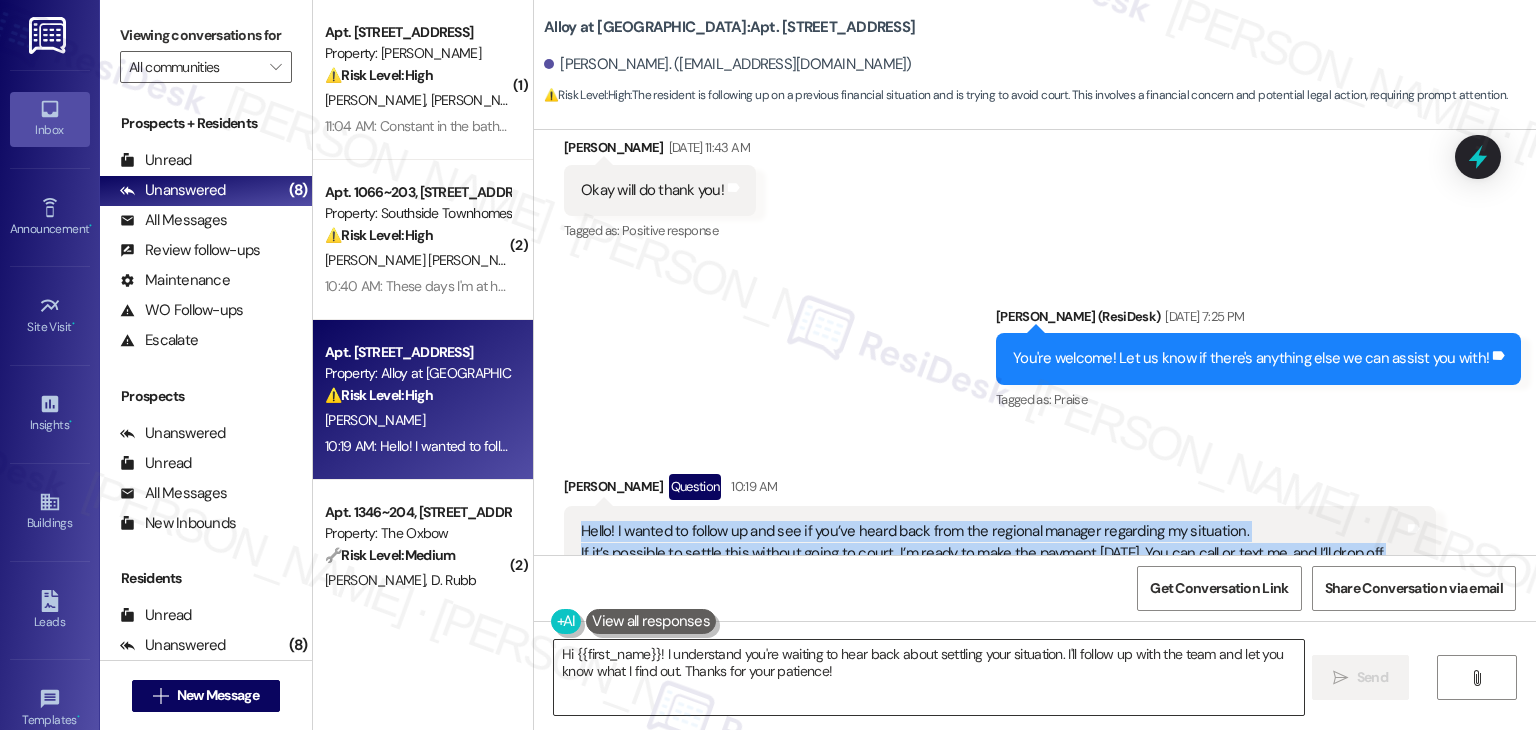 click on "Hi {{first_name}}! I understand you're waiting to hear back about settling your situation. I'll follow up with the team and let you know what I find out. Thanks for your patience!" at bounding box center (928, 677) 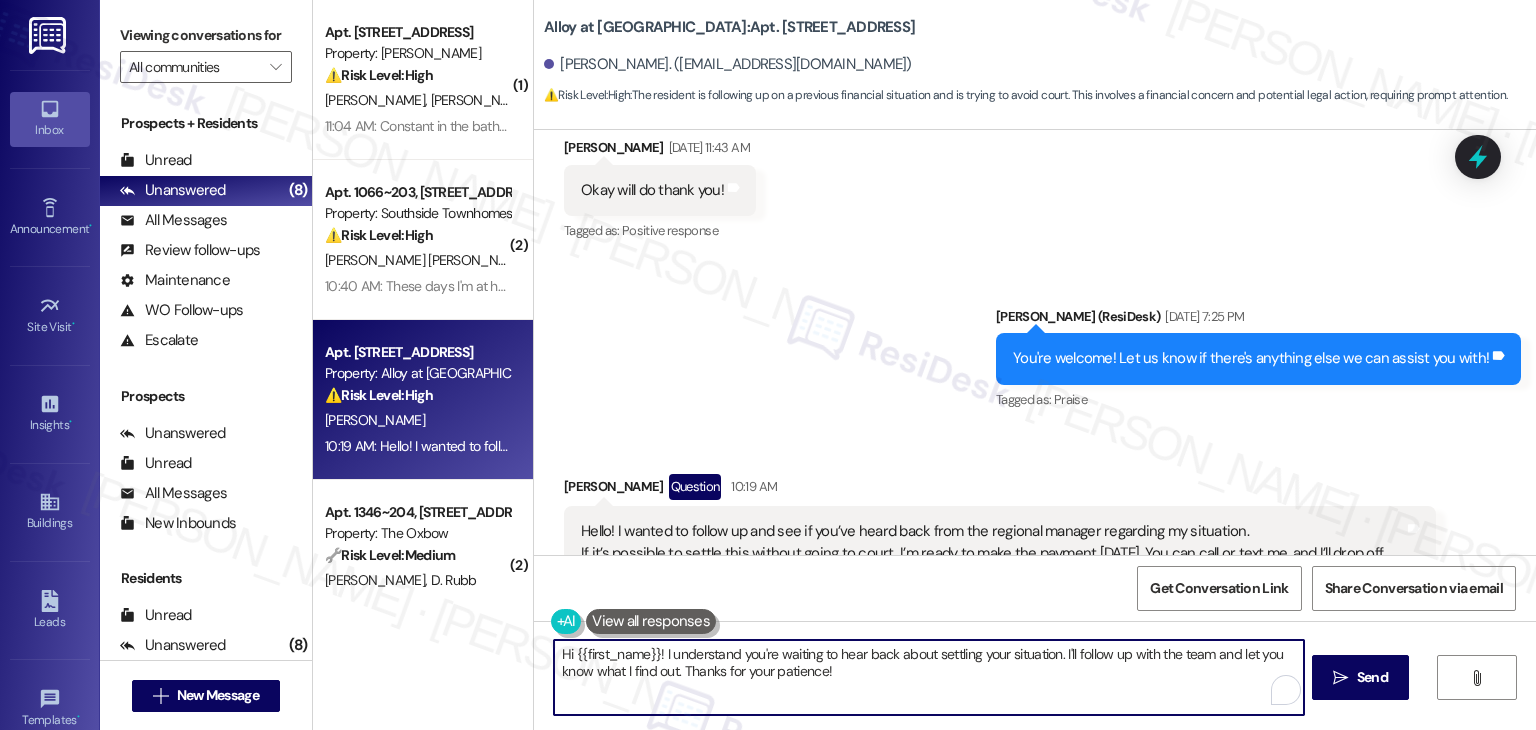 paste on "Thaina, thanks for checking in. I'm sorry I haven’t heard back from the site team yet. Have you had a chance to visit or call the office directly? I recommend doing so to help move things along quickly. I’ll also follow up again with the team on my end. Appreciate your patience, and I’ll keep you updated as soon as I hear back" 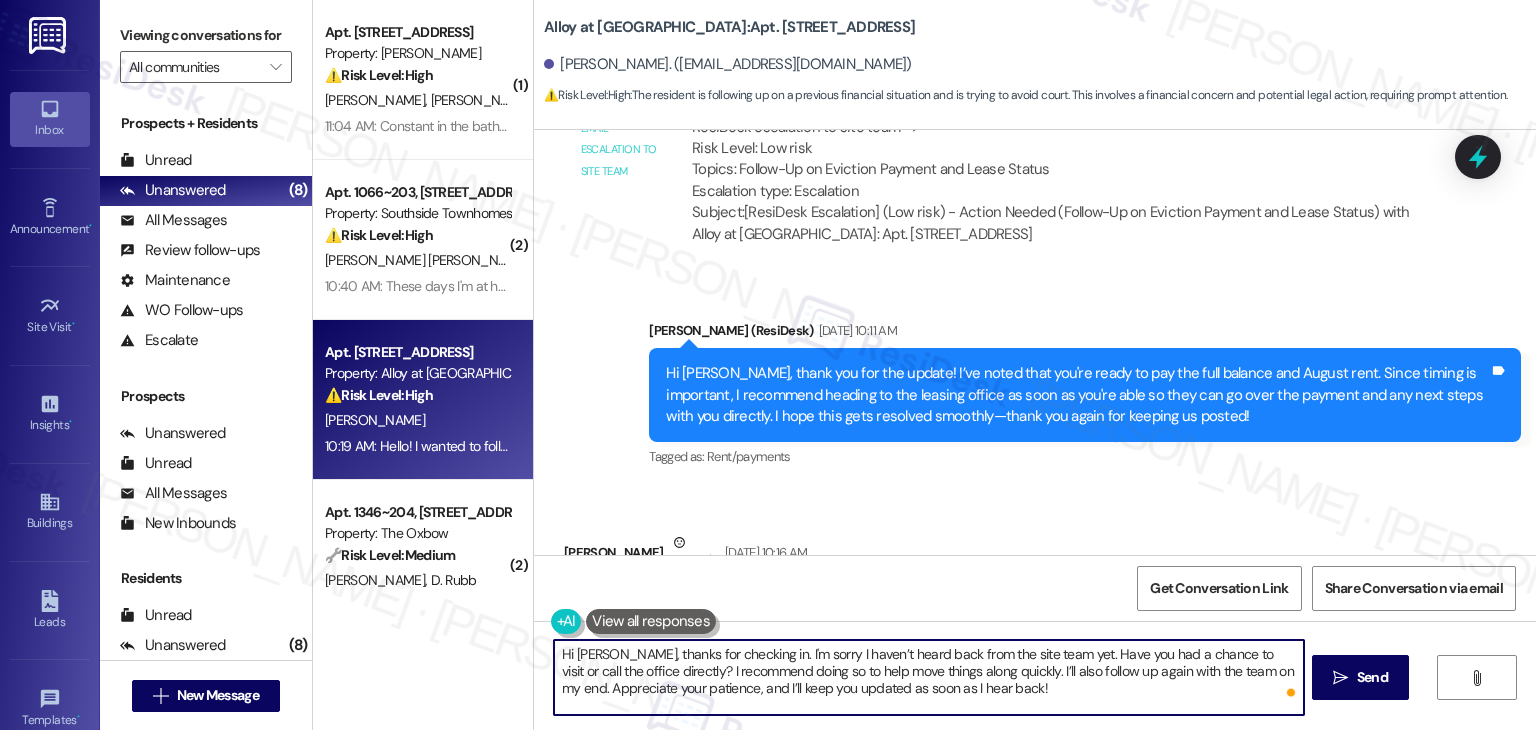 scroll, scrollTop: 10378, scrollLeft: 0, axis: vertical 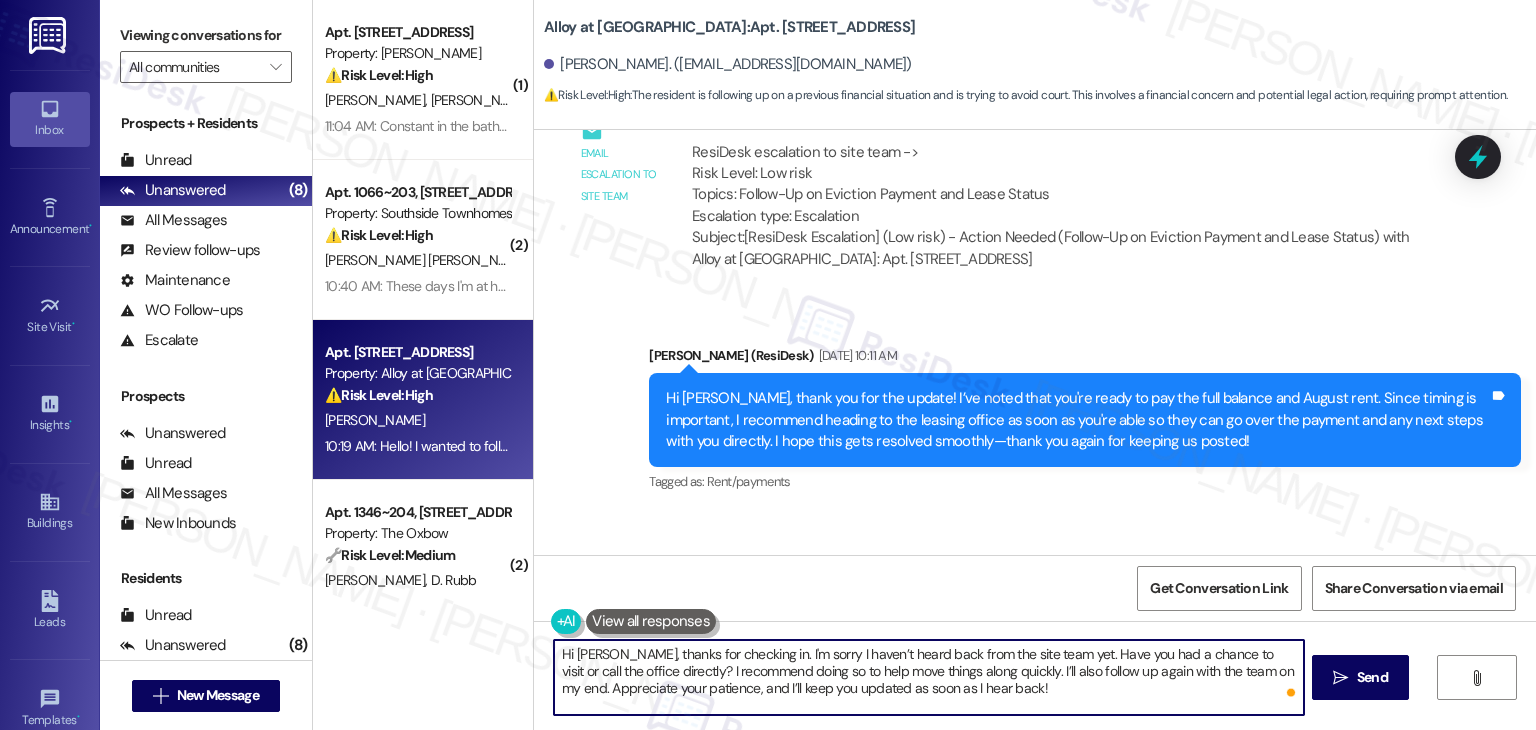 type on "Hi Thaina, thanks for checking in. I'm sorry I haven’t heard back from the site team yet. Have you had a chance to visit or call the office directly? I recommend doing so to help move things along quickly. I’ll also follow up again with the team on my end. Appreciate your patience, and I’ll keep you updated as soon as I hear back!" 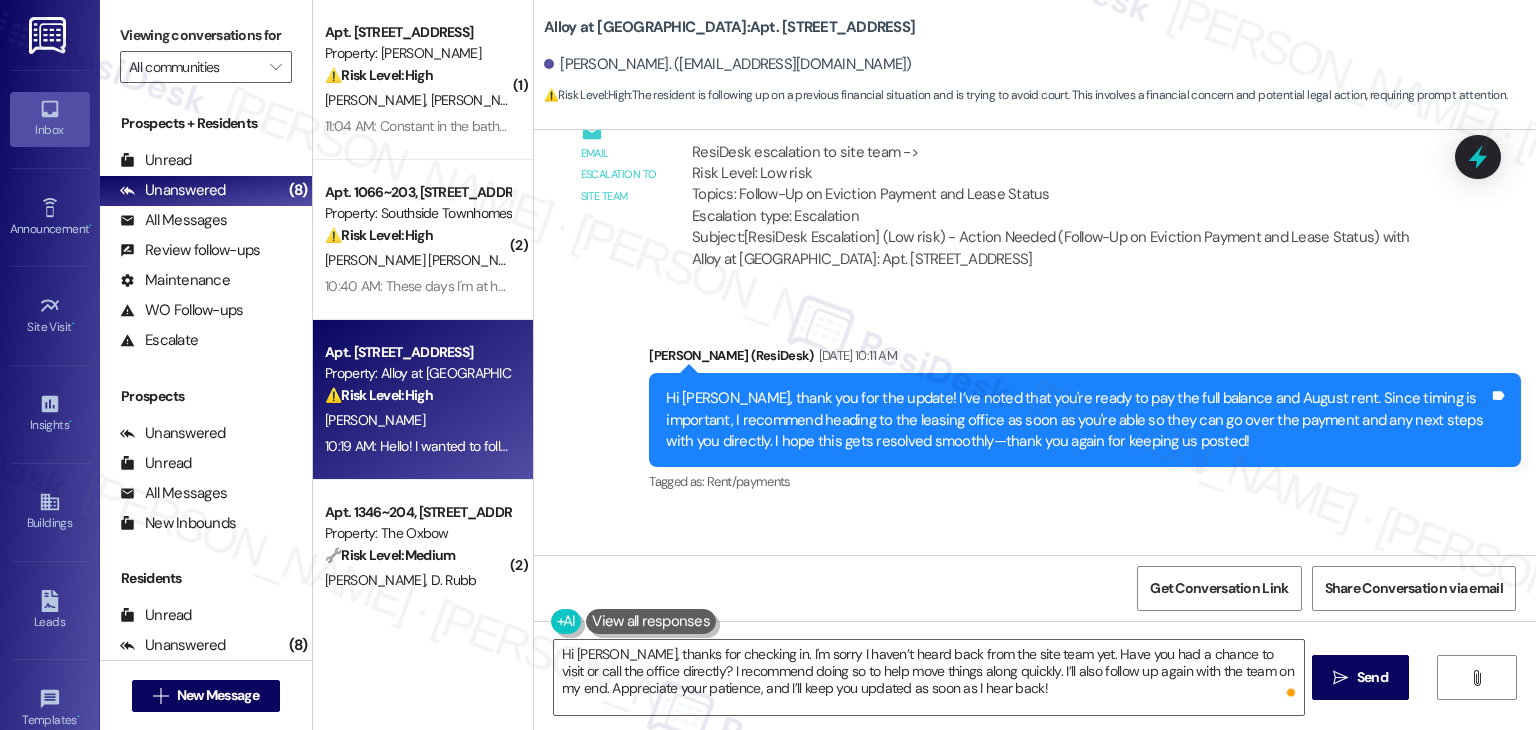 click on "Received via SMS Thaina Ferreira   Neutral Jul 21, 2025 at 10:16 AM Hello! What time do you guys close for lunch? I'll stop by before Lunch time  Tags and notes Tagged as:   Call request Click to highlight conversations about Call request" at bounding box center (1035, 607) 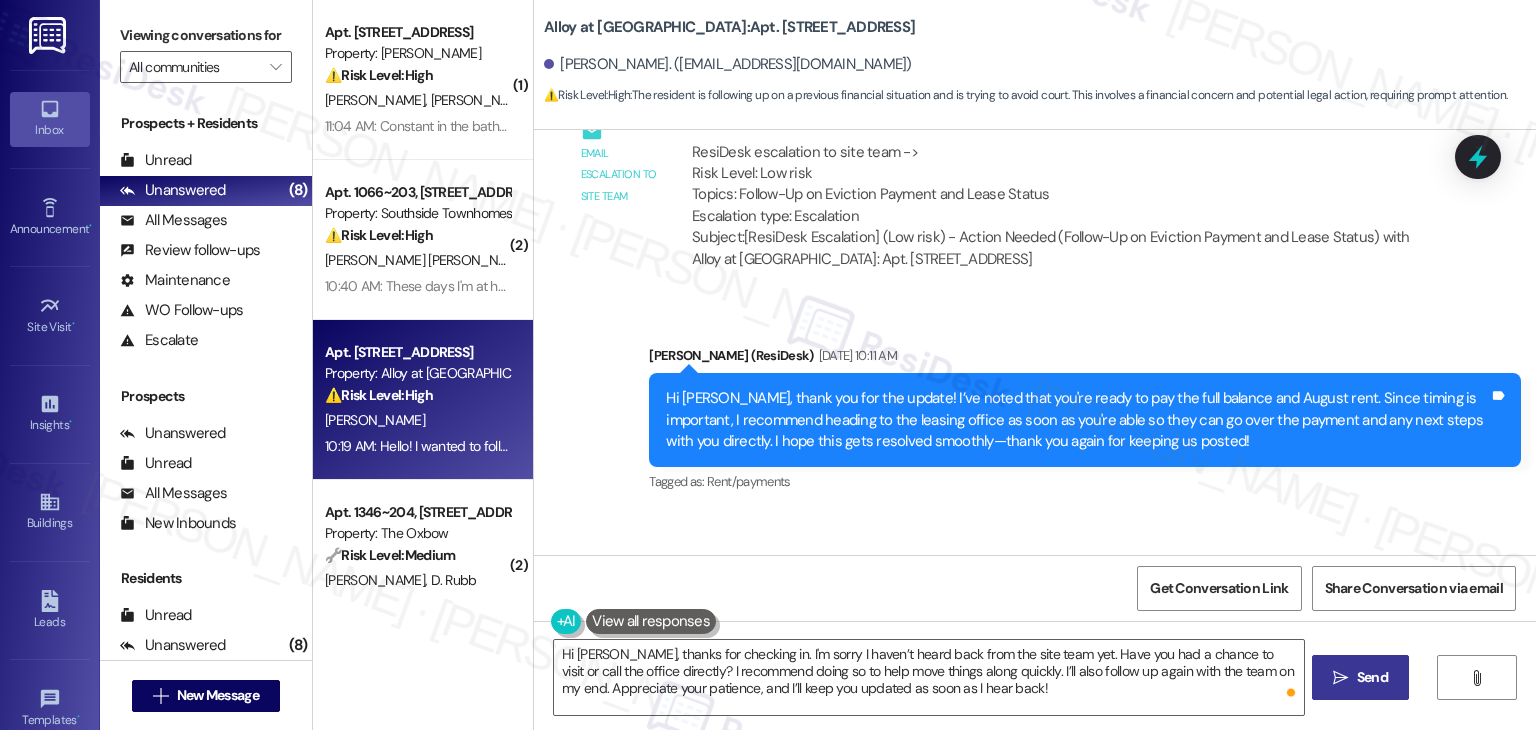 drag, startPoint x: 1374, startPoint y: 669, endPoint x: 1329, endPoint y: 673, distance: 45.17743 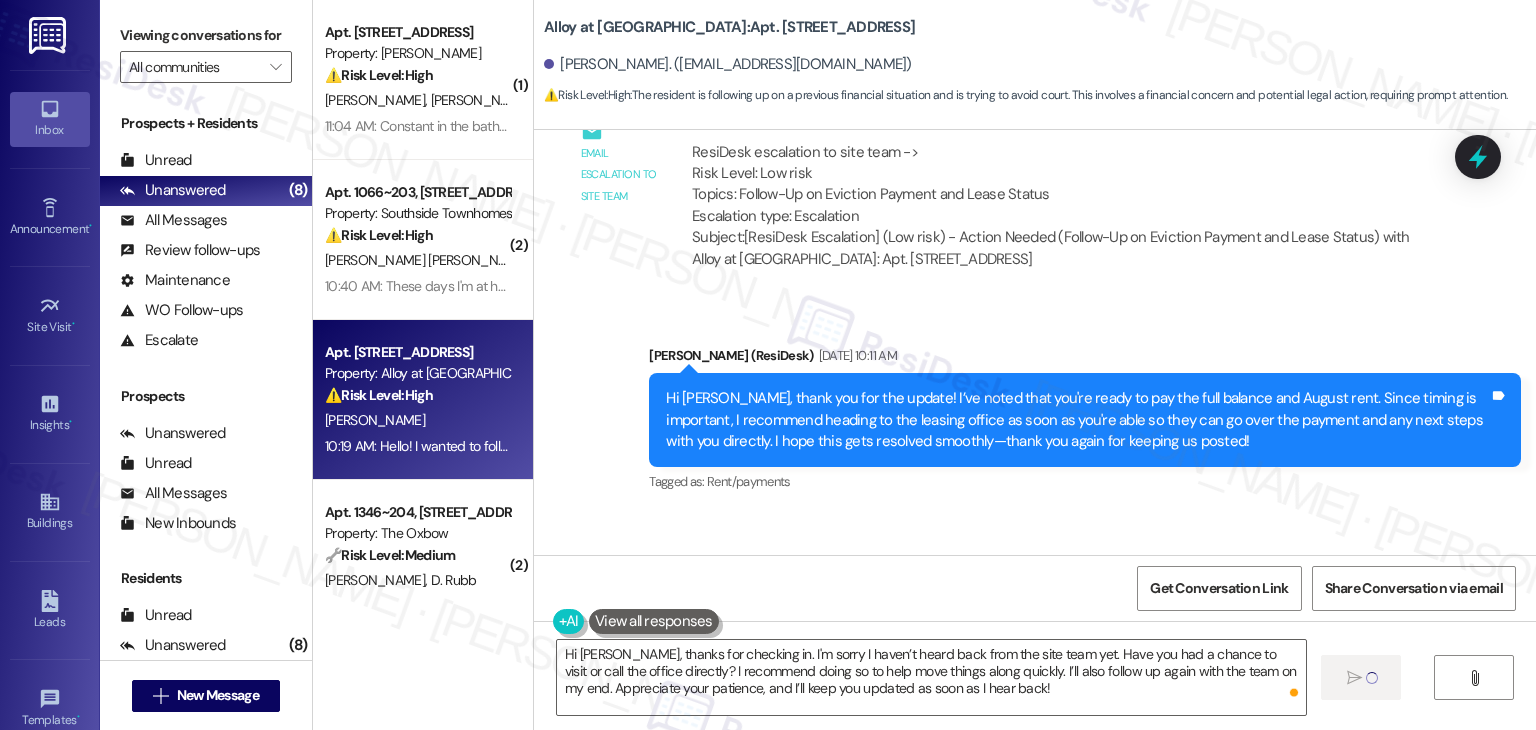 type 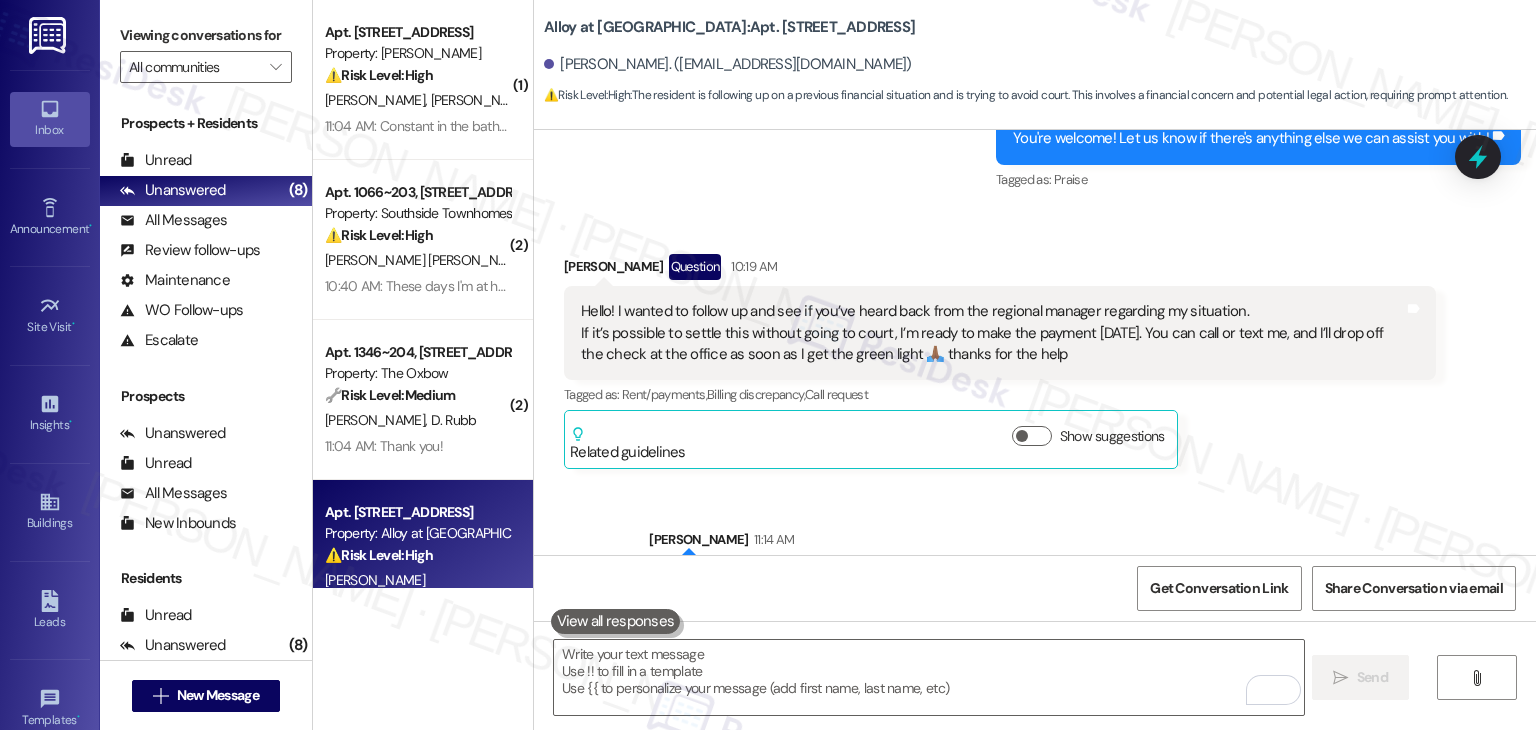 scroll, scrollTop: 11460, scrollLeft: 0, axis: vertical 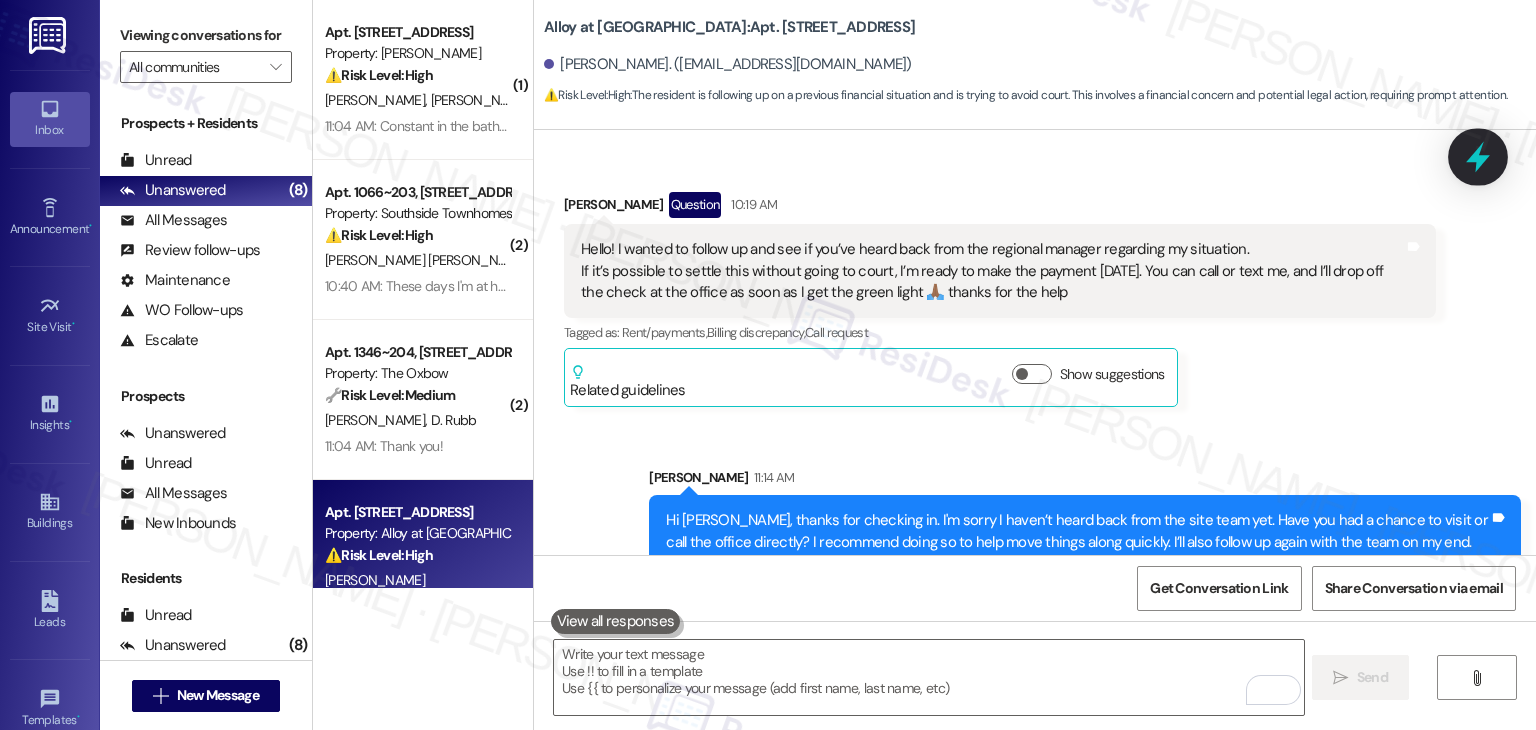 click 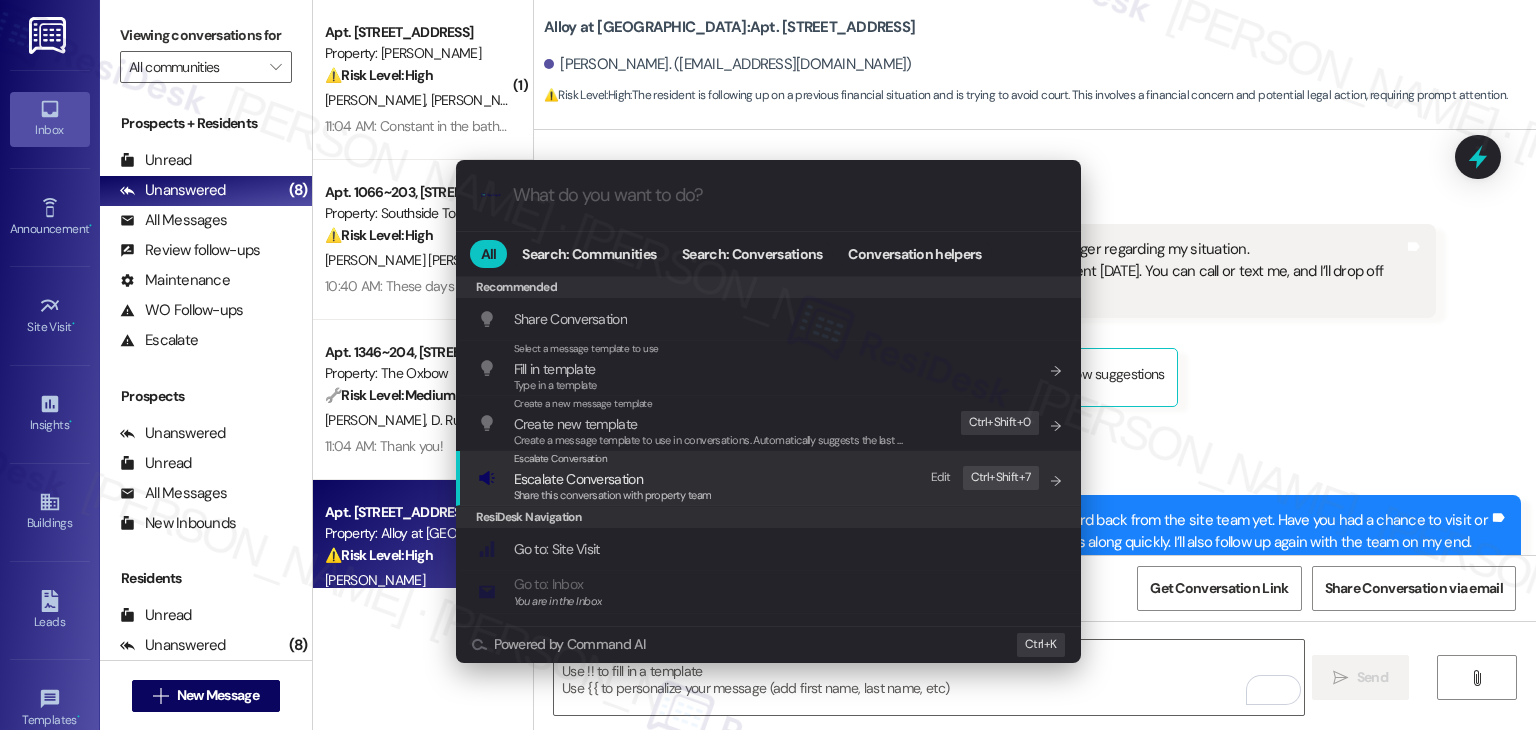 click on "Share this conversation with property team" at bounding box center [613, 496] 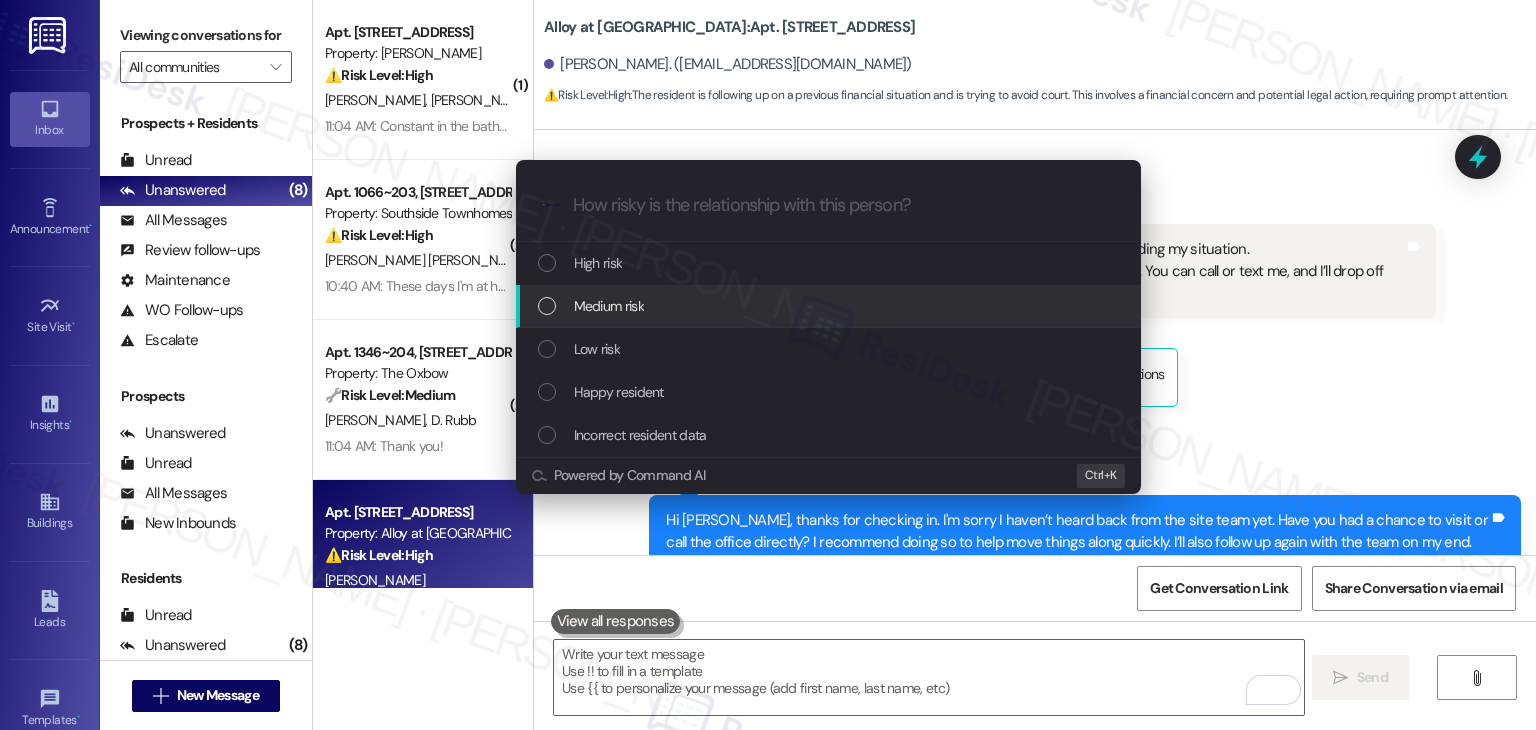 click at bounding box center (547, 306) 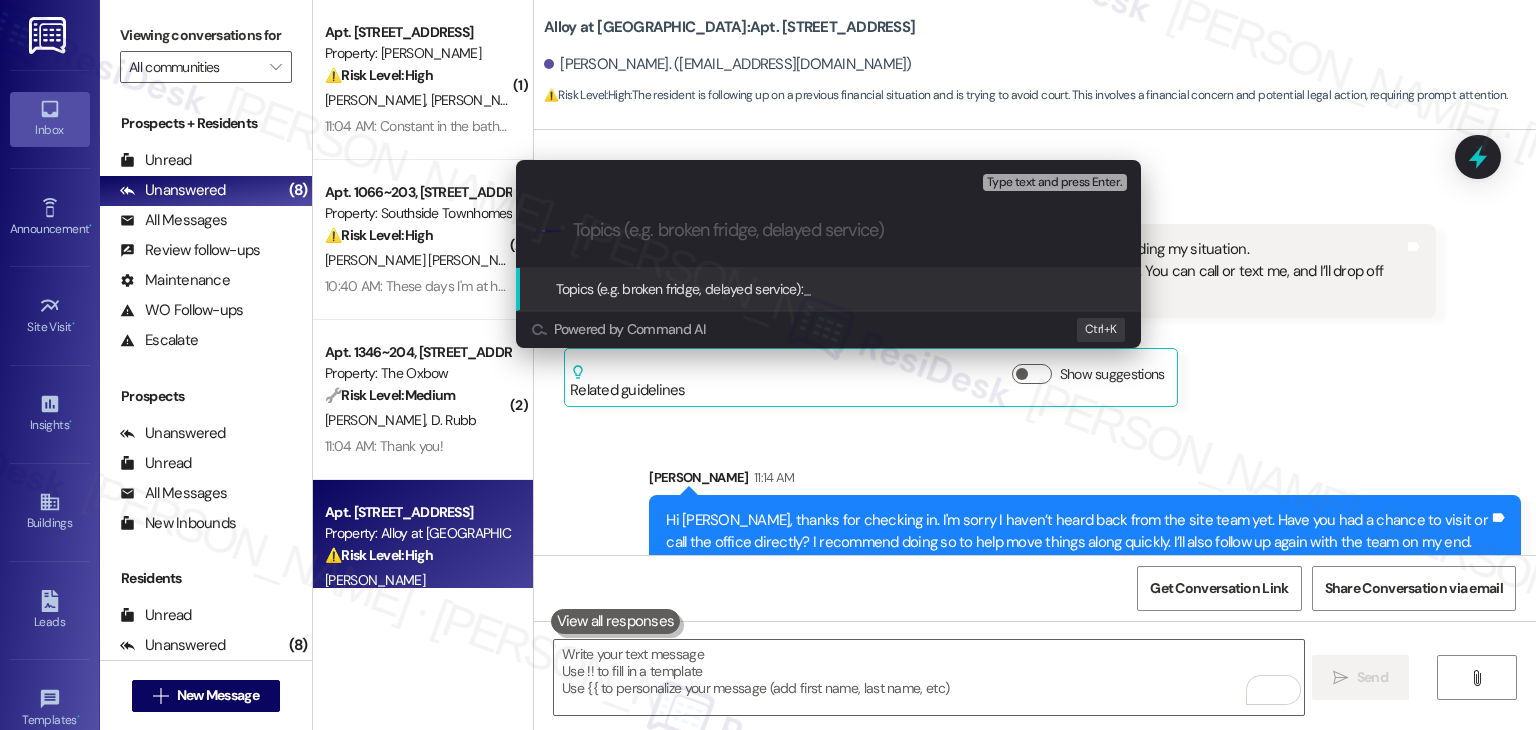 paste on "Follow-Up: Resident Ready to Settle Balance & Awaiting Site Team Response" 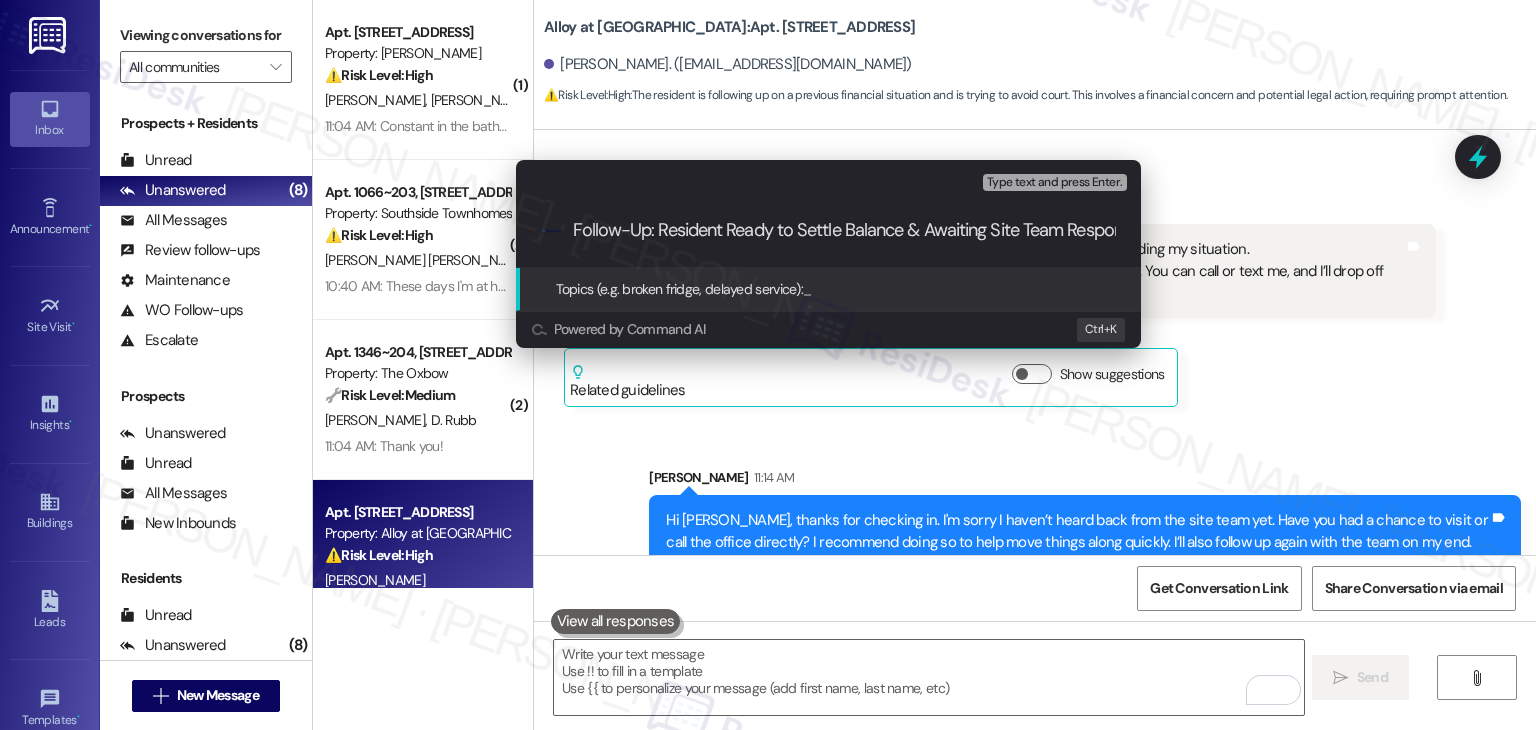 scroll, scrollTop: 0, scrollLeft: 46, axis: horizontal 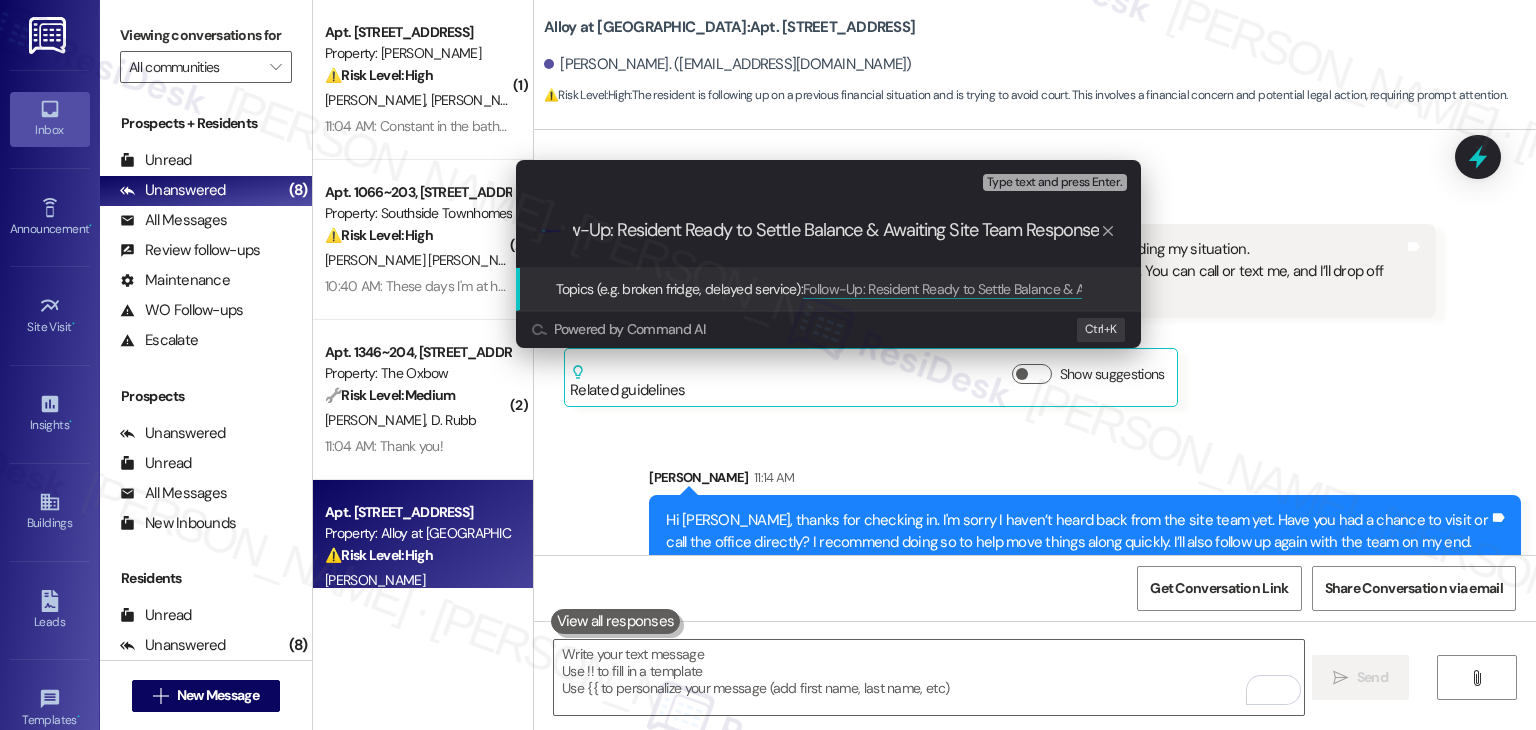 type 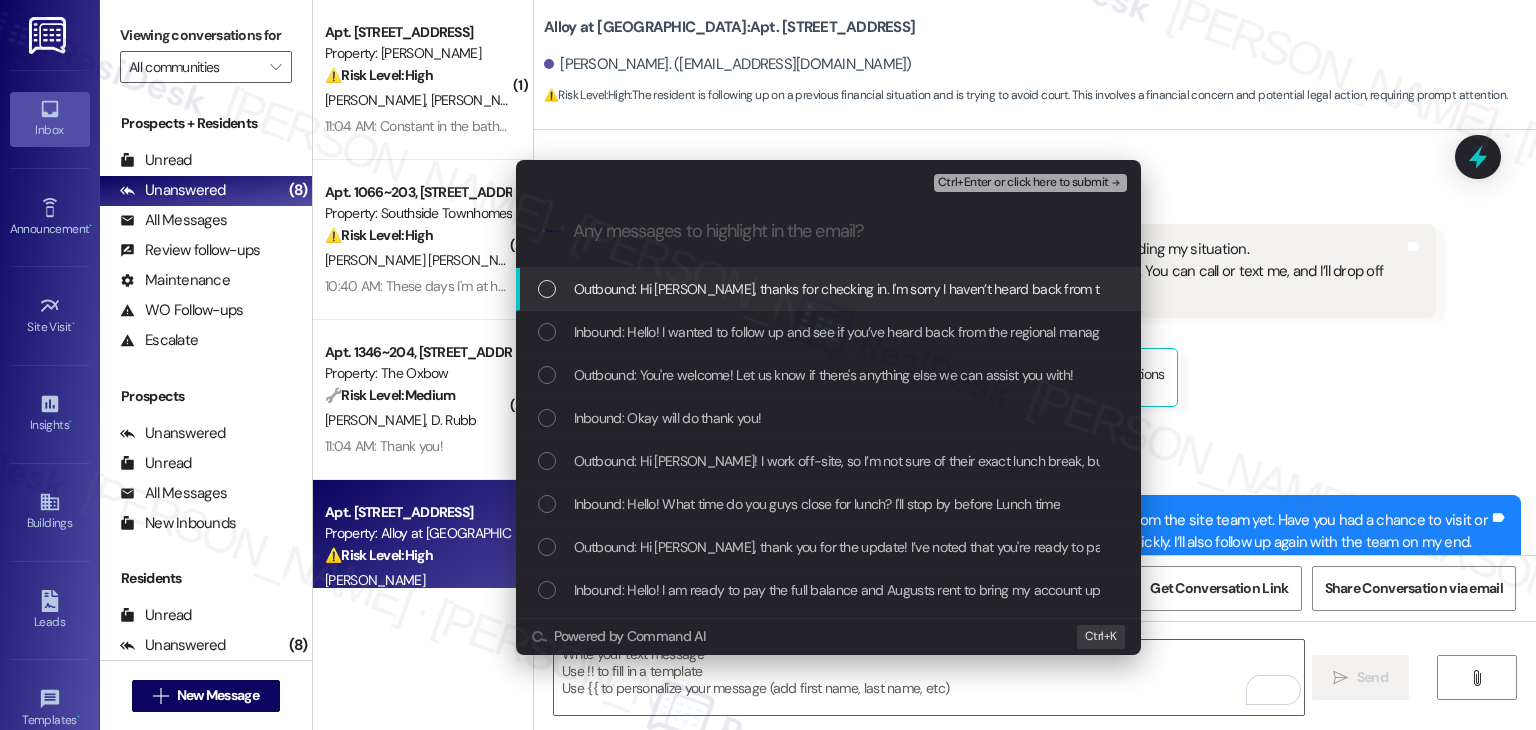 scroll, scrollTop: 0, scrollLeft: 0, axis: both 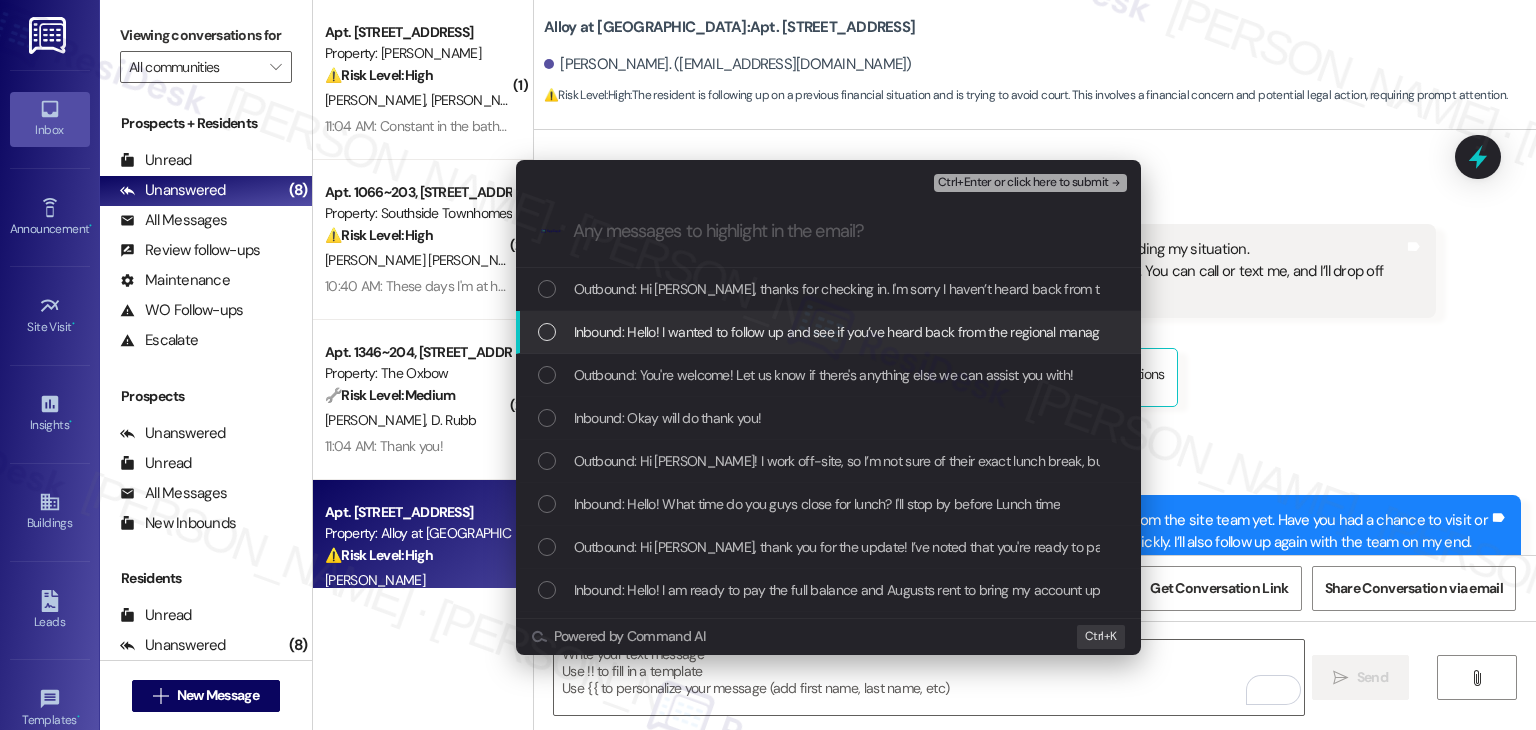 click at bounding box center (547, 332) 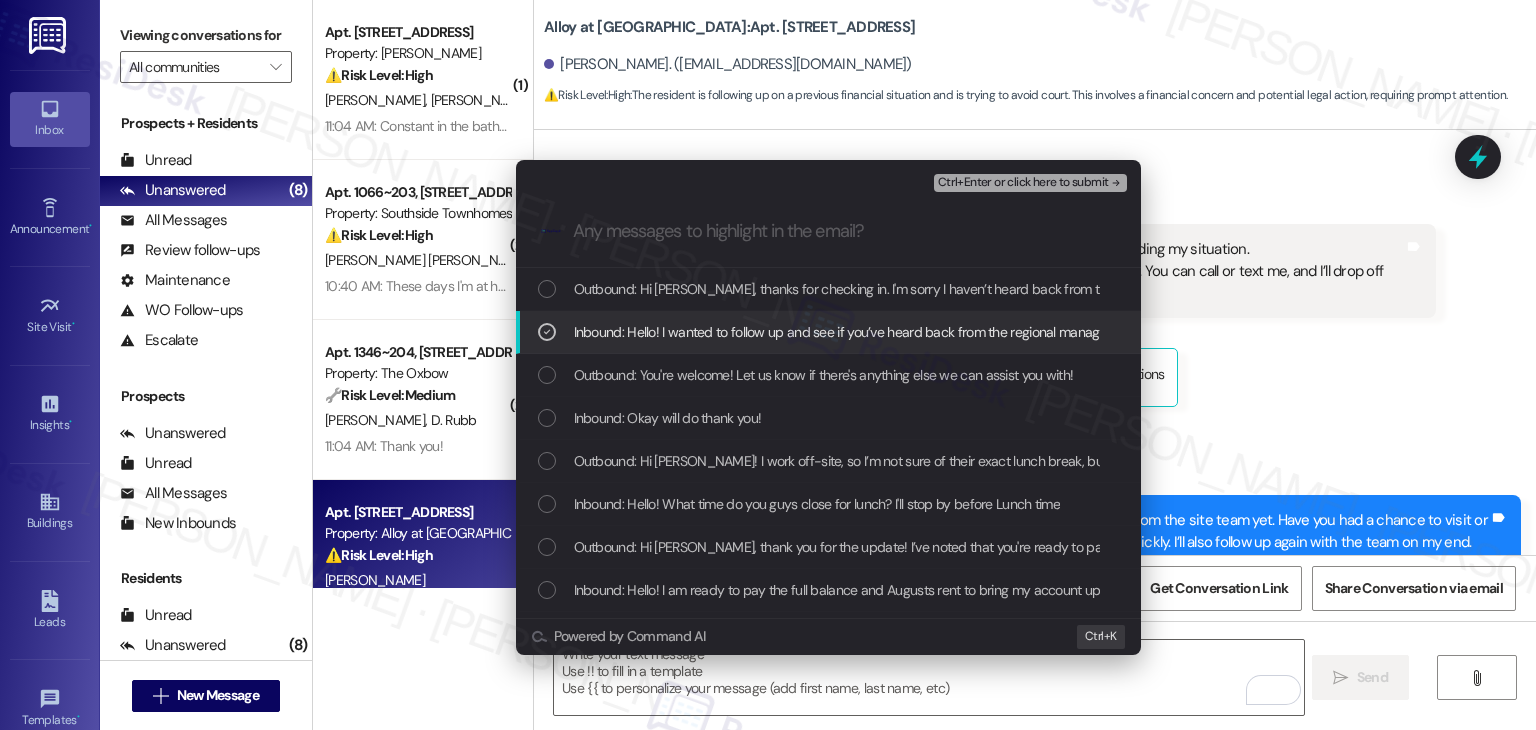 click on "Ctrl+Enter or click here to submit" at bounding box center (1023, 183) 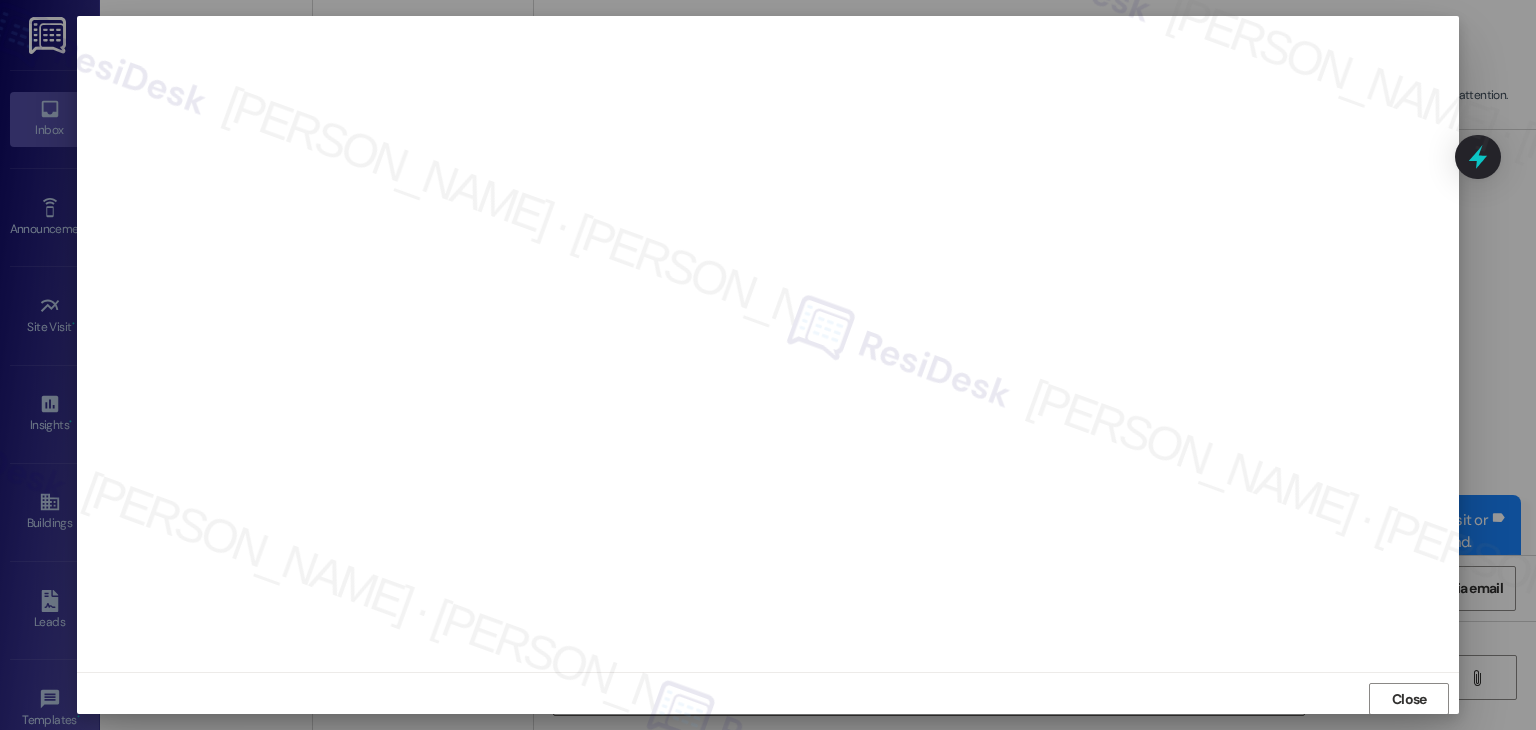 scroll, scrollTop: 12, scrollLeft: 0, axis: vertical 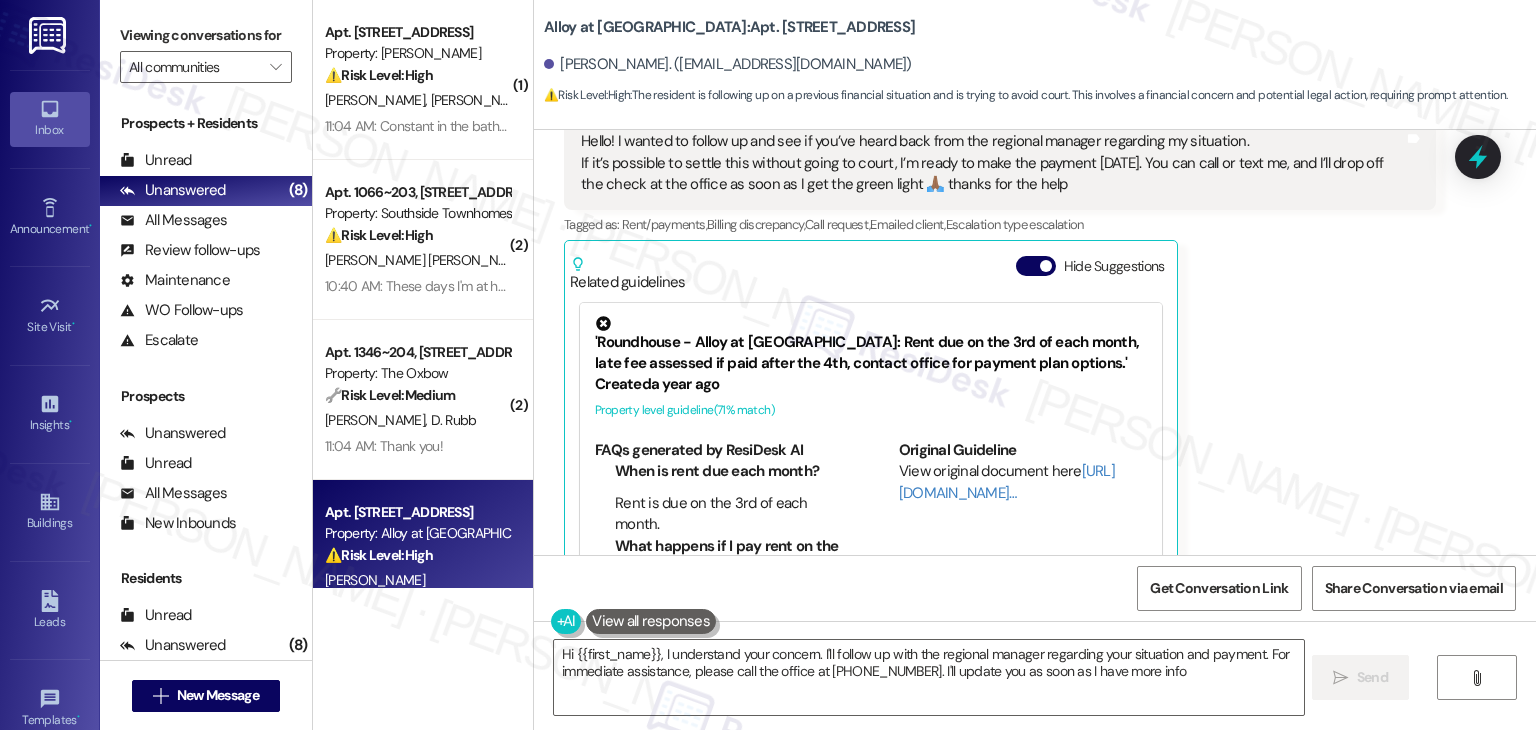 type on "Hi {{first_name}}, I understand your concern. I'll follow up with the regional manager regarding your situation and payment. For immediate assistance, please call the office at 801-655-5600. I'll update you as soon as I have more info!" 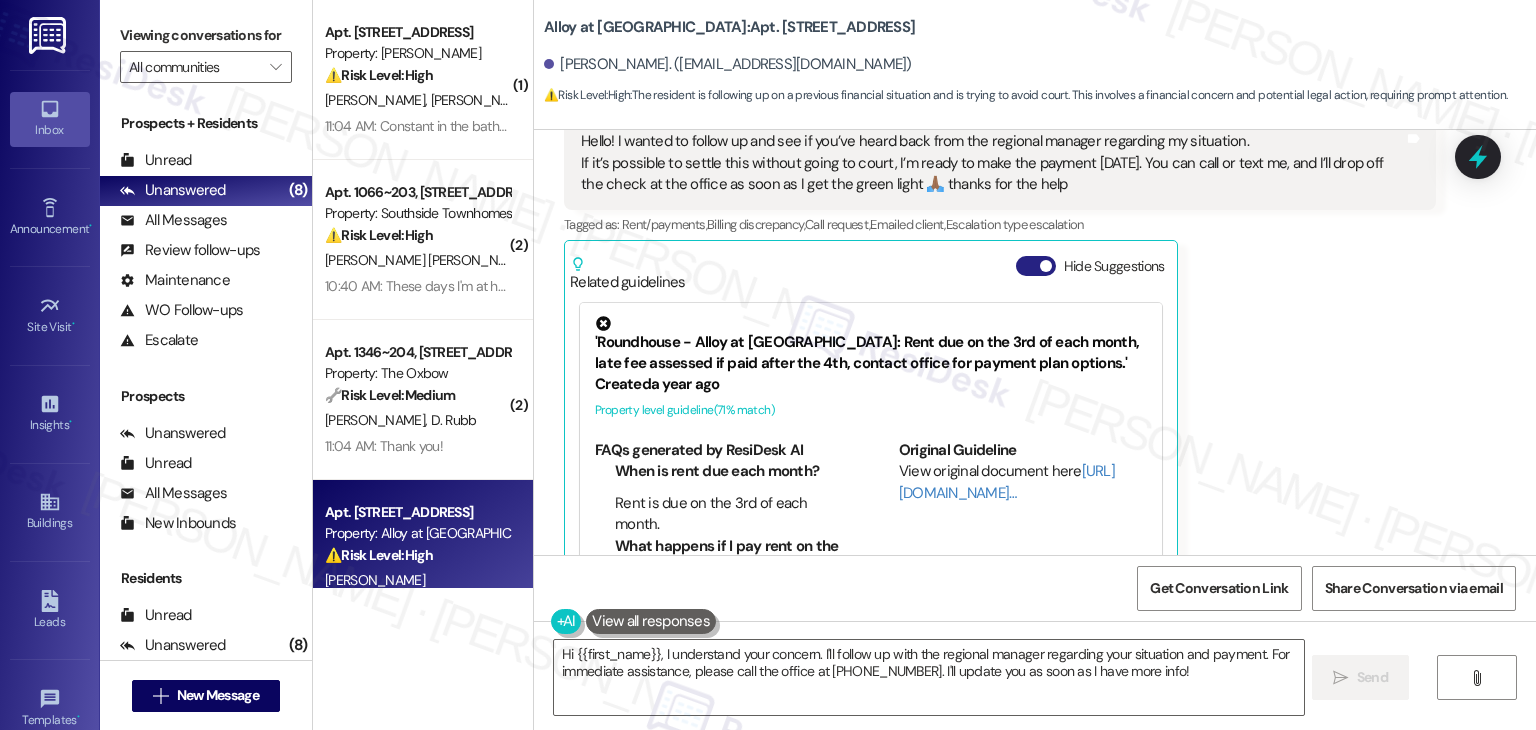 click on "Hide Suggestions" at bounding box center [1036, 266] 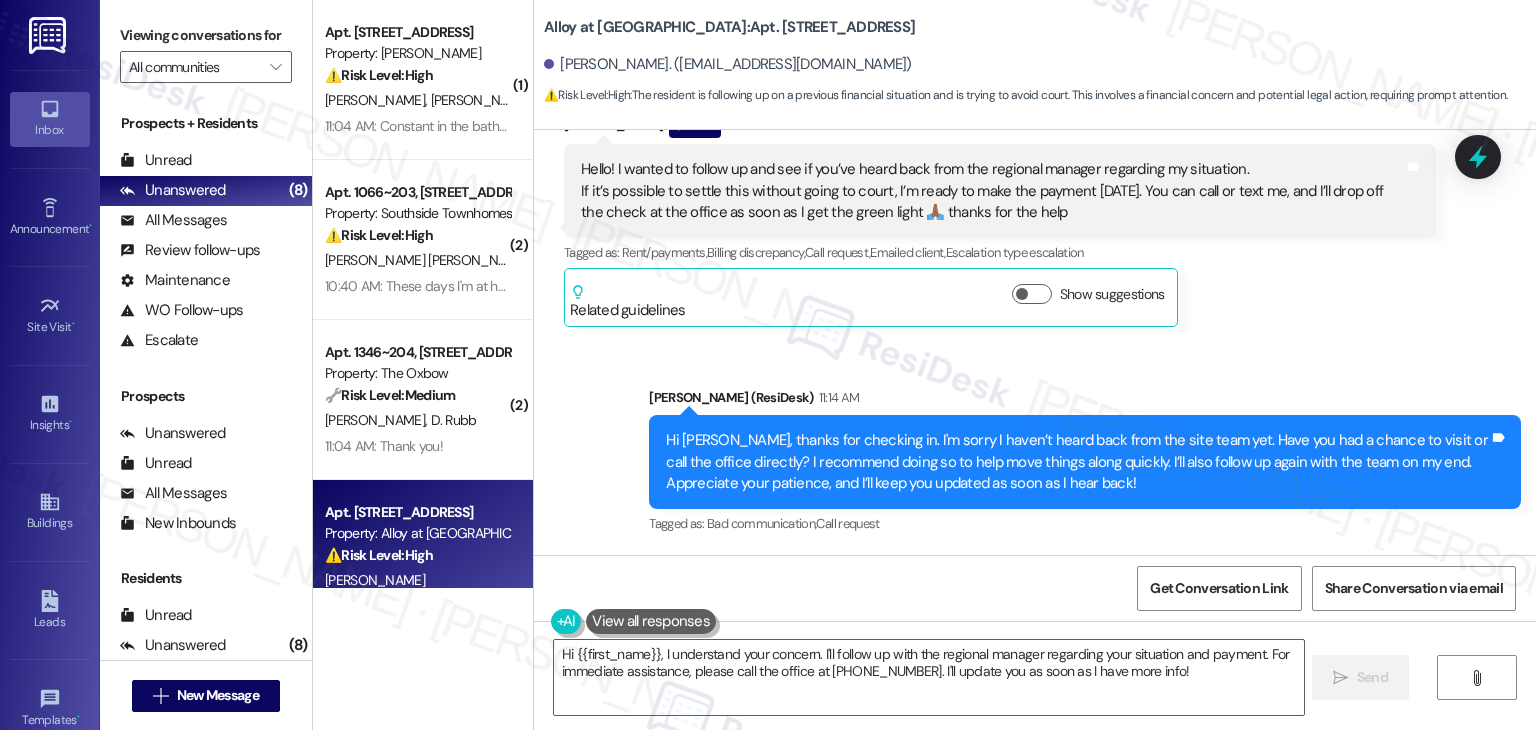 scroll, scrollTop: 11489, scrollLeft: 0, axis: vertical 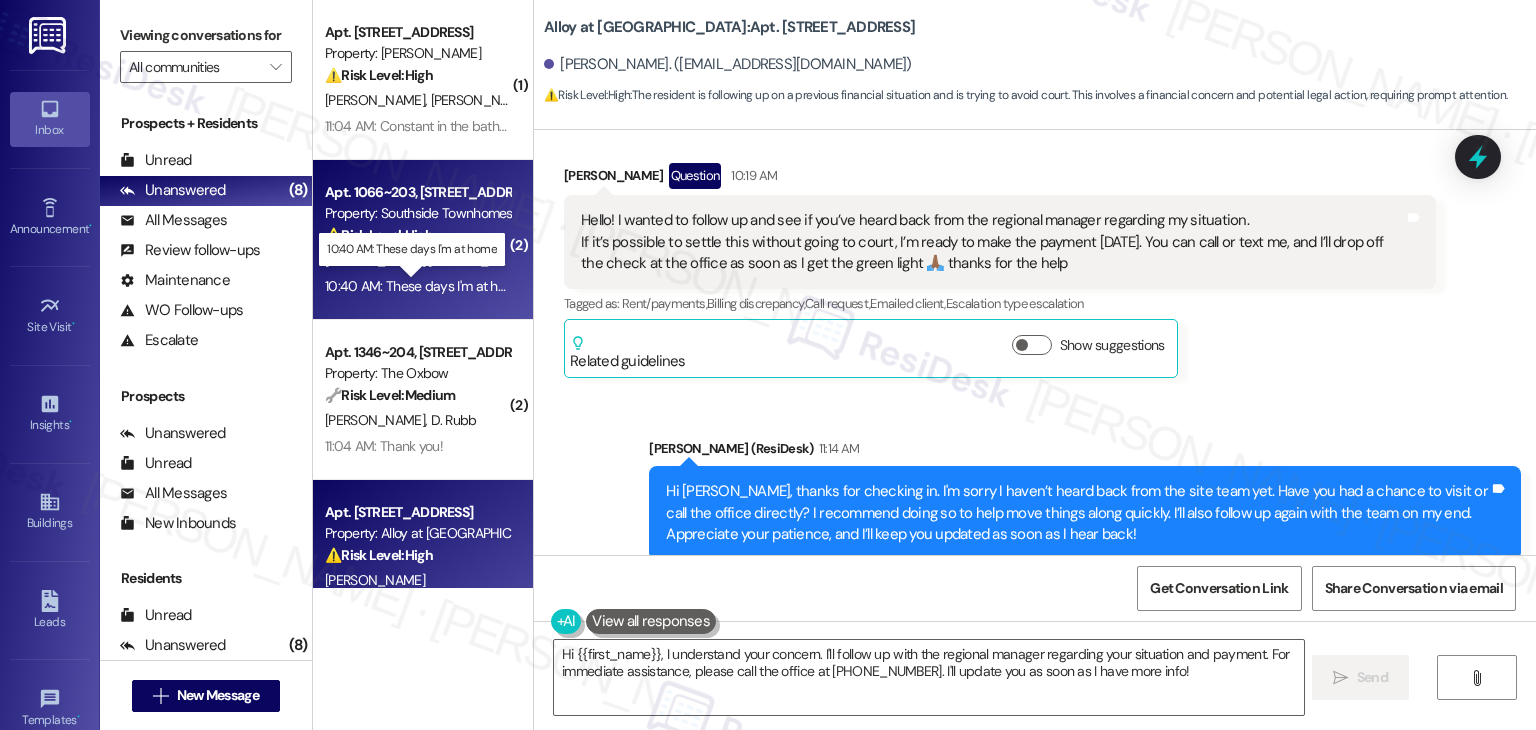 click on "10:40 AM: These days I'm at home 10:40 AM: These days I'm at home" at bounding box center [424, 286] 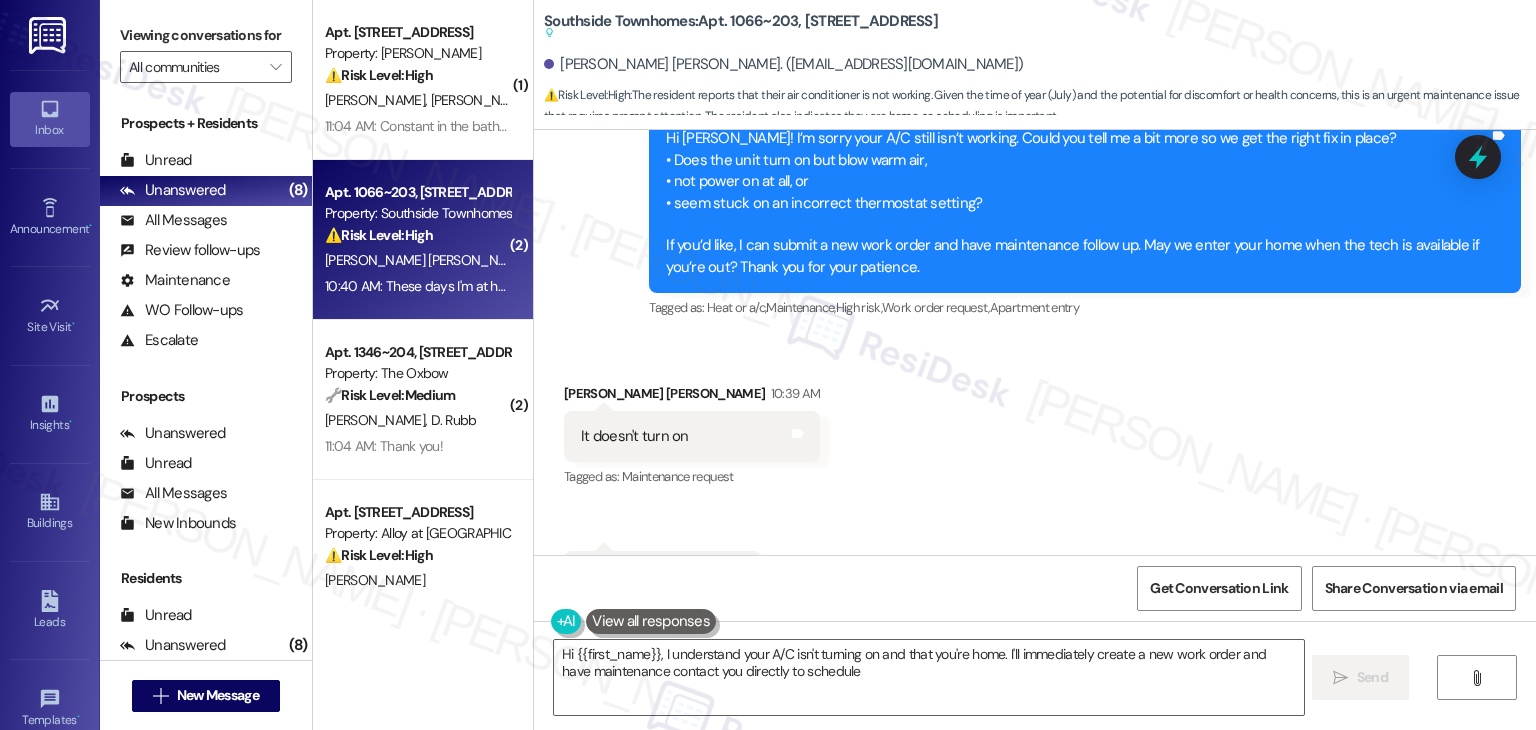 scroll, scrollTop: 1529, scrollLeft: 0, axis: vertical 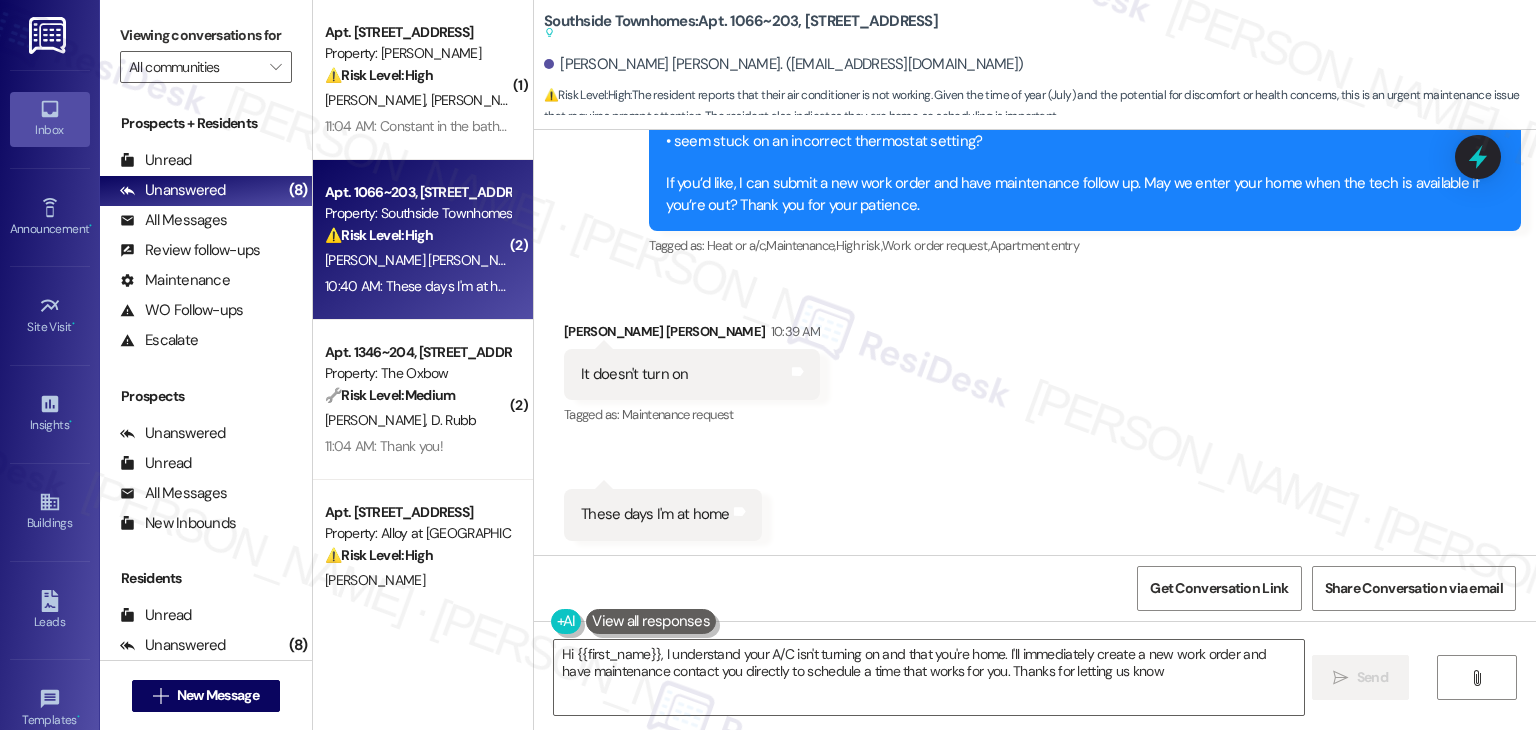 type on "Hi {{first_name}}, I understand your A/C isn't turning on and that you're home. I'll immediately create a new work order and have maintenance contact you directly to schedule a time that works for you. Thanks for letting us know!" 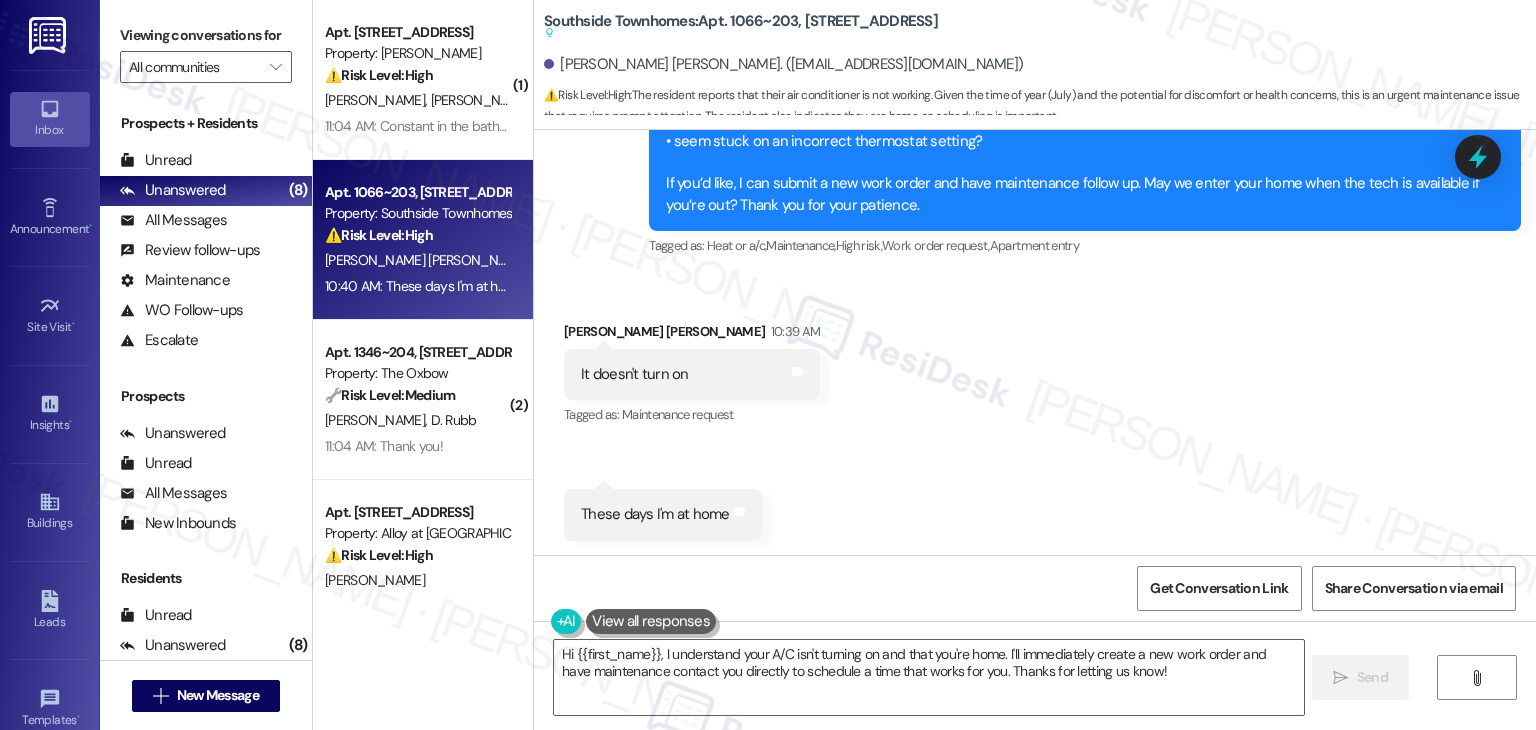 click on "Received via SMS Cruz Elena Casillas Hernandez 10:39 AM It doesn't turn on Tags and notes Tagged as:   Maintenance request Click to highlight conversations about Maintenance request Received via SMS 10:40 AM Cruz Elena Casillas Hernandez 10:40 AM These days I'm at home Tags and notes" at bounding box center [1035, 416] 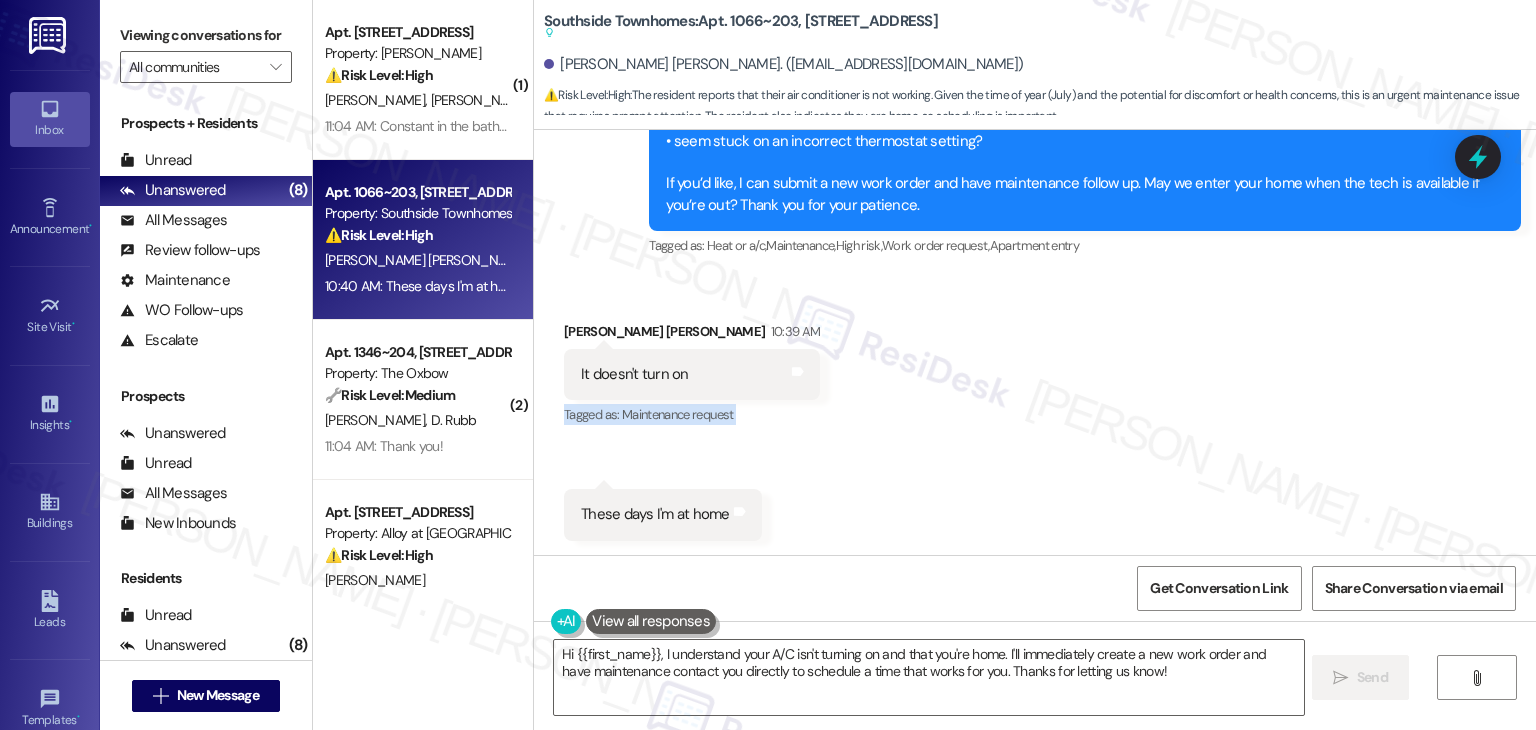 click on "Received via SMS Cruz Elena Casillas Hernandez 10:39 AM It doesn't turn on Tags and notes Tagged as:   Maintenance request Click to highlight conversations about Maintenance request Received via SMS 10:40 AM Cruz Elena Casillas Hernandez 10:40 AM These days I'm at home Tags and notes" at bounding box center [1035, 416] 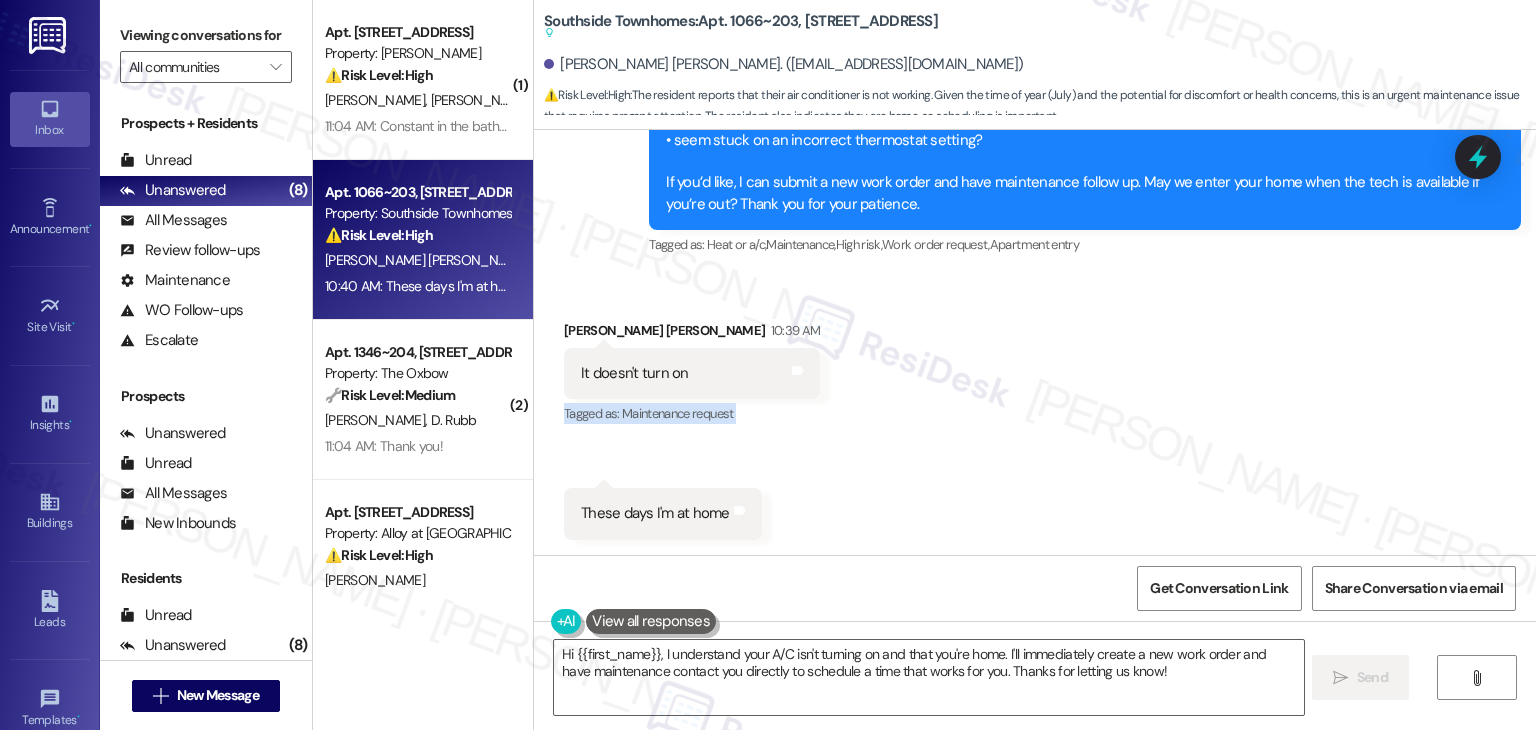 click on "Received via SMS Cruz Elena Casillas Hernandez 10:39 AM It doesn't turn on Tags and notes Tagged as:   Maintenance request Click to highlight conversations about Maintenance request Received via SMS 10:40 AM Cruz Elena Casillas Hernandez 10:40 AM These days I'm at home Tags and notes" at bounding box center (1035, 415) 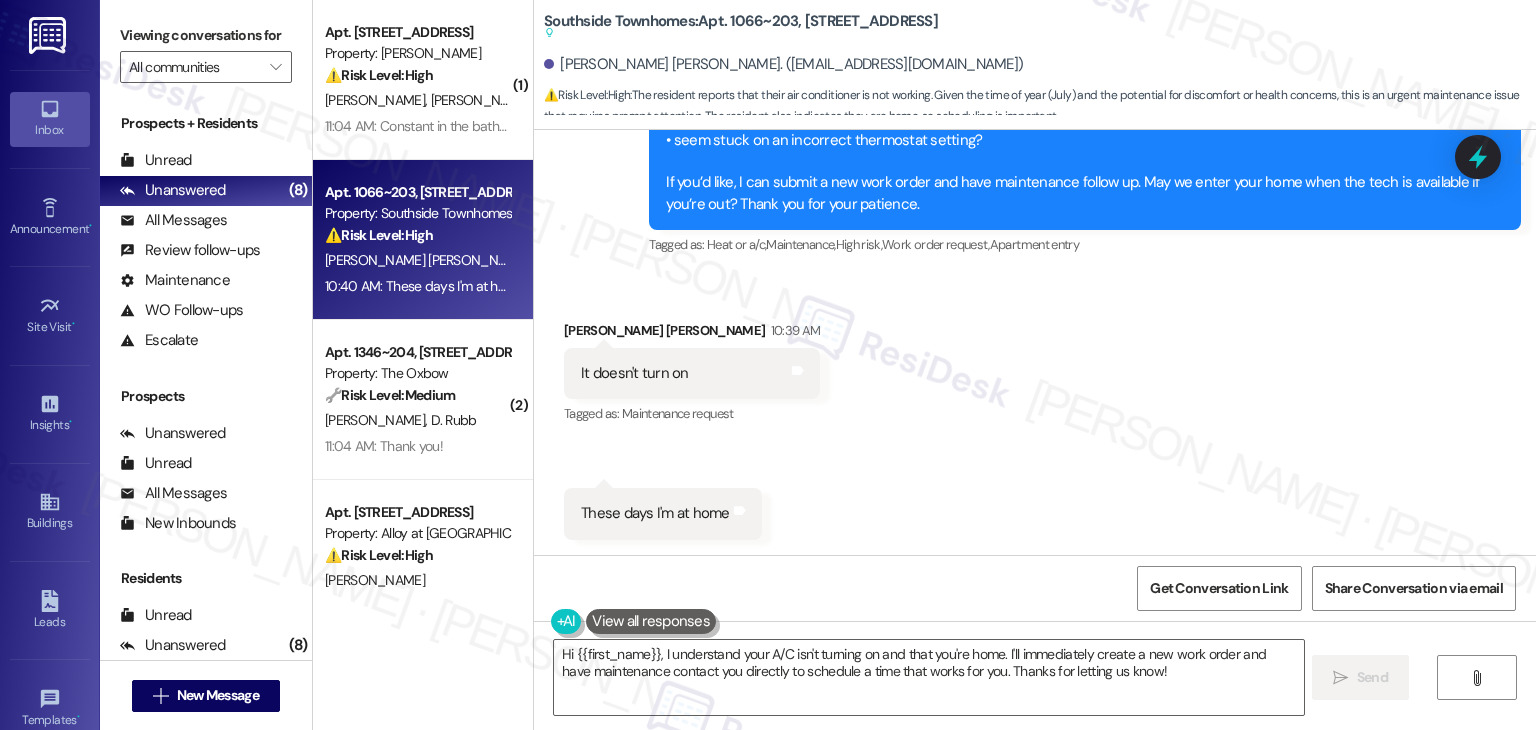 click on "Received via SMS Cruz Elena Casillas Hernandez 10:39 AM It doesn't turn on Tags and notes Tagged as:   Maintenance request Click to highlight conversations about Maintenance request Received via SMS 10:40 AM Cruz Elena Casillas Hernandez 10:40 AM These days I'm at home Tags and notes" at bounding box center (1035, 415) 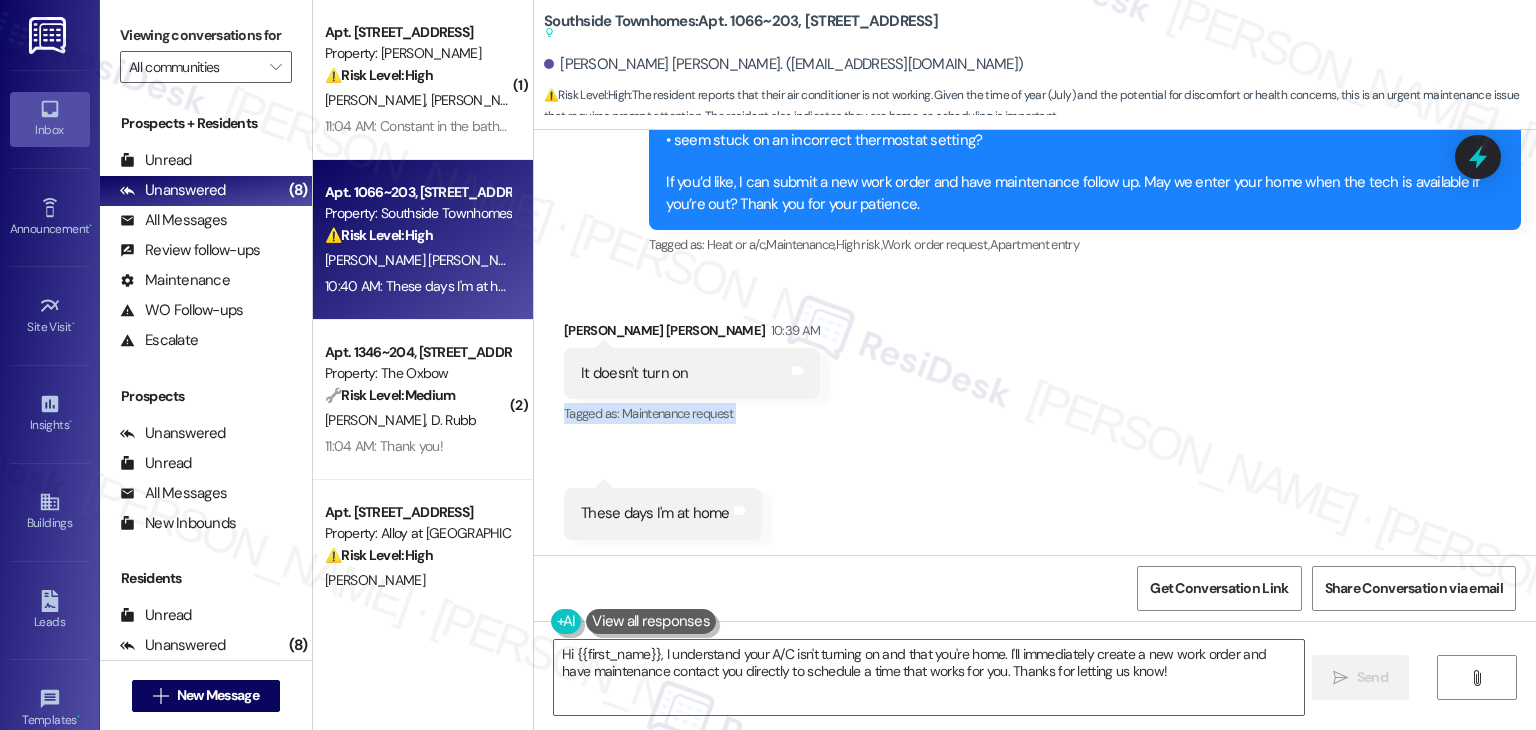 click on "Received via SMS Cruz Elena Casillas Hernandez 10:39 AM It doesn't turn on Tags and notes Tagged as:   Maintenance request Click to highlight conversations about Maintenance request Received via SMS 10:40 AM Cruz Elena Casillas Hernandez 10:40 AM These days I'm at home Tags and notes" at bounding box center [1035, 415] 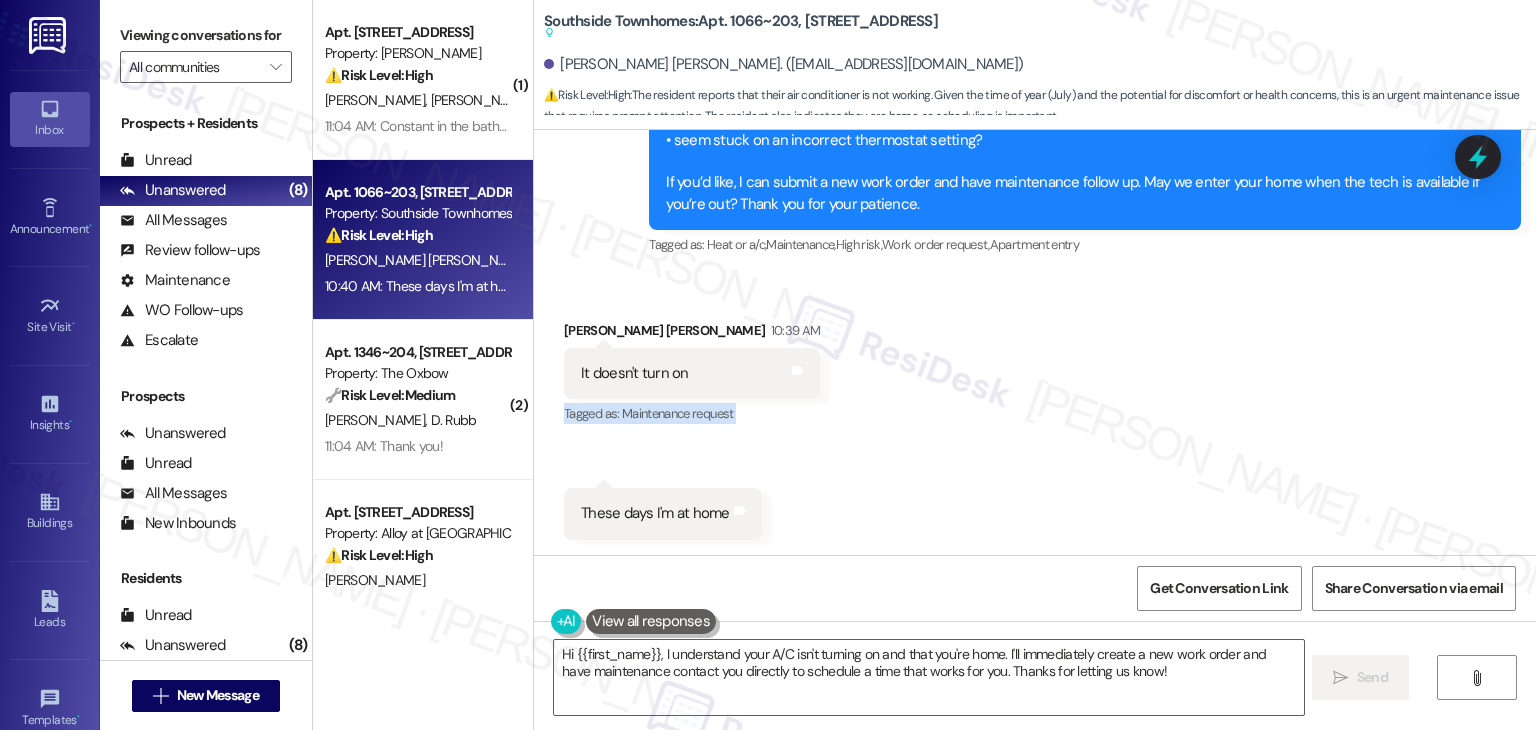 click on "Received via SMS Cruz Elena Casillas Hernandez 10:39 AM It doesn't turn on Tags and notes Tagged as:   Maintenance request Click to highlight conversations about Maintenance request Received via SMS 10:40 AM Cruz Elena Casillas Hernandez 10:40 AM These days I'm at home Tags and notes" at bounding box center (1035, 415) 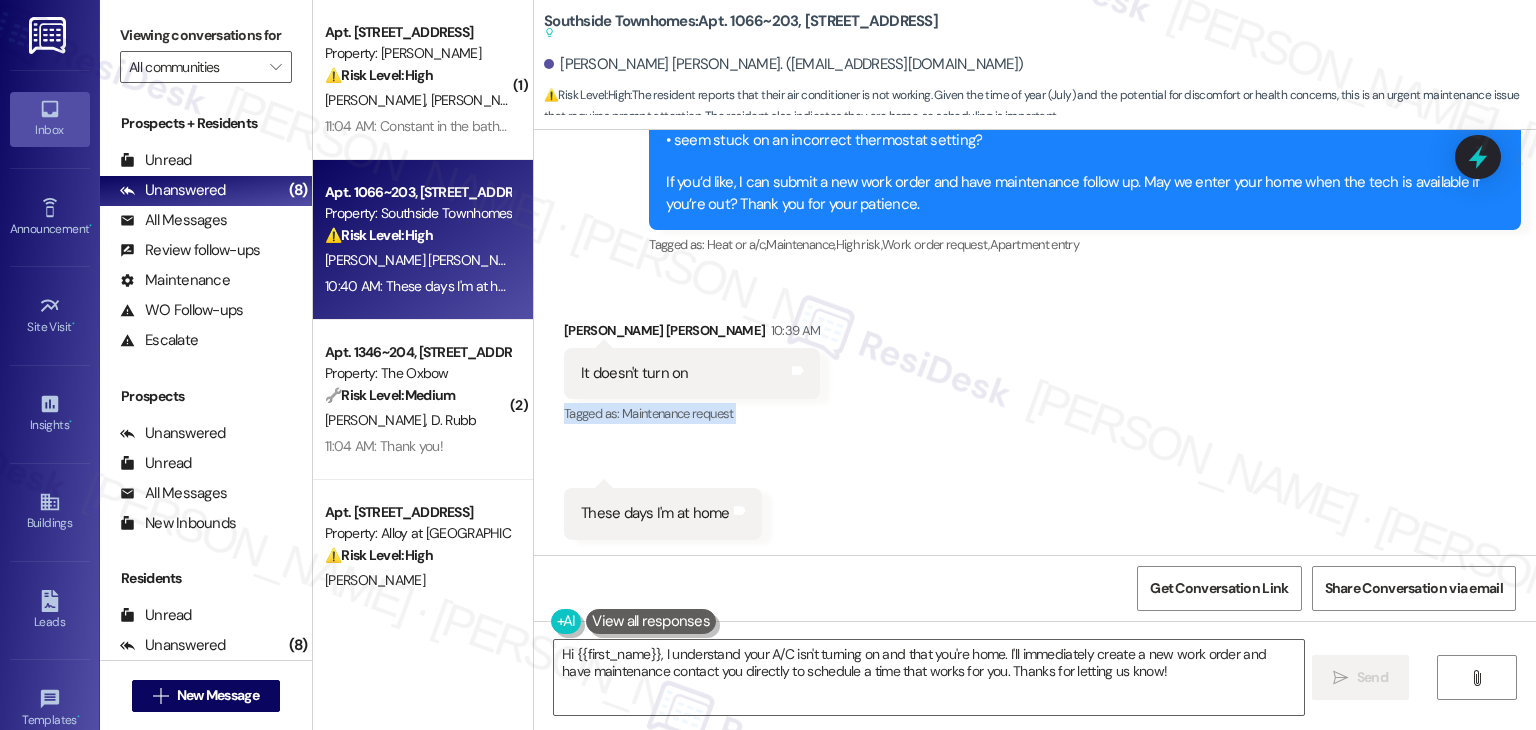 click on "Received via SMS Cruz Elena Casillas Hernandez 10:39 AM It doesn't turn on Tags and notes Tagged as:   Maintenance request Click to highlight conversations about Maintenance request Received via SMS 10:40 AM Cruz Elena Casillas Hernandez 10:40 AM These days I'm at home Tags and notes" at bounding box center [1035, 415] 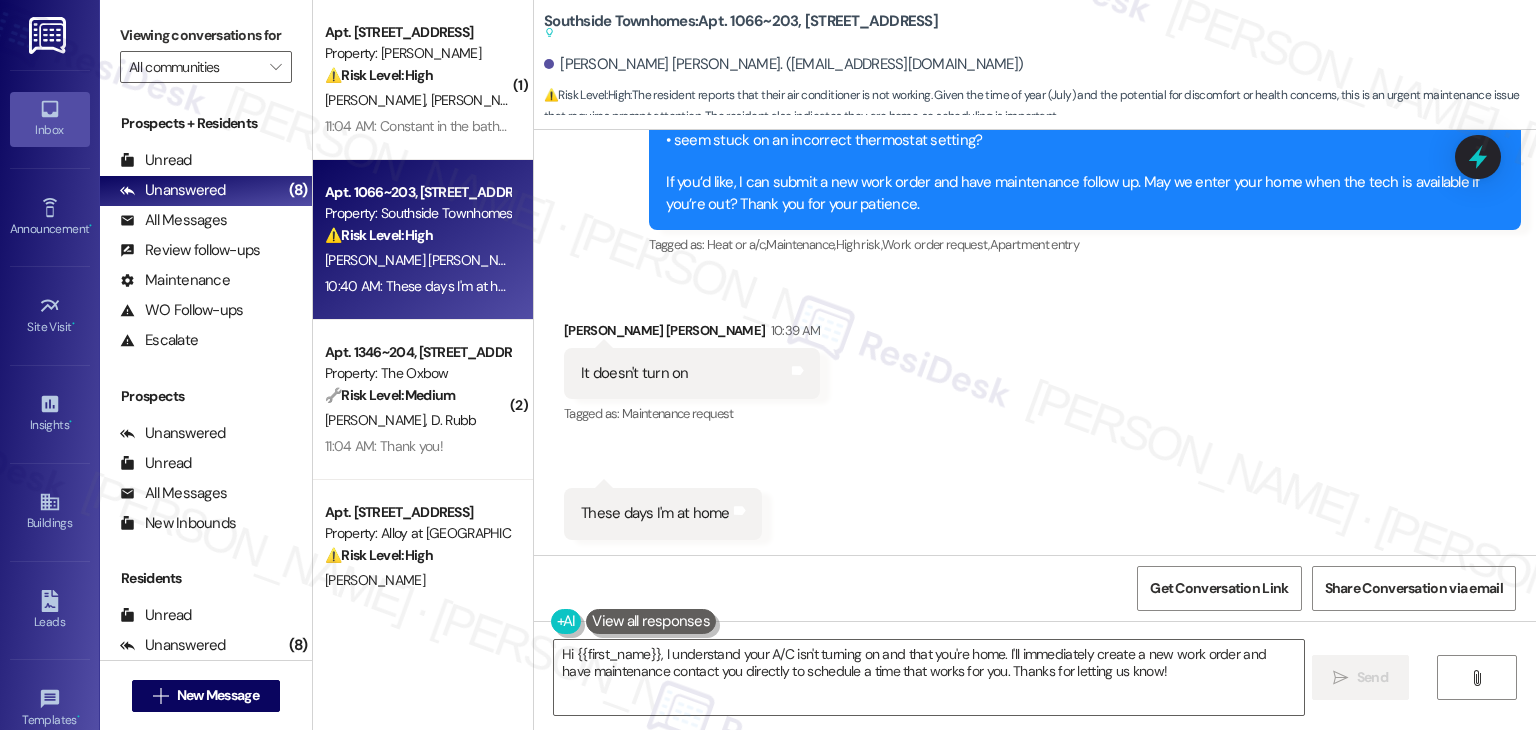 click on "Received via SMS Cruz Elena Casillas Hernandez 10:39 AM It doesn't turn on Tags and notes Tagged as:   Maintenance request Click to highlight conversations about Maintenance request Received via SMS 10:40 AM Cruz Elena Casillas Hernandez 10:40 AM These days I'm at home Tags and notes" at bounding box center [1035, 415] 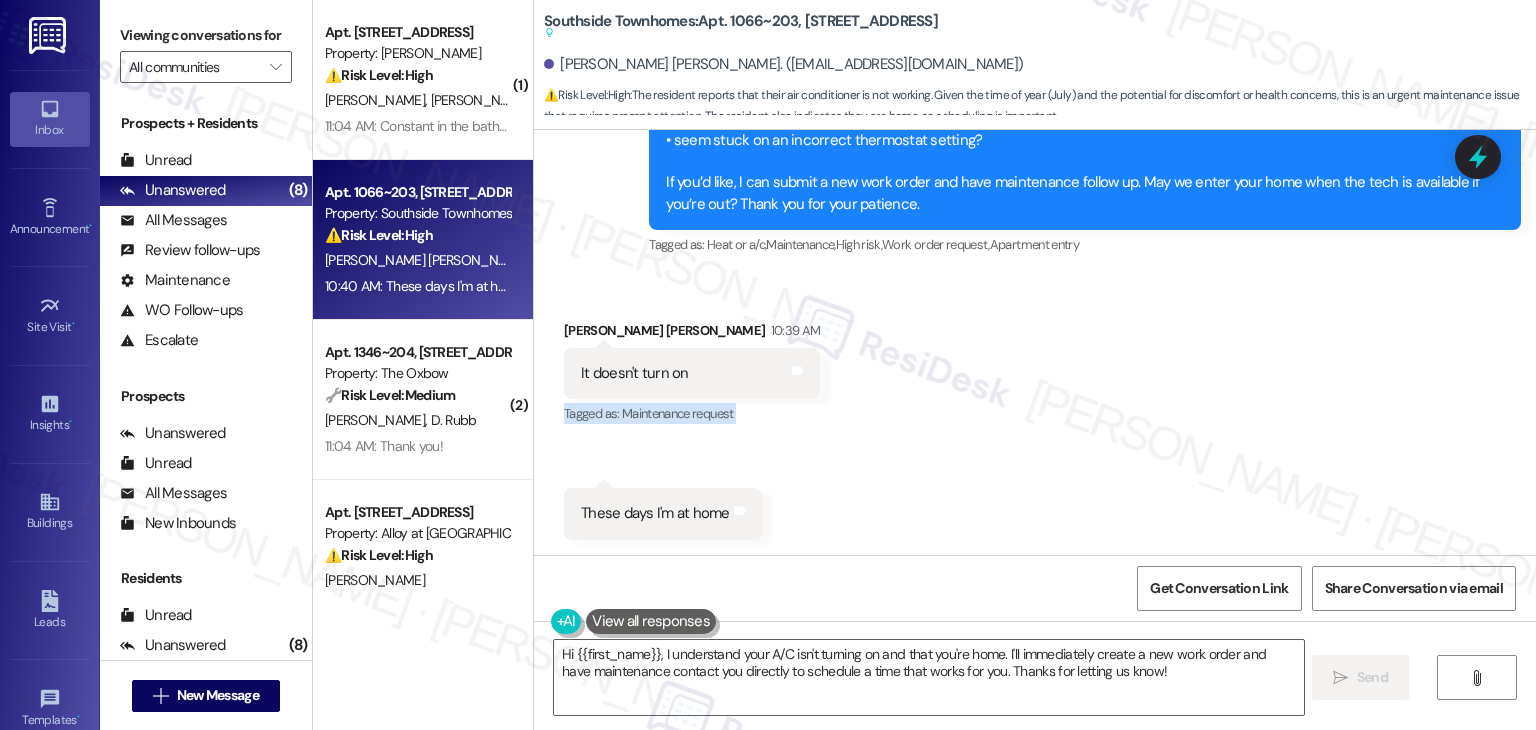 click on "Received via SMS Cruz Elena Casillas Hernandez 10:39 AM It doesn't turn on Tags and notes Tagged as:   Maintenance request Click to highlight conversations about Maintenance request Received via SMS 10:40 AM Cruz Elena Casillas Hernandez 10:40 AM These days I'm at home Tags and notes" at bounding box center [1035, 415] 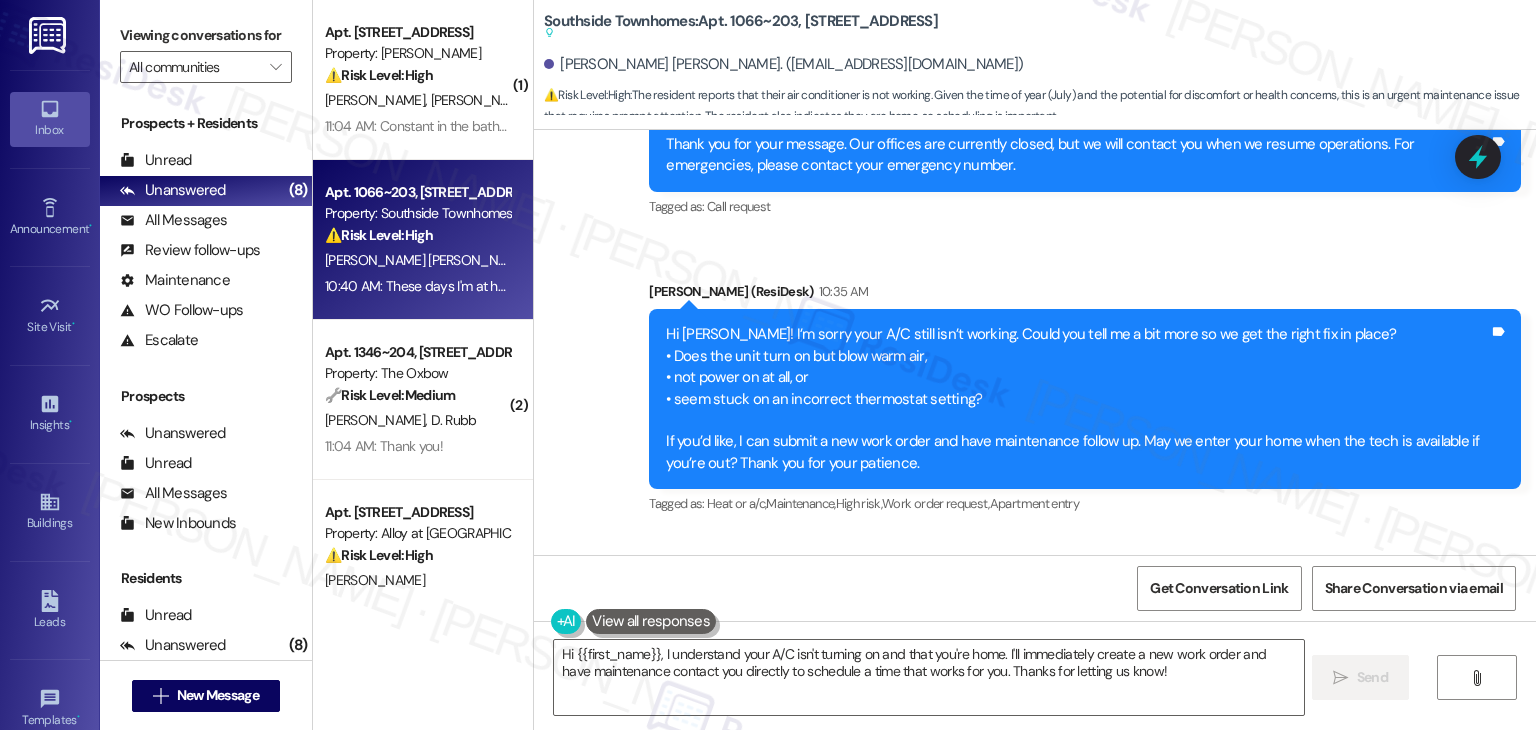 scroll, scrollTop: 1231, scrollLeft: 0, axis: vertical 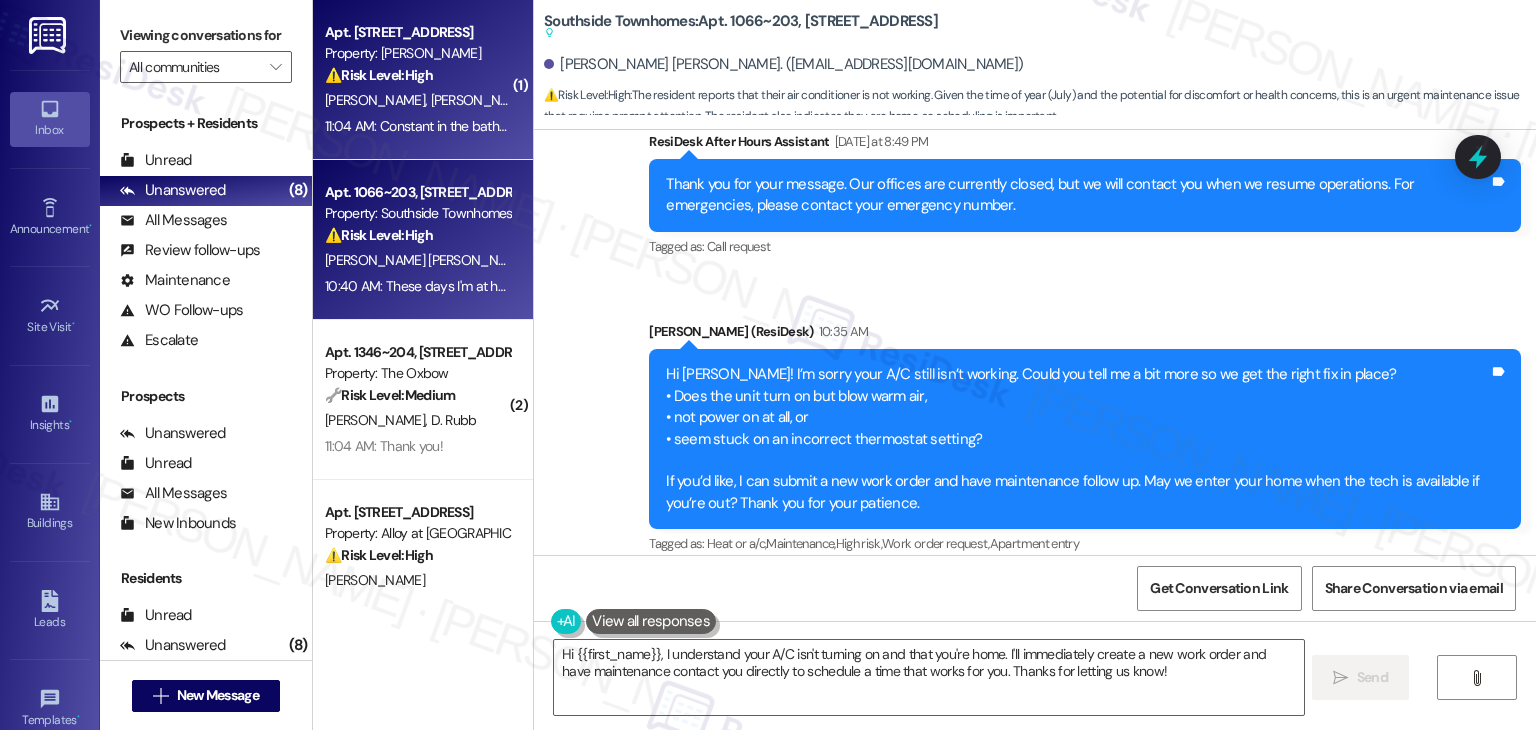 click on "11:04 AM: Constant in the bathroom by the washer 11:04 AM: Constant in the bathroom by the washer" at bounding box center (470, 126) 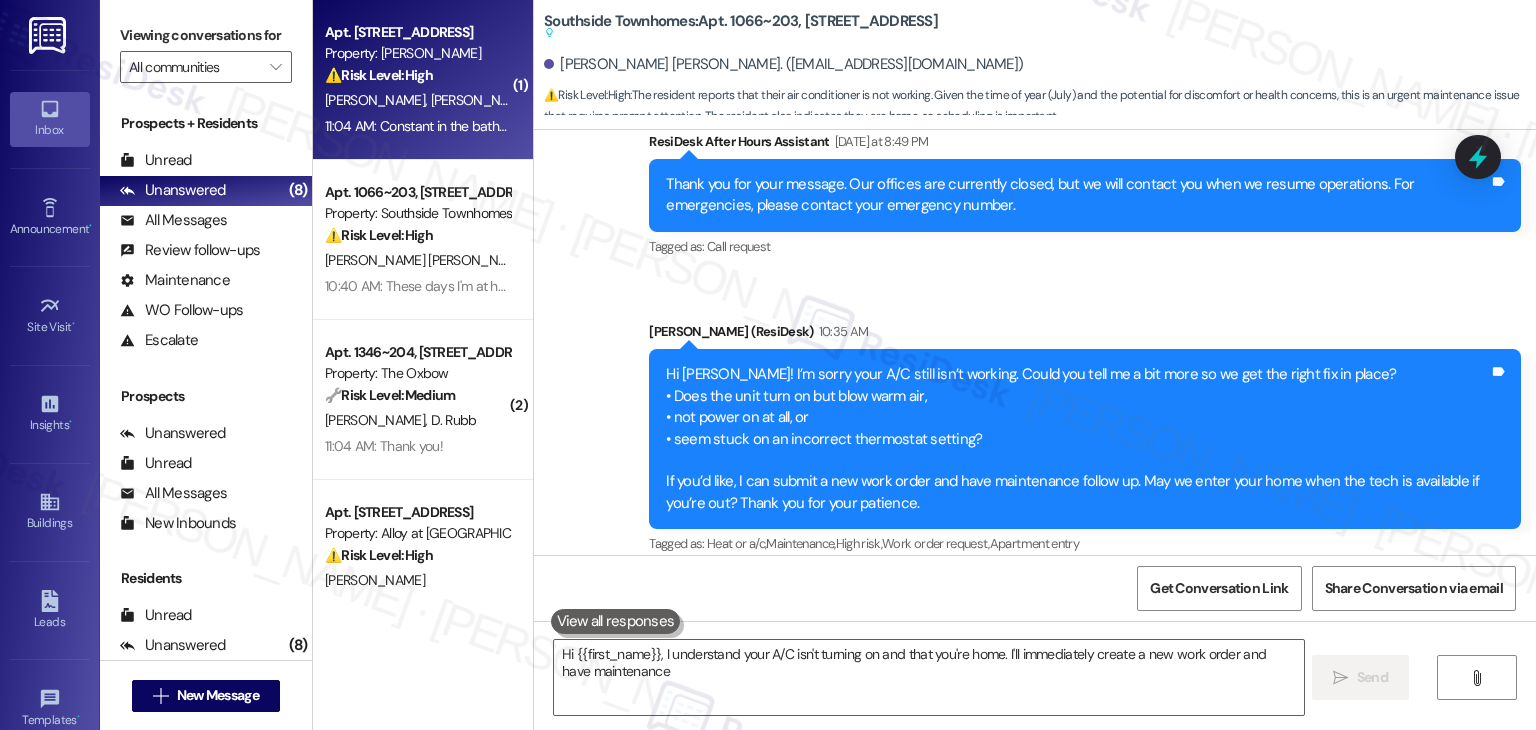 type on "Hi {{first_name}}, I understand your A/C isn't turning on and that you're home. I'll immediately create a new work order and have maintenance contact" 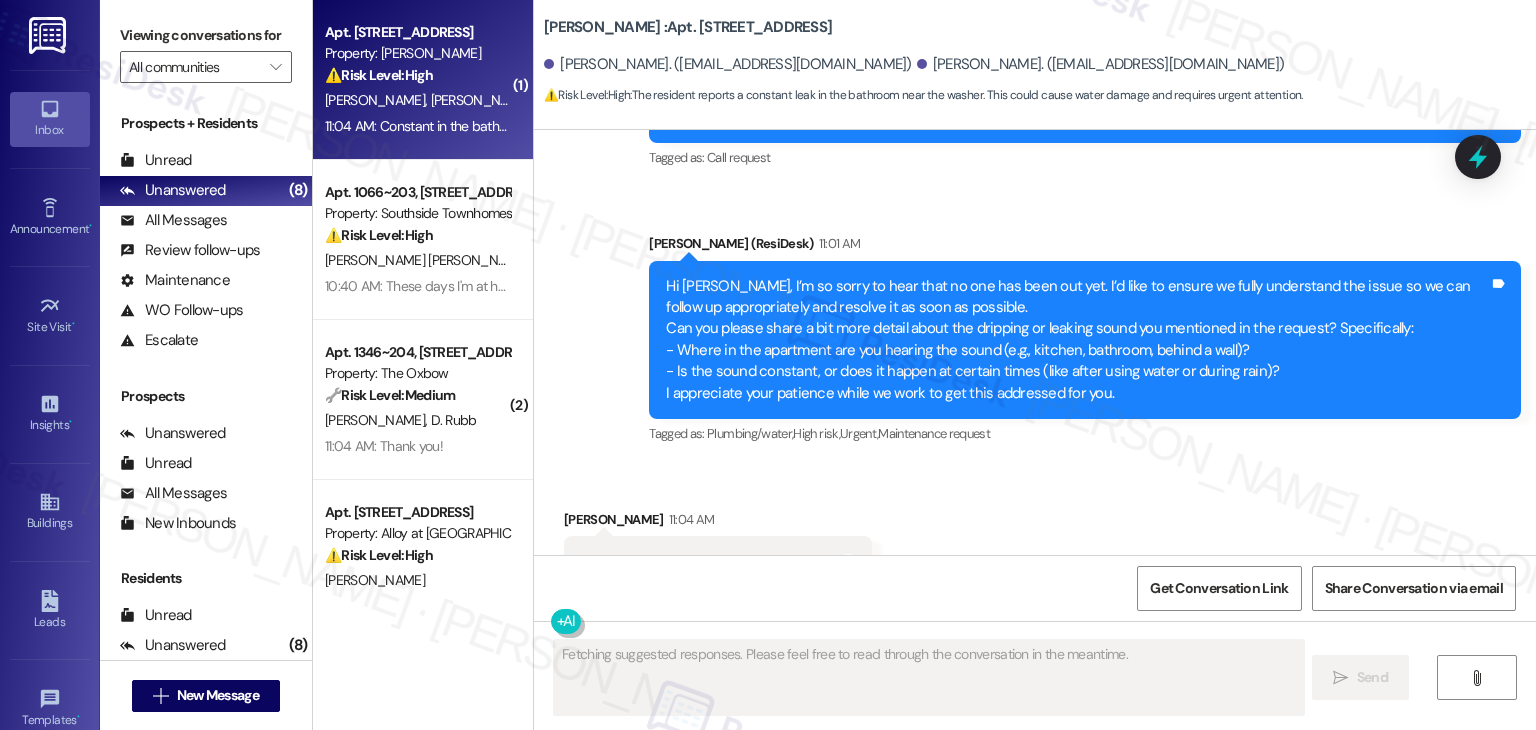 scroll, scrollTop: 2897, scrollLeft: 0, axis: vertical 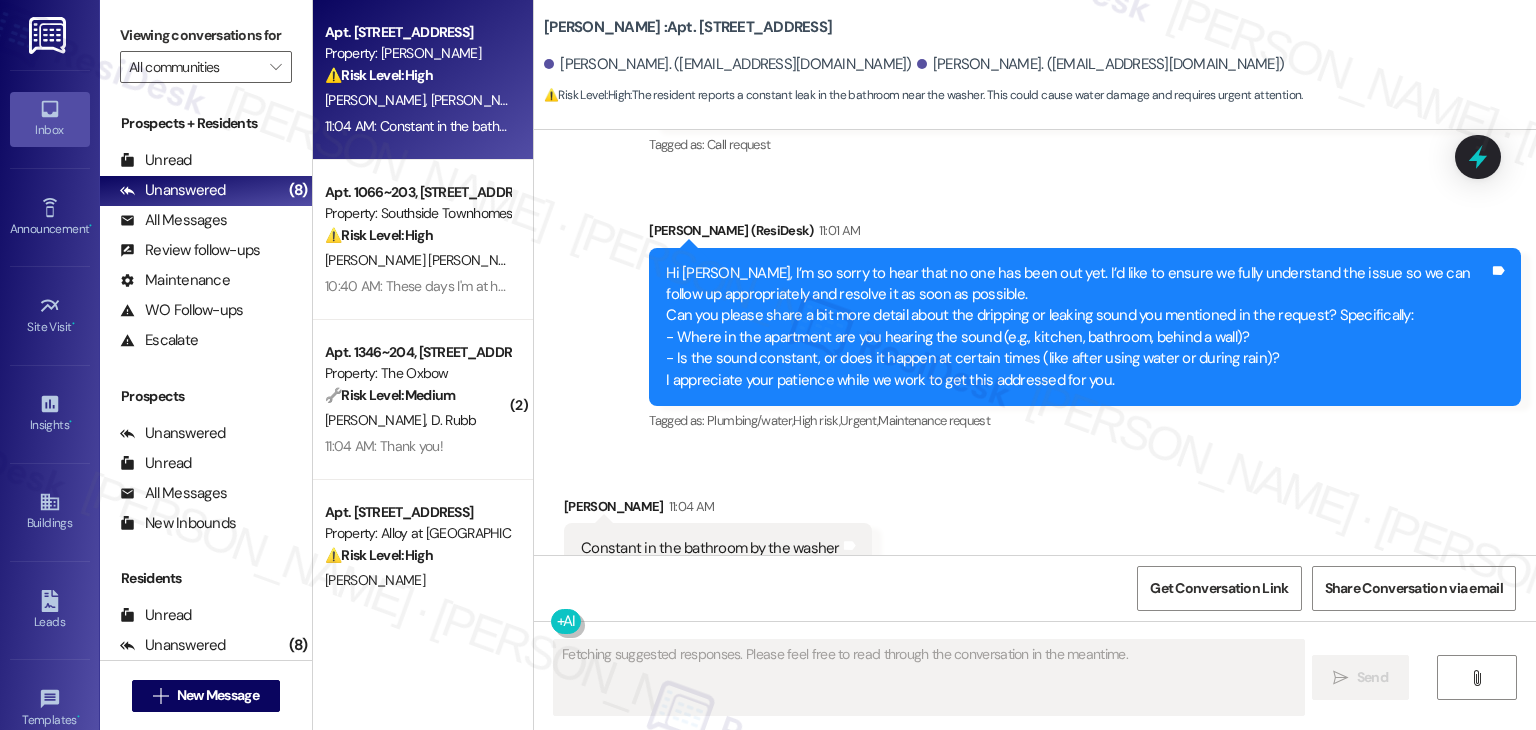 click on "Received via SMS Monica Leibowitz 11:04 AM Constant in the bathroom by the washer Tags and notes Tagged as:   Plumbing/water ,  Click to highlight conversations about Plumbing/water High risk ,  Click to highlight conversations about High risk Maintenance request Click to highlight conversations about Maintenance request" at bounding box center [1035, 535] 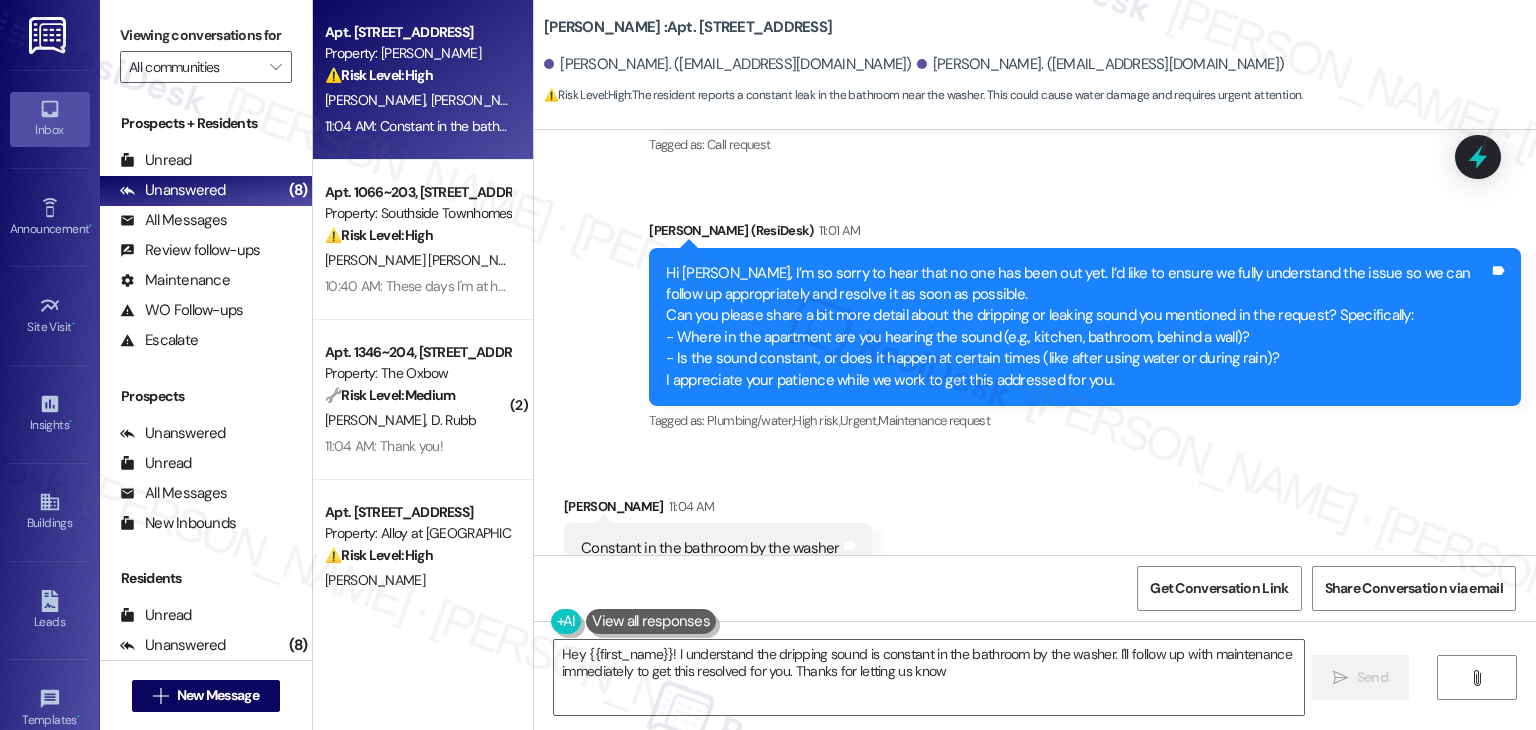type on "Hey {{first_name}}! I understand the dripping sound is constant in the bathroom by the washer. I'll follow up with maintenance immediately to get this resolved for you. Thanks for letting us know!" 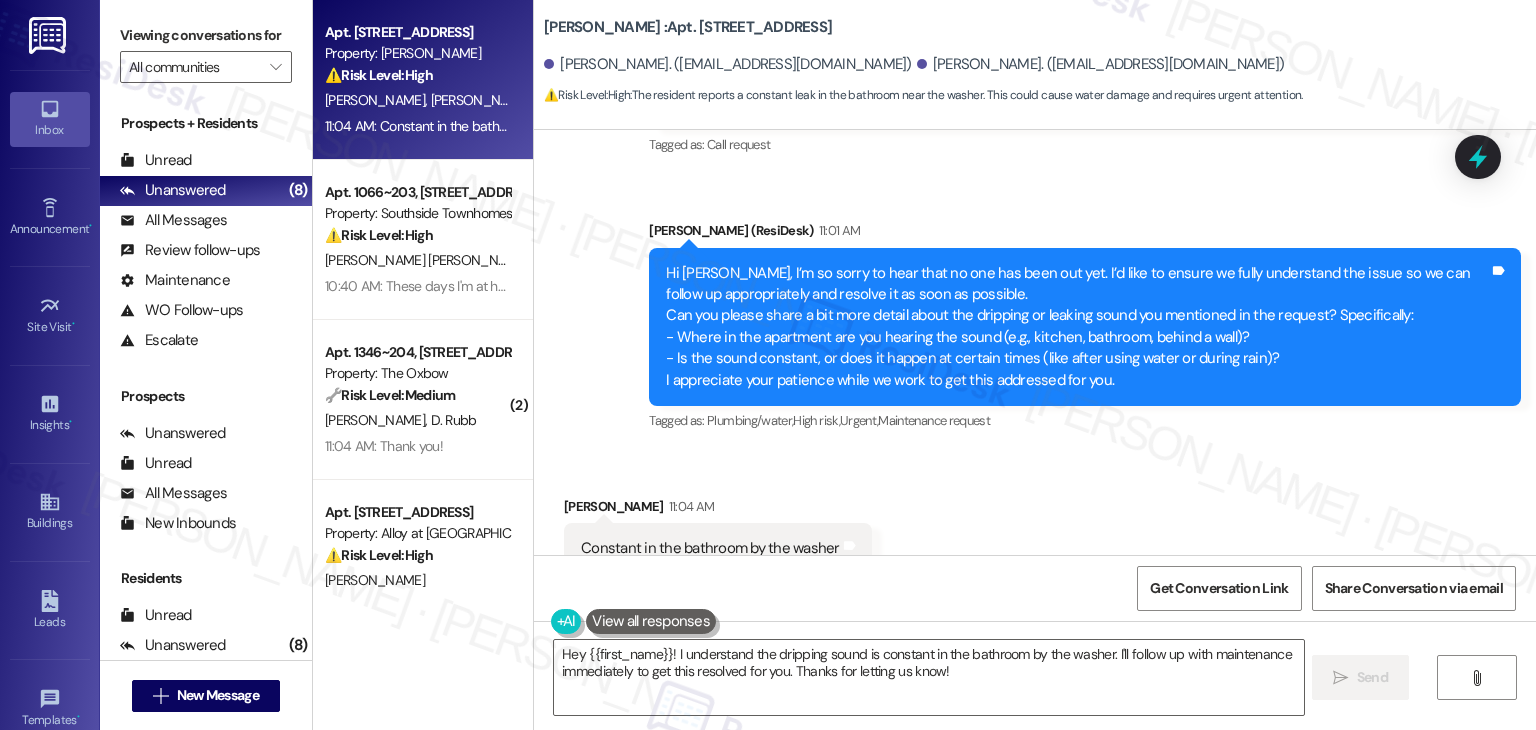 click on "Received via SMS Monica Leibowitz 11:04 AM Constant in the bathroom by the washer Tags and notes Tagged as:   Plumbing/water ,  Click to highlight conversations about Plumbing/water High risk ,  Click to highlight conversations about High risk Maintenance request Click to highlight conversations about Maintenance request" at bounding box center [1035, 535] 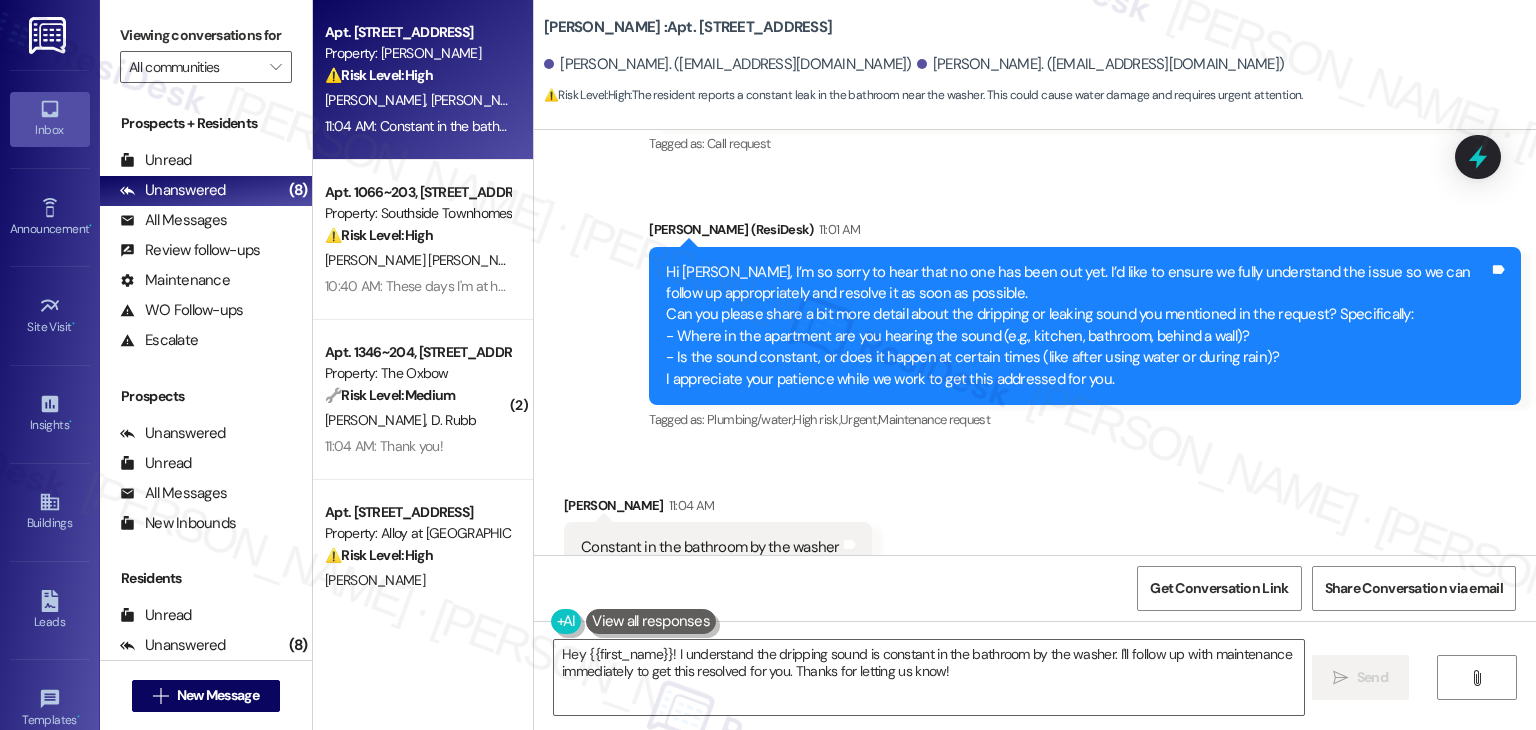 click on "Received via SMS Monica Leibowitz 11:04 AM Constant in the bathroom by the washer Tags and notes Tagged as:   Plumbing/water ,  Click to highlight conversations about Plumbing/water High risk ,  Click to highlight conversations about High risk Maintenance request Click to highlight conversations about Maintenance request" at bounding box center (1035, 534) 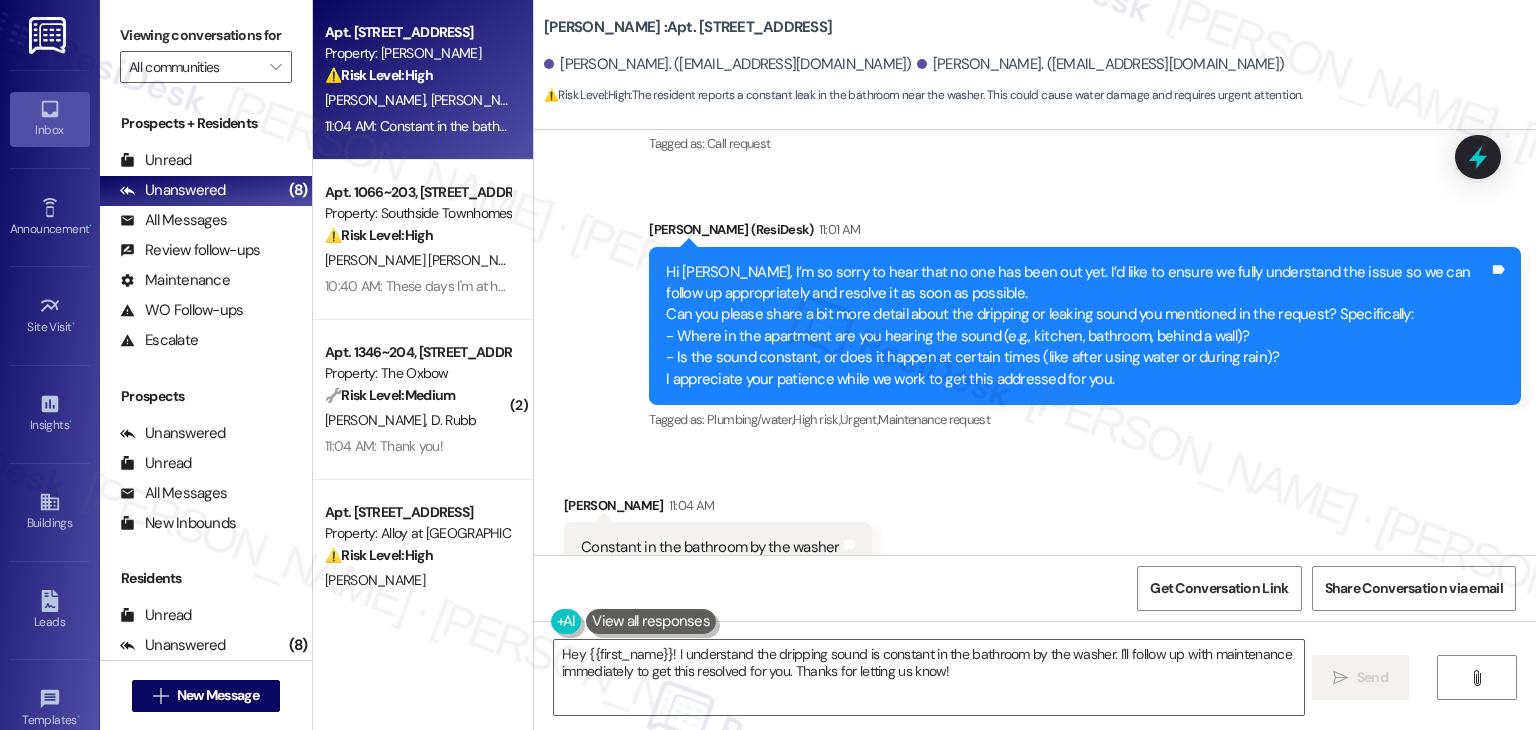 click on "Received via SMS Monica Leibowitz 11:04 AM Constant in the bathroom by the washer Tags and notes Tagged as:   Plumbing/water ,  Click to highlight conversations about Plumbing/water High risk ,  Click to highlight conversations about High risk Maintenance request Click to highlight conversations about Maintenance request" at bounding box center (1035, 534) 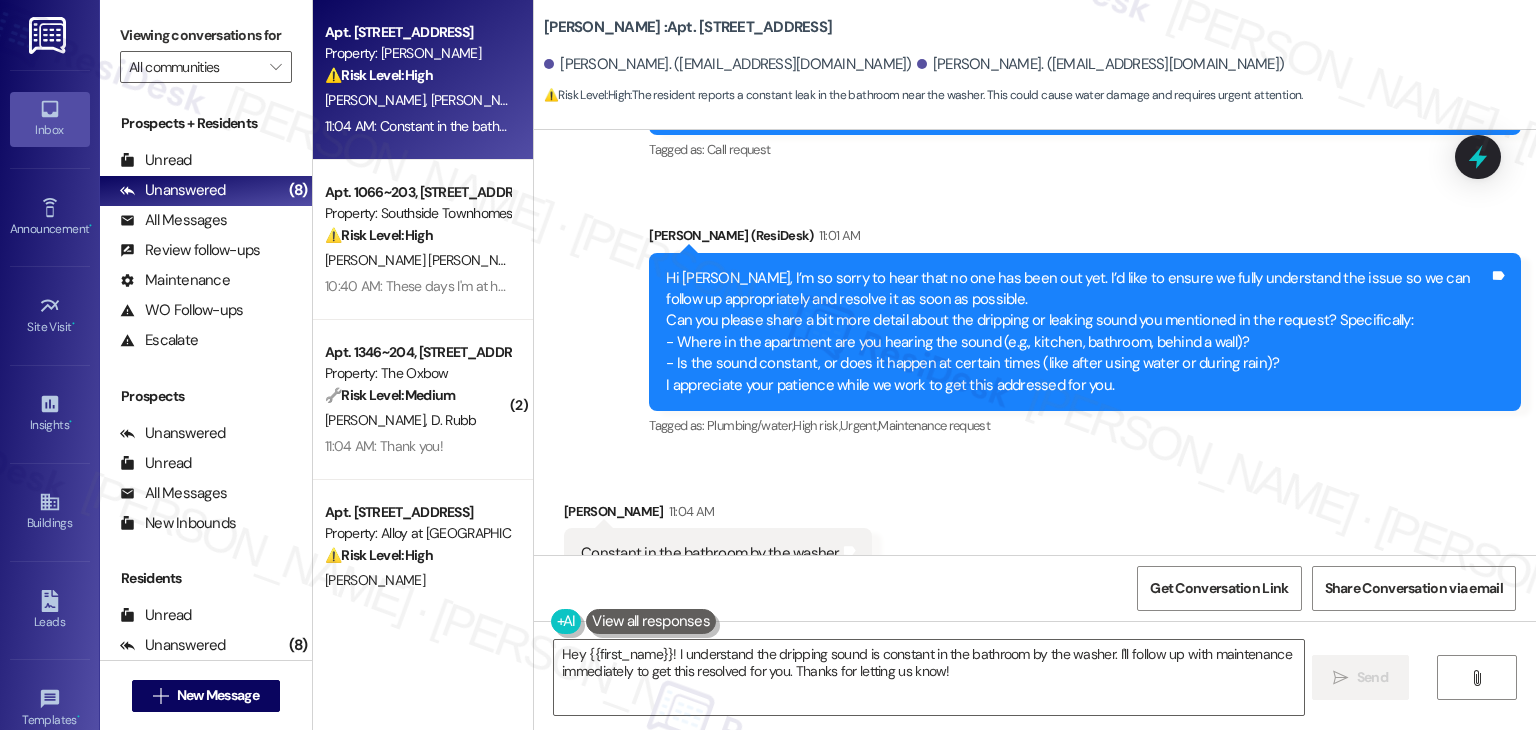 scroll, scrollTop: 2898, scrollLeft: 0, axis: vertical 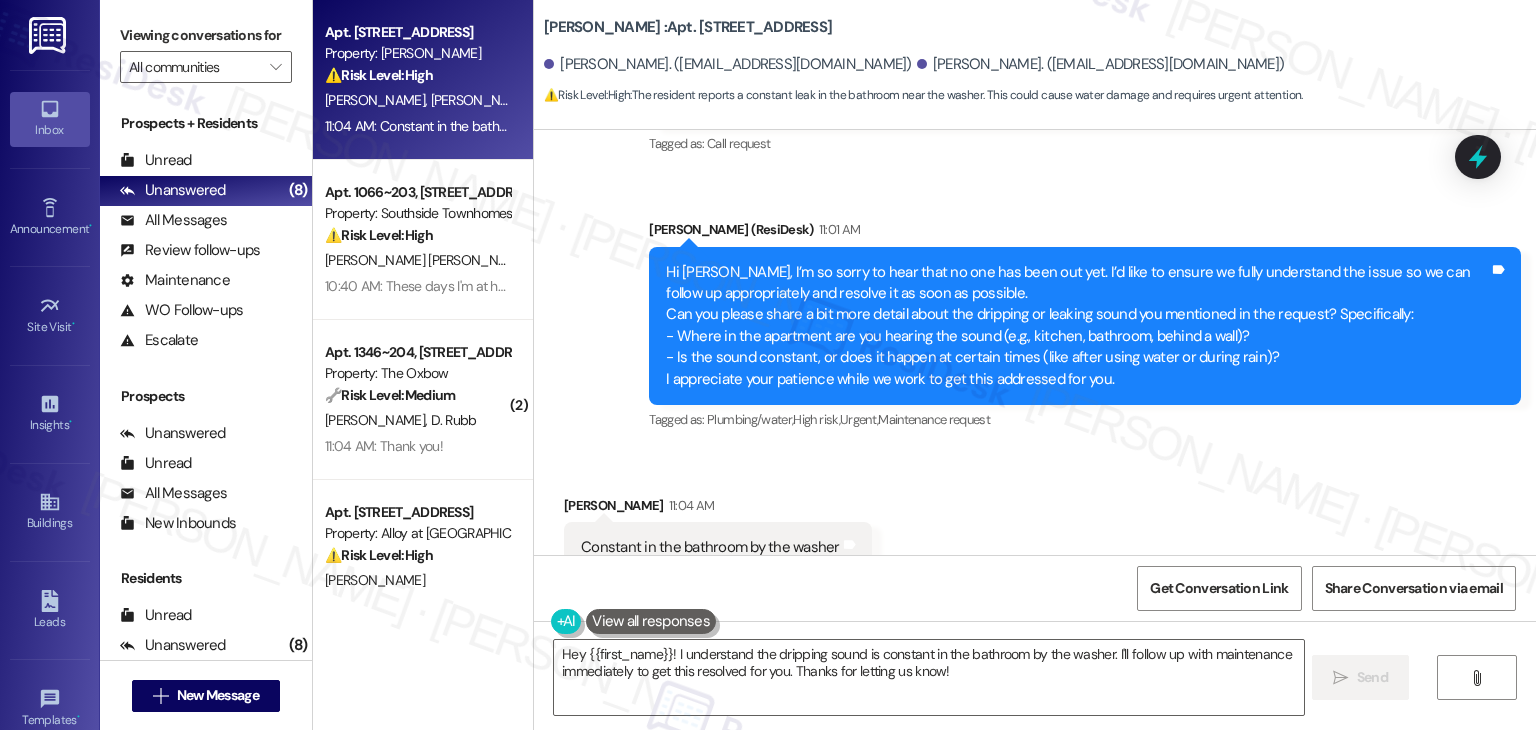 click on "Received via SMS Monica Leibowitz 11:04 AM Constant in the bathroom by the washer Tags and notes Tagged as:   Plumbing/water ,  Click to highlight conversations about Plumbing/water High risk ,  Click to highlight conversations about High risk Maintenance request Click to highlight conversations about Maintenance request" at bounding box center [1035, 534] 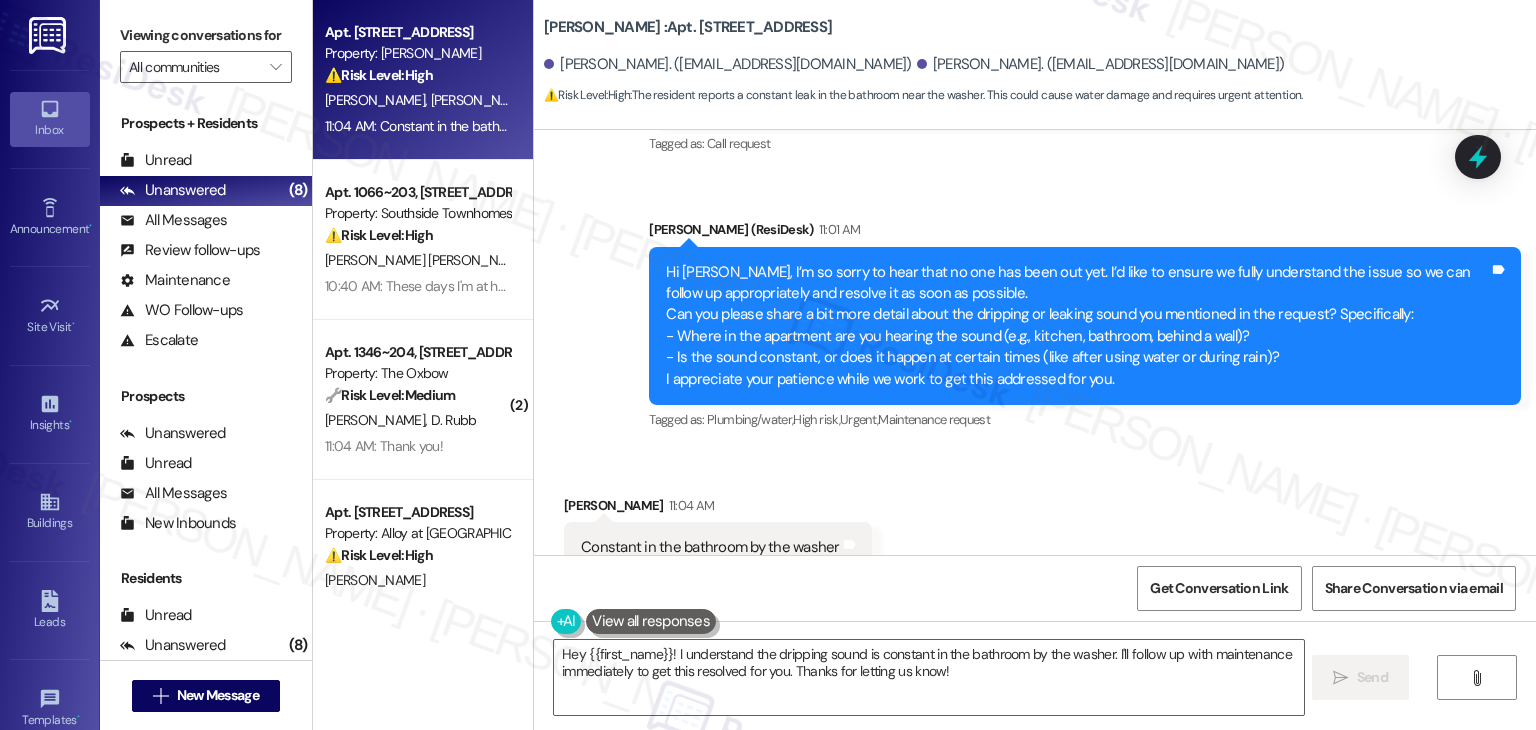 click on "Received via SMS Monica Leibowitz 11:04 AM Constant in the bathroom by the washer Tags and notes Tagged as:   Plumbing/water ,  Click to highlight conversations about Plumbing/water High risk ,  Click to highlight conversations about High risk Maintenance request Click to highlight conversations about Maintenance request" at bounding box center (1035, 534) 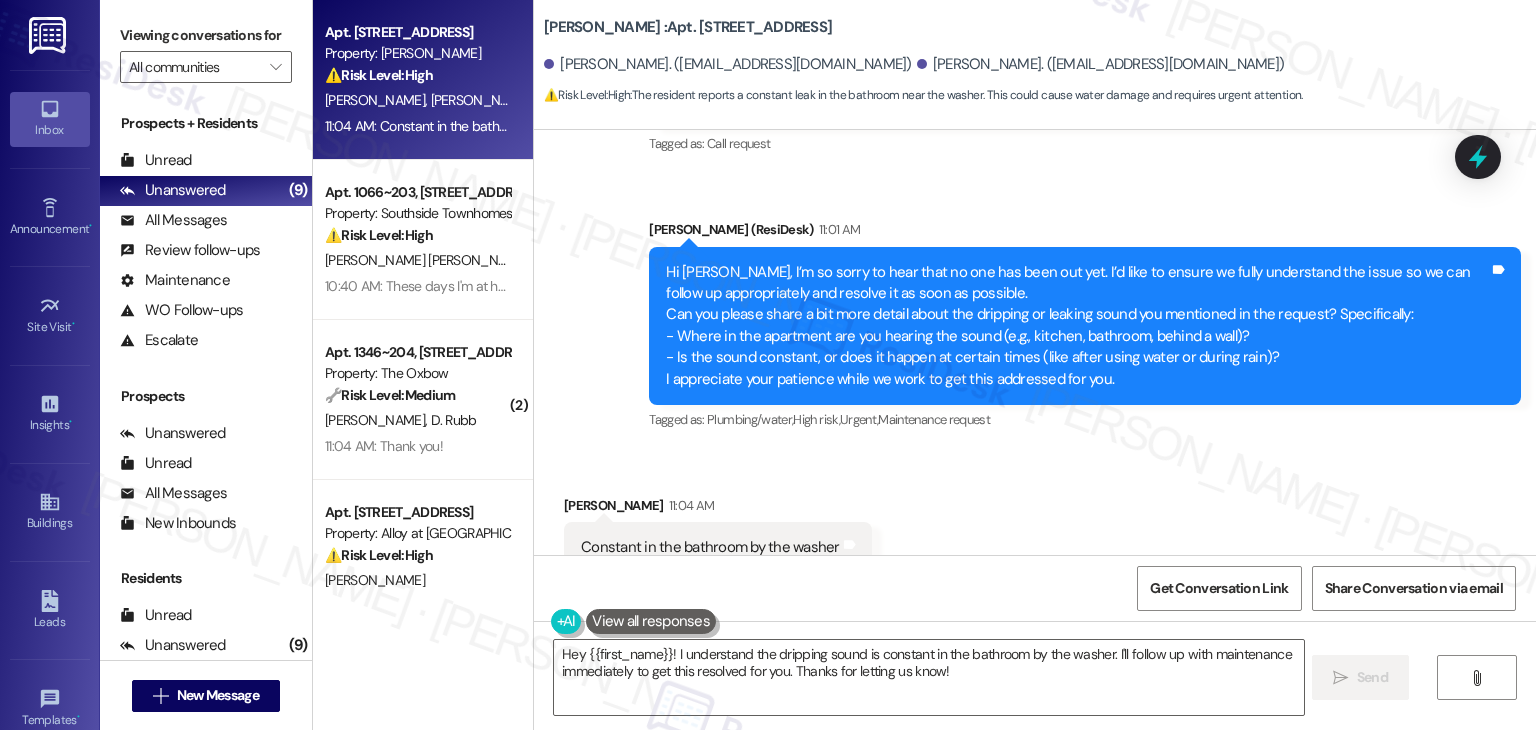 click on "Received via SMS Monica Leibowitz 11:04 AM Constant in the bathroom by the washer Tags and notes Tagged as:   Plumbing/water ,  Click to highlight conversations about Plumbing/water High risk ,  Click to highlight conversations about High risk Maintenance request Click to highlight conversations about Maintenance request" at bounding box center [1035, 534] 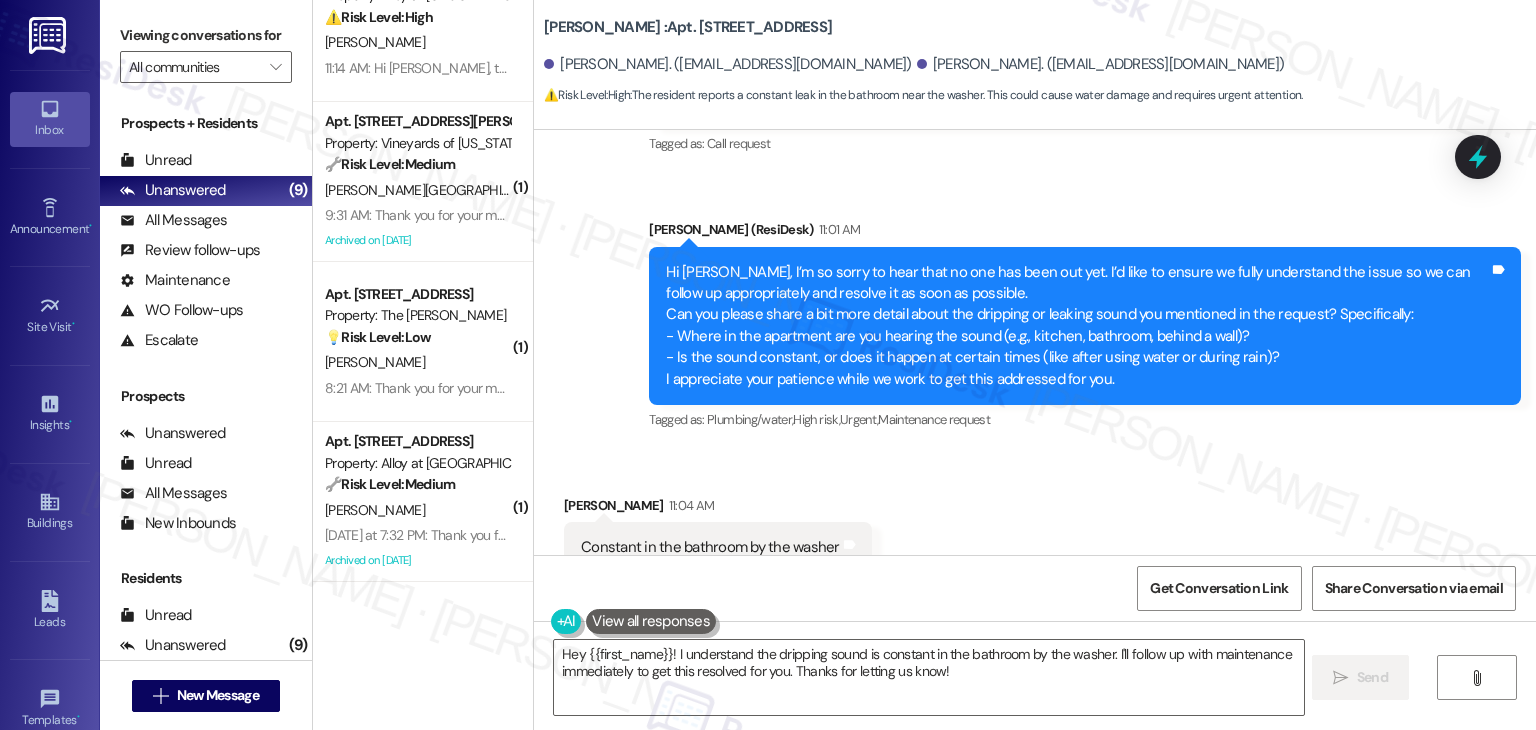 scroll, scrollTop: 692, scrollLeft: 0, axis: vertical 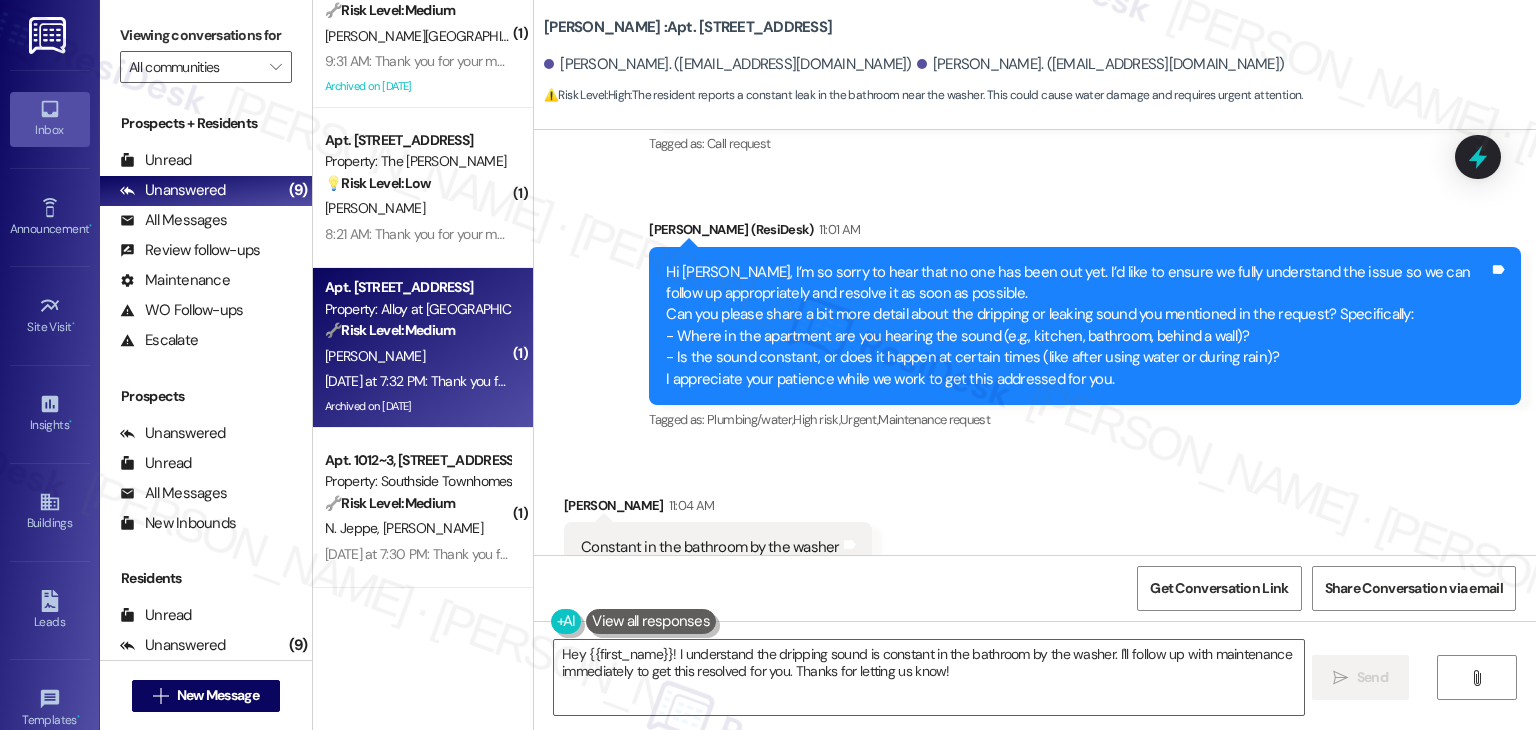 click on "Archived on [DATE]" at bounding box center (417, 406) 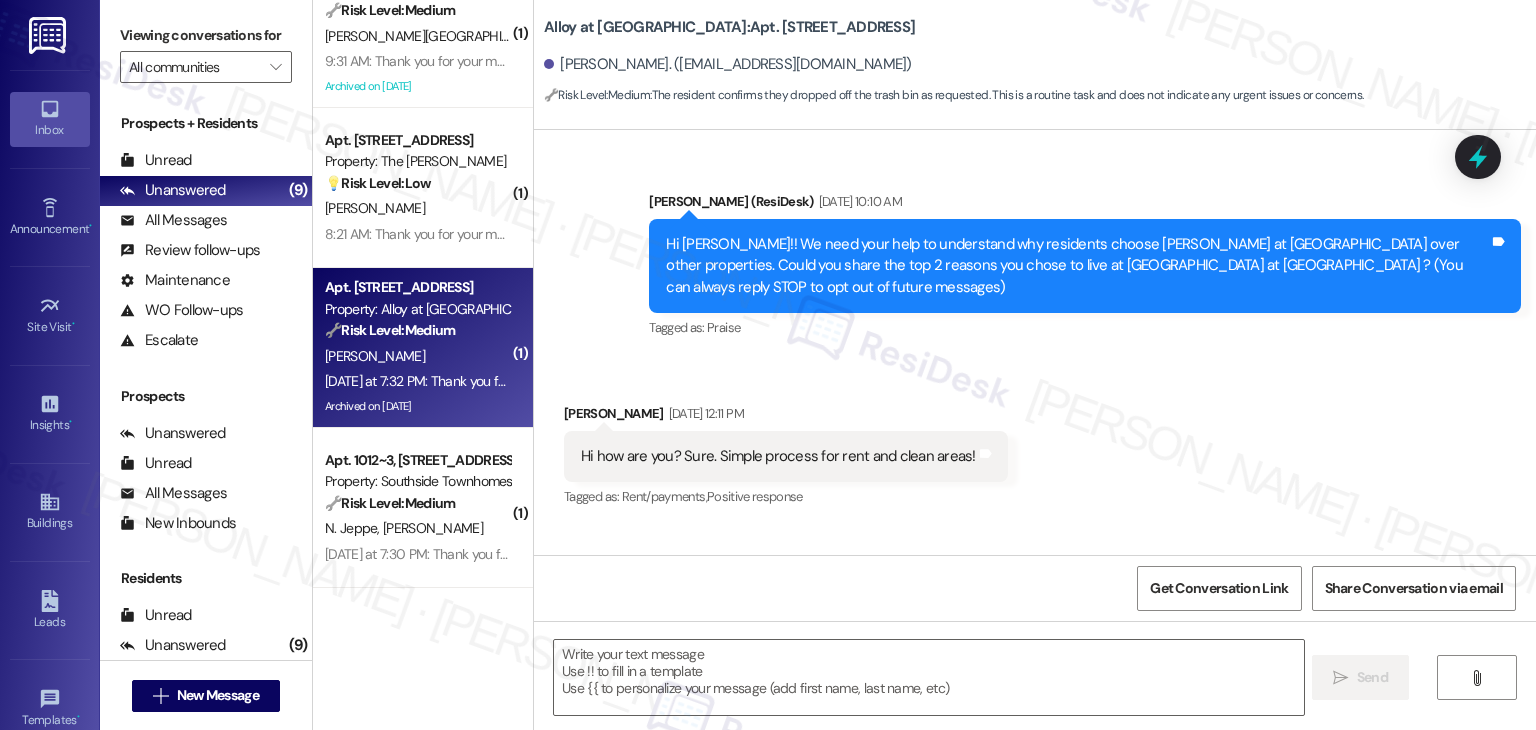 click on "Announcement, sent via SMS Sarah   (ResiDesk) Jul 11, 2023 at 10:10 AM Hi Emmanuel!! We need your help to understand why residents choose Alloy at Geneva over other properties. Could you share the top 2 reasons you chose to live at Alloy at Geneva ? (You can always reply STOP to opt out of future messages) Tags and notes Tagged as:   Praise Click to highlight conversations about Praise Received via SMS Emmanuel Saade Jul 11, 2023 at 12:11 PM Hi how are you? Sure. Simple process for rent and clean areas! Tags and notes Tagged as:   Rent/payments ,  Click to highlight conversations about Rent/payments Positive response Click to highlight conversations about Positive response Sent via SMS Sarah   (ResiDesk) Jul 12, 2023 at 2:01 PM Hi Emmanuel! I'm doing well, thank you. Thank you for sharing your reasons for choosing our property. Don't hesitate to message us if you have any concerns. Tags and notes Tagged as:   Positive response ,  Click to highlight conversations about Positive response Praise ,  Sent via SMS" at bounding box center (1035, 342) 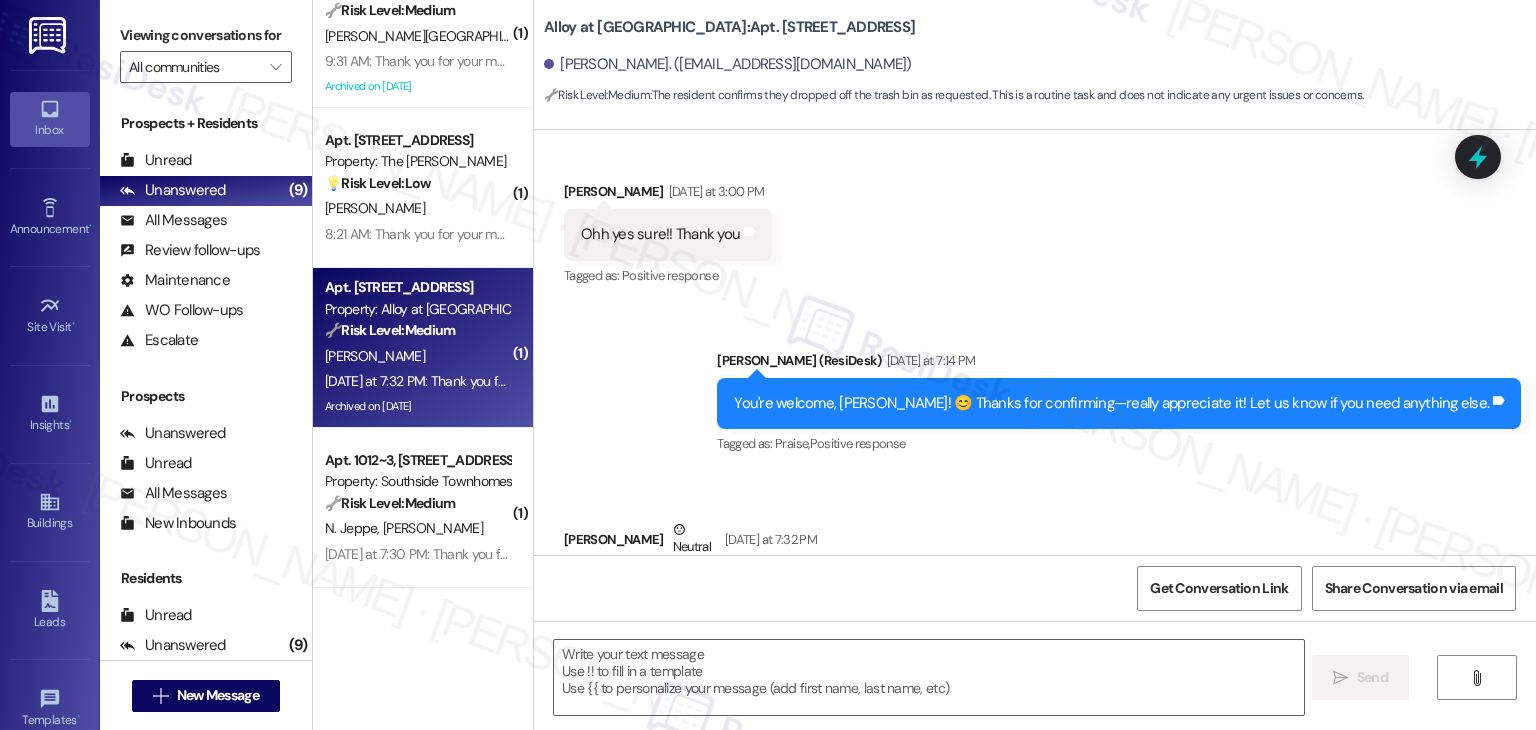 click on "Received via SMS Emmanuel Saade   Neutral Yesterday at 7:32 PM I already dropped off the old trash bin! Than you Tags and notes Tagged as:   Trash ,  Click to highlight conversations about Trash Praise Click to highlight conversations about Praise" at bounding box center (1035, 569) 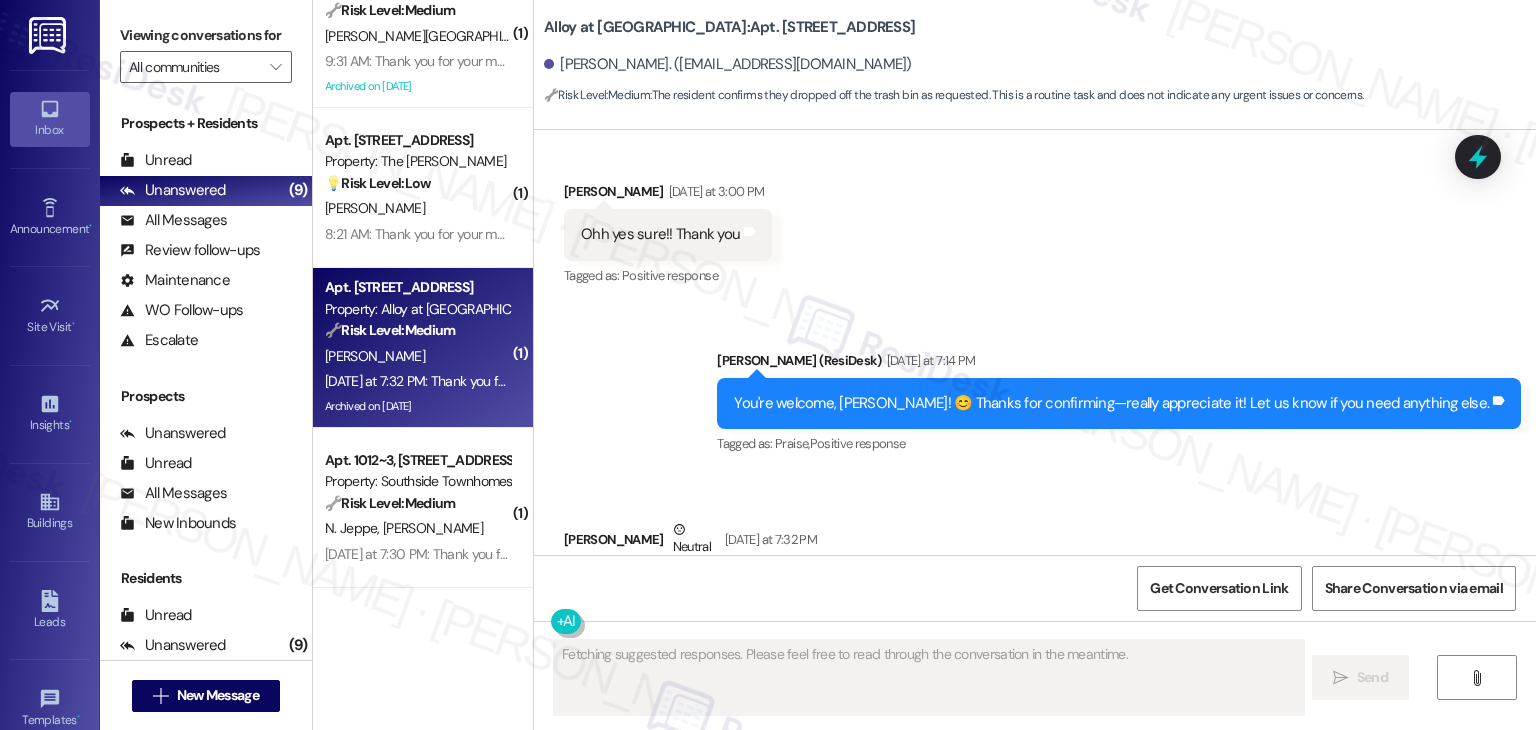 click on "Received via SMS Emmanuel Saade   Neutral Yesterday at 7:32 PM I already dropped off the old trash bin! Than you Tags and notes Tagged as:   Trash ,  Click to highlight conversations about Trash Praise Click to highlight conversations about Praise" at bounding box center (1035, 569) 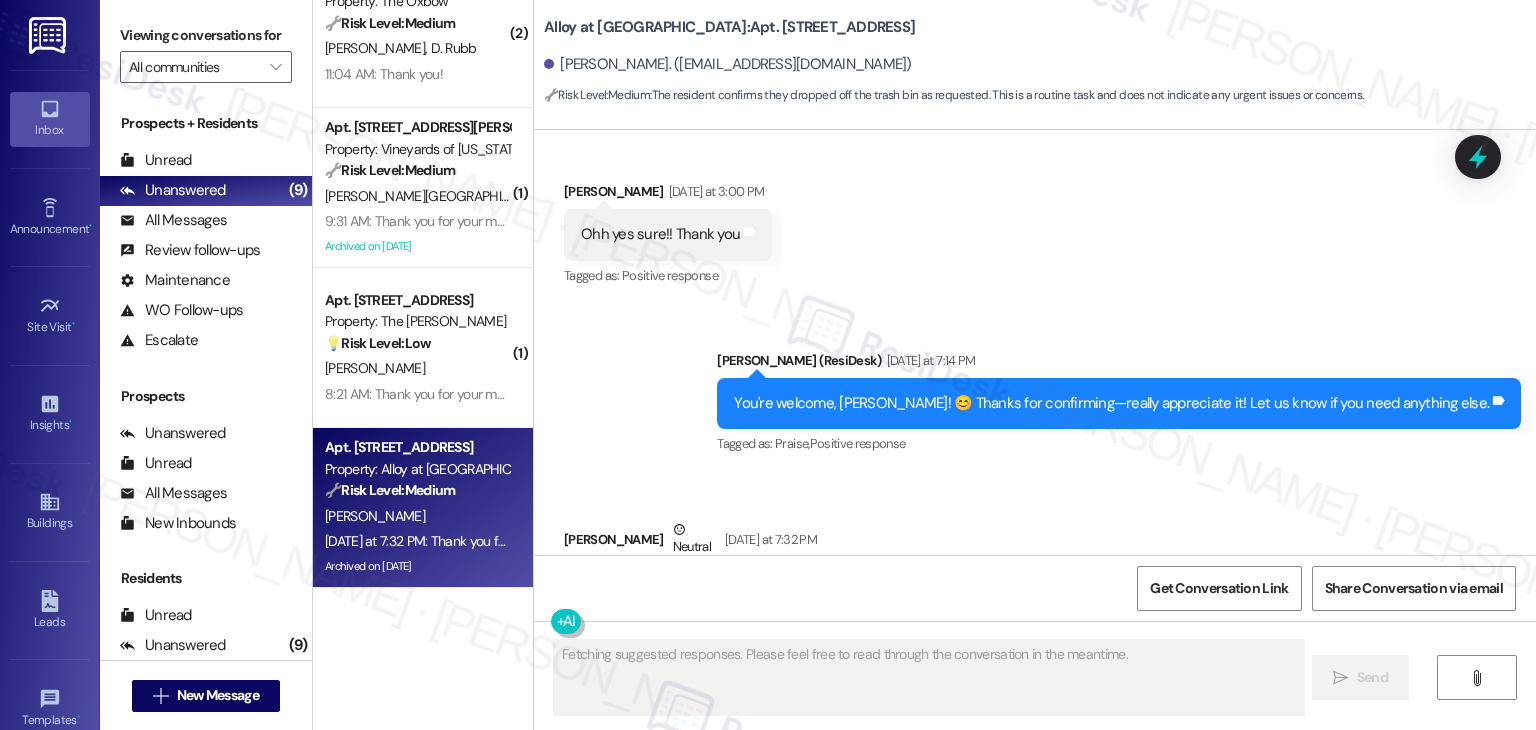 click on "Received via SMS Emmanuel Saade   Neutral Yesterday at 7:32 PM I already dropped off the old trash bin! Than you Tags and notes Tagged as:   Trash ,  Click to highlight conversations about Trash Praise Click to highlight conversations about Praise" at bounding box center (1035, 569) 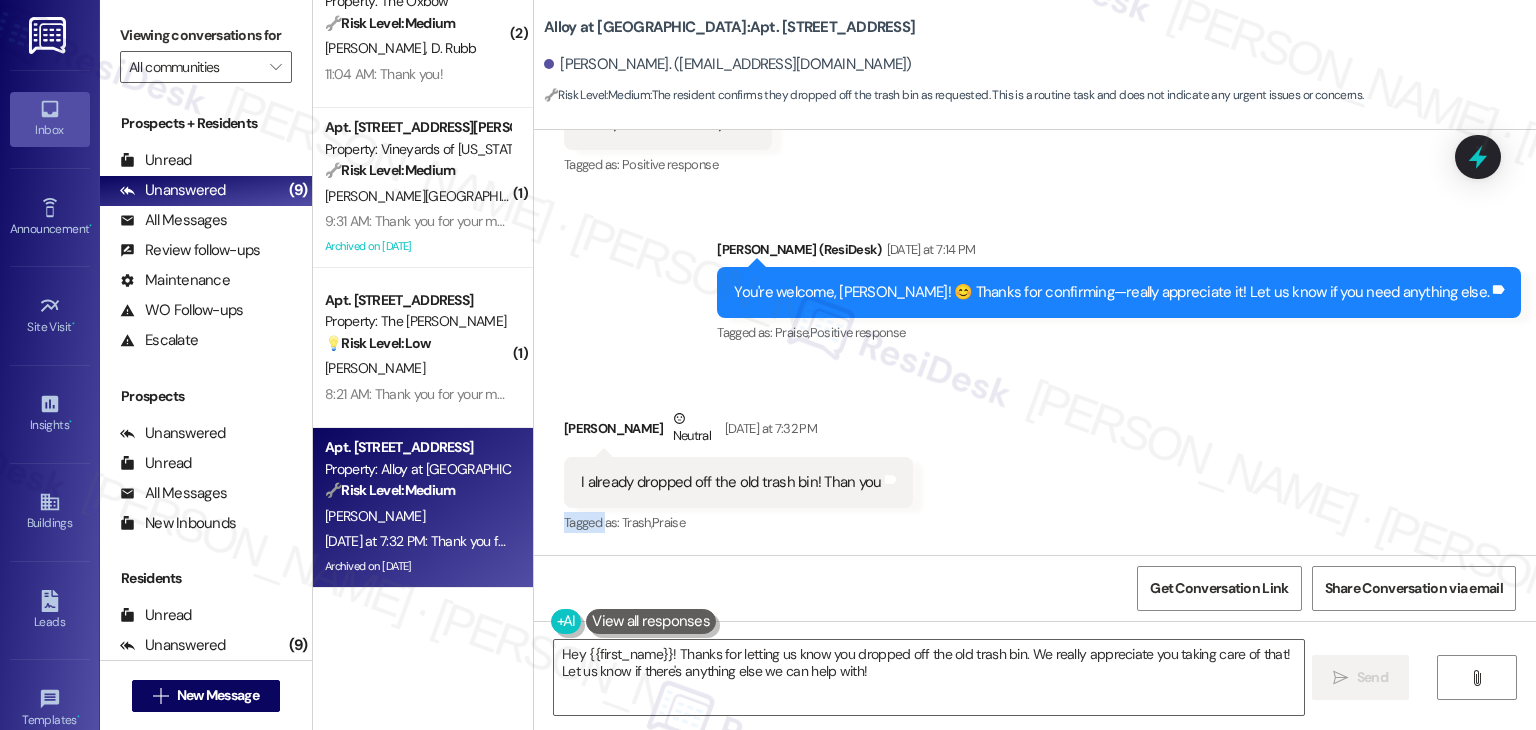 scroll, scrollTop: 41830, scrollLeft: 0, axis: vertical 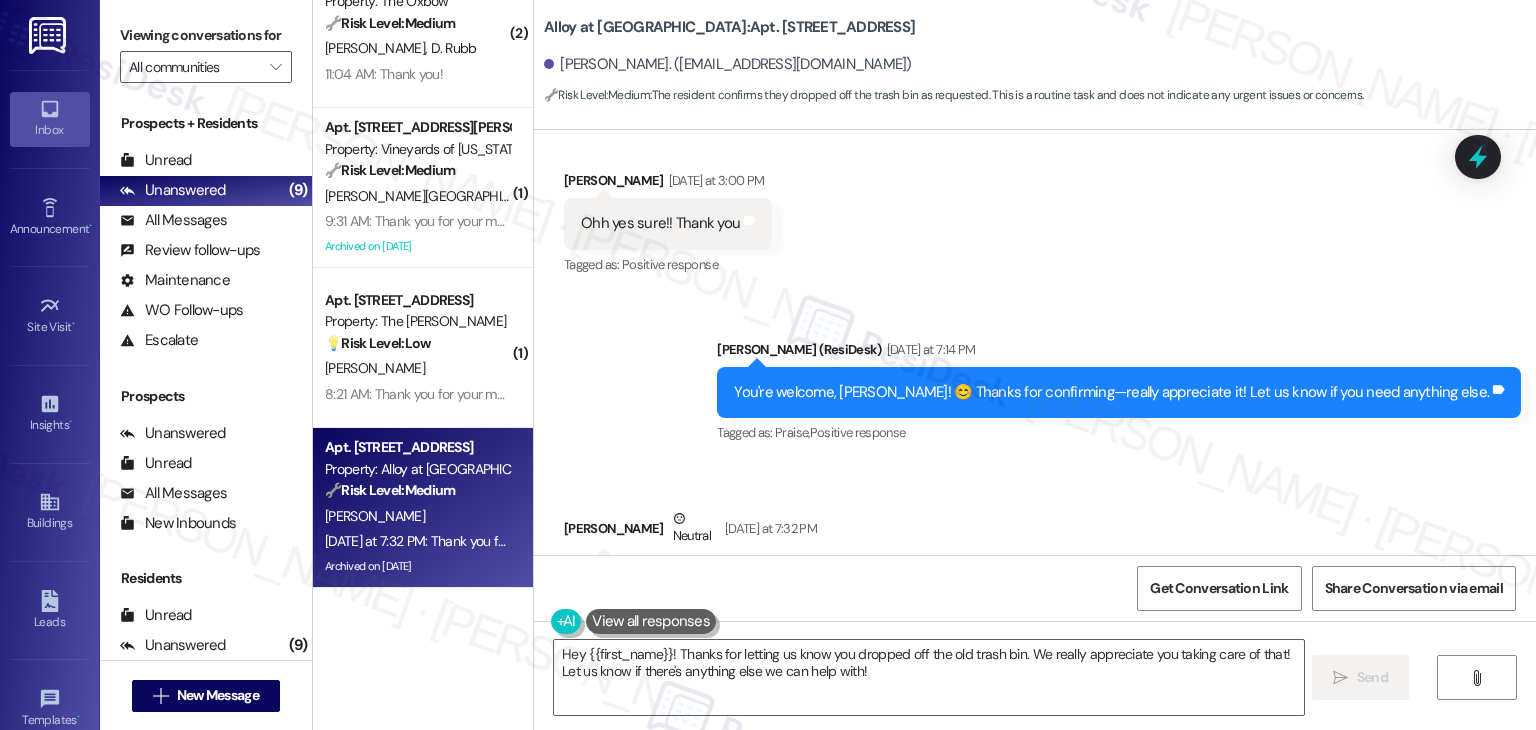 click on "Received via SMS Emmanuel Saade   Neutral Yesterday at 7:32 PM I already dropped off the old trash bin! Than you Tags and notes Tagged as:   Trash ,  Click to highlight conversations about Trash Praise Click to highlight conversations about Praise" at bounding box center (1035, 558) 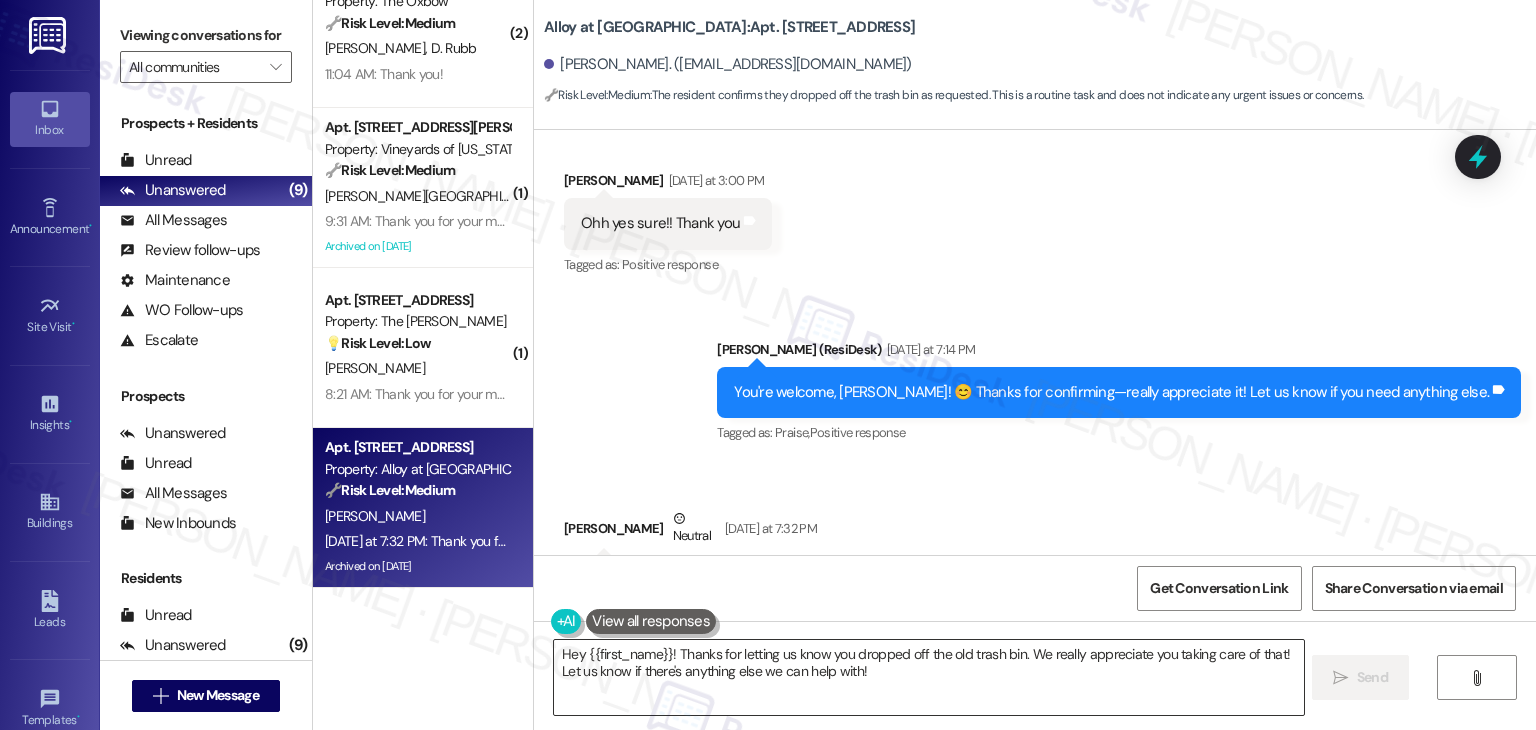 click on "Hey {{first_name}}! Thanks for letting us know you dropped off the old trash bin. We really appreciate you taking care of that! Let us know if there's anything else we can help with!" at bounding box center [928, 677] 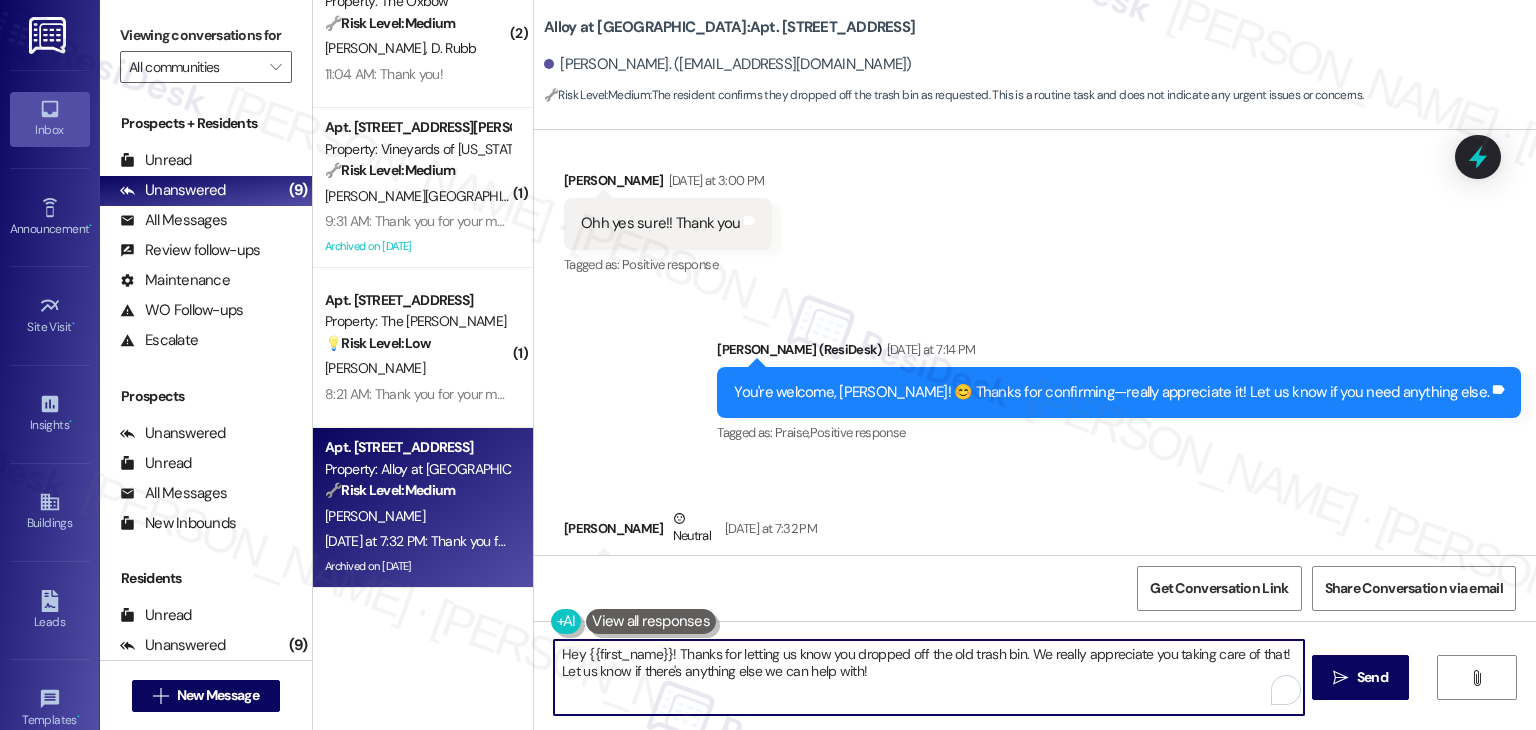 click on "Hey {{first_name}}! Thanks for letting us know you dropped off the old trash bin. We really appreciate you taking care of that! Let us know if there's anything else we can help with!" at bounding box center (928, 677) 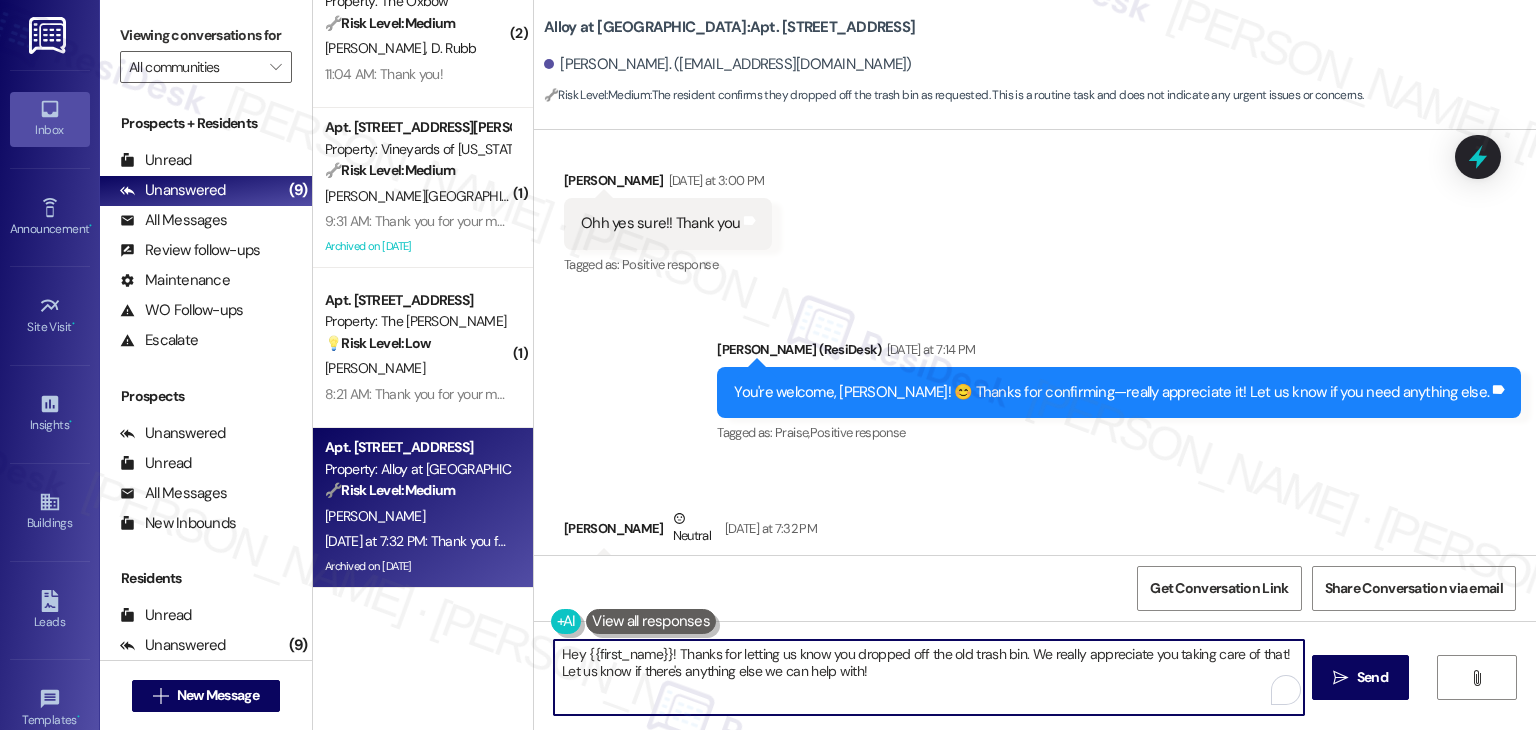 click on "Hey {{first_name}}! Thanks for letting us know you dropped off the old trash bin. We really appreciate you taking care of that! Let us know if there's anything else we can help with!" at bounding box center (928, 677) 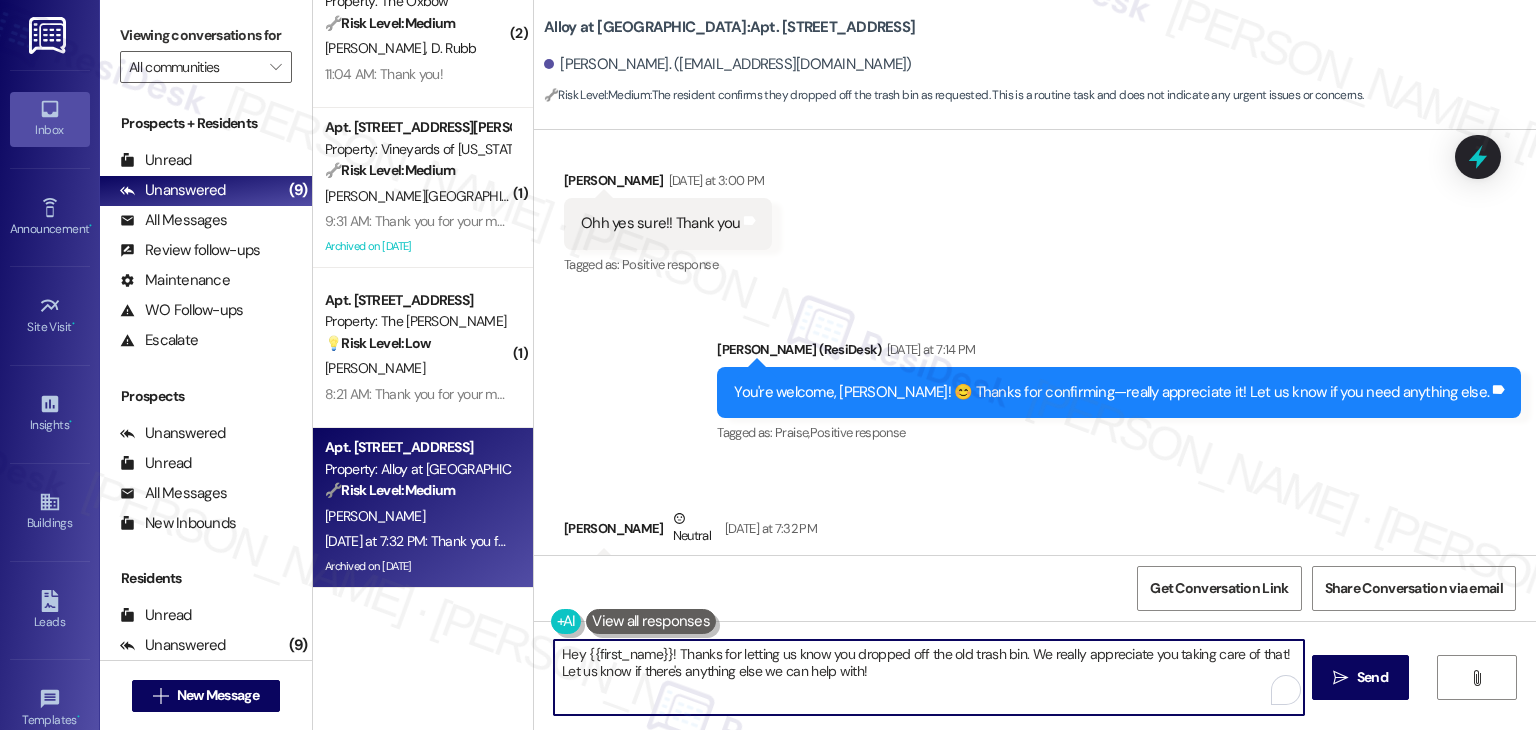 click on "Hey {{first_name}}! Thanks for letting us know you dropped off the old trash bin. We really appreciate you taking care of that! Let us know if there's anything else we can help with!" at bounding box center [928, 677] 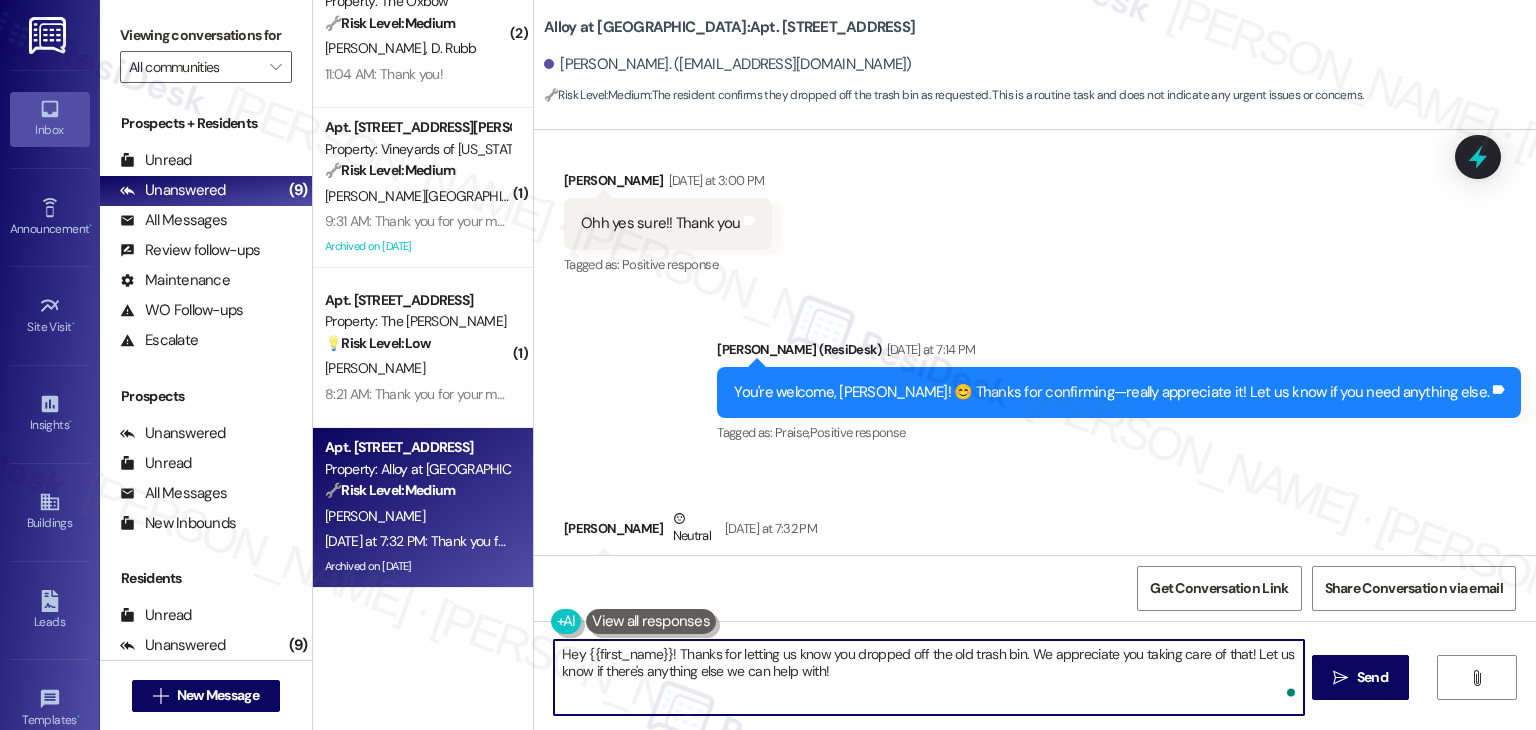 type on "Hey {{first_name}}! Thanks for letting us know you dropped off the old trash bin. We appreciate you taking care of that! Let us know if there's anything else we can help with!" 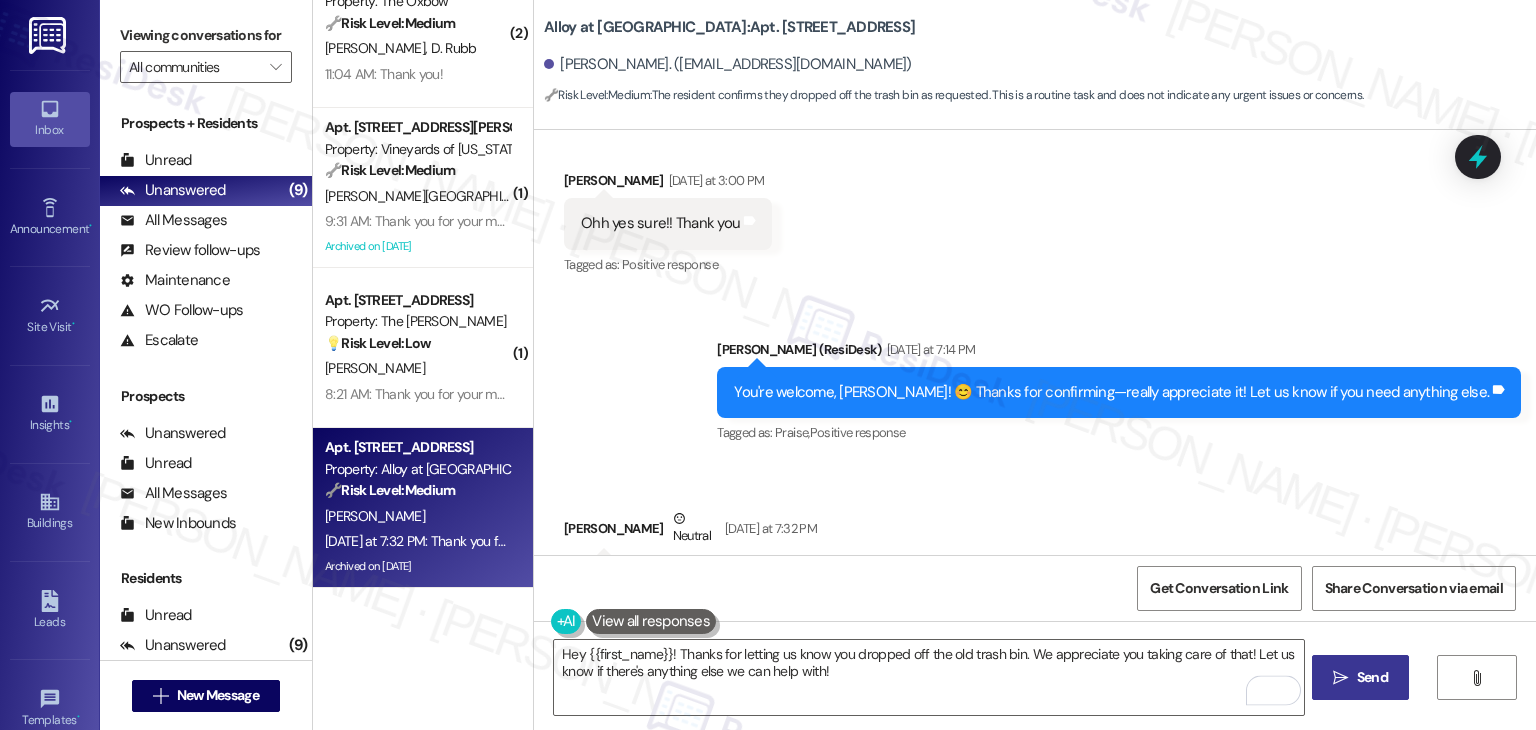click on "Send" at bounding box center (1372, 677) 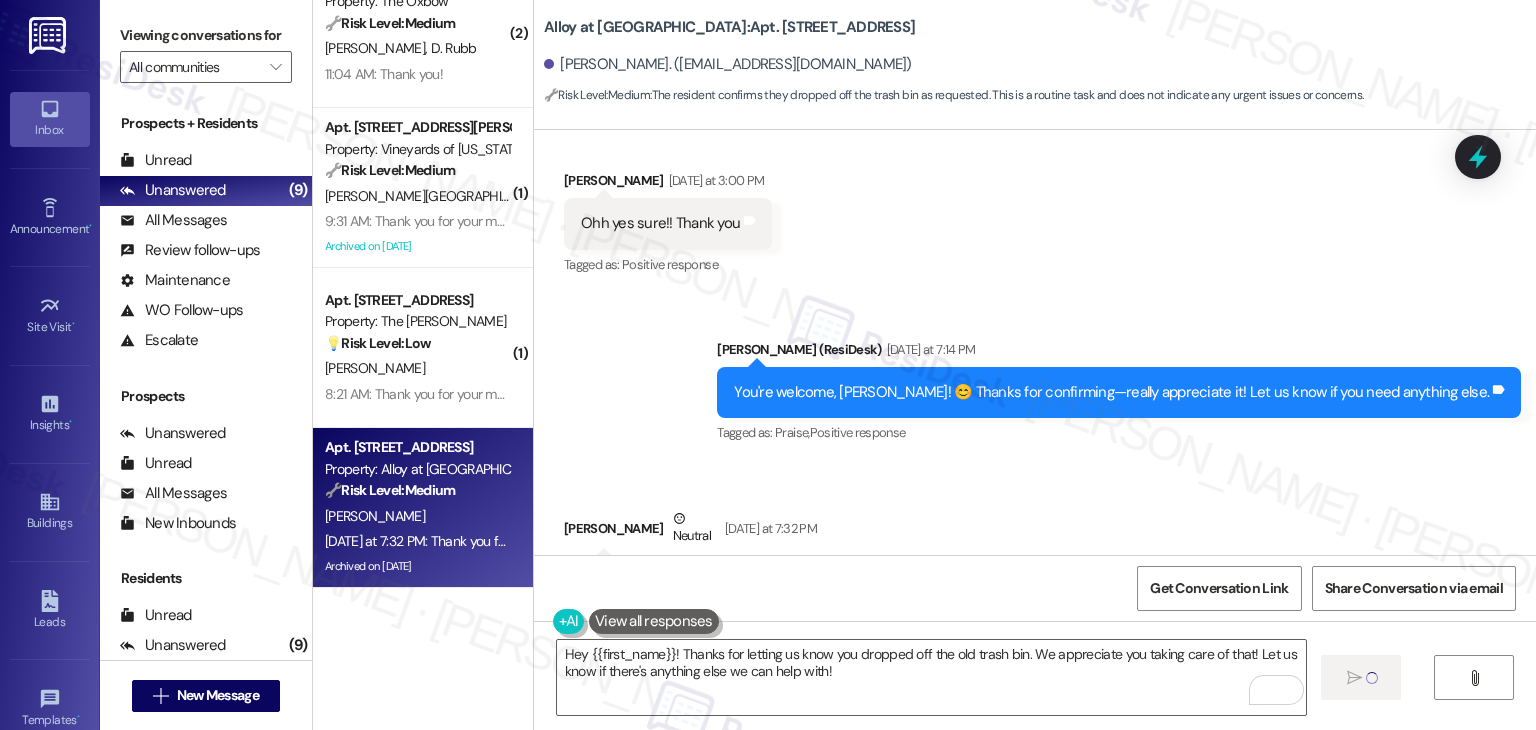 type 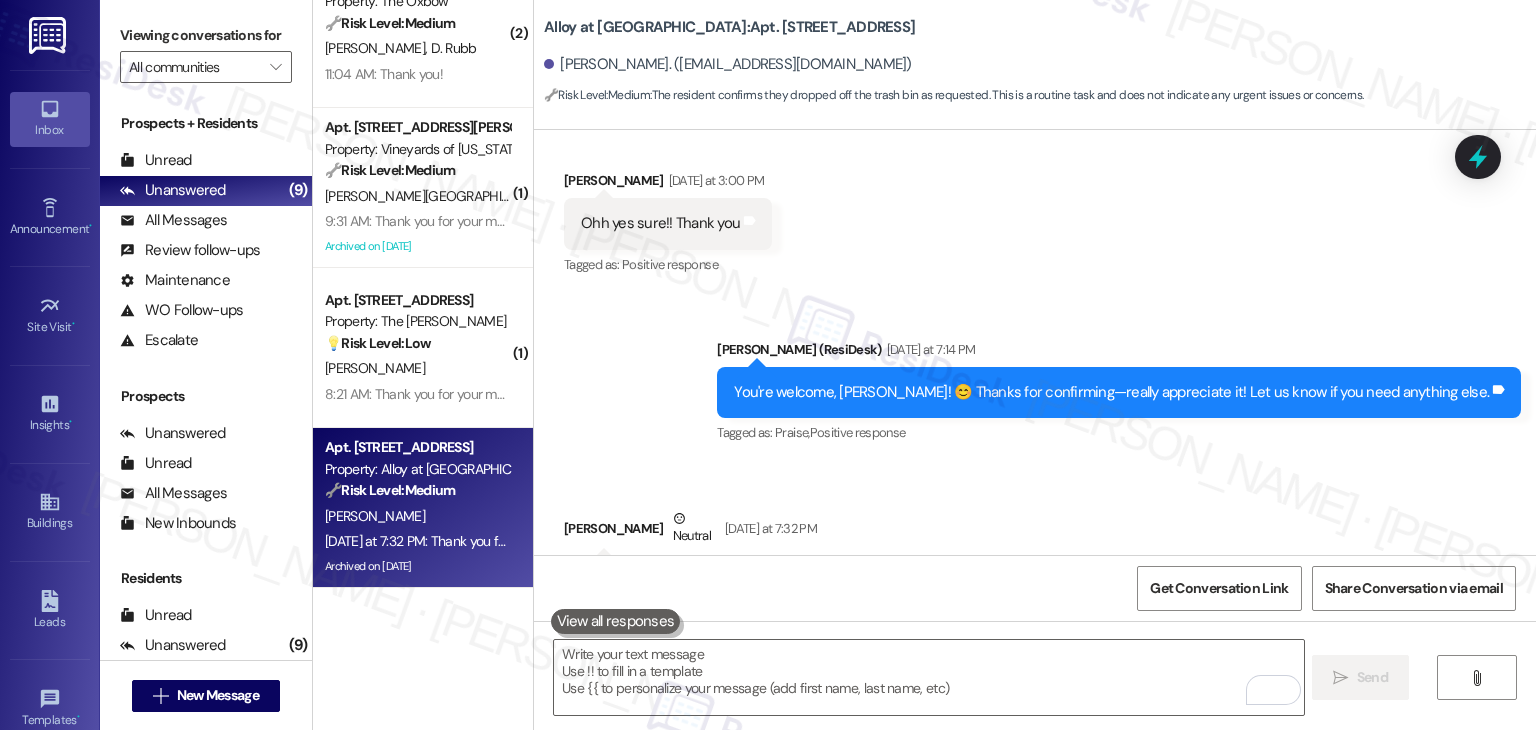 scroll, scrollTop: 41739, scrollLeft: 0, axis: vertical 